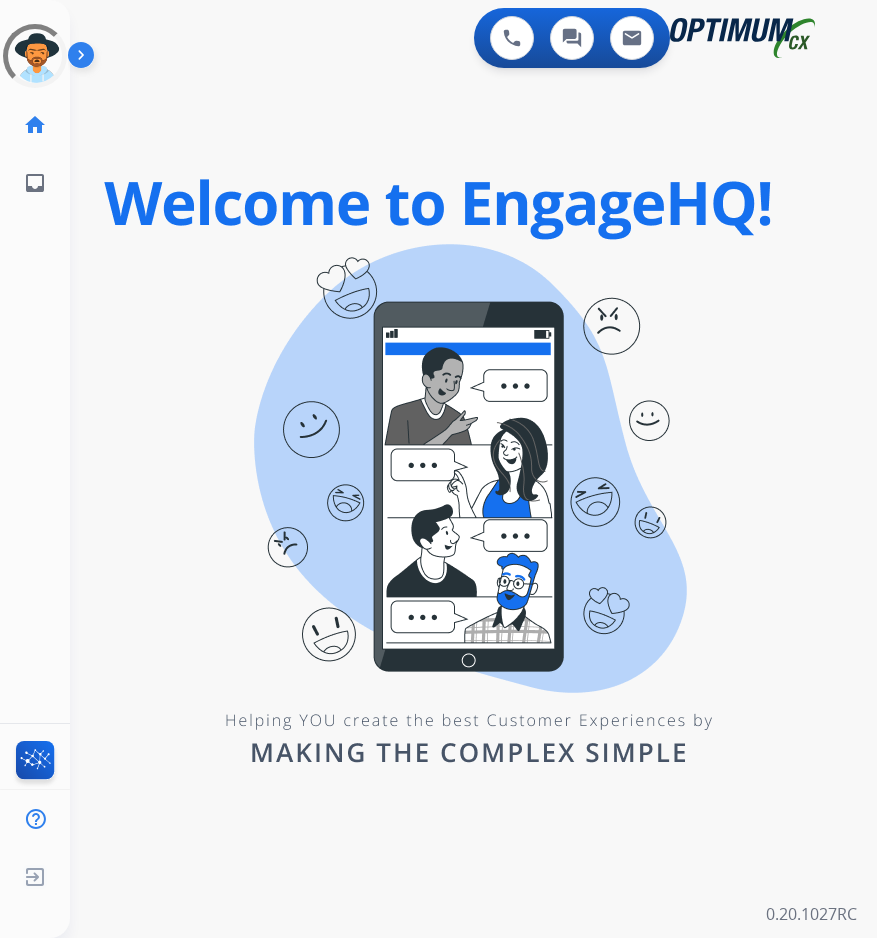 scroll, scrollTop: 0, scrollLeft: 0, axis: both 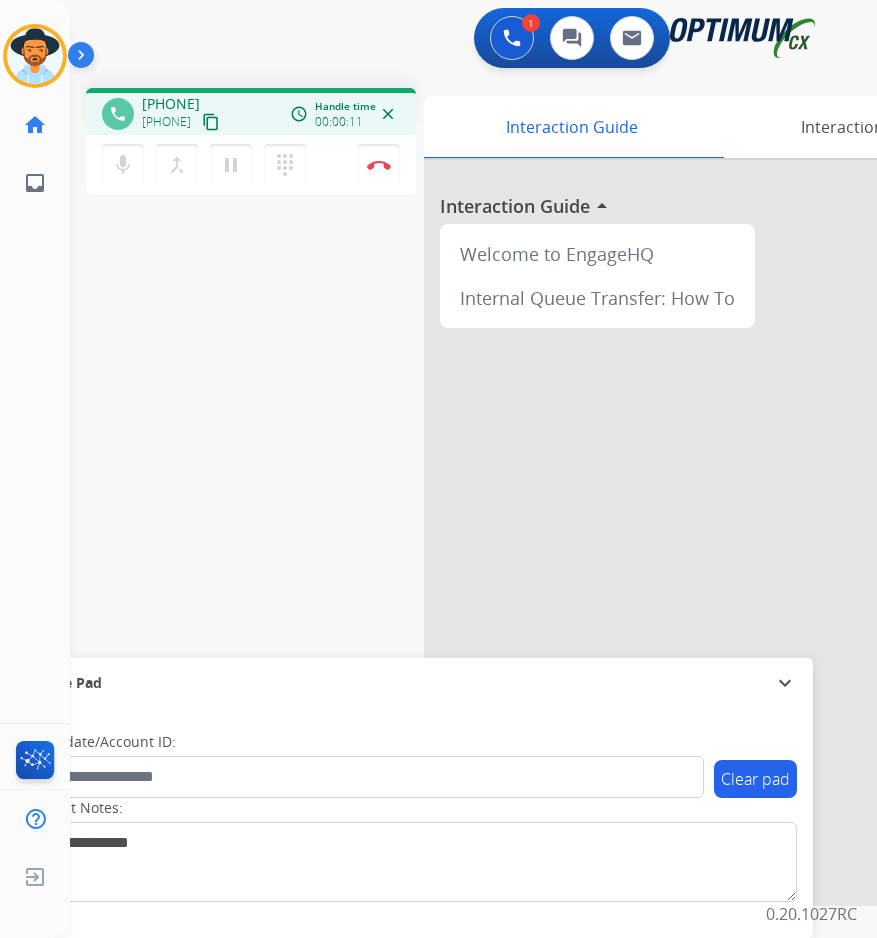 click on "[PHONE]" at bounding box center (171, 104) 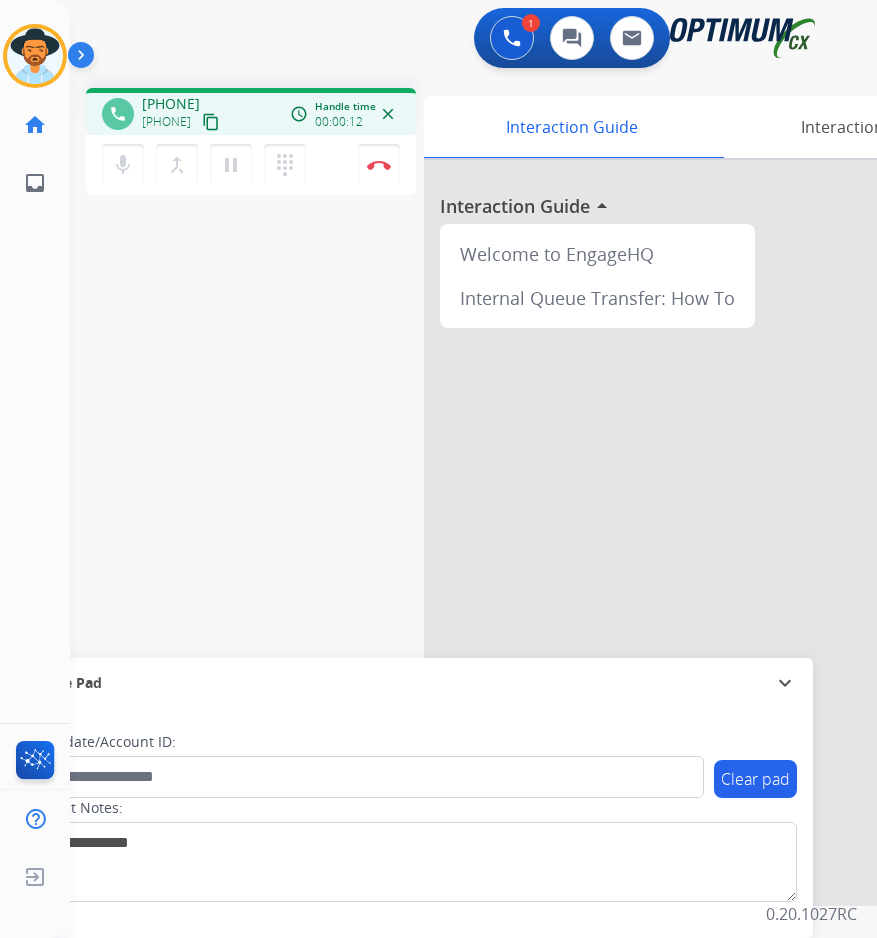 click on "[PHONE]" at bounding box center [171, 104] 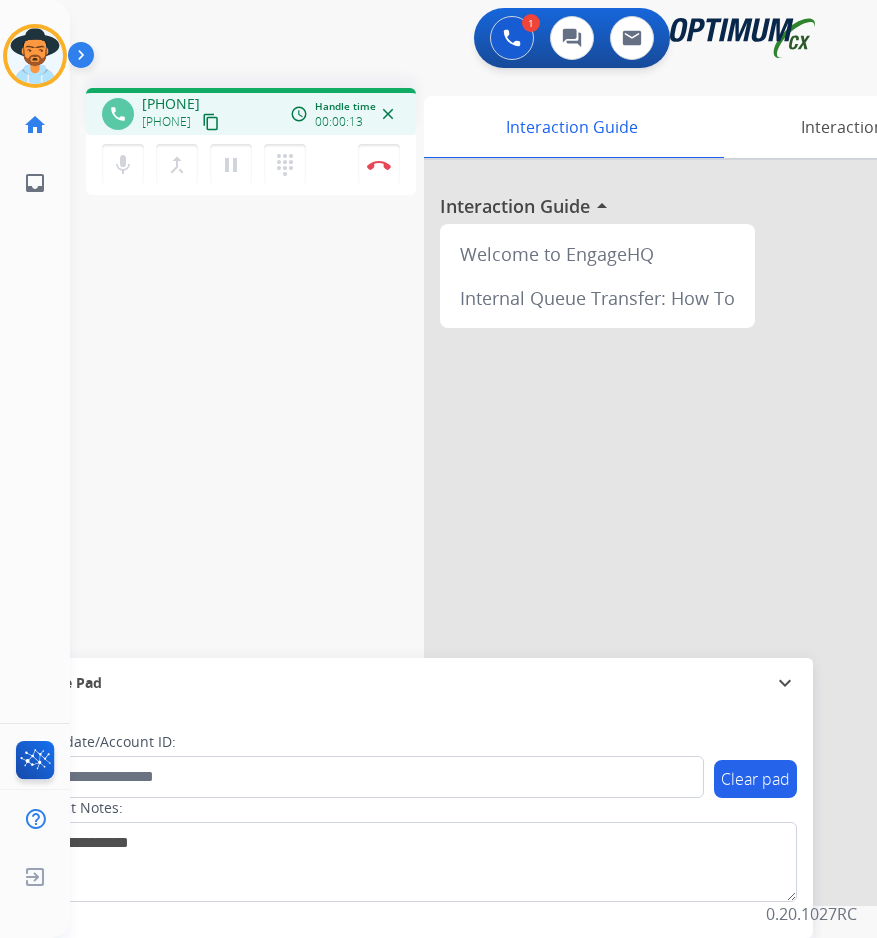 copy on "[PHONE]" 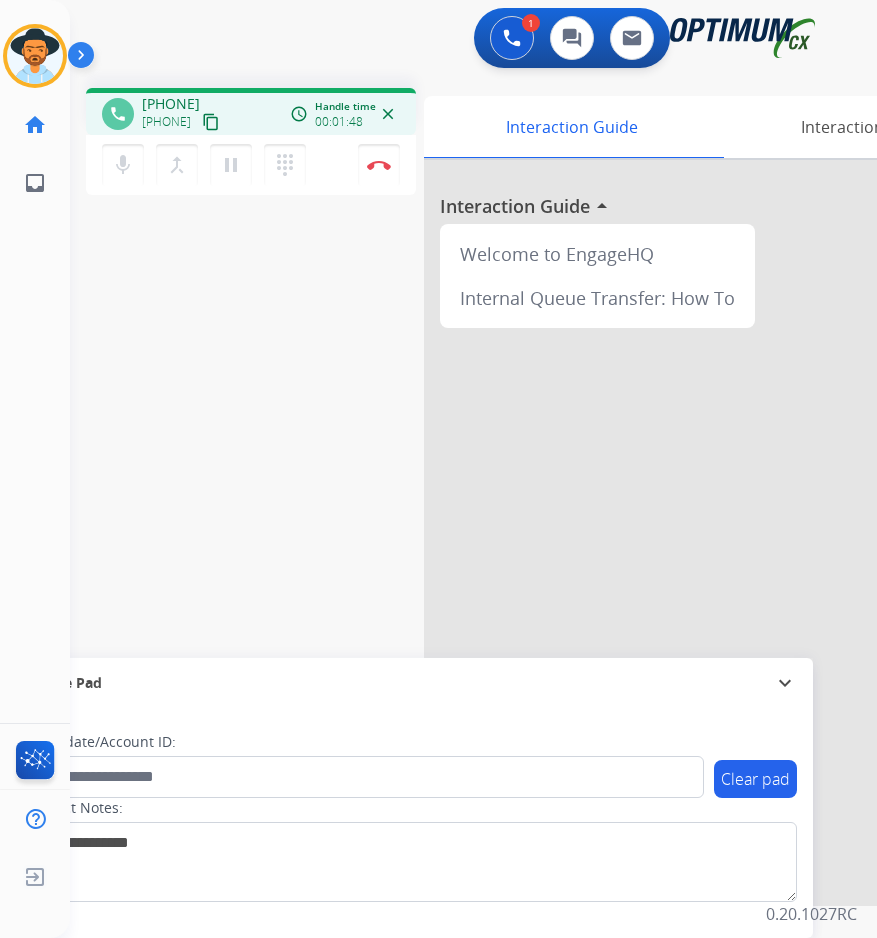 click on "[PHONE]" at bounding box center (171, 104) 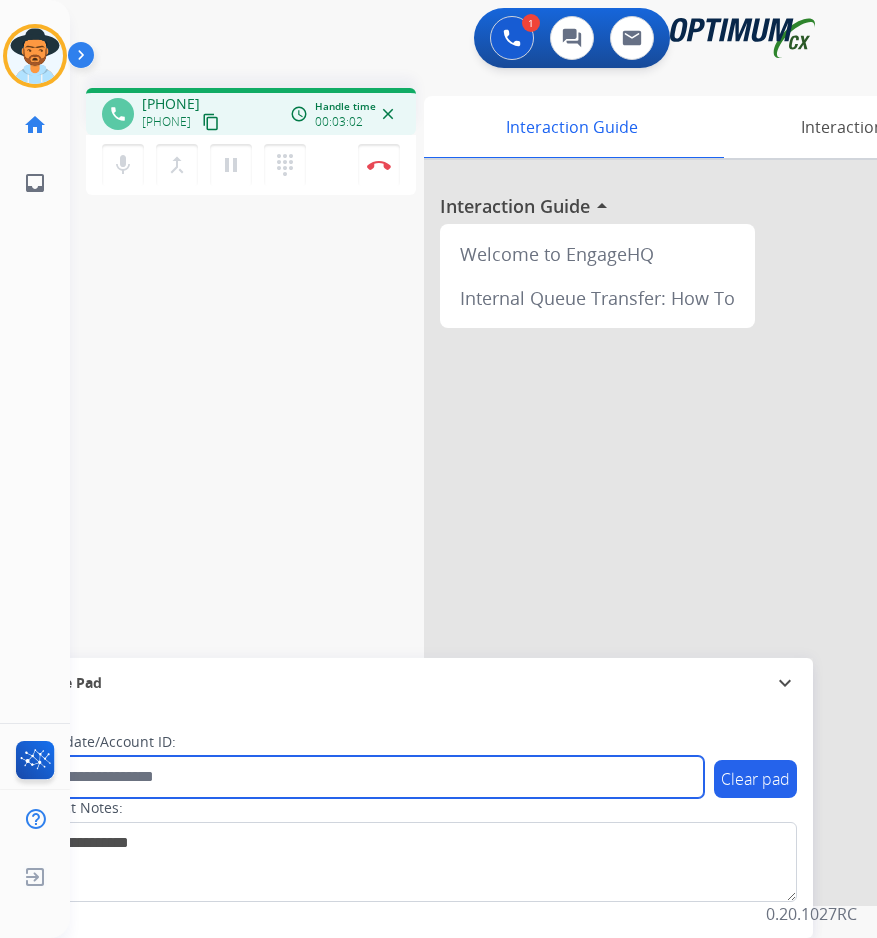 click at bounding box center [365, 777] 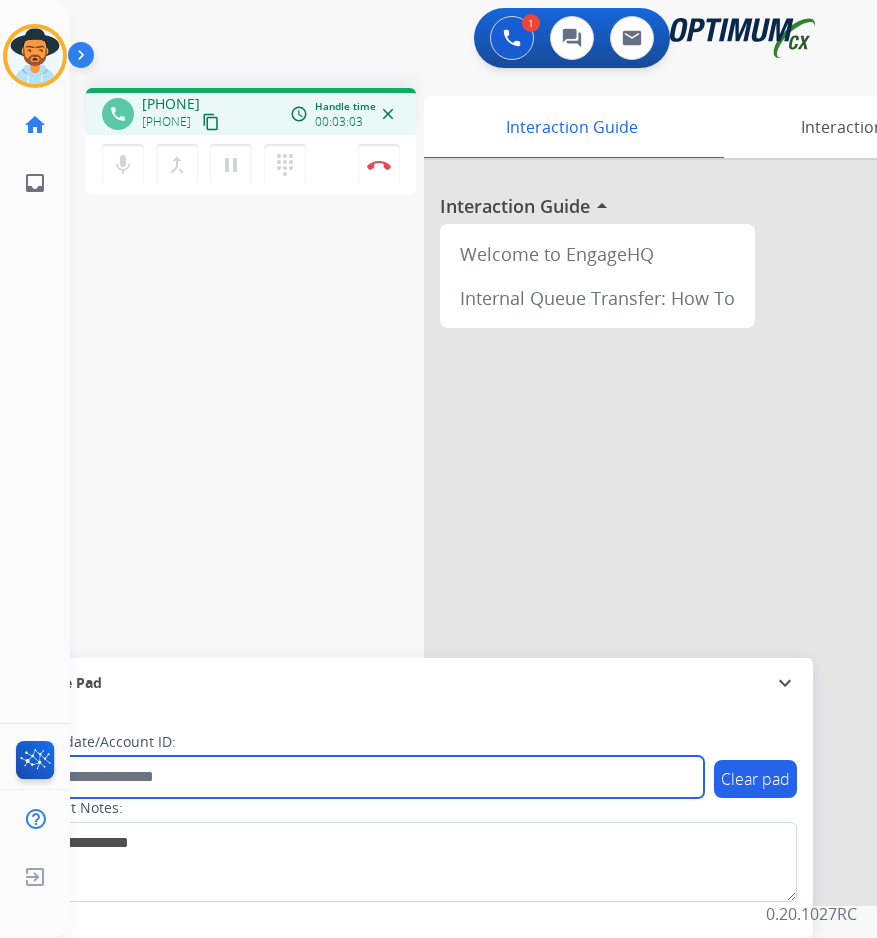 paste on "**********" 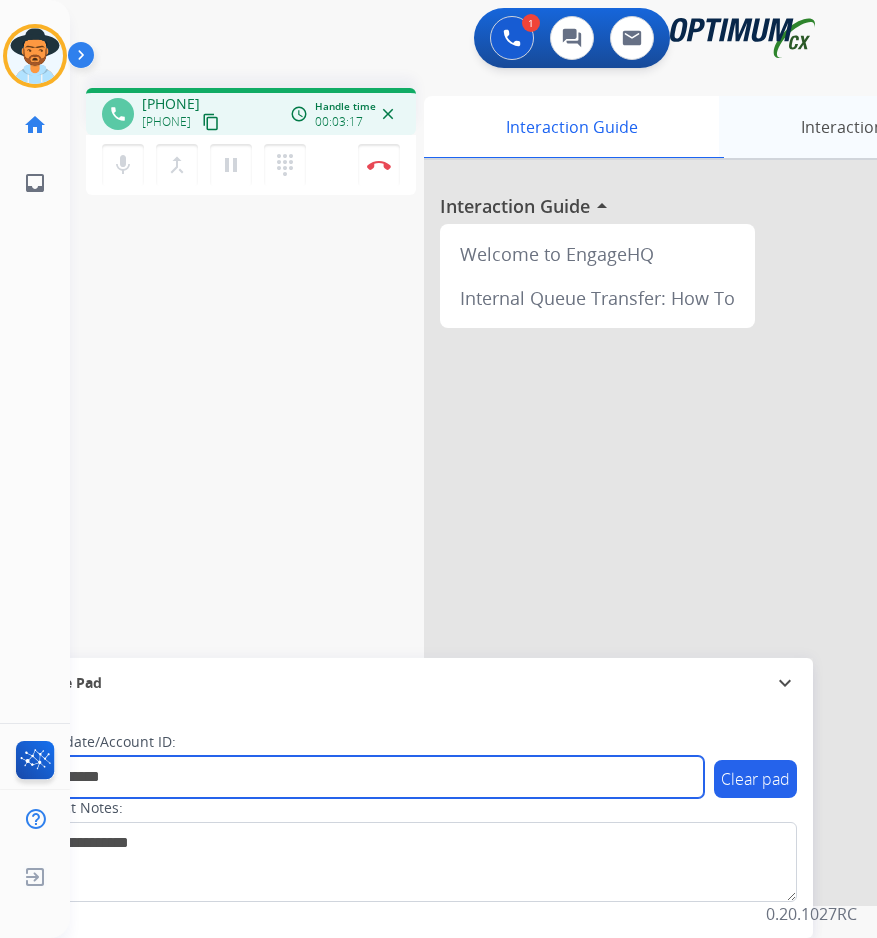 type on "**********" 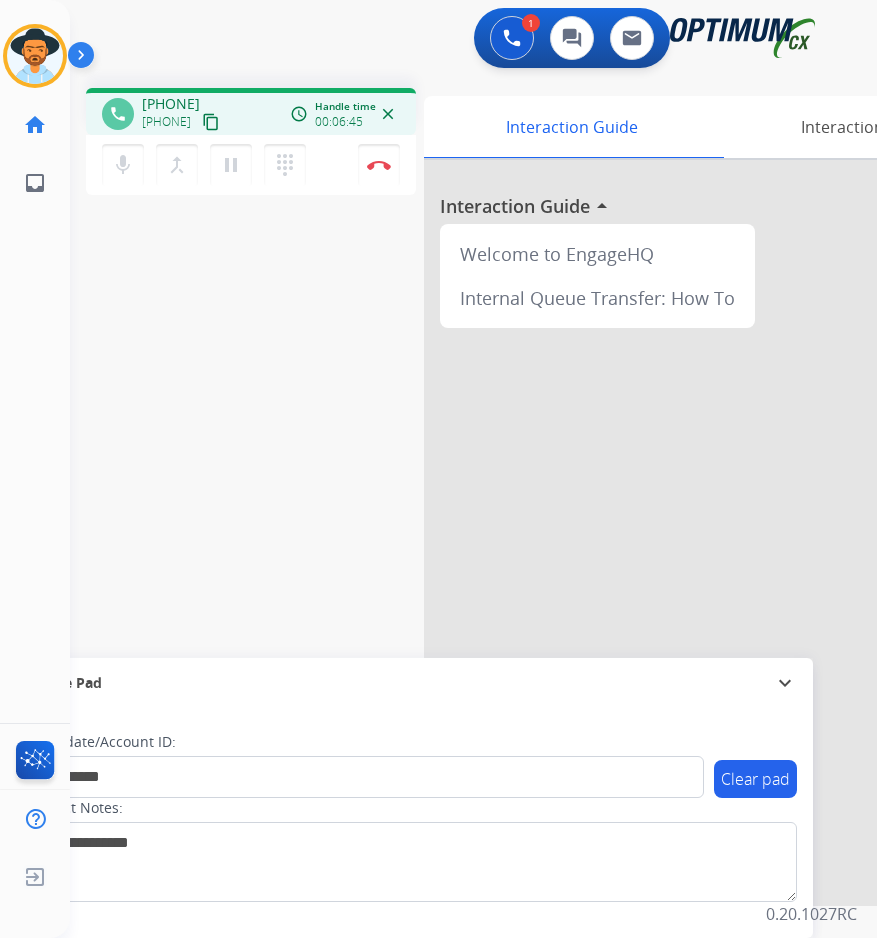 click on "**********" at bounding box center (449, 489) 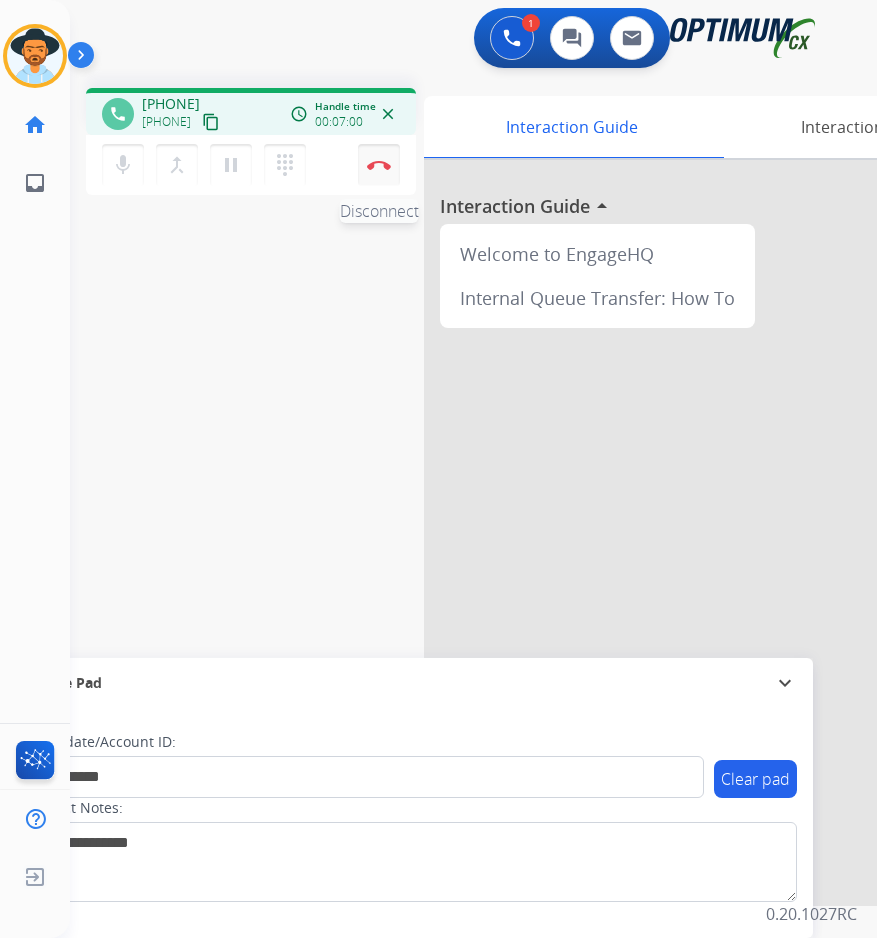 click on "Disconnect" at bounding box center [379, 165] 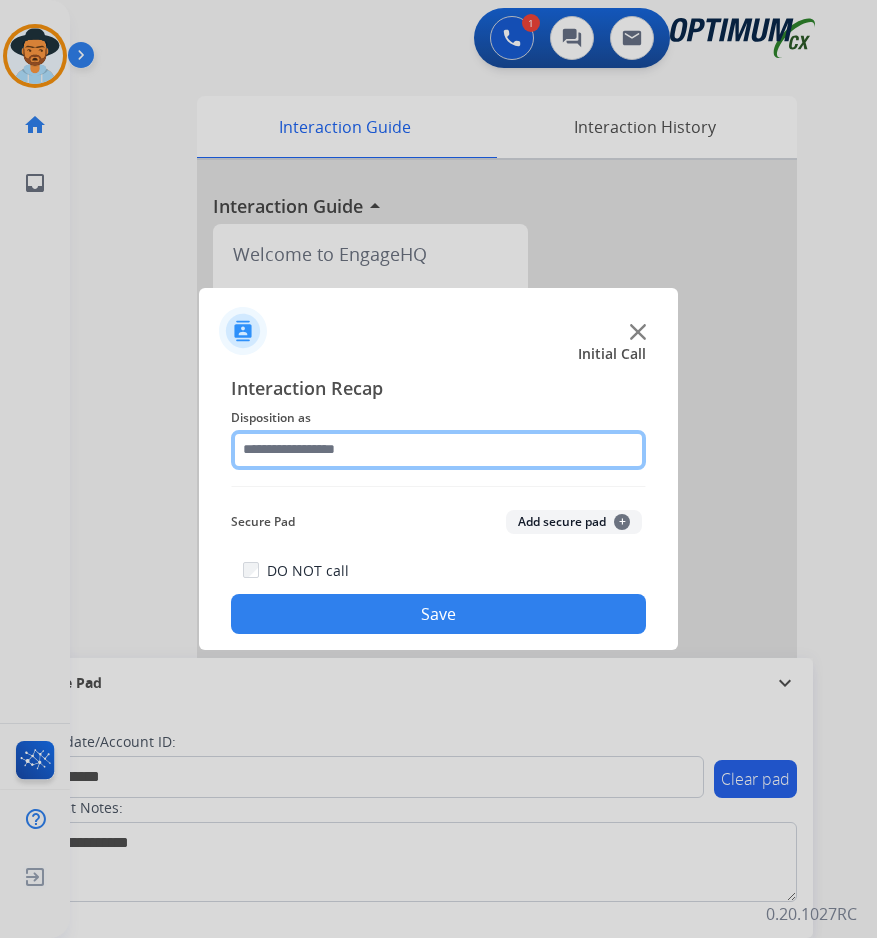 click 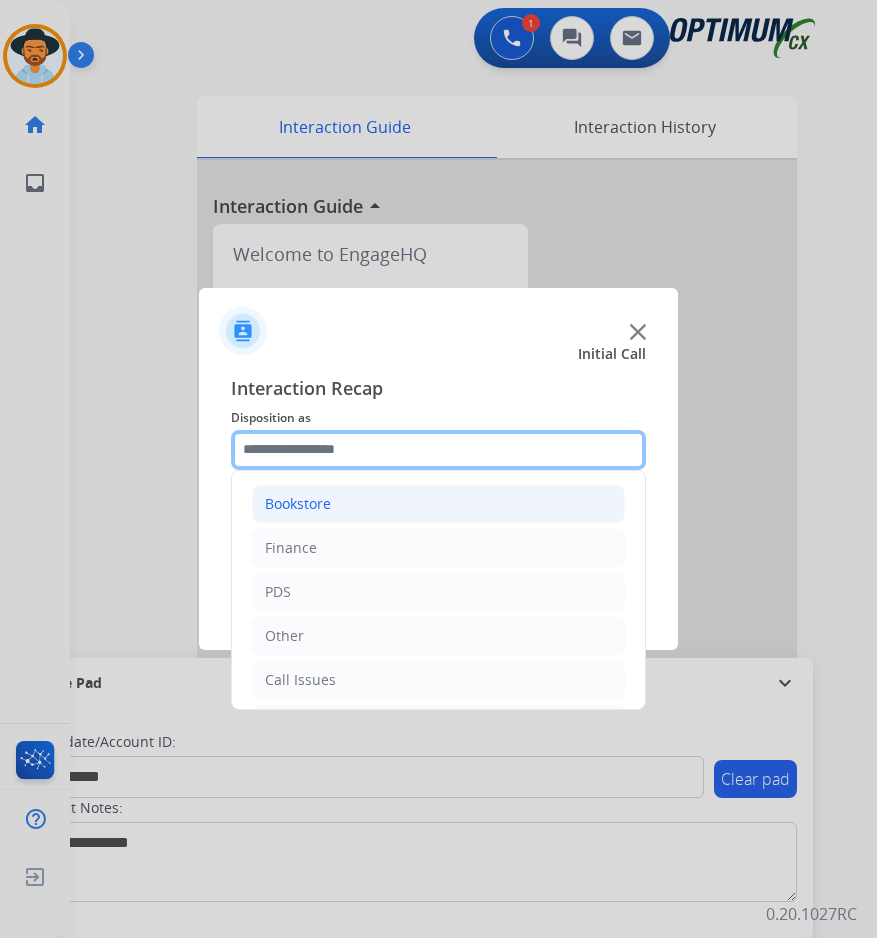 scroll, scrollTop: 136, scrollLeft: 0, axis: vertical 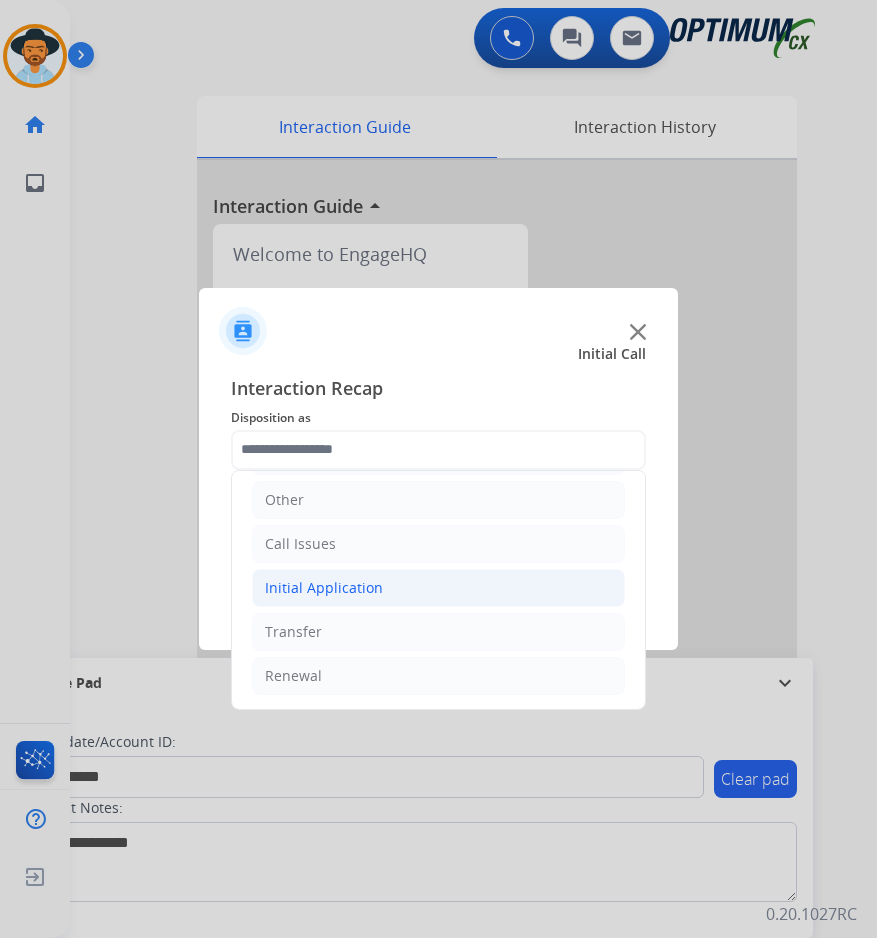 click on "Initial Application" 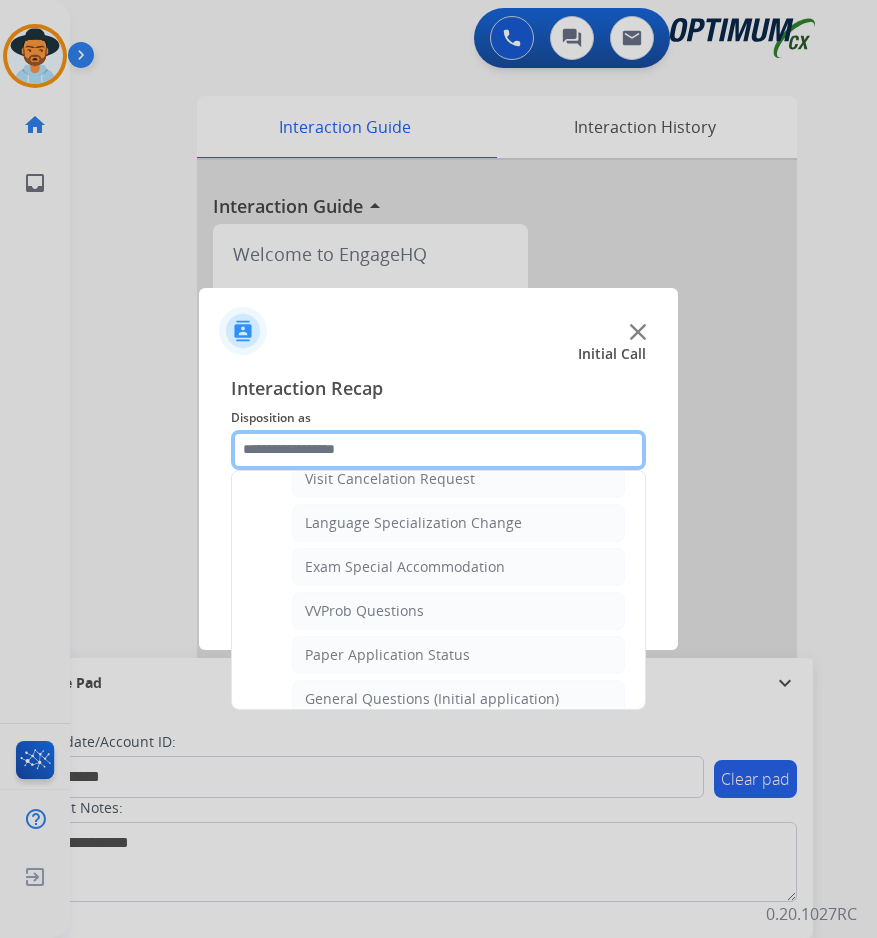 scroll, scrollTop: 1136, scrollLeft: 0, axis: vertical 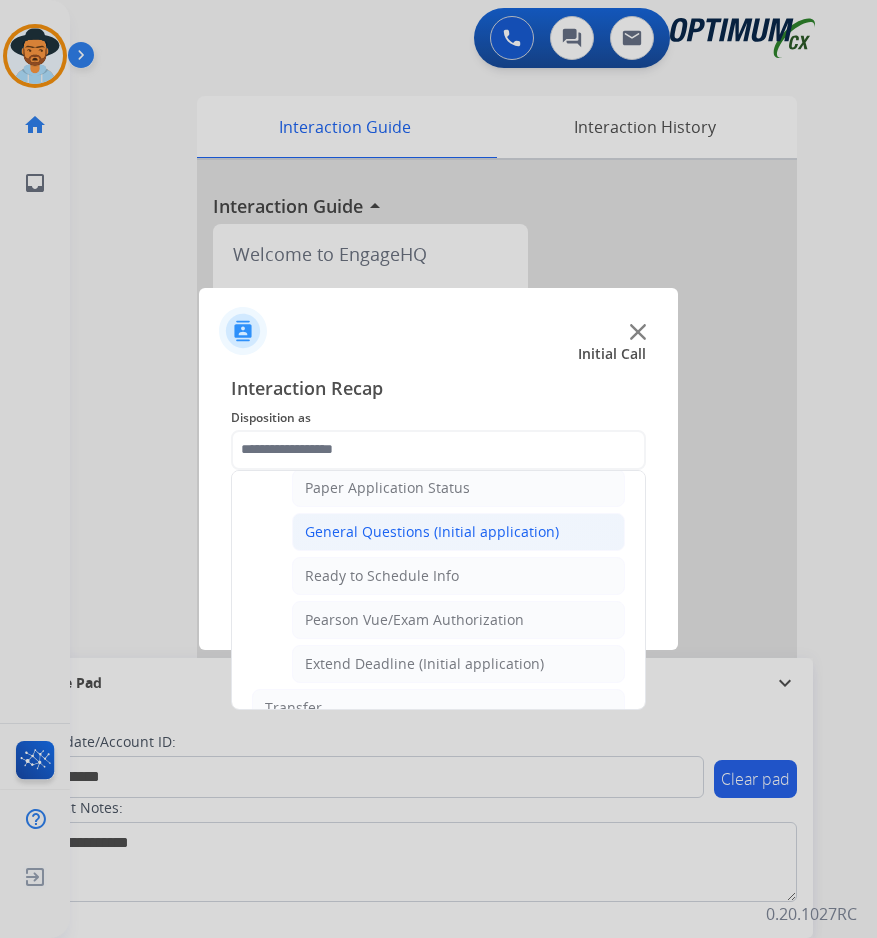 click on "General Questions (Initial application)" 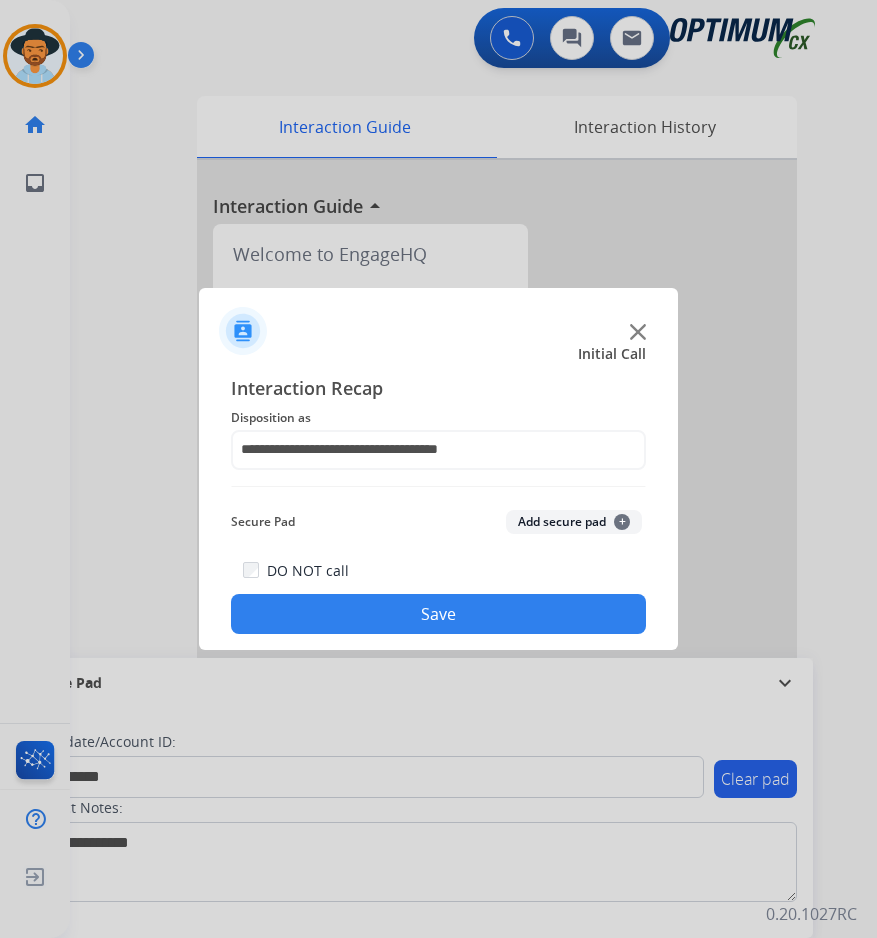 click on "Save" 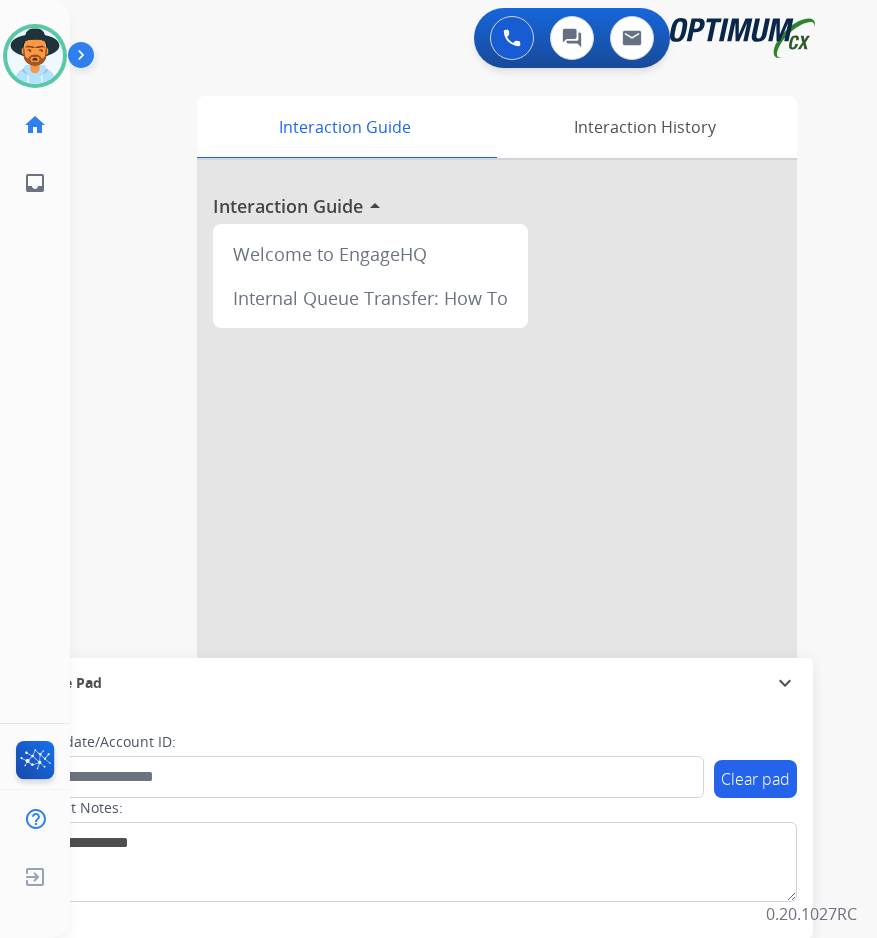 click on "0 Voice Interactions  0  Chat Interactions   0  Email Interactions" at bounding box center [457, 40] 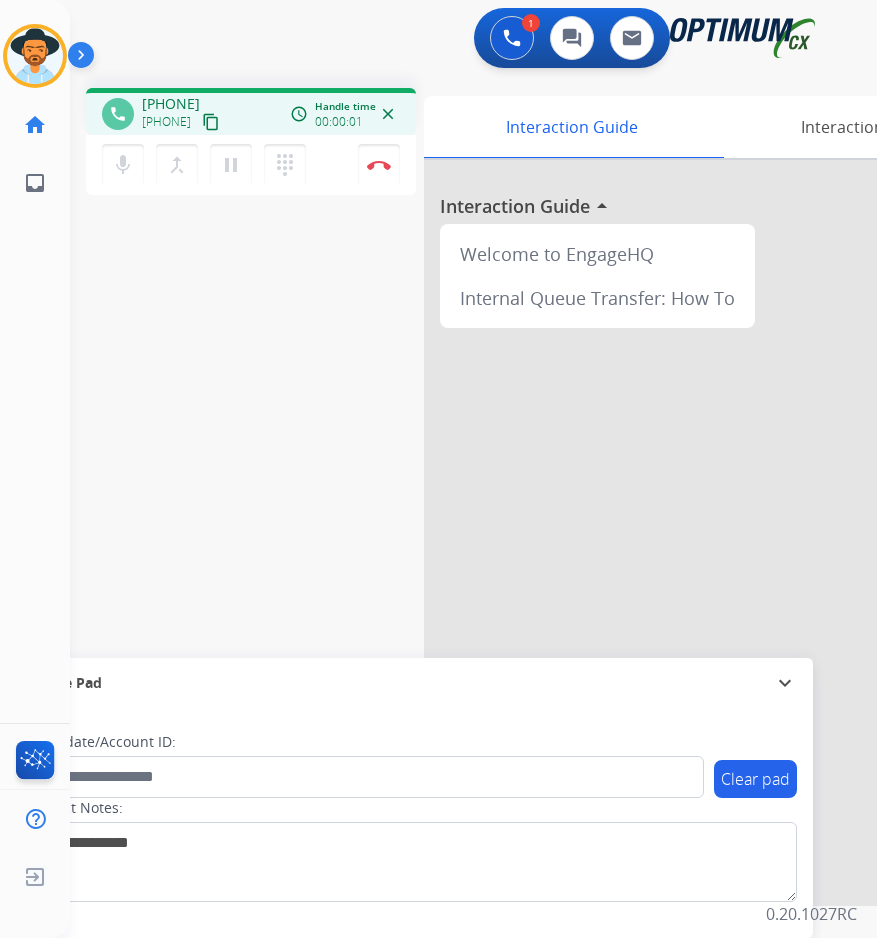 click on "[PHONE]" at bounding box center [171, 104] 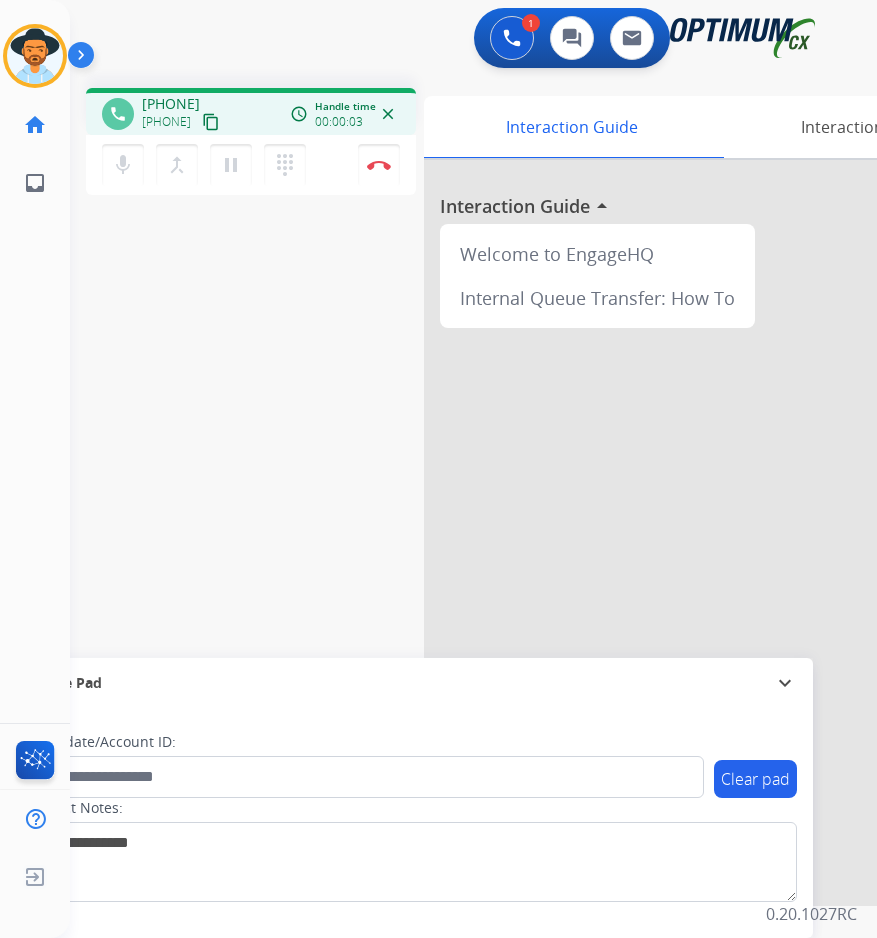 copy on "[PHONE]" 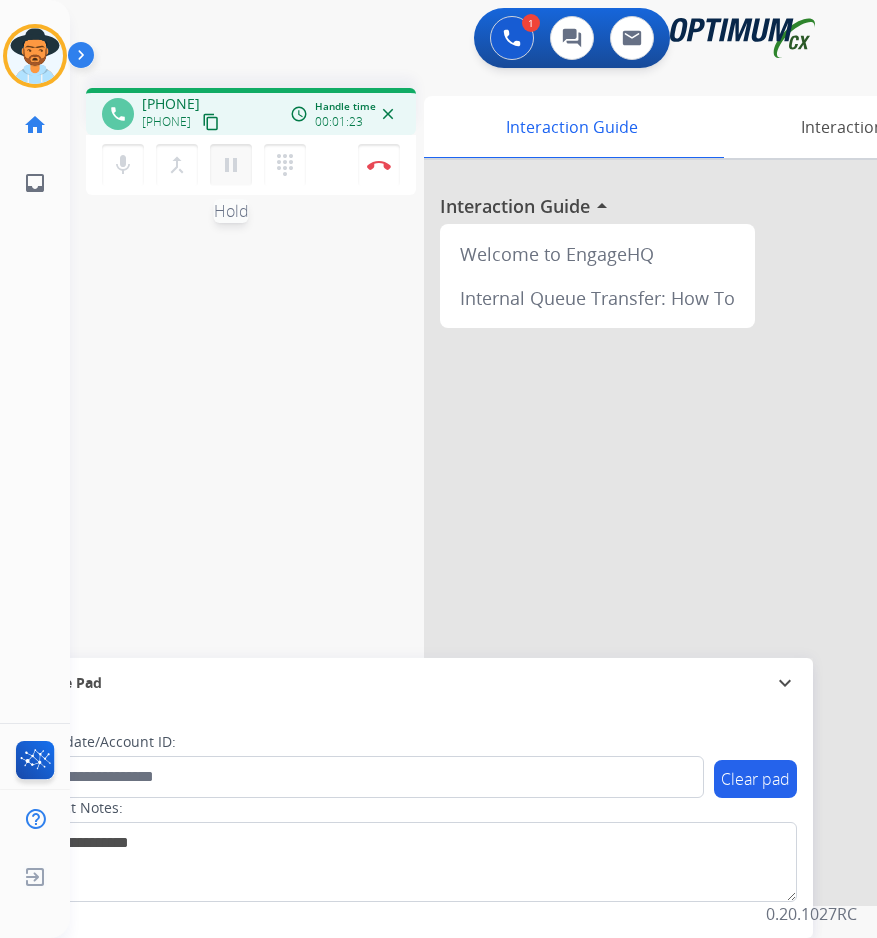 click on "pause" at bounding box center (231, 165) 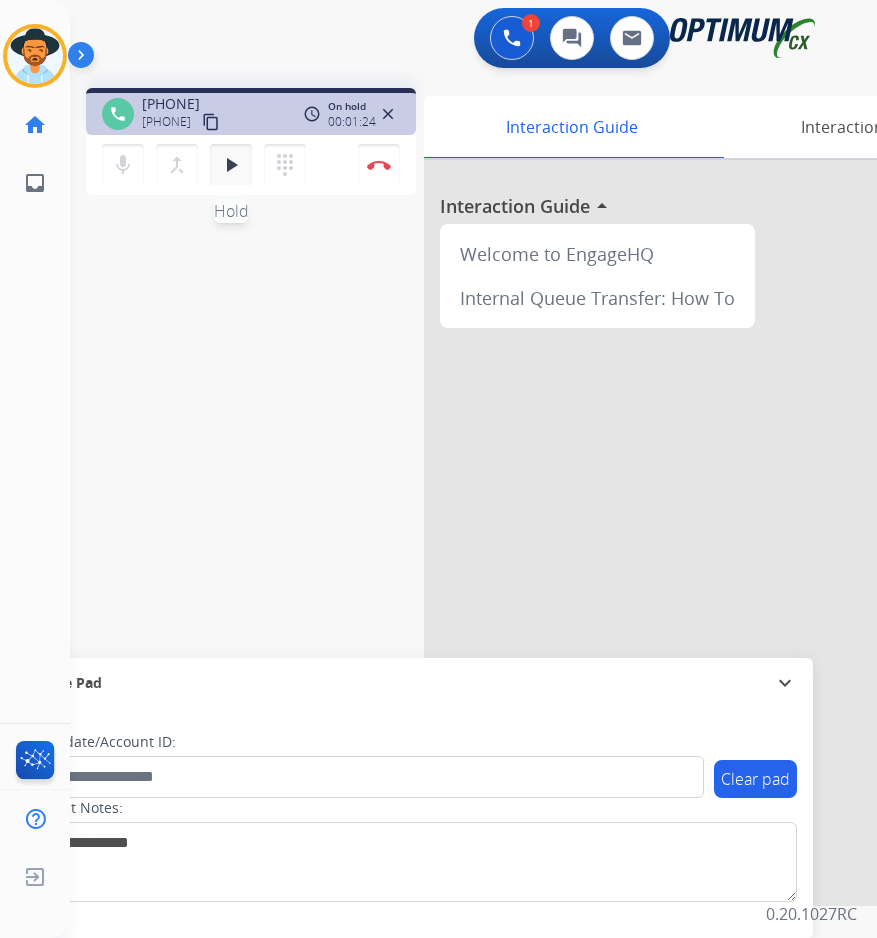 click on "play_arrow" at bounding box center [231, 165] 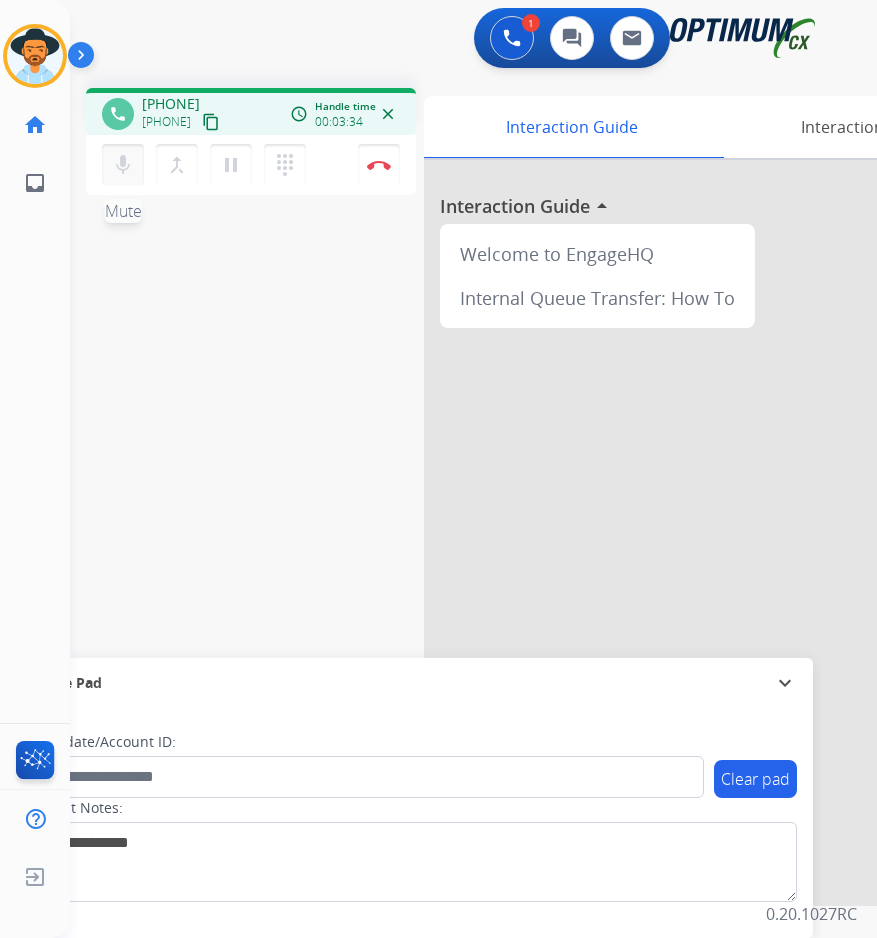 click on "mic" at bounding box center (123, 165) 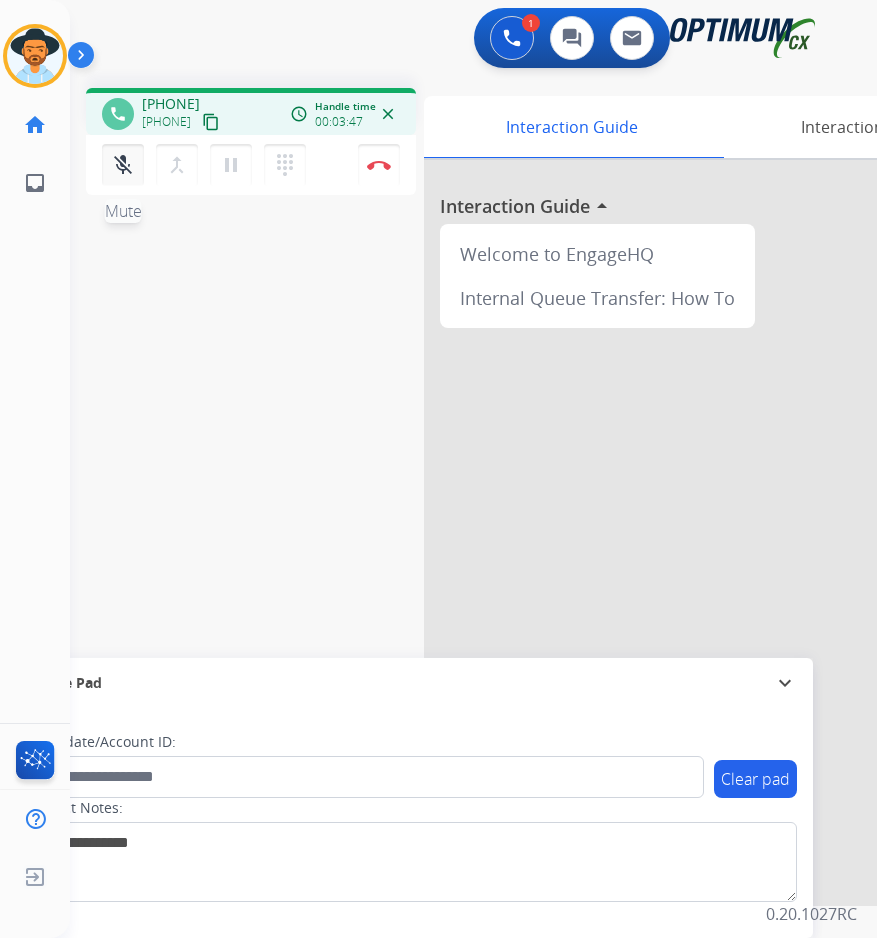 click on "mic_off" at bounding box center [123, 165] 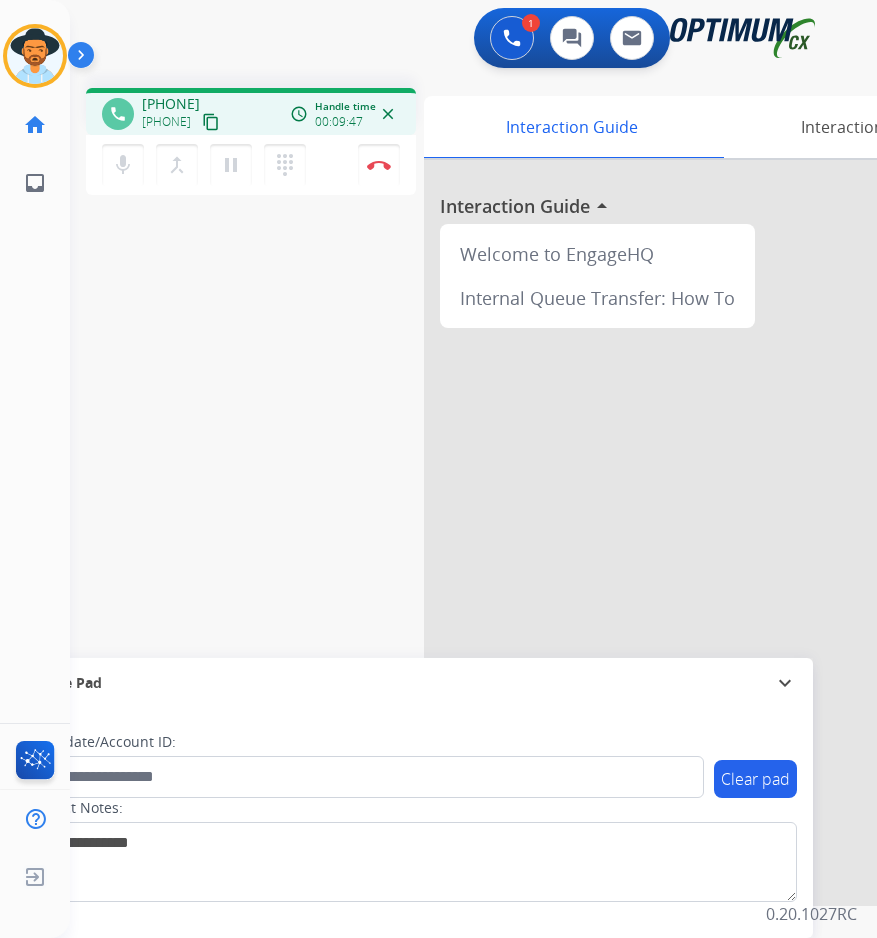 copy on "[PHONE]" 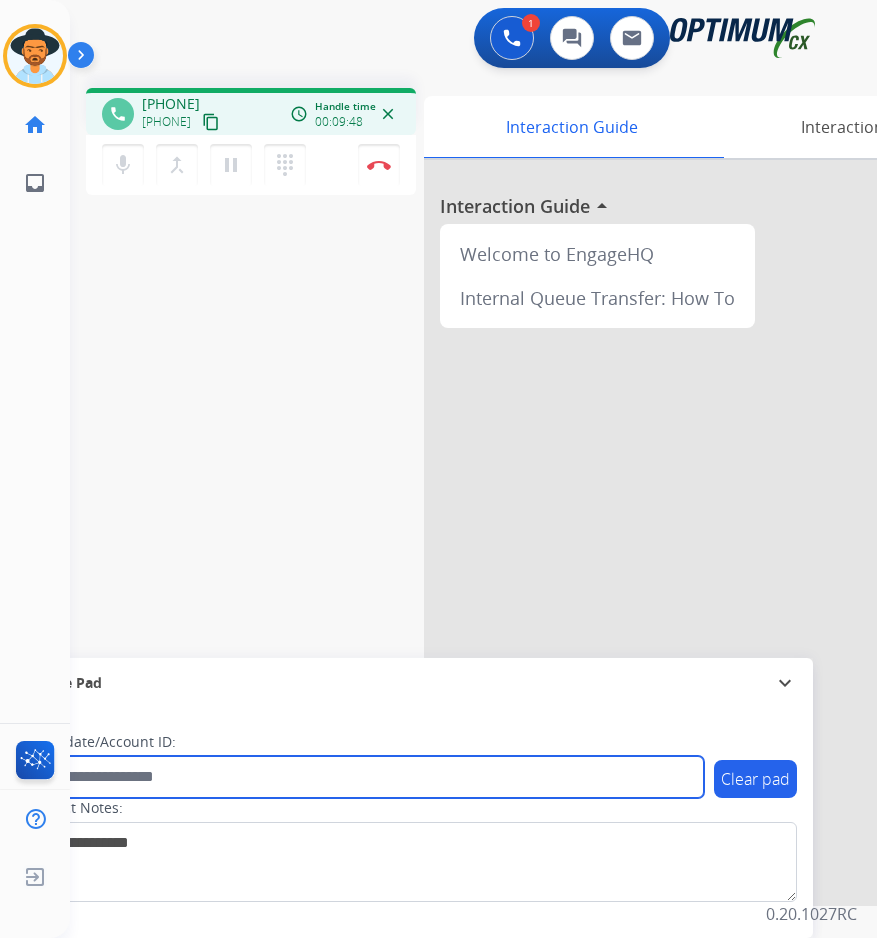 click at bounding box center (365, 777) 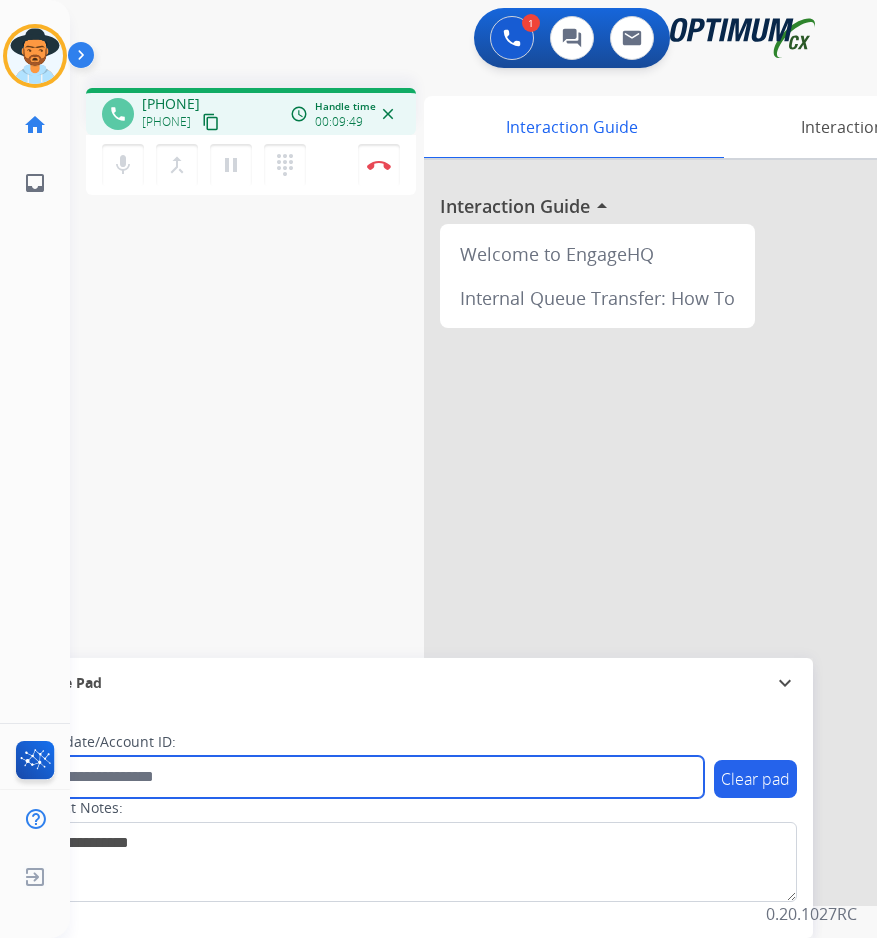 paste on "**********" 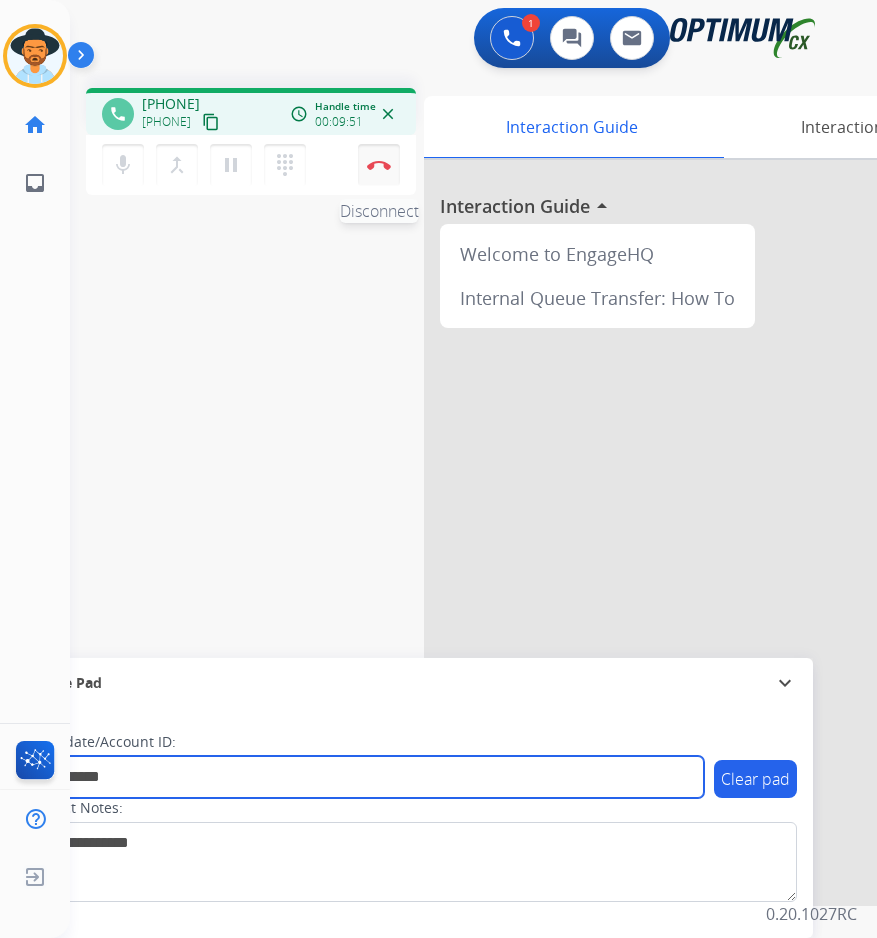 type on "**********" 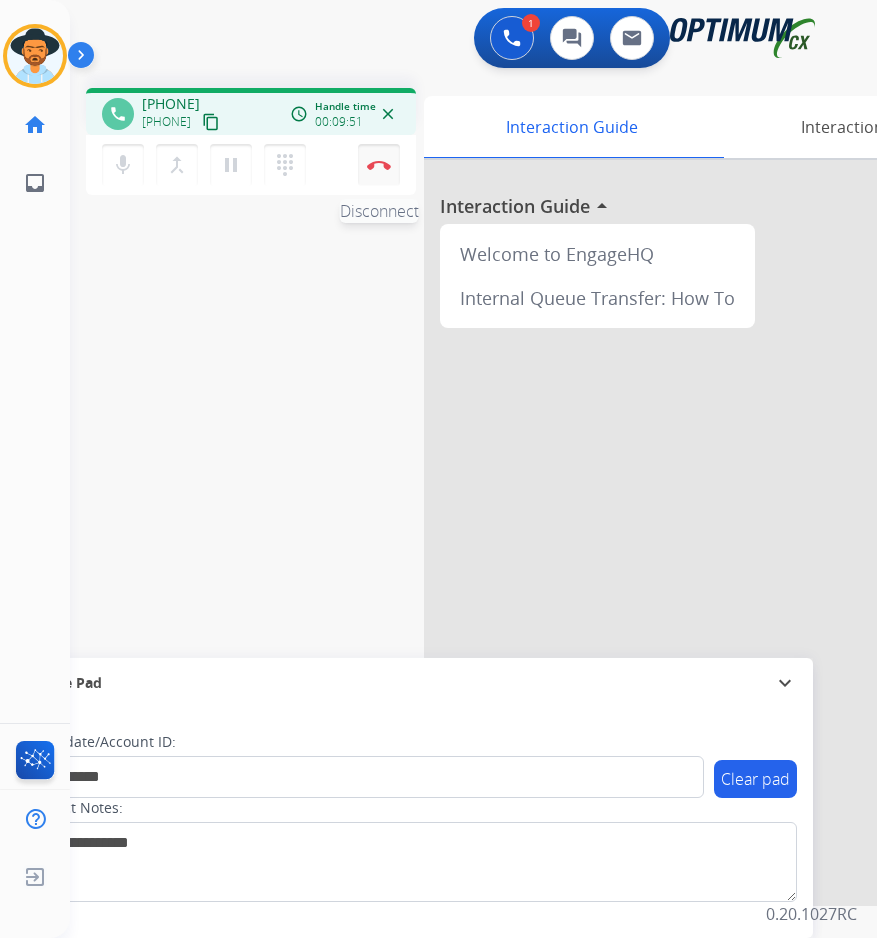 click at bounding box center (379, 165) 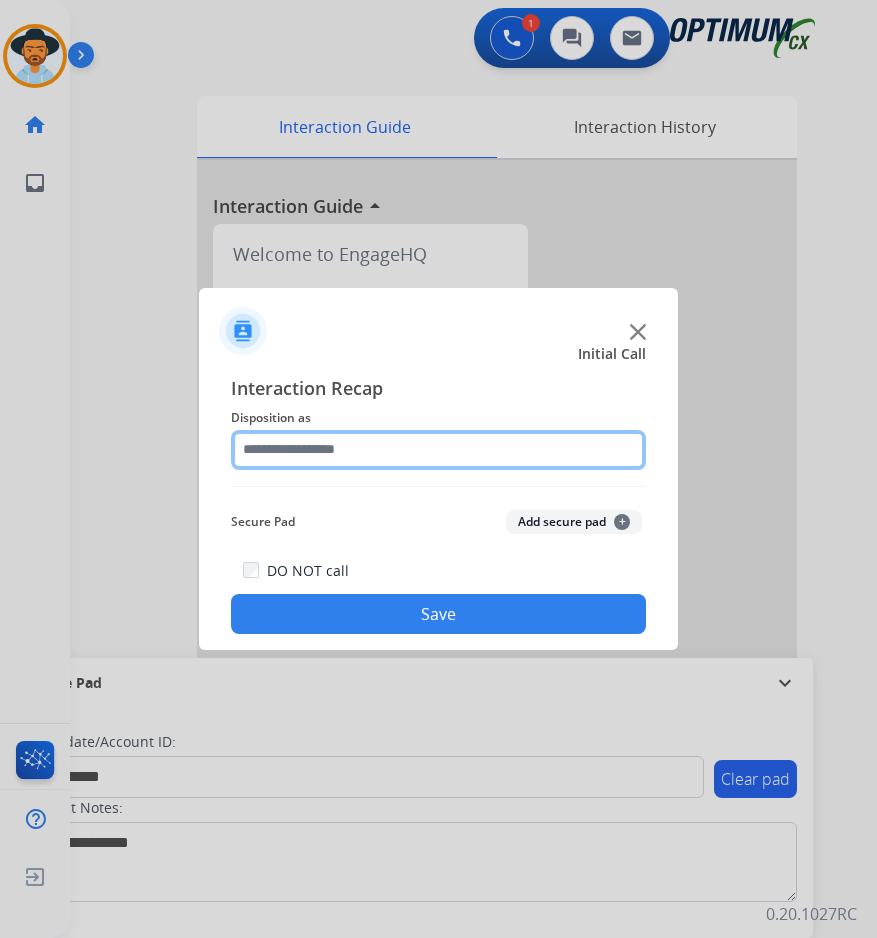 click 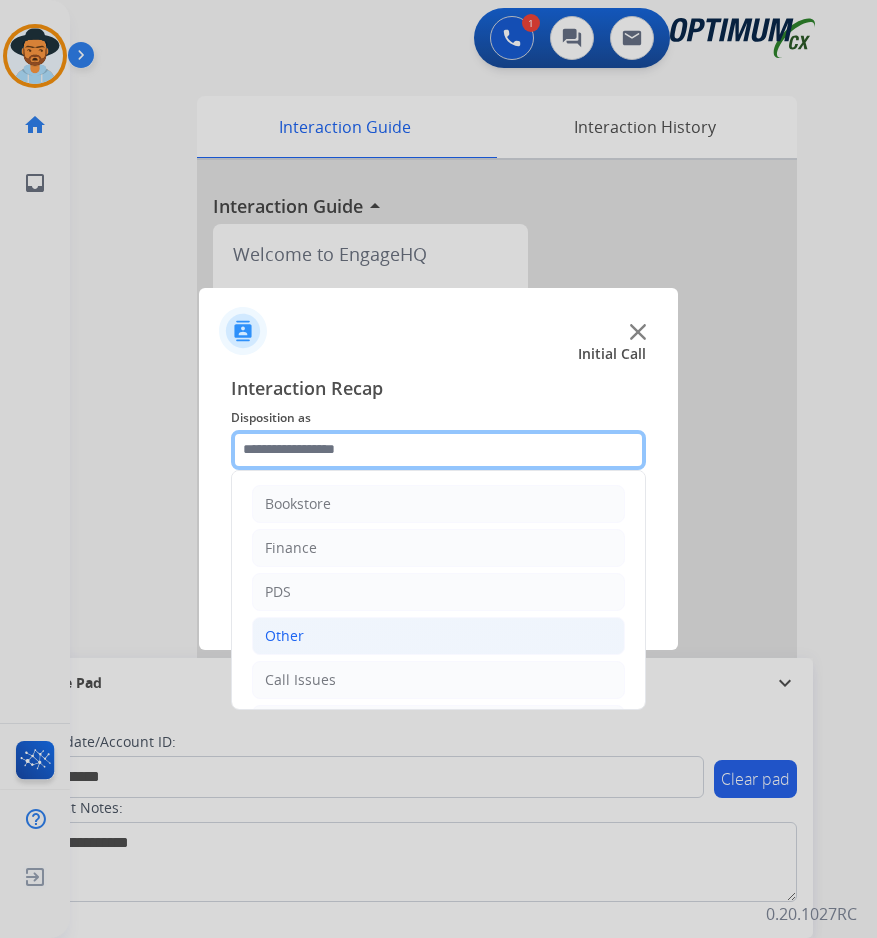scroll, scrollTop: 136, scrollLeft: 0, axis: vertical 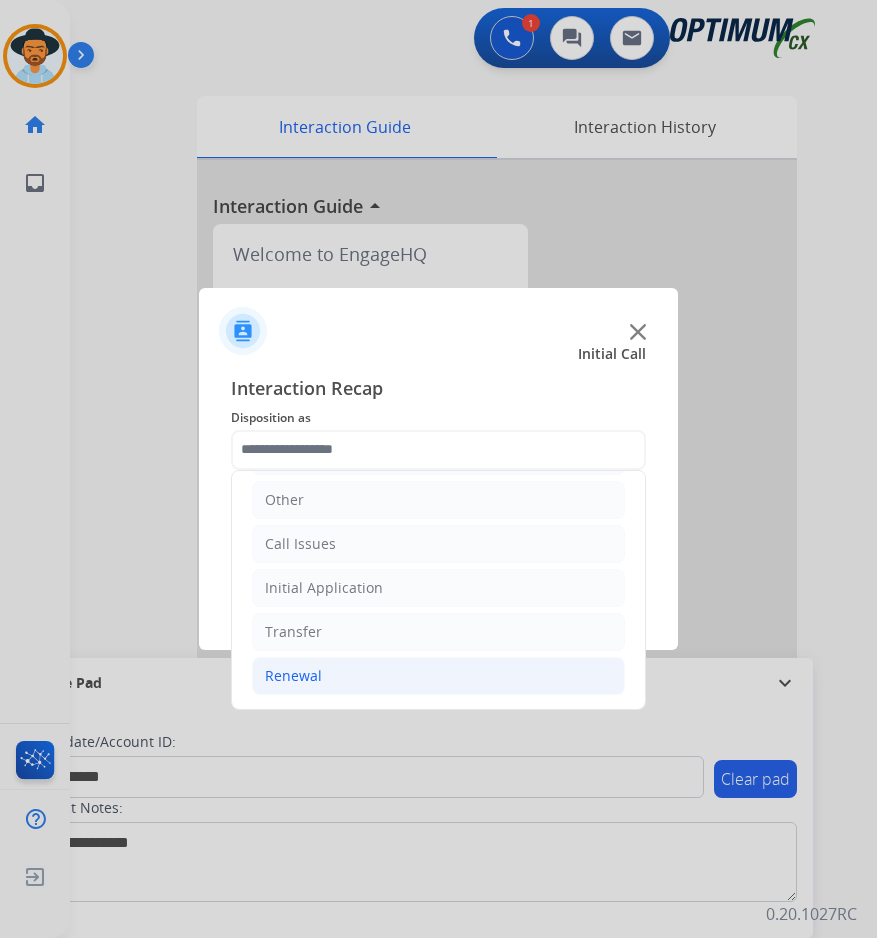 click on "Renewal" 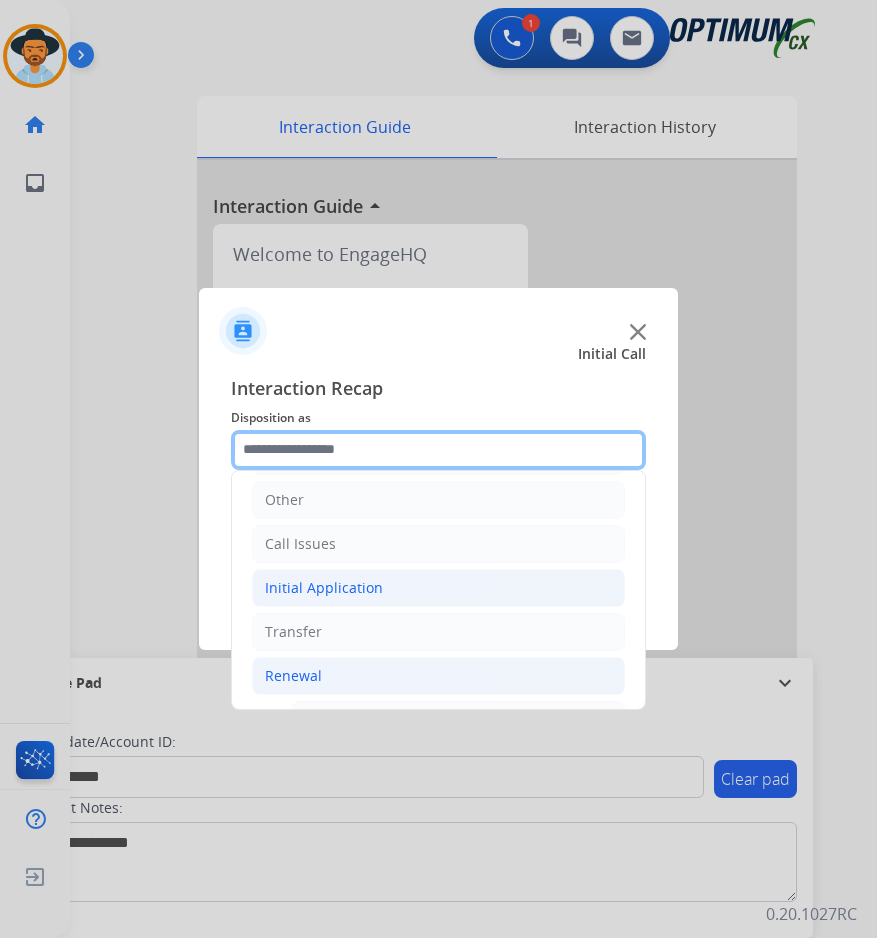 scroll, scrollTop: 636, scrollLeft: 0, axis: vertical 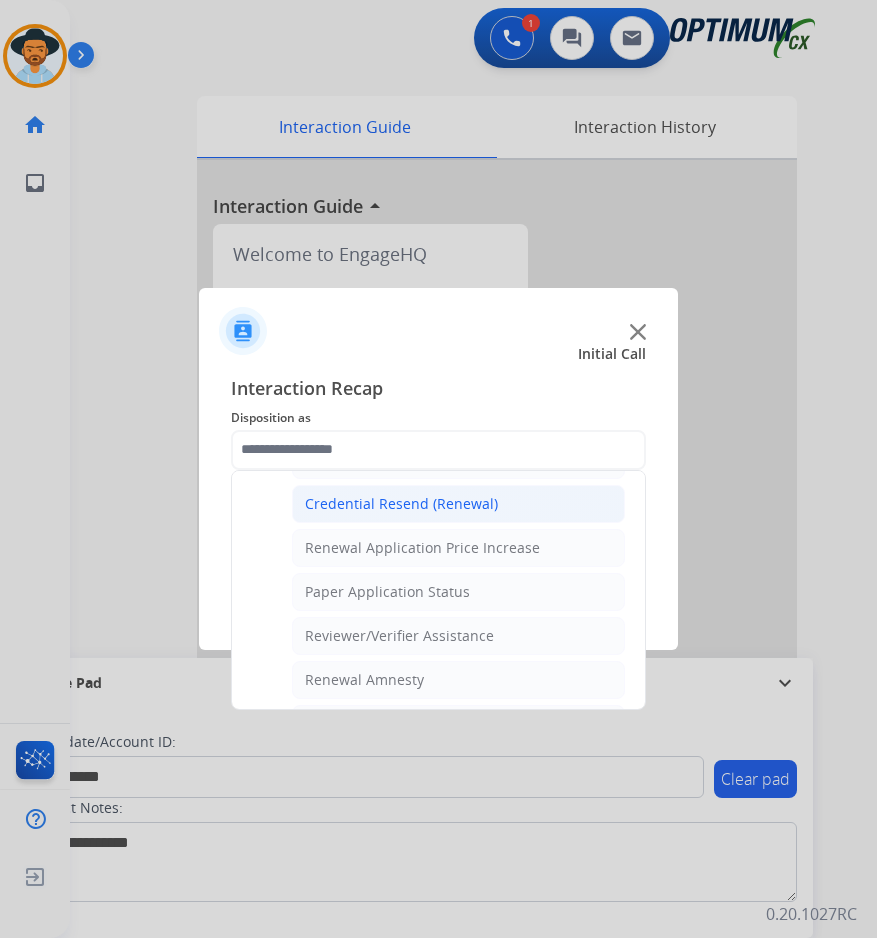 click on "Credential Resend (Renewal)" 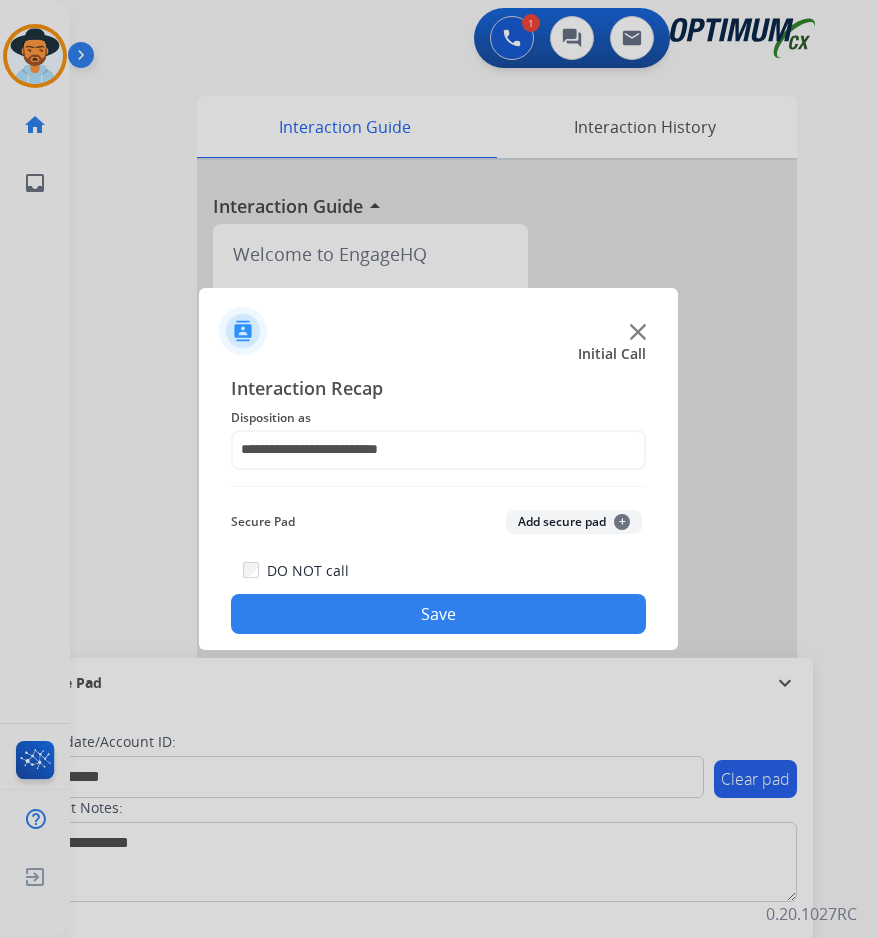 click on "Save" 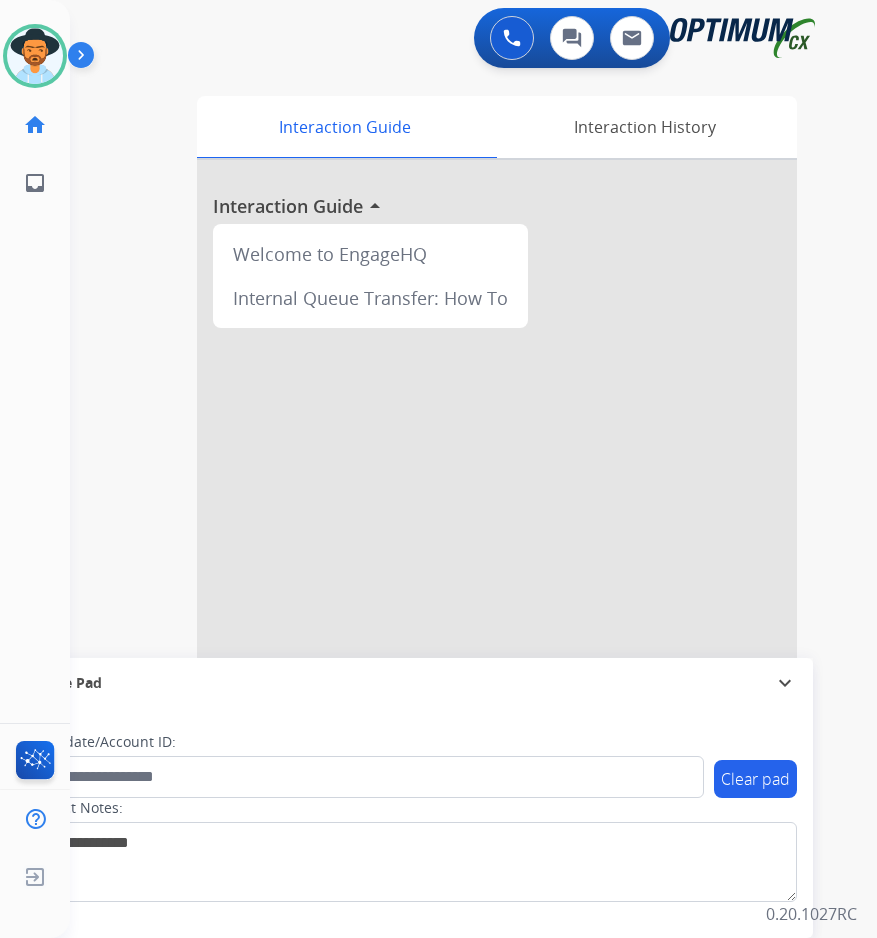 click on "0 Voice Interactions  0  Chat Interactions   0  Email Interactions" at bounding box center (457, 40) 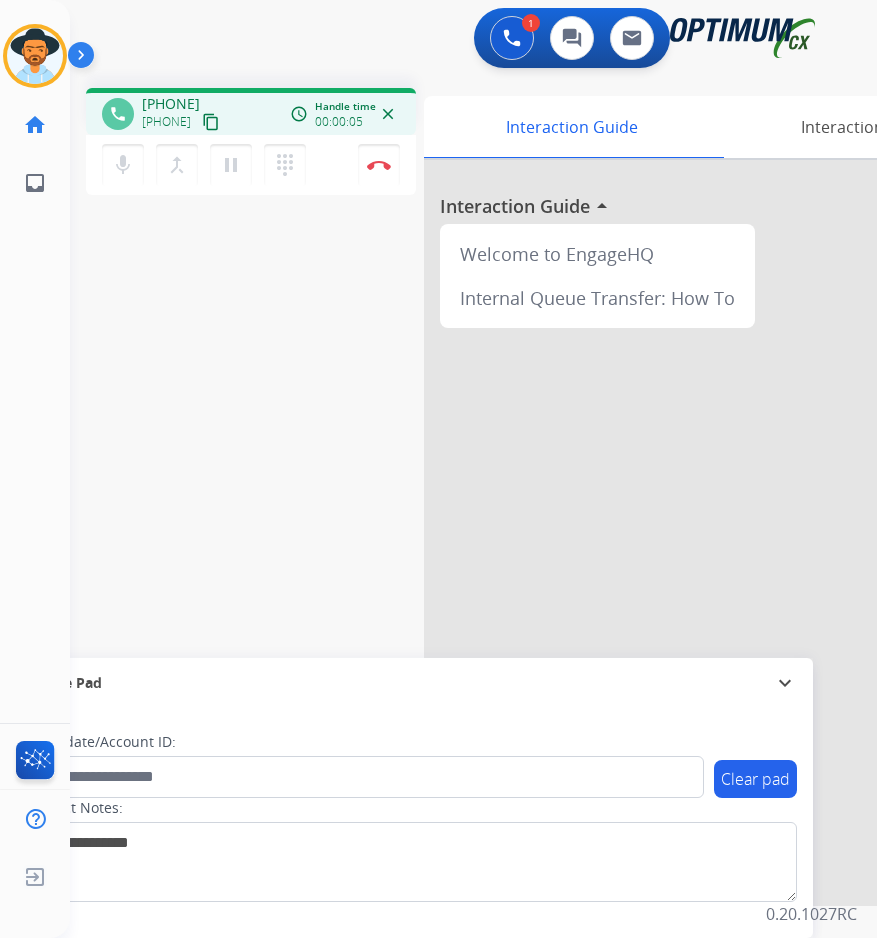 click on "[PHONE]" at bounding box center [171, 104] 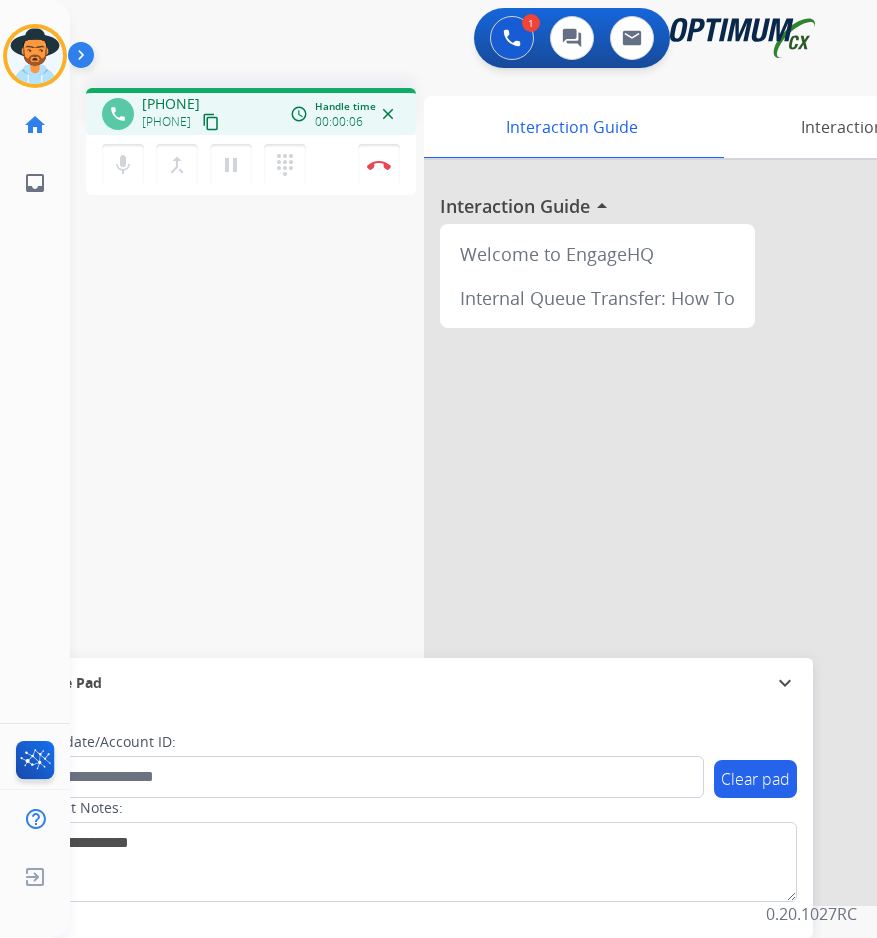 copy on "[PHONE]" 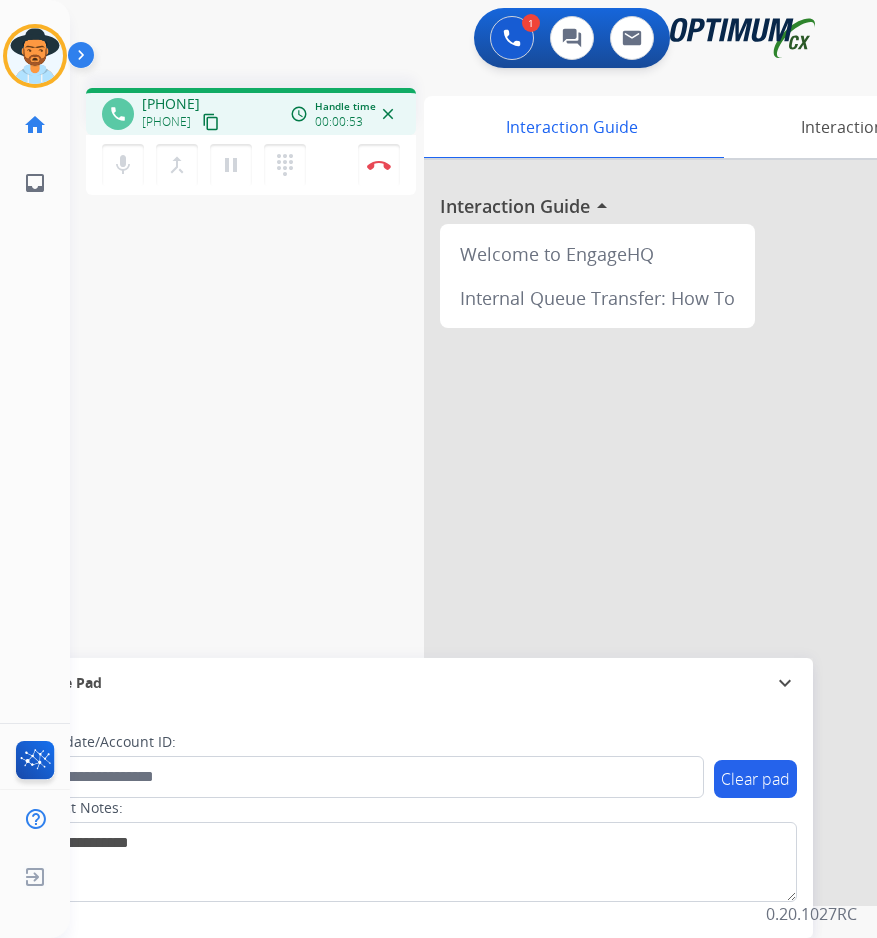 click on "[PHONE]" at bounding box center [171, 104] 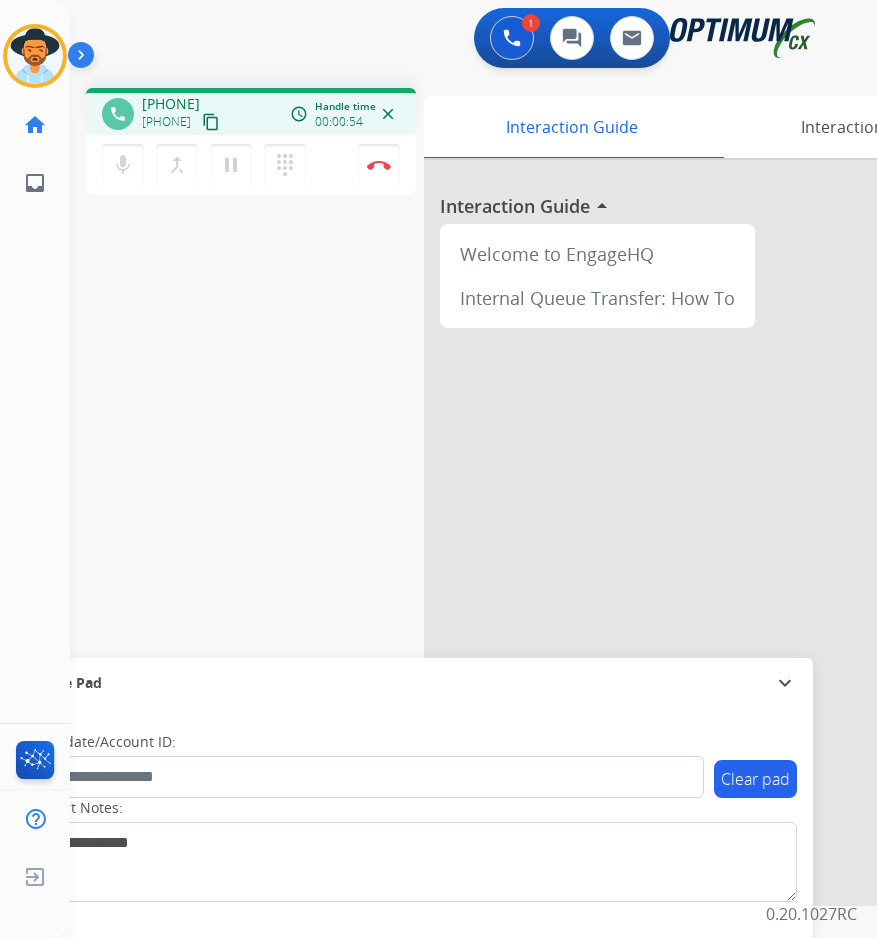 click on "[PHONE]" at bounding box center (171, 104) 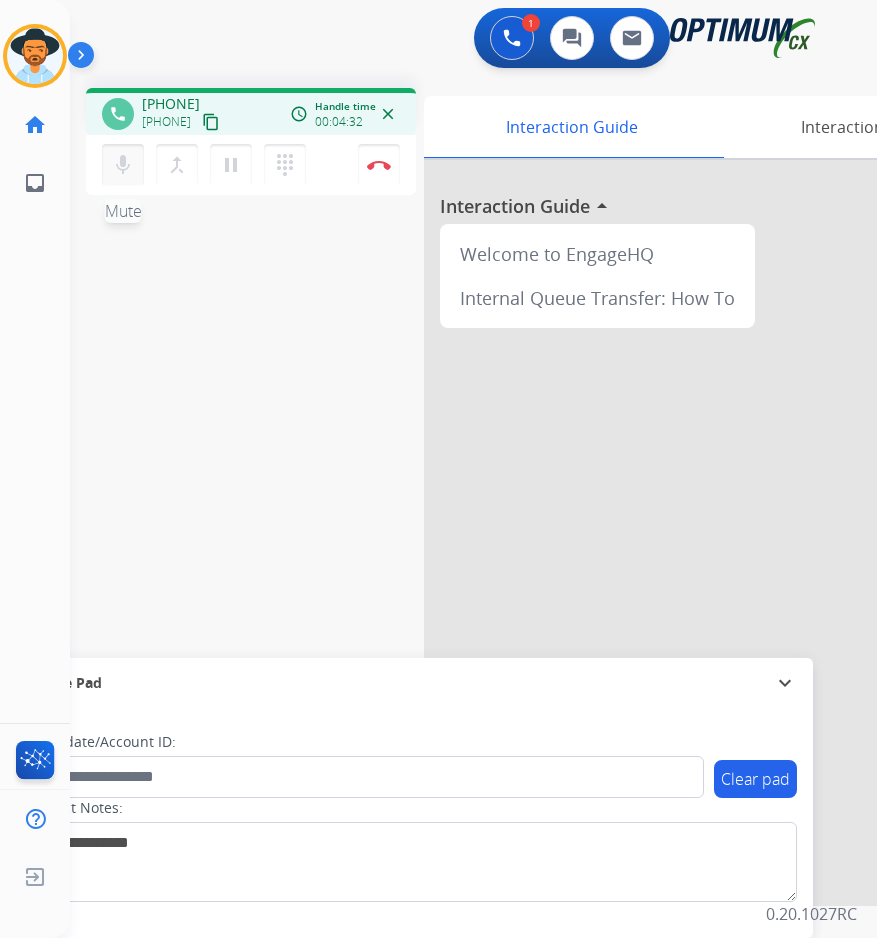 click on "mic" at bounding box center [123, 165] 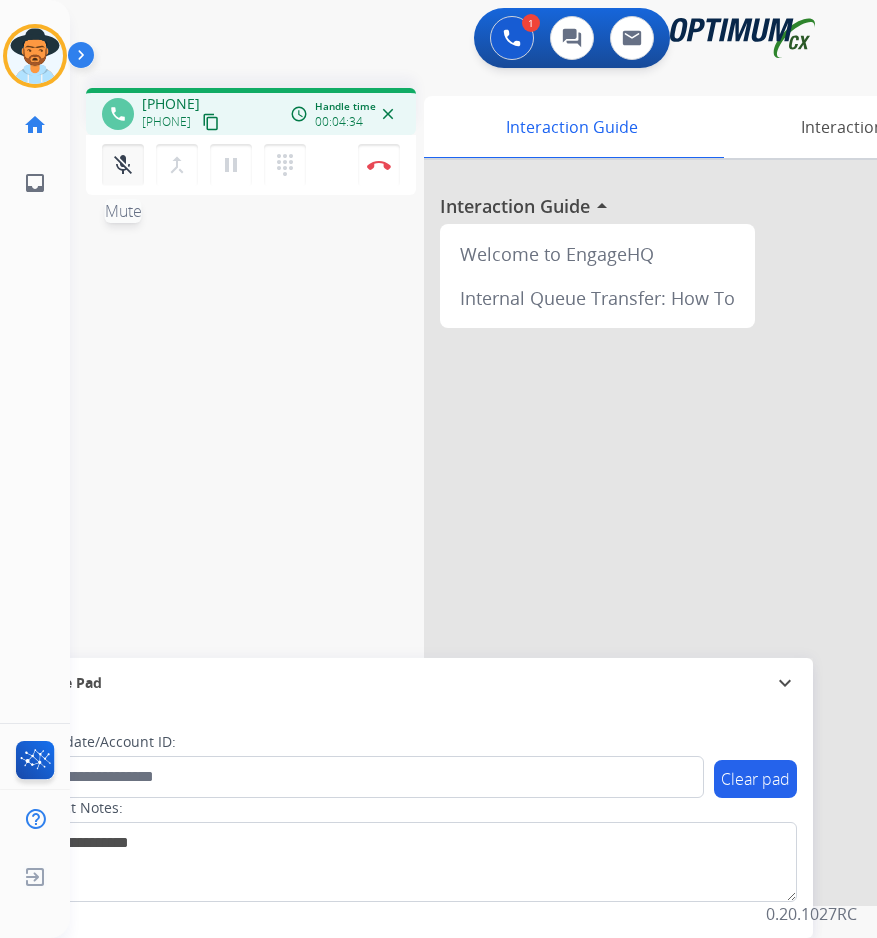 click on "mic_off" at bounding box center (123, 165) 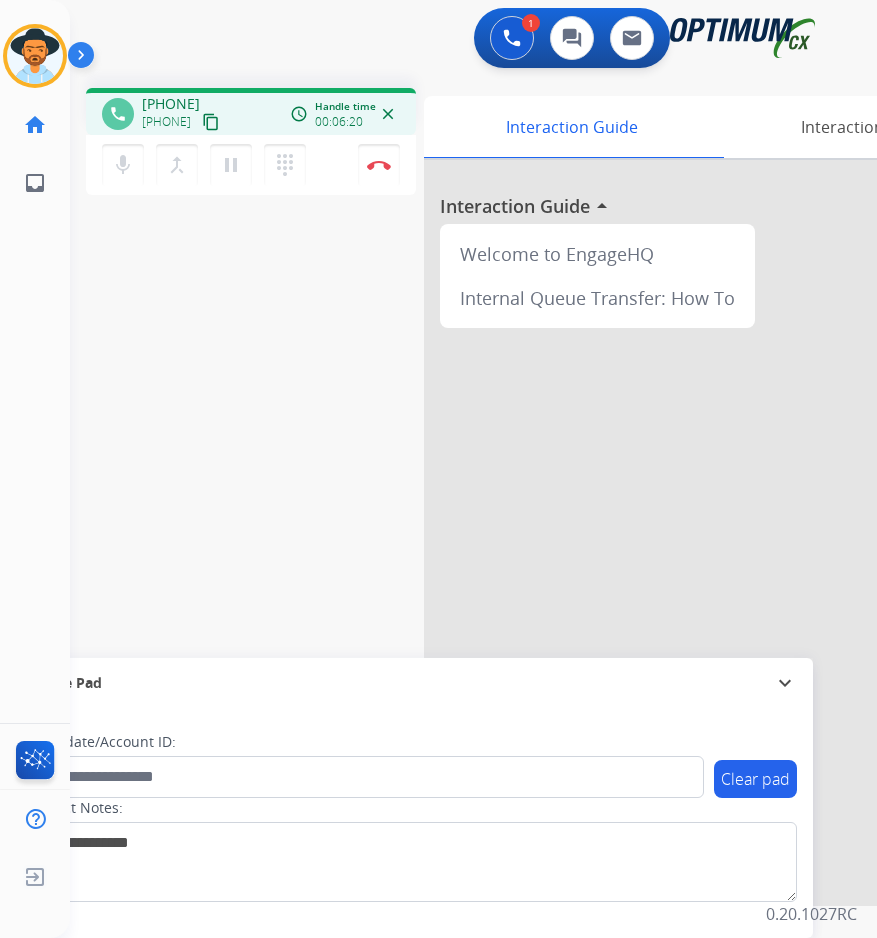 click on "[PHONE]" at bounding box center (171, 104) 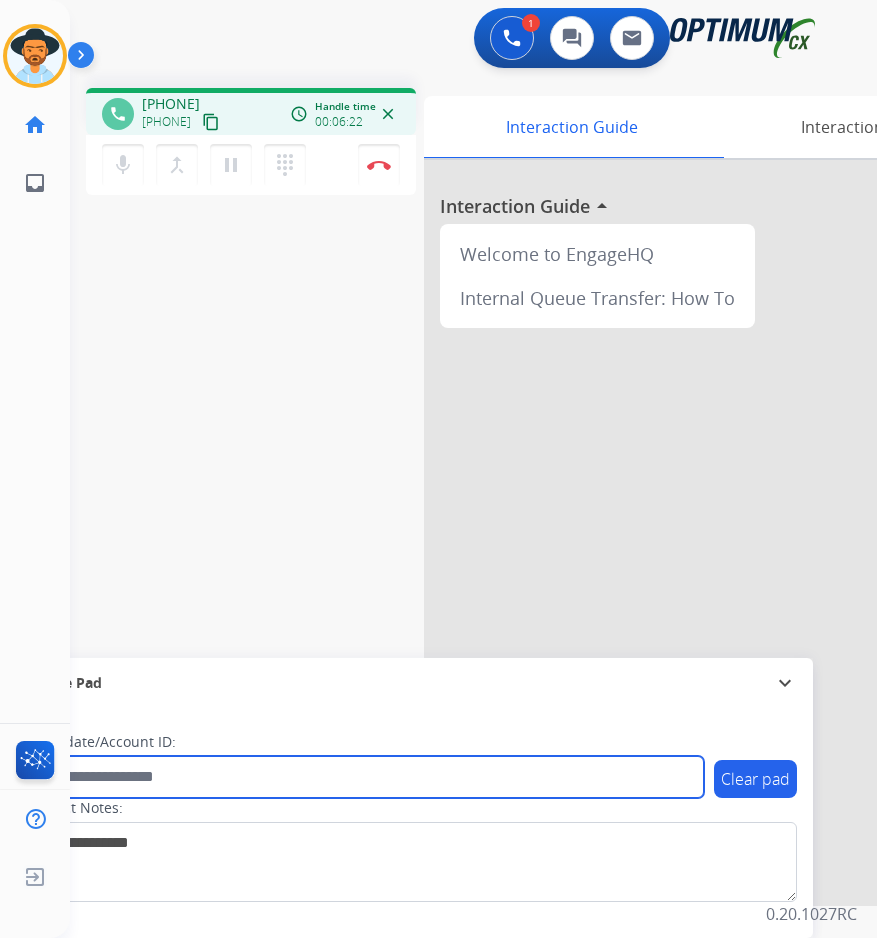 click at bounding box center [365, 777] 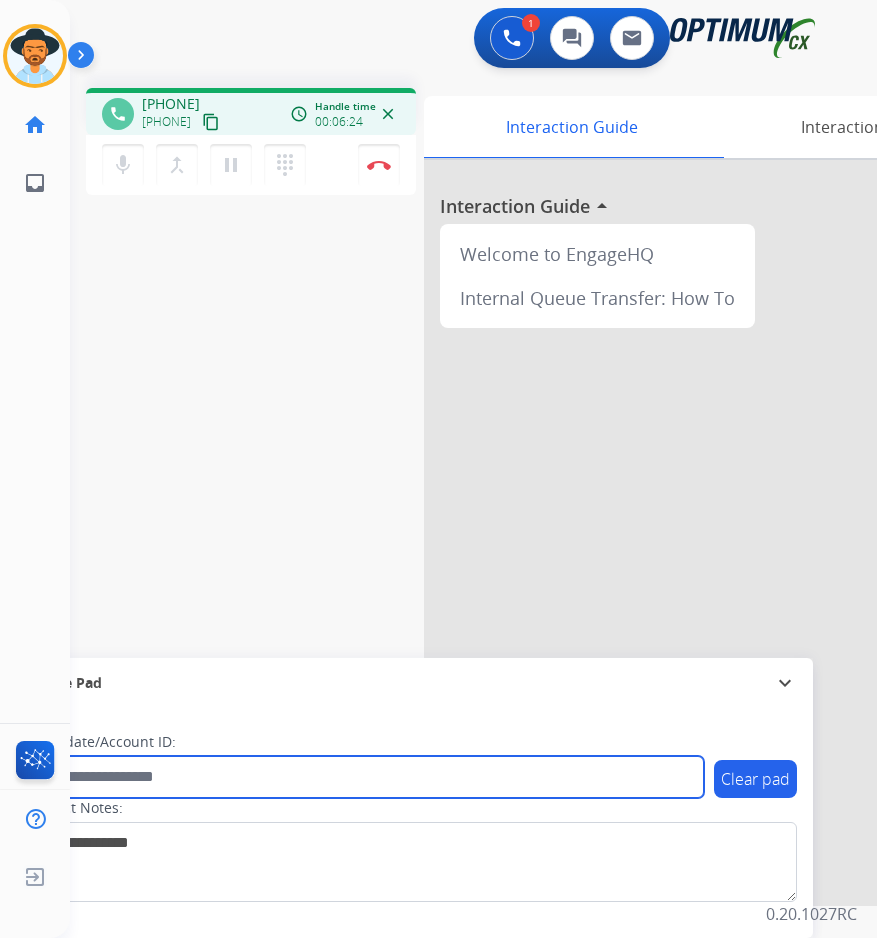paste on "**********" 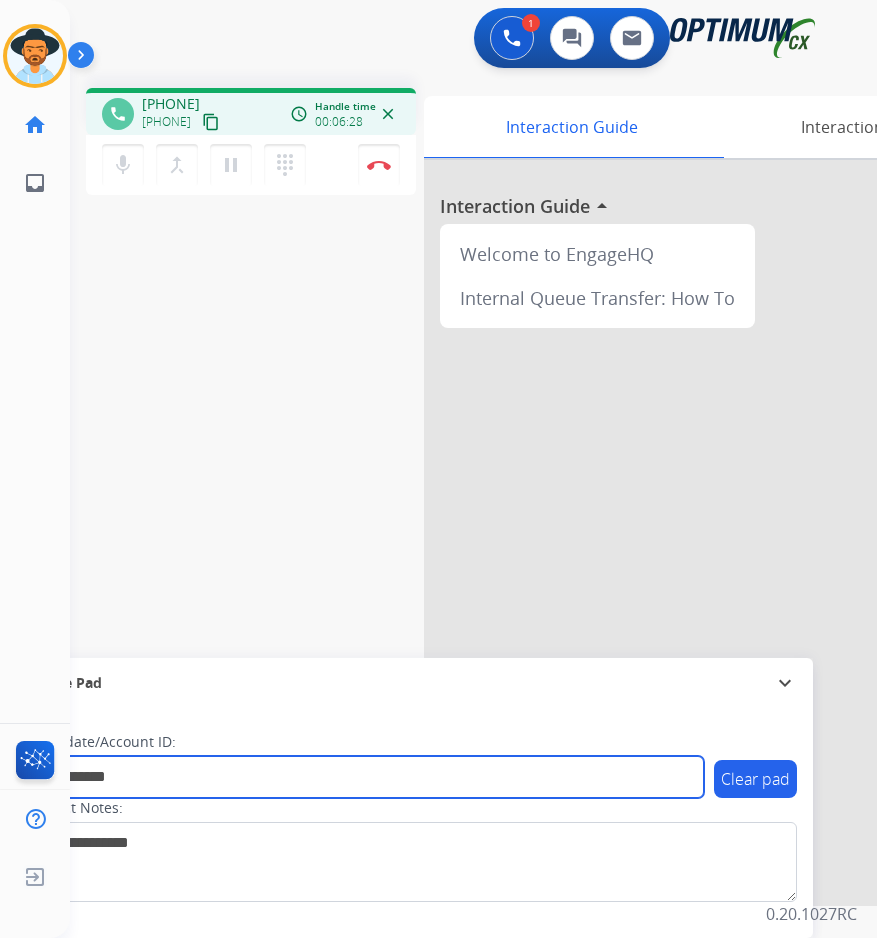 type on "**********" 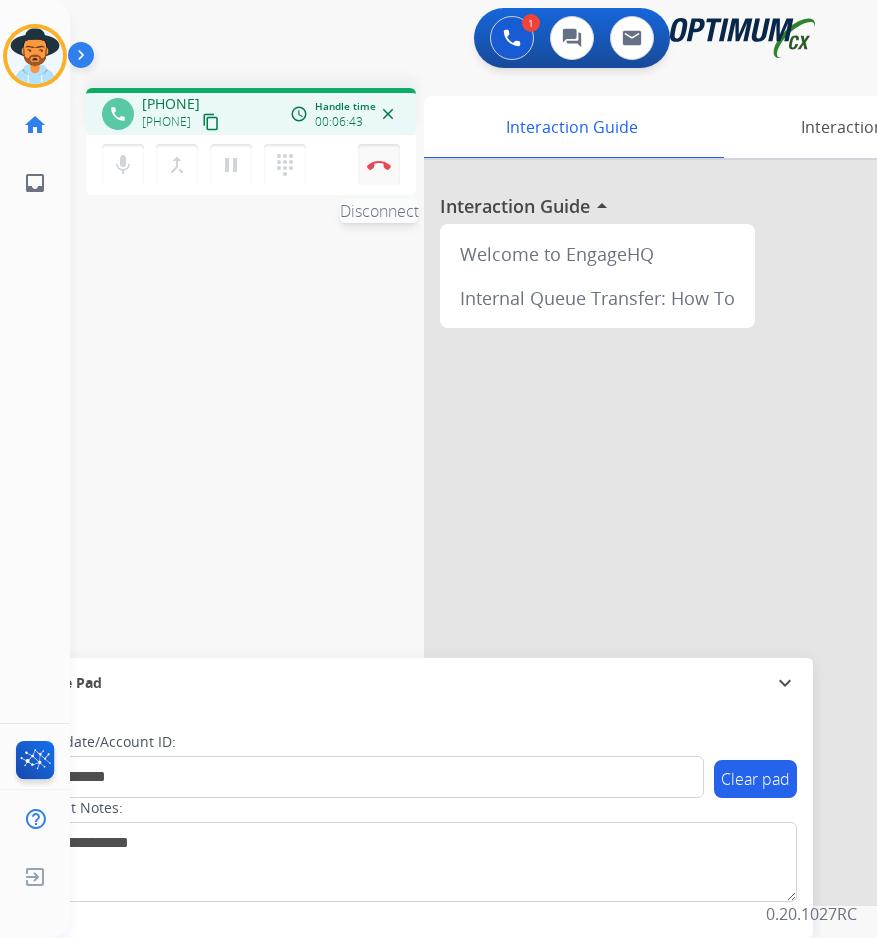 click on "Disconnect" at bounding box center [379, 165] 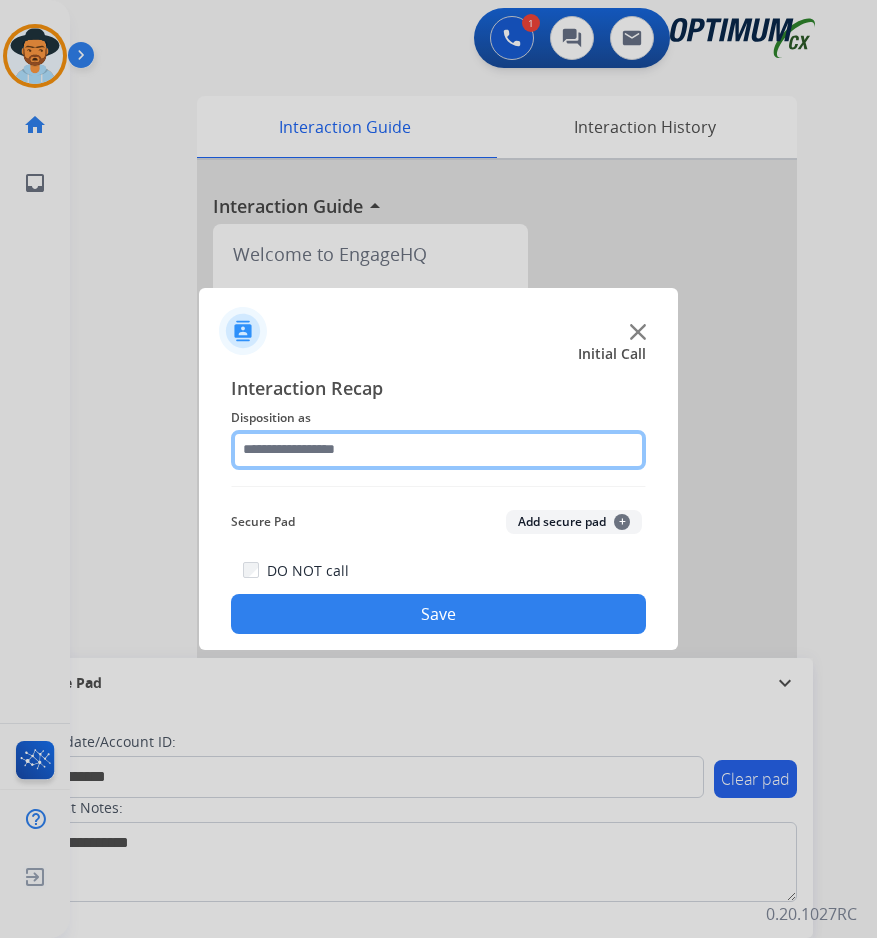 click 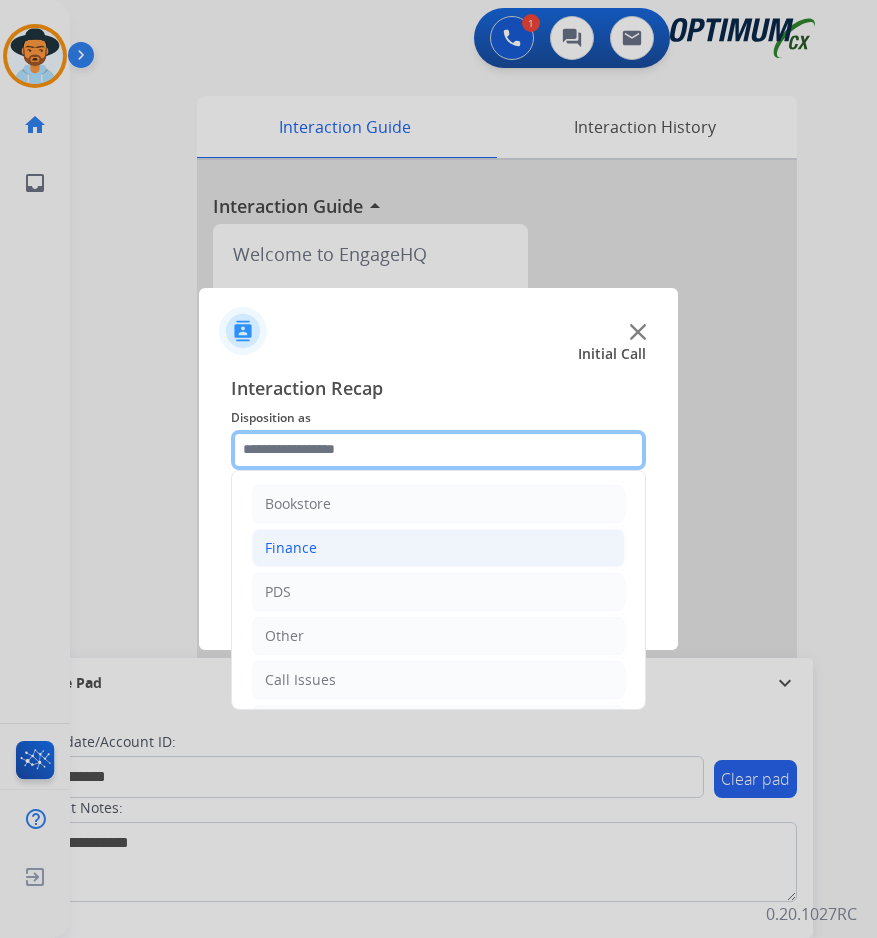 scroll, scrollTop: 136, scrollLeft: 0, axis: vertical 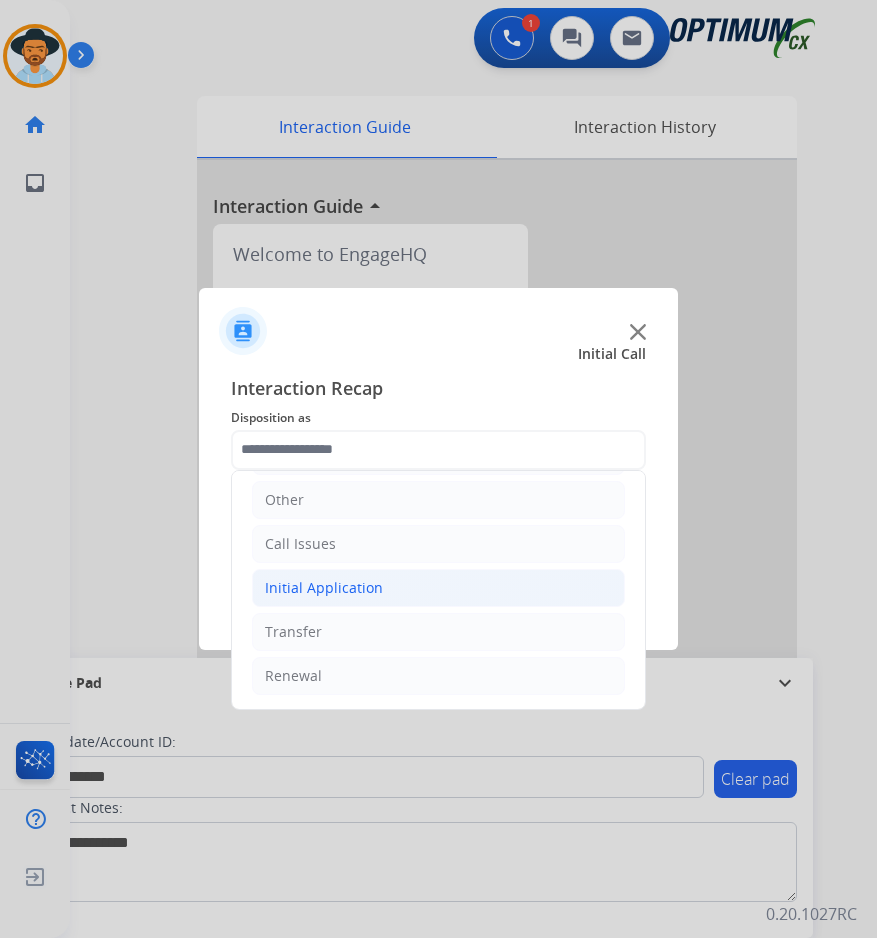 click on "Initial Application" 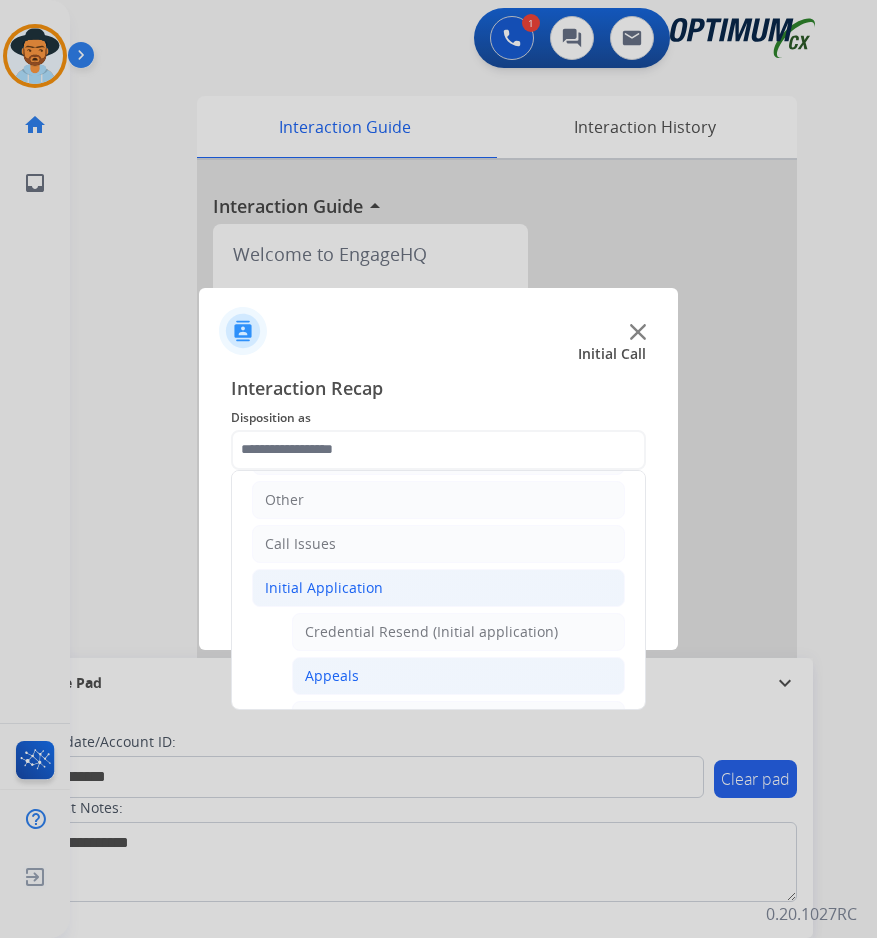 click on "Appeals" 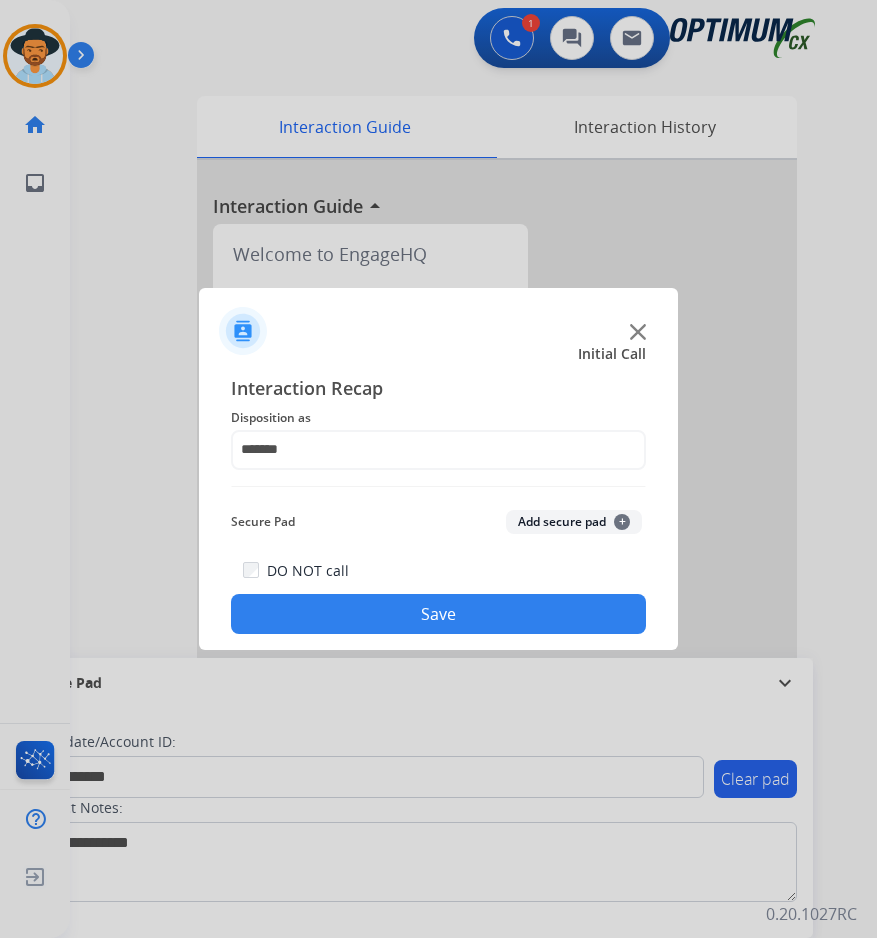click on "Save" 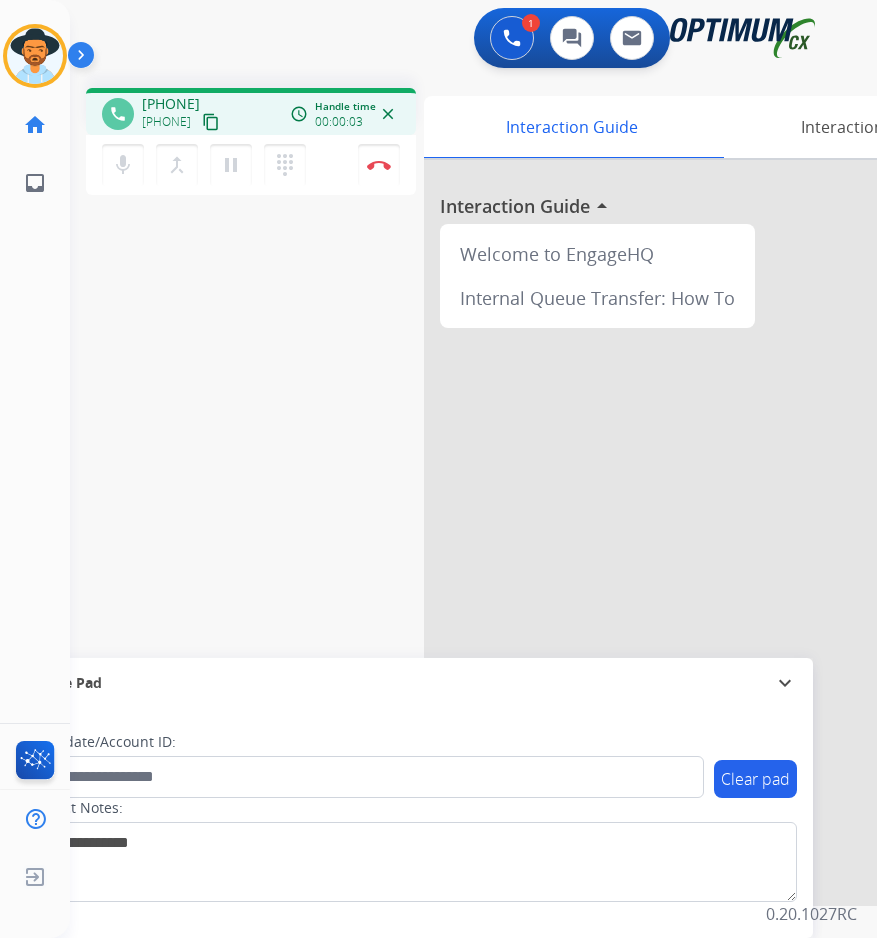 click on "[PHONE]" at bounding box center (171, 104) 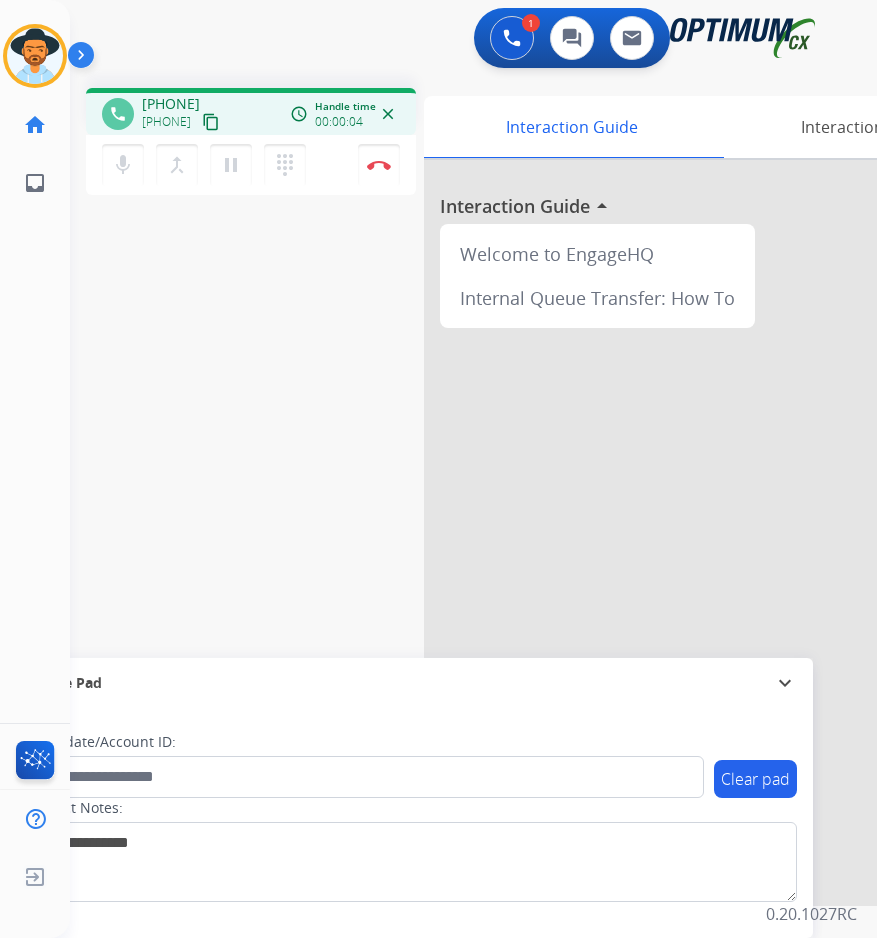 copy on "[PHONE]" 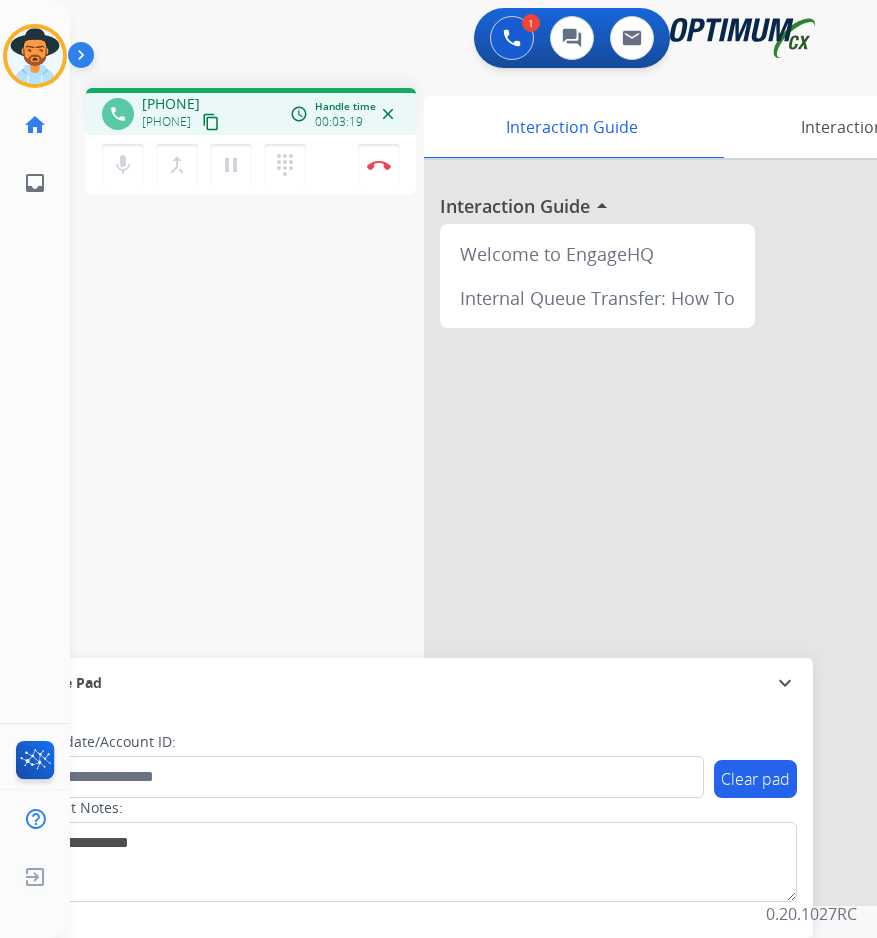 copy on "[PHONE]" 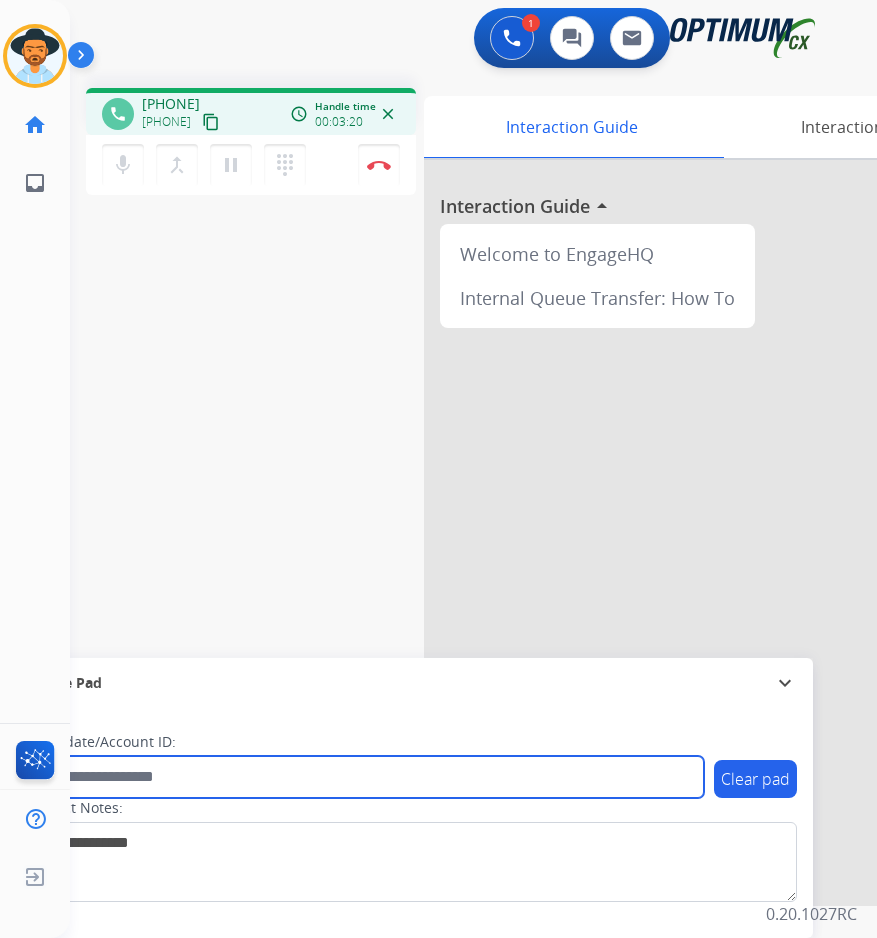 click at bounding box center (365, 777) 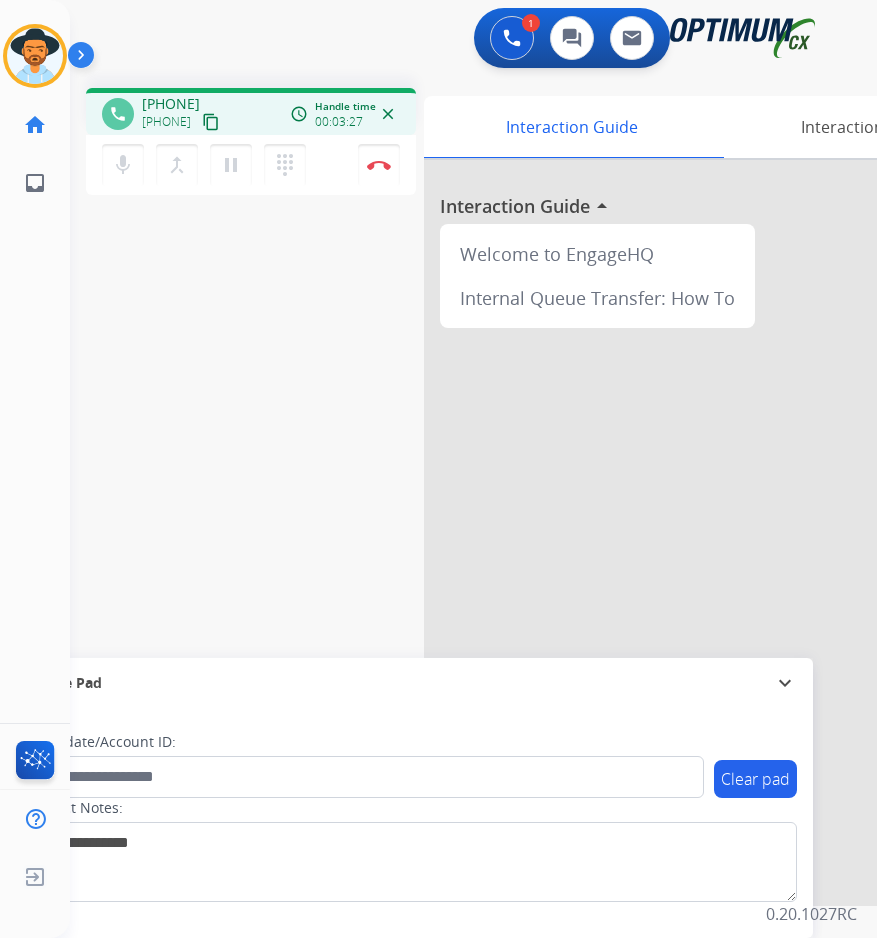 drag, startPoint x: 321, startPoint y: 777, endPoint x: 171, endPoint y: 431, distance: 377.11536 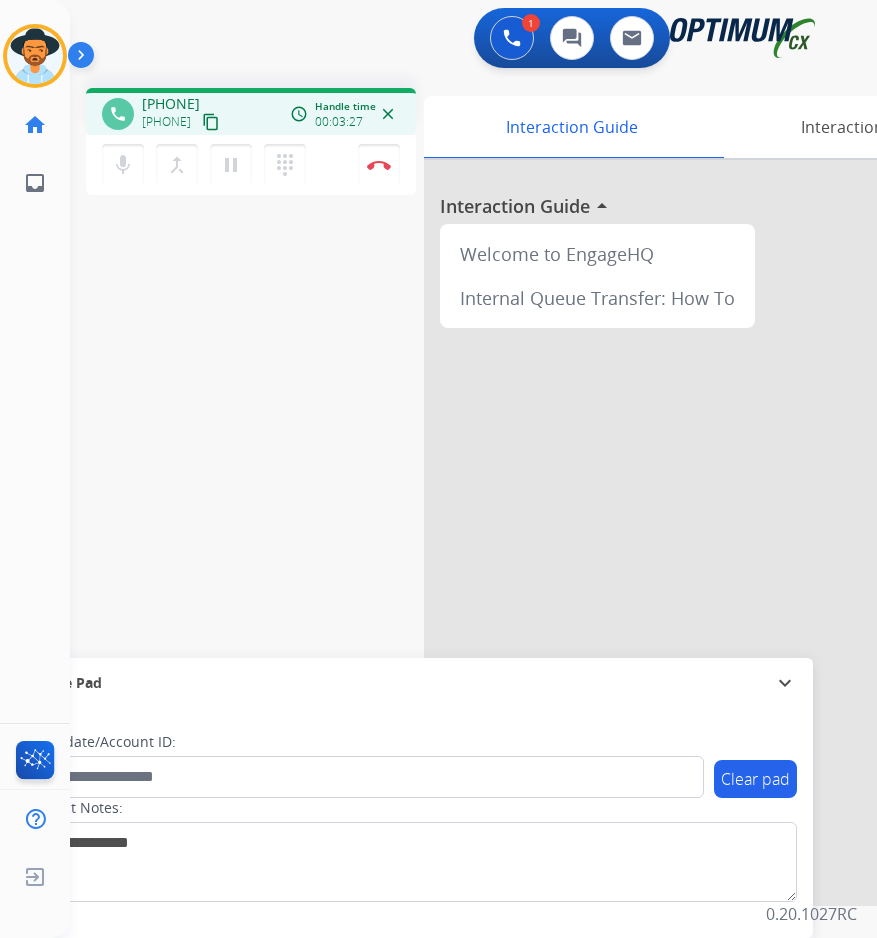 click on "phone +14045349314 +14045349314 content_copy access_time Call metrics Queue   00:09 Hold   00:00 Talk   03:28 Total   03:36 Handle time 00:03:27 close mic Mute merge_type Bridge pause Hold dialpad Dialpad Disconnect swap_horiz Break voice bridge close_fullscreen Connect 3-Way Call merge_type Separate 3-Way Call  Interaction Guide   Interaction History  Interaction Guide arrow_drop_up  Welcome to EngageHQ   Internal Queue Transfer: How To  Secure Pad expand_more Clear pad Candidate/Account ID: Contact Notes:" at bounding box center (449, 489) 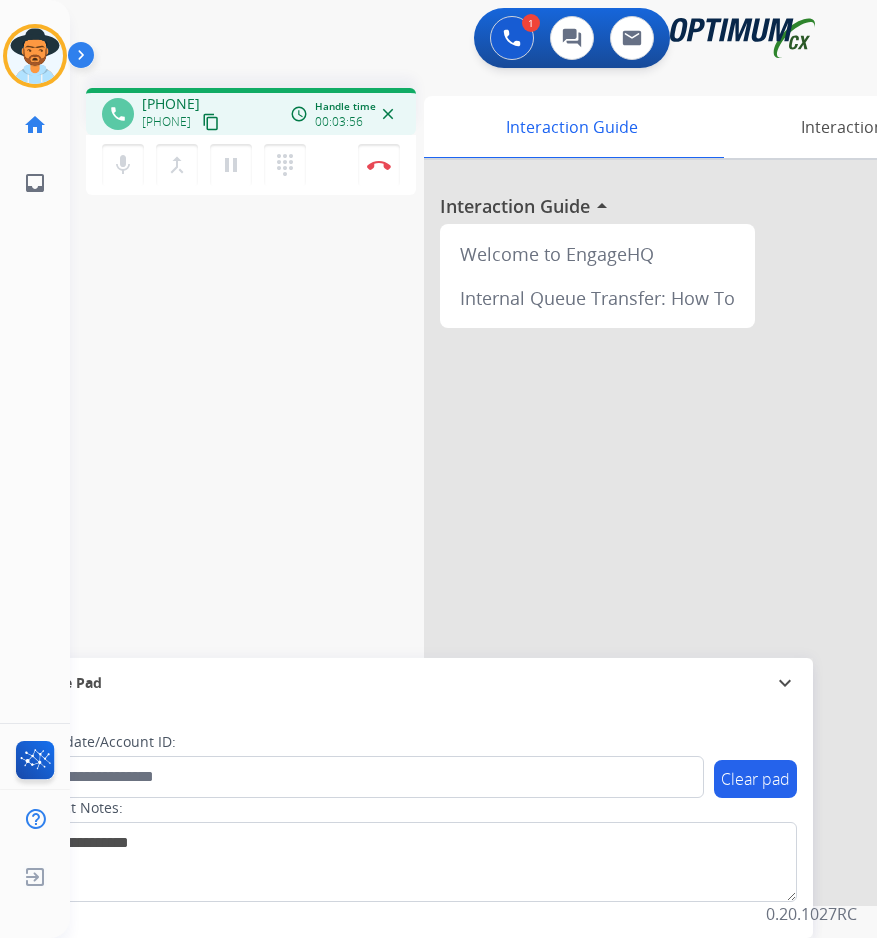 click on "+14045349314" at bounding box center (171, 104) 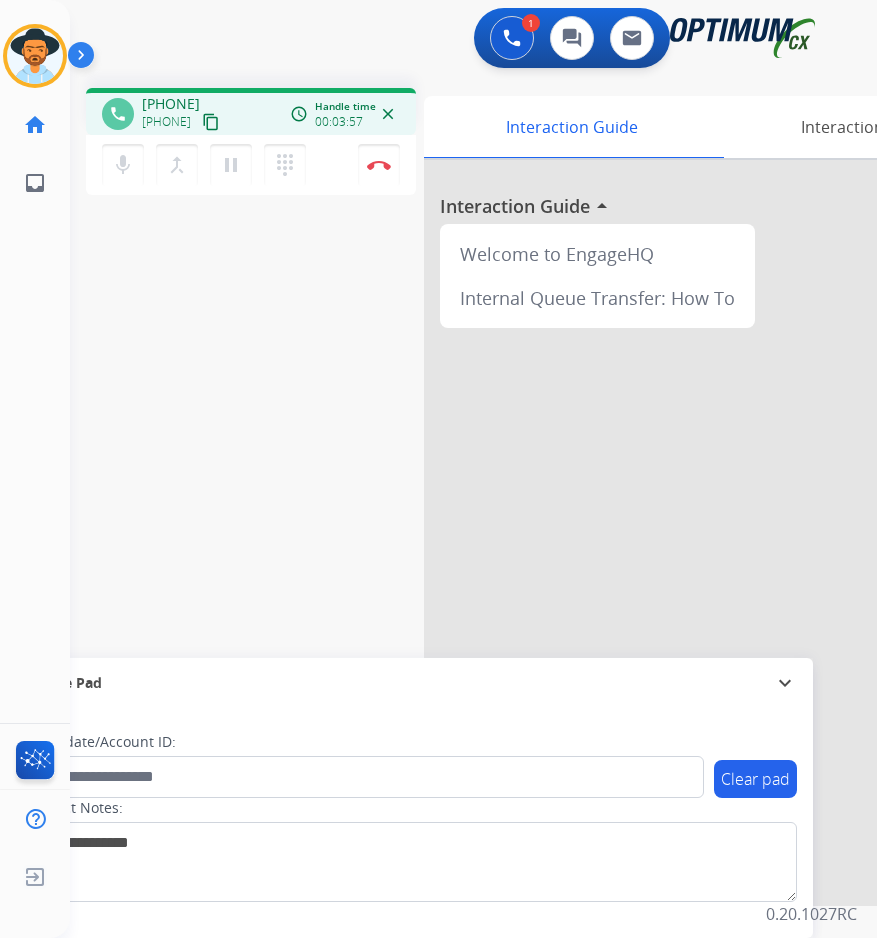 copy on "14045349314" 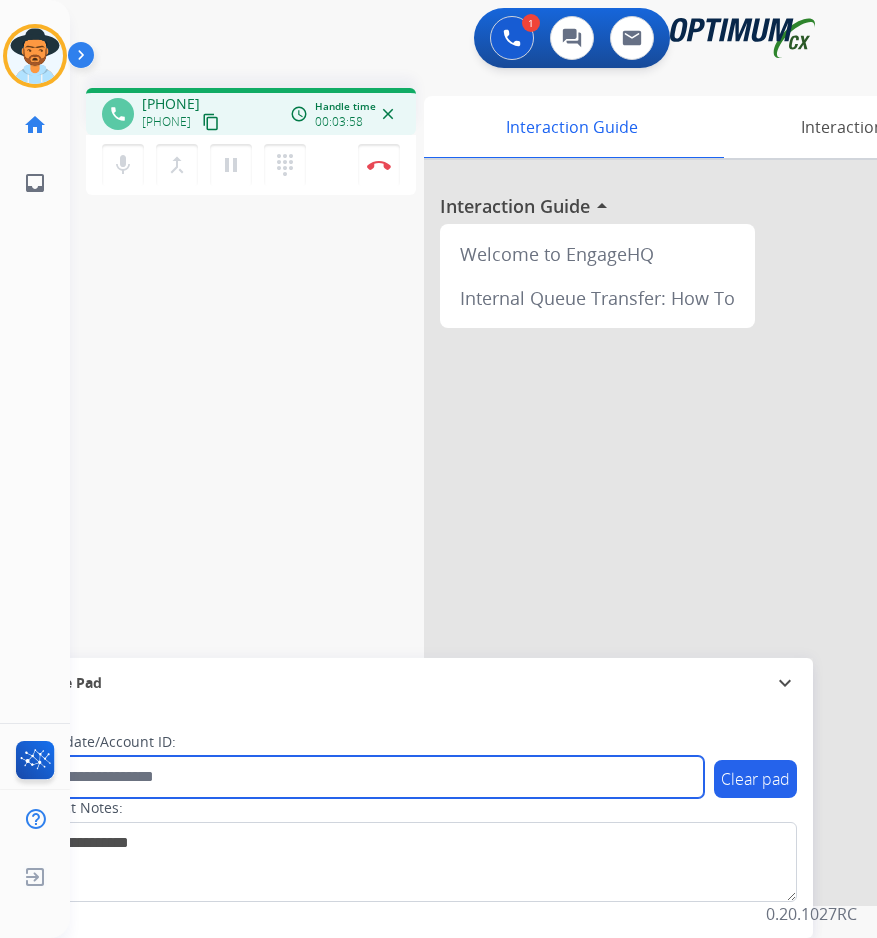 click at bounding box center [365, 777] 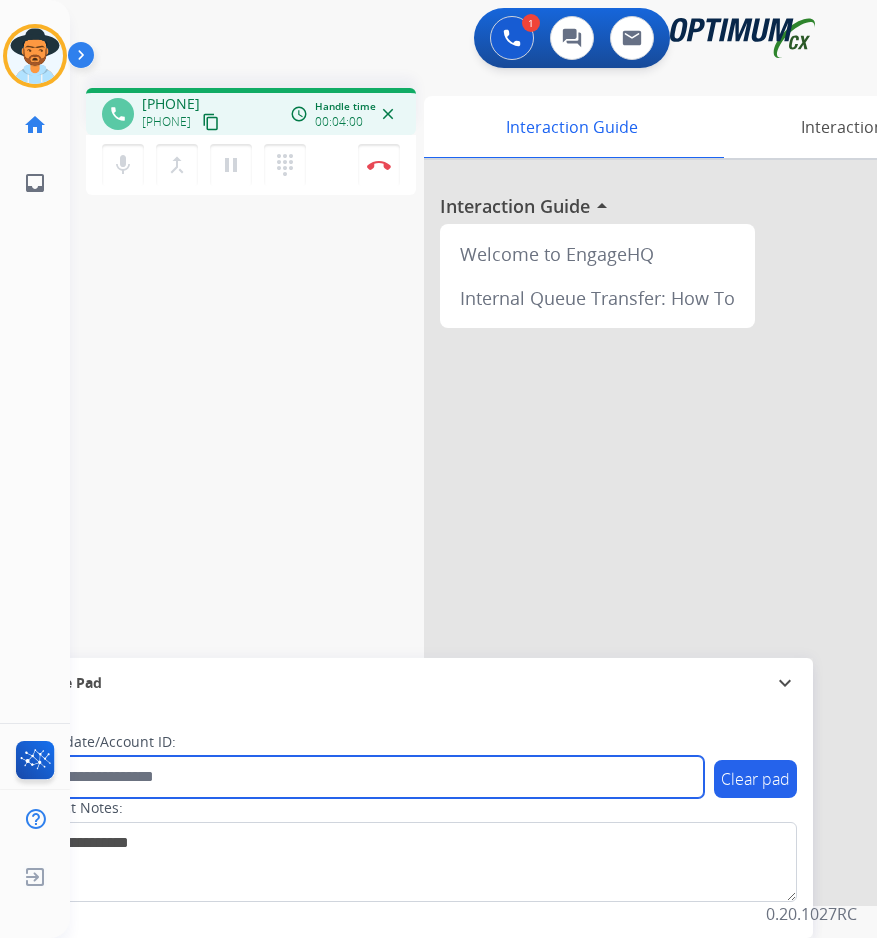 paste on "**********" 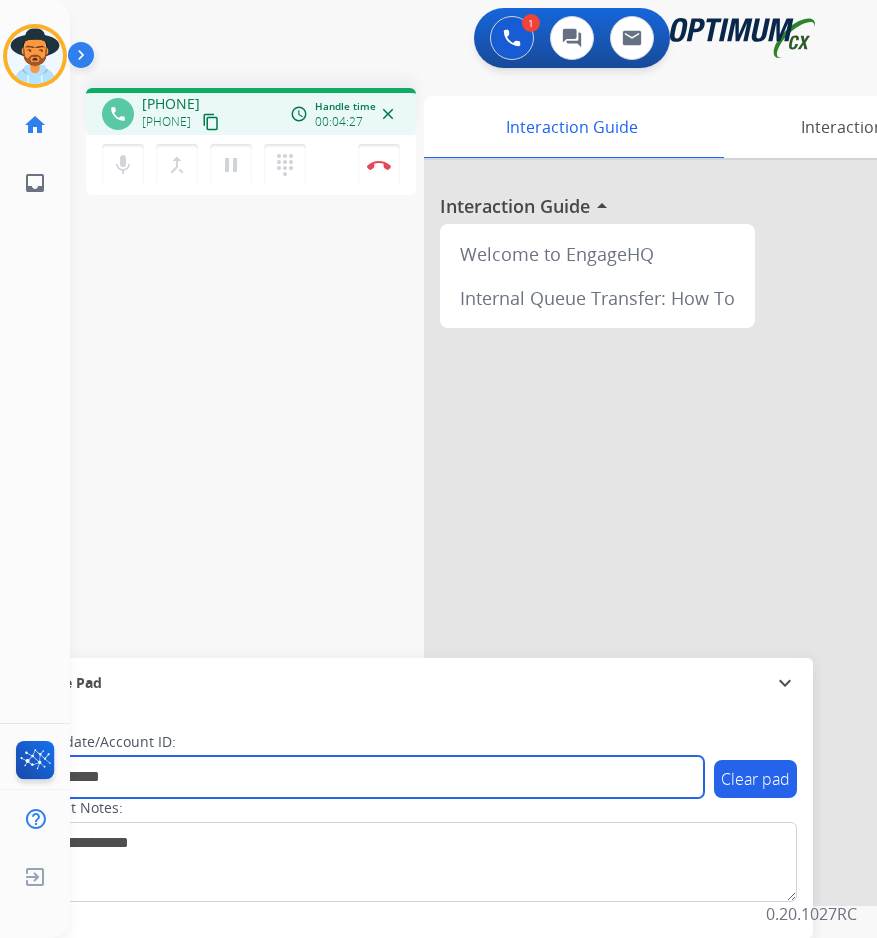 type on "**********" 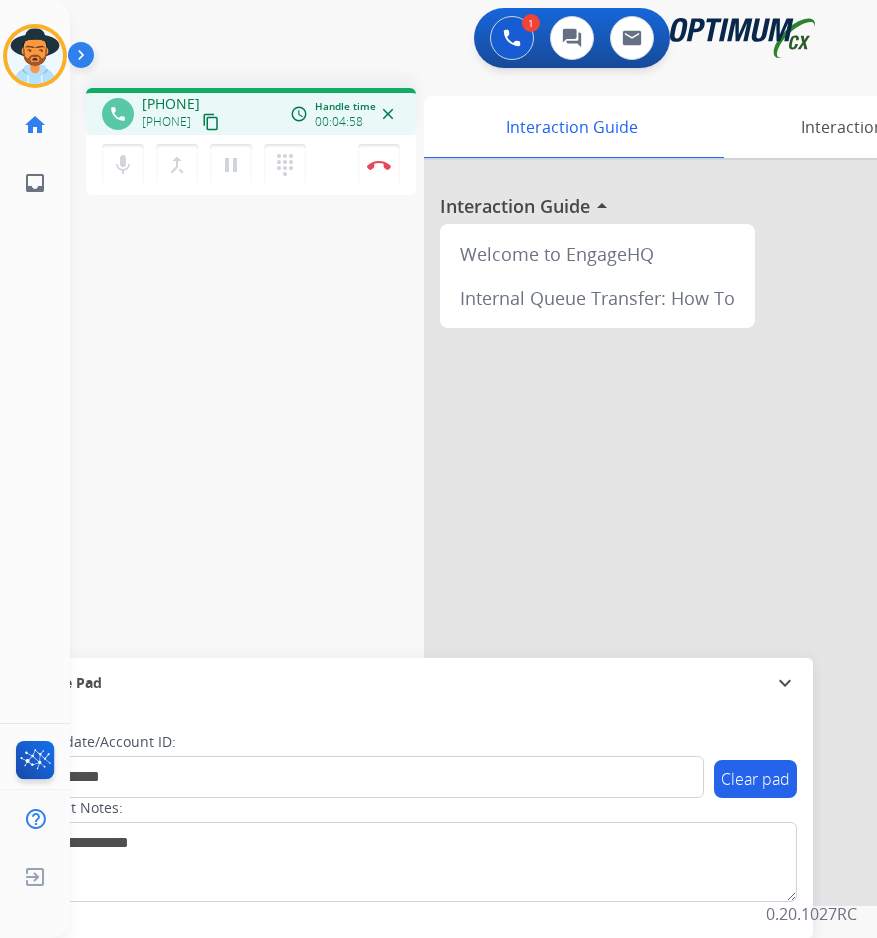 click on "**********" at bounding box center [449, 489] 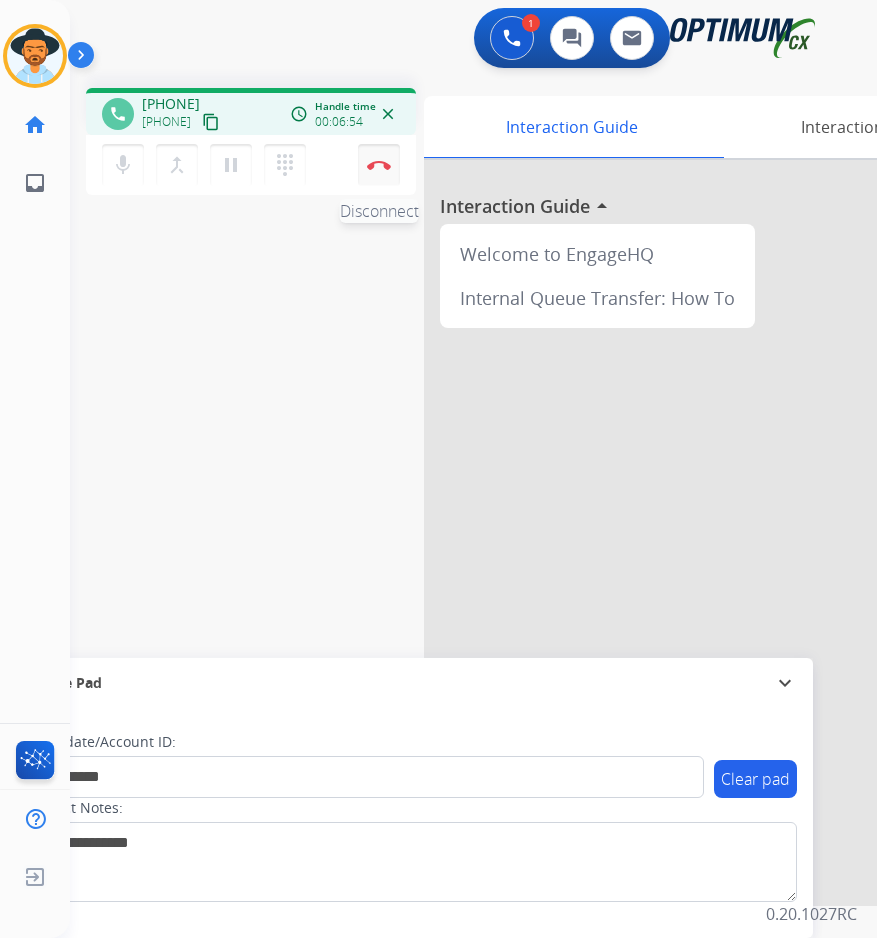 click at bounding box center [379, 165] 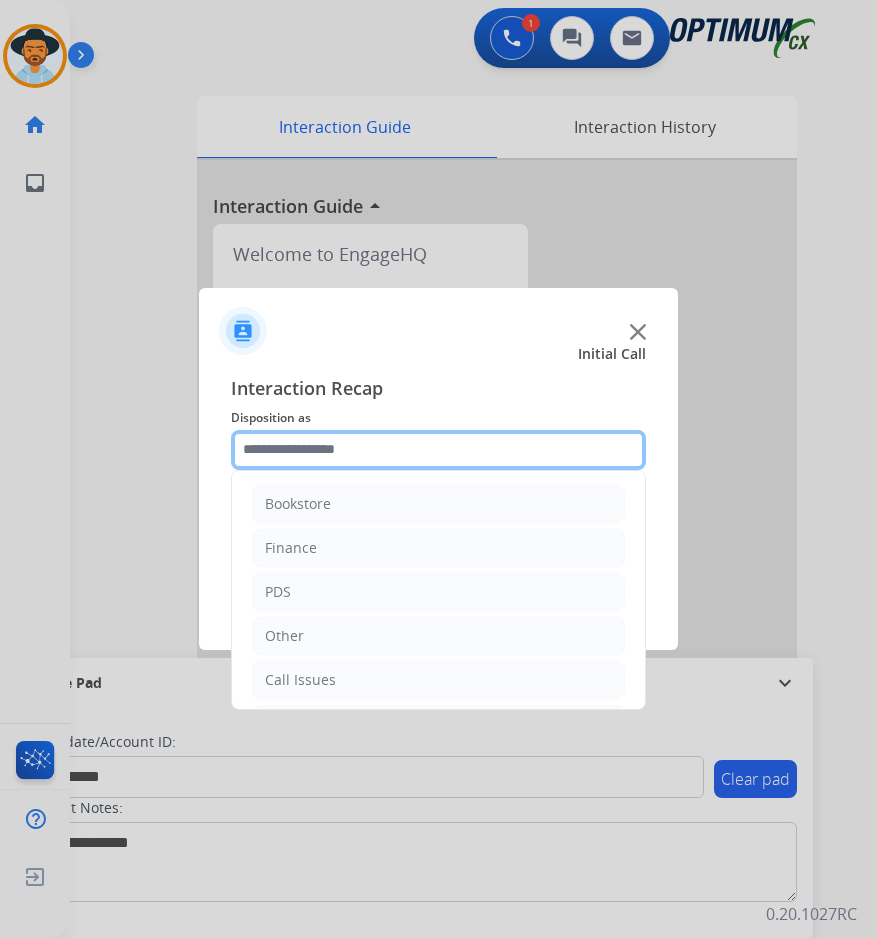 click 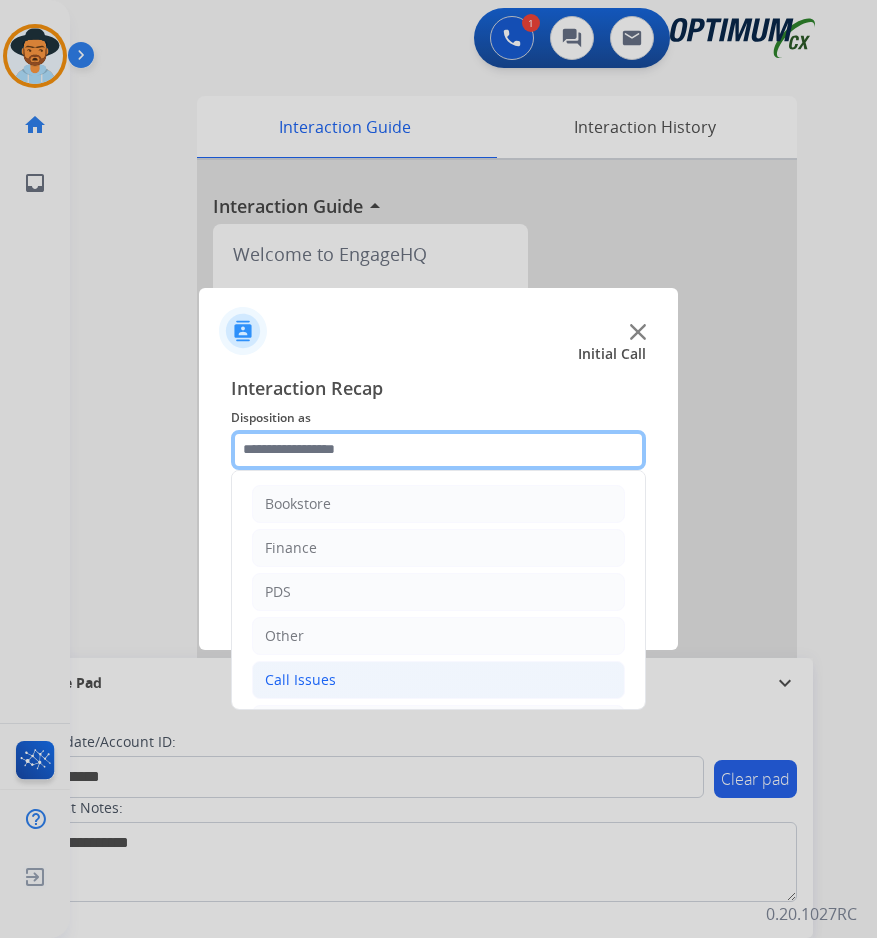 scroll, scrollTop: 136, scrollLeft: 0, axis: vertical 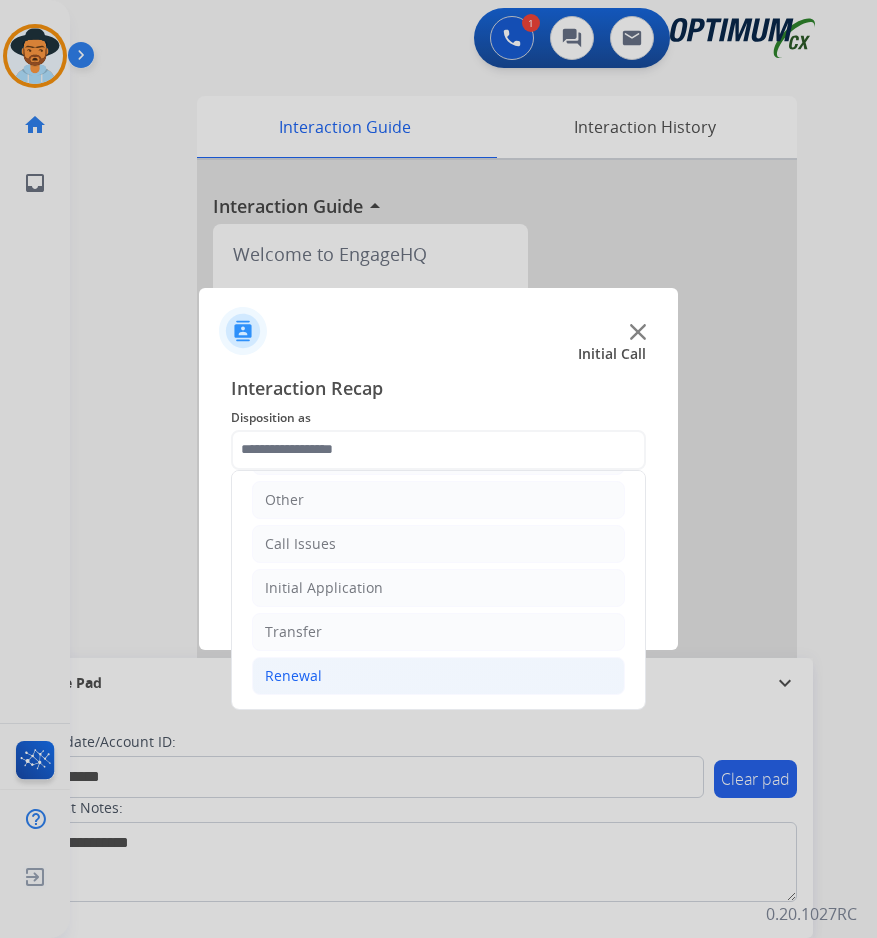 click on "Renewal" 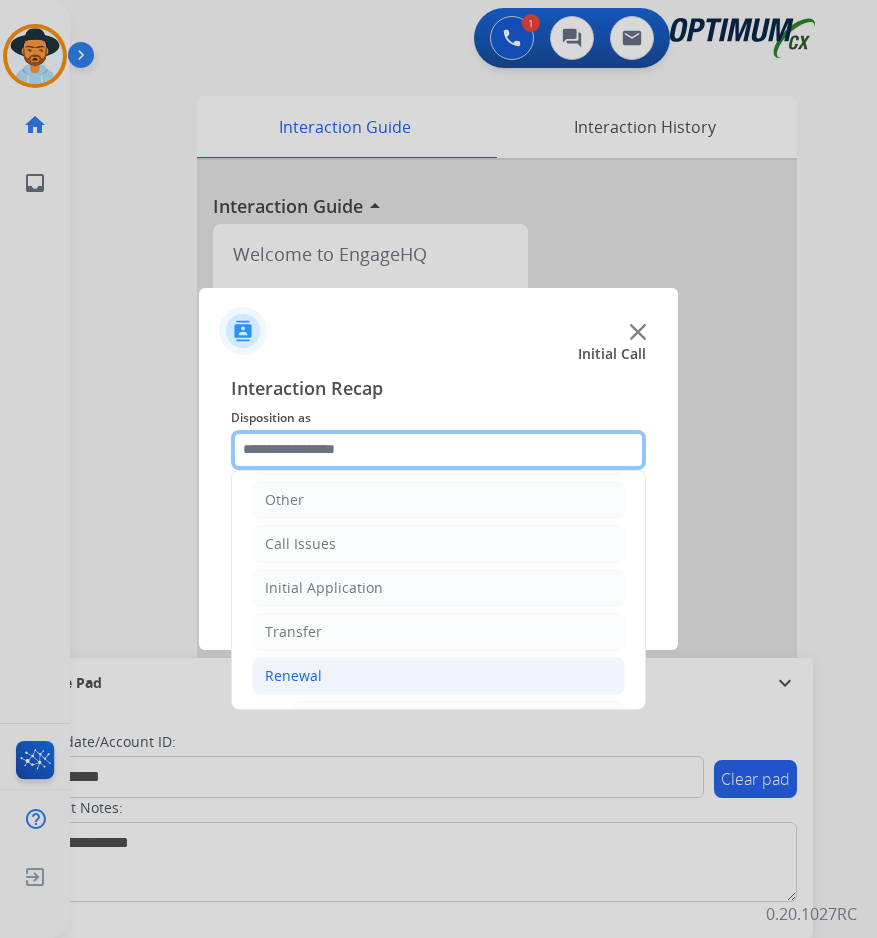 scroll, scrollTop: 636, scrollLeft: 0, axis: vertical 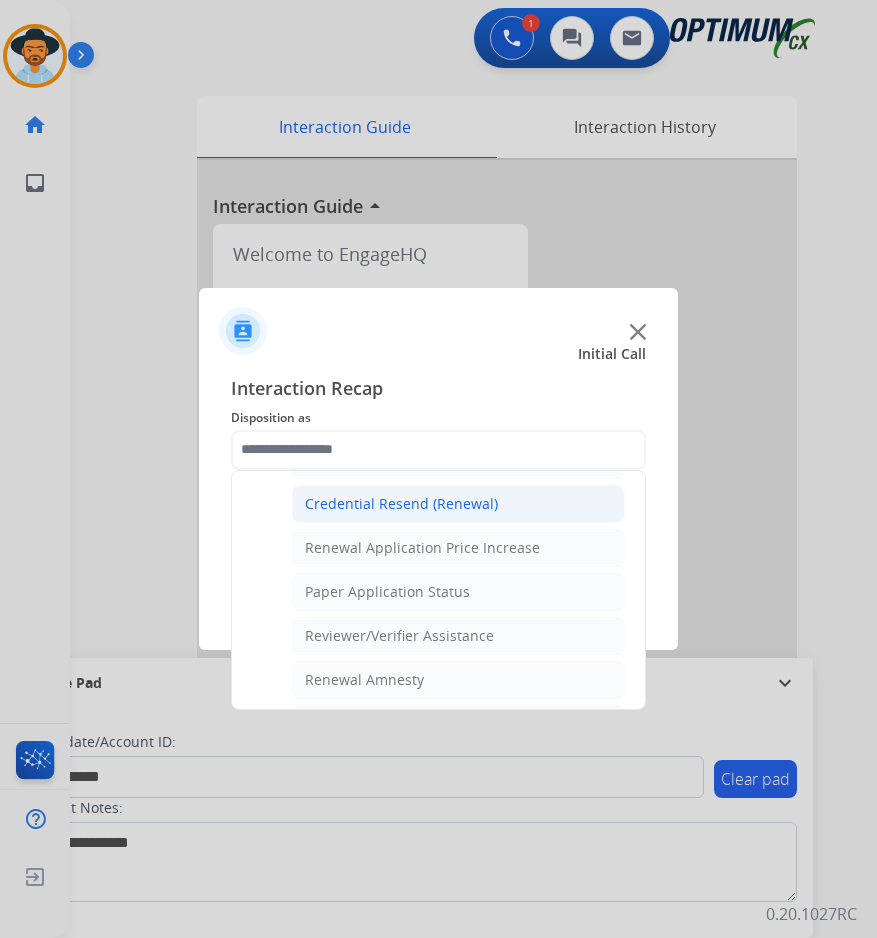 click on "Credential Resend (Renewal)" 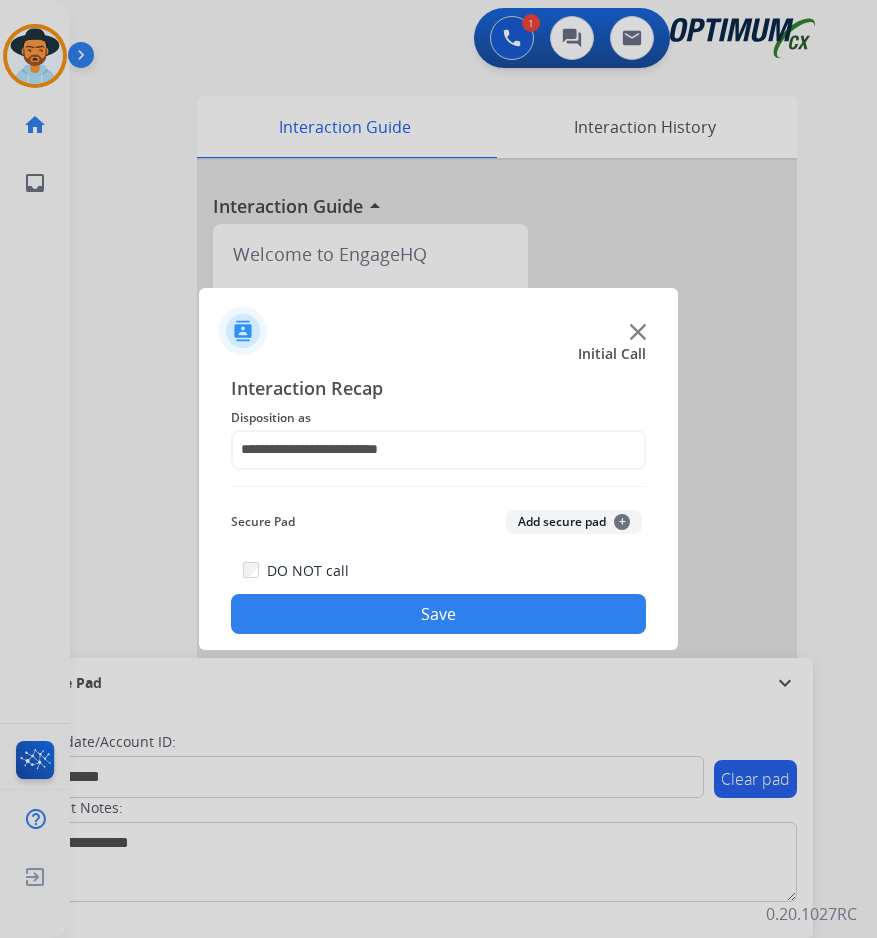 click on "Save" 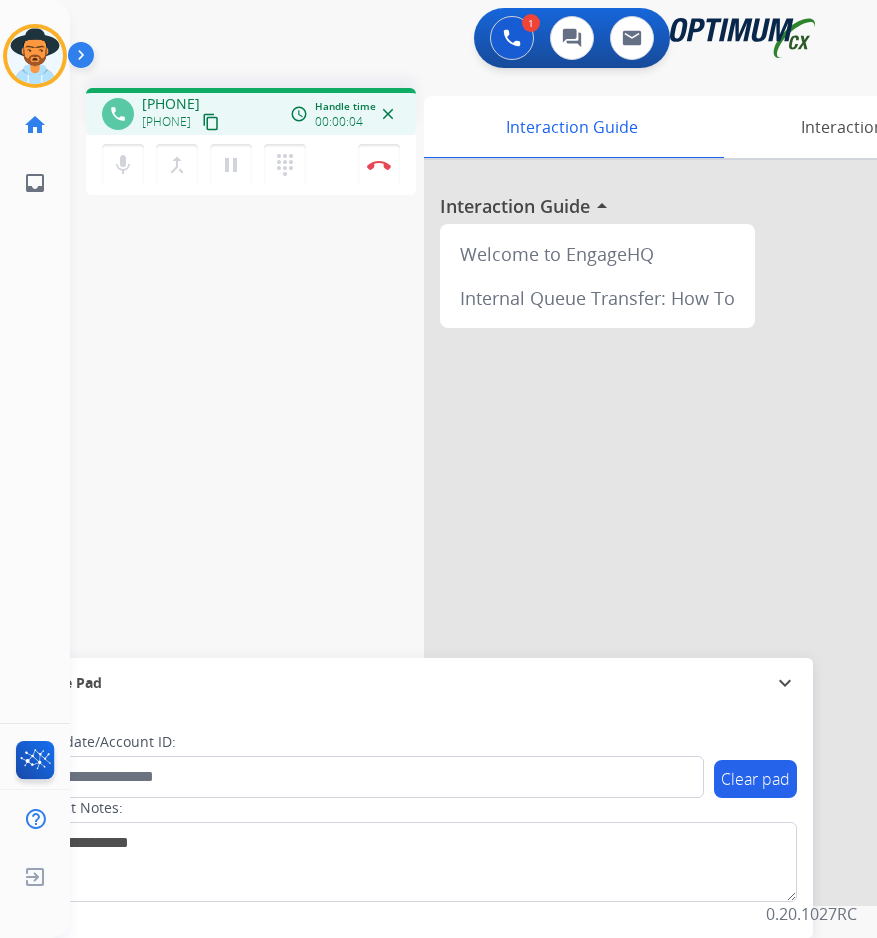 click on "+18595367081" at bounding box center [171, 104] 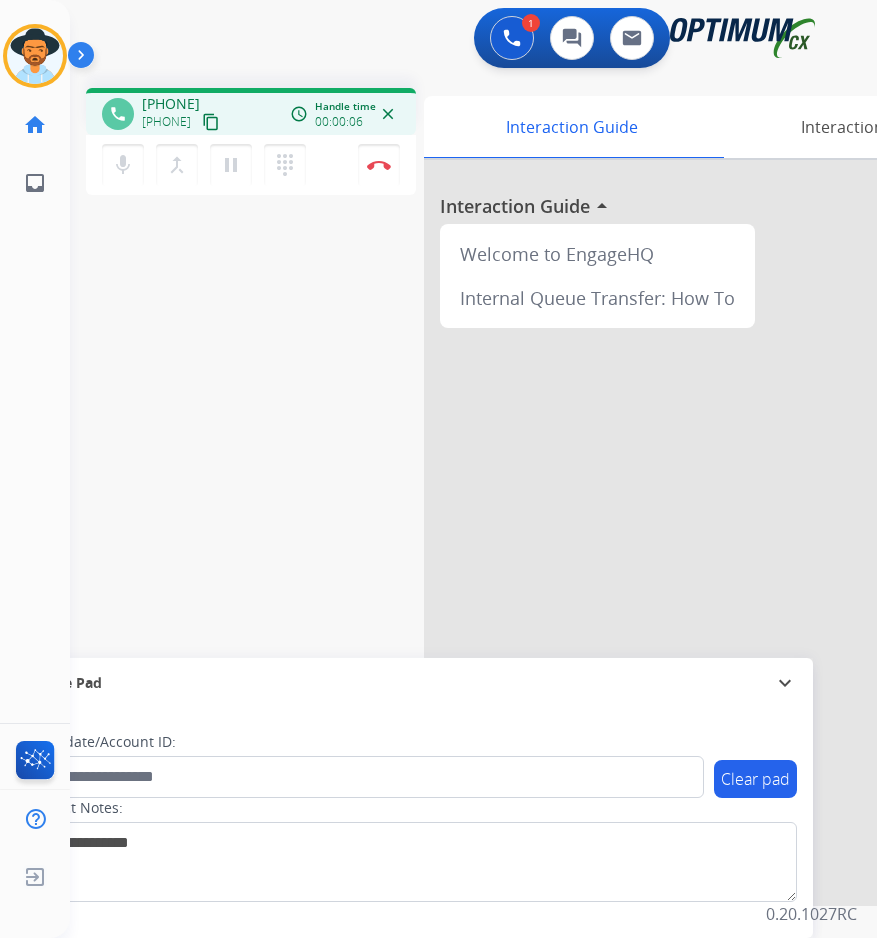 copy on "18595367081" 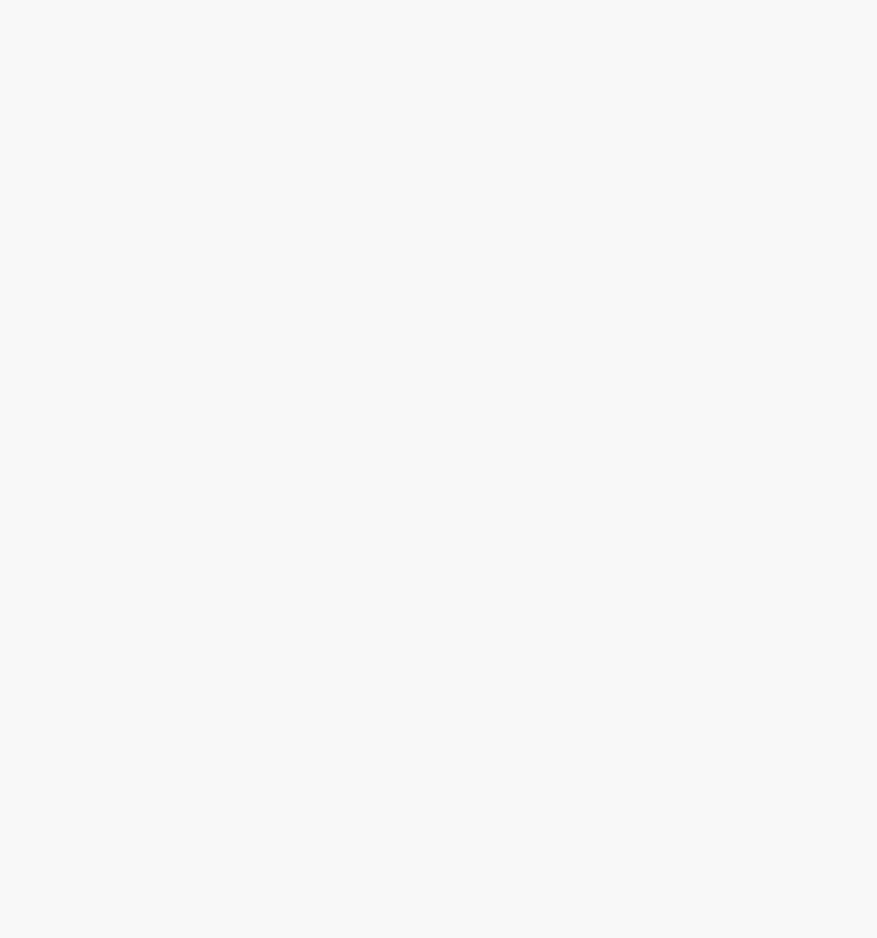 scroll, scrollTop: 0, scrollLeft: 0, axis: both 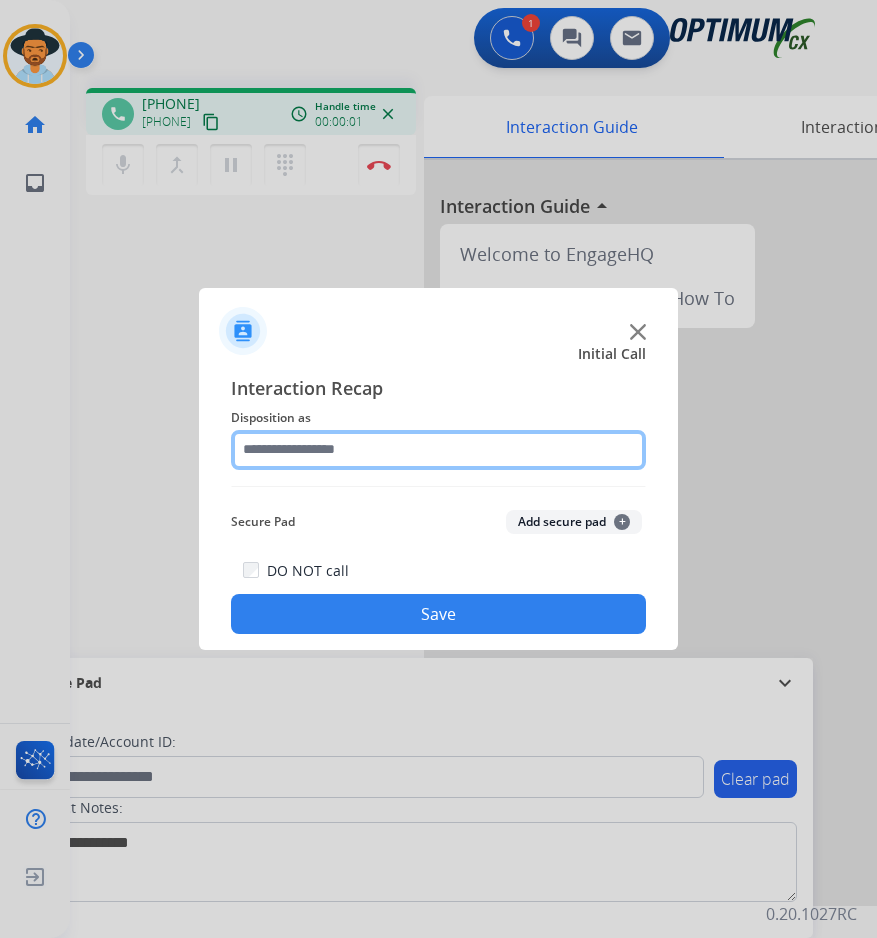 click 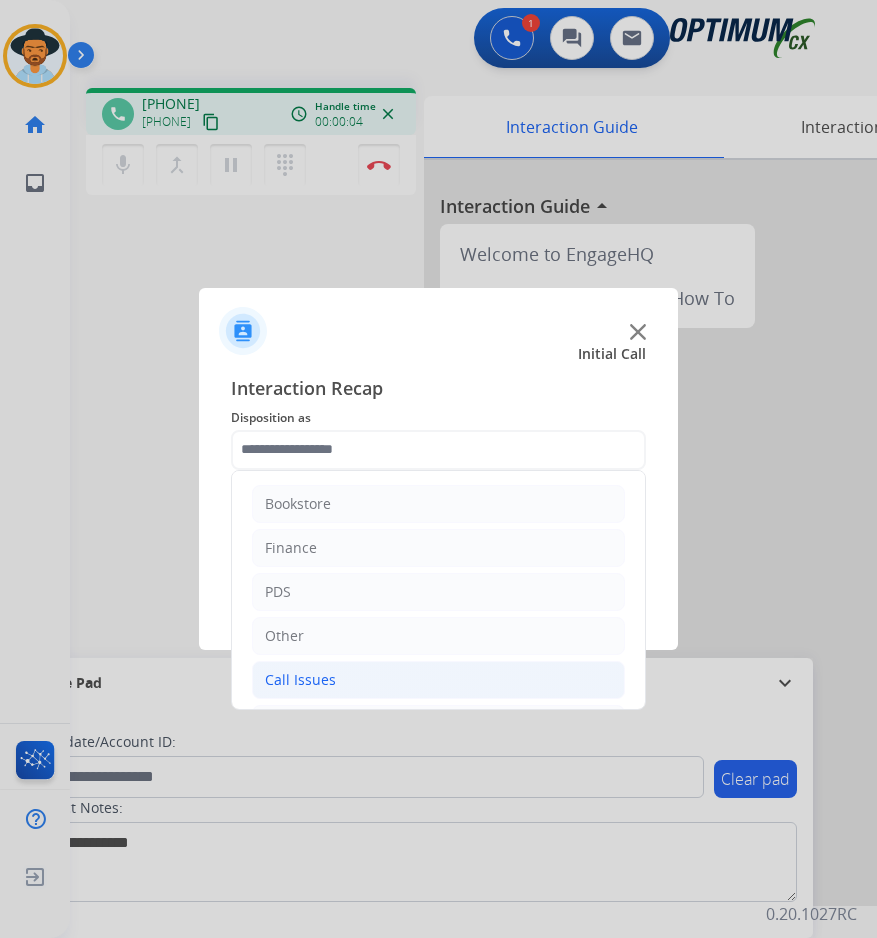 click on "Call Issues" 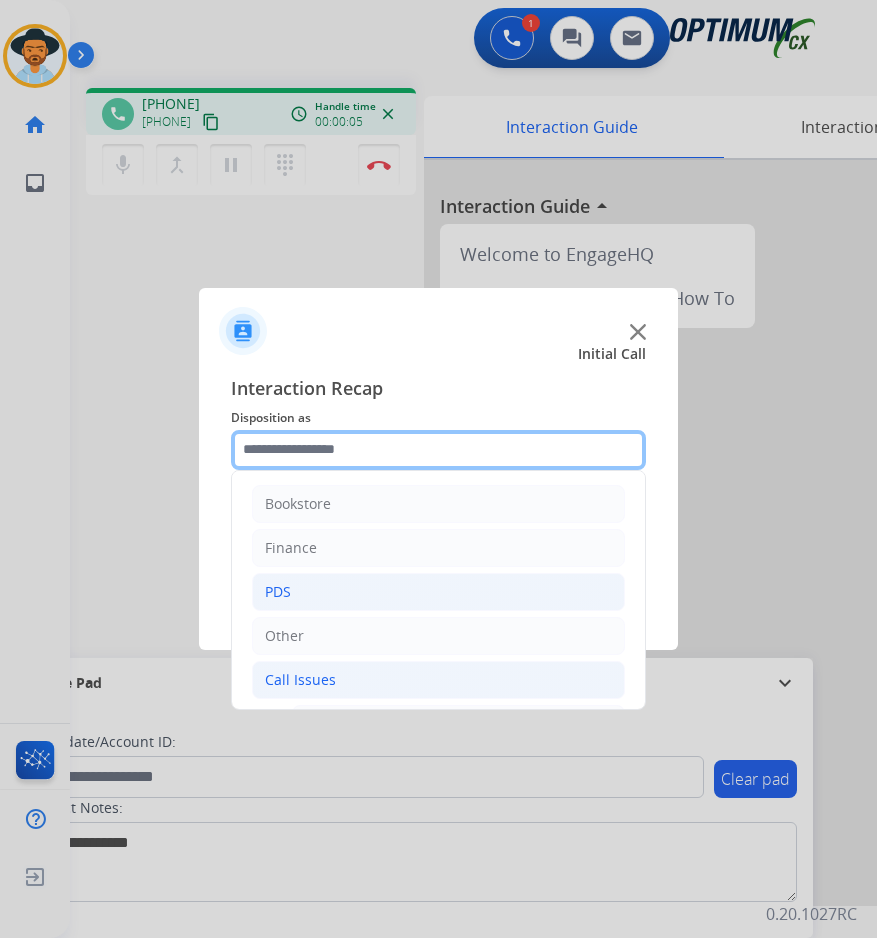 scroll, scrollTop: 333, scrollLeft: 0, axis: vertical 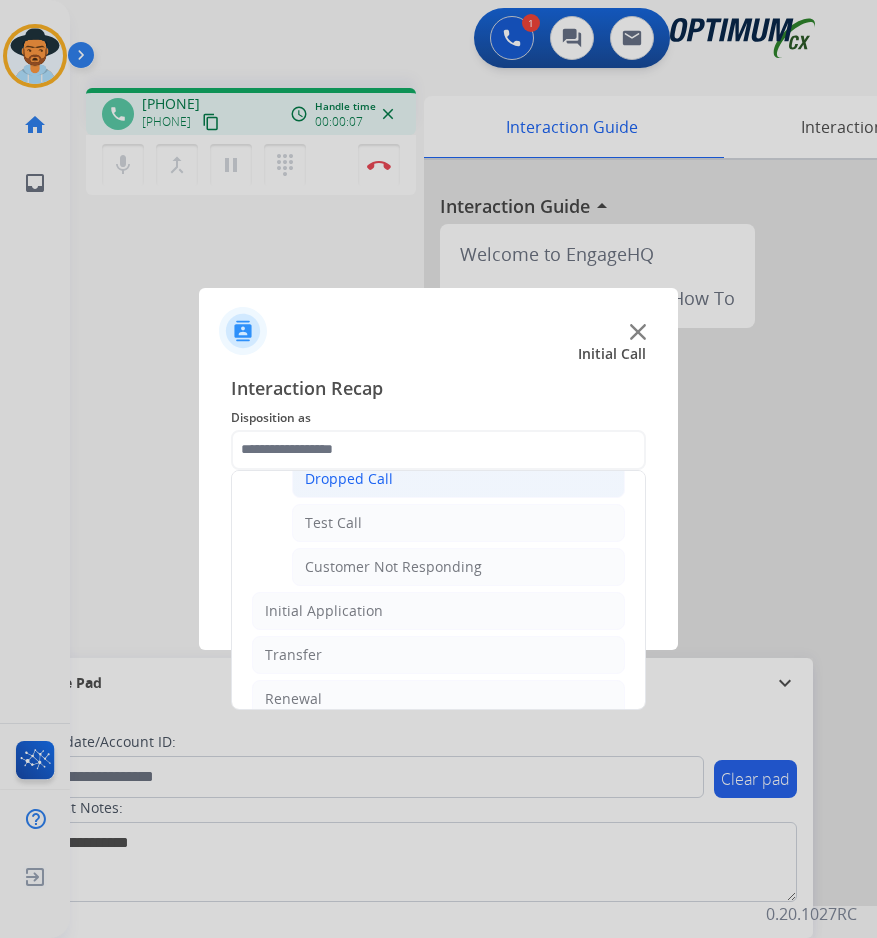 click on "Dropped Call" 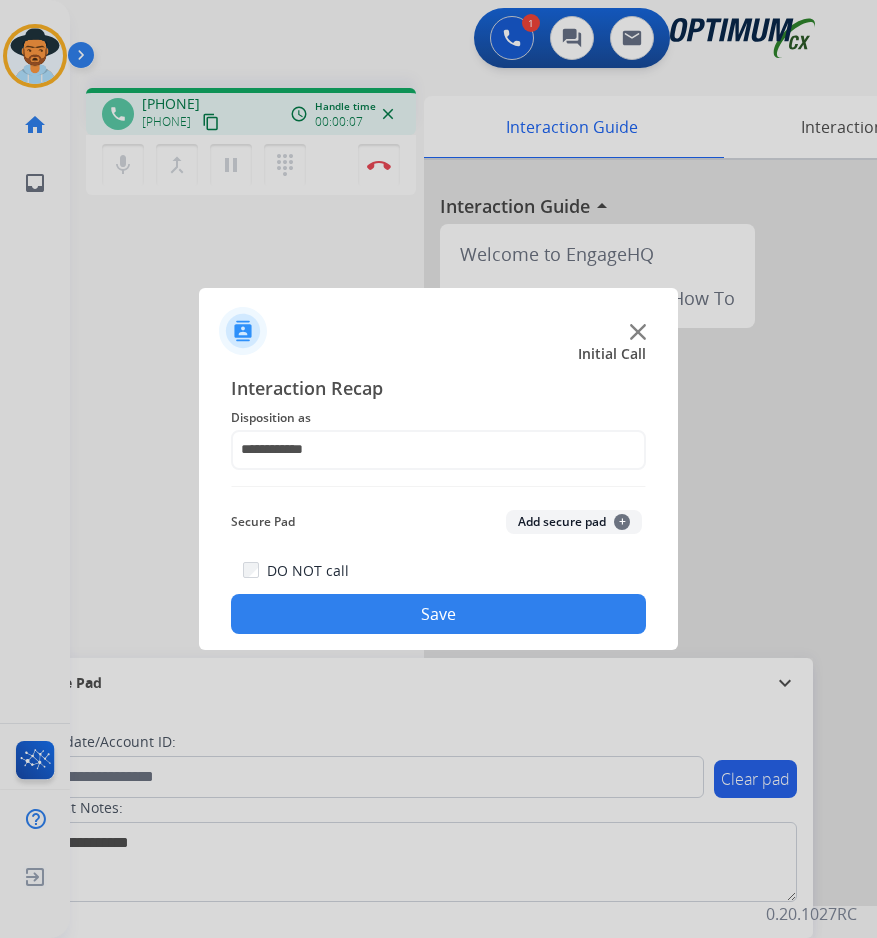 click on "Save" 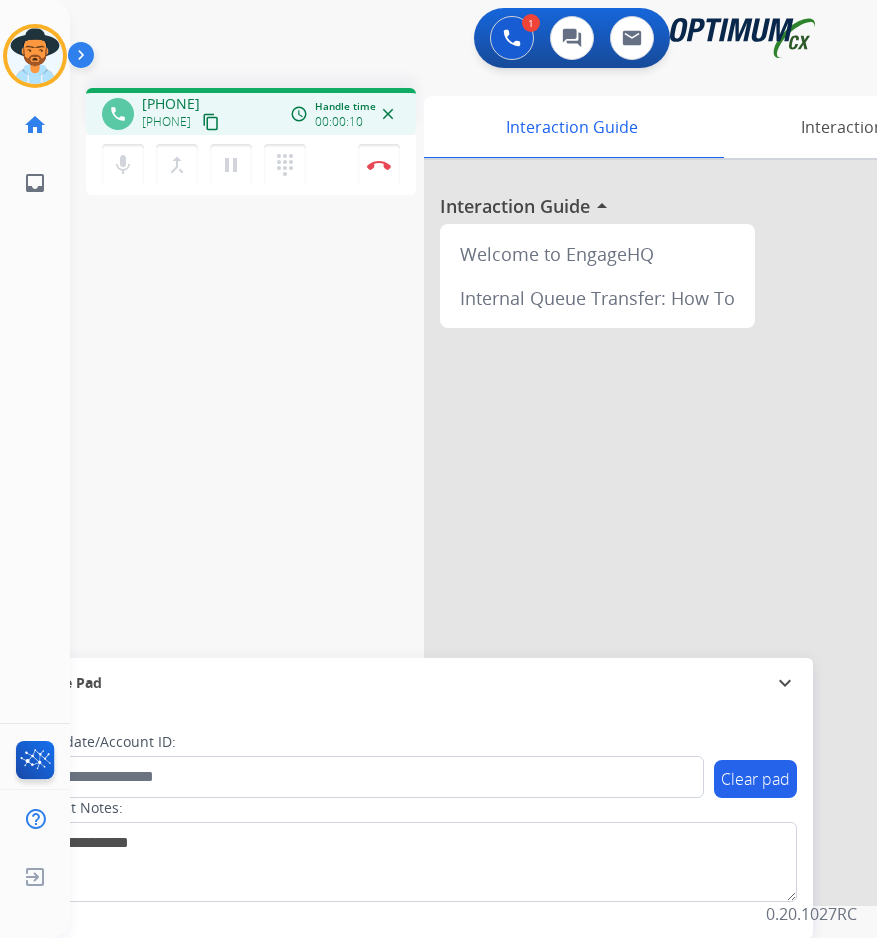 click on "+19016793617" at bounding box center [171, 104] 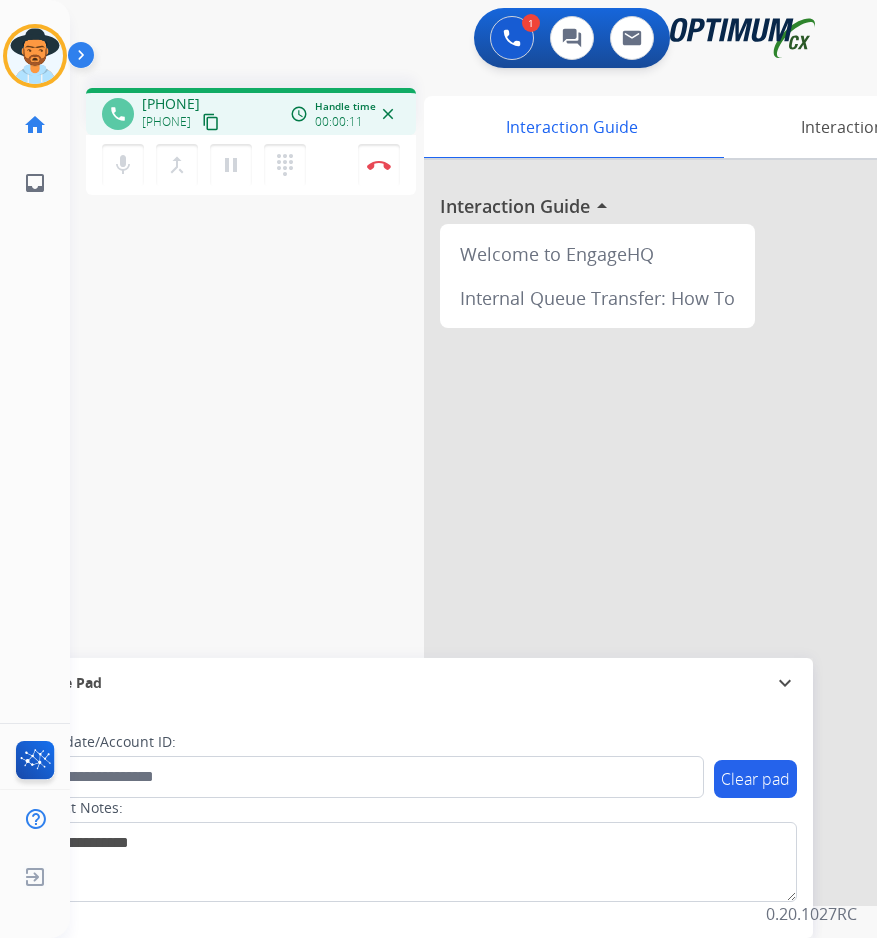 copy on "19016793617" 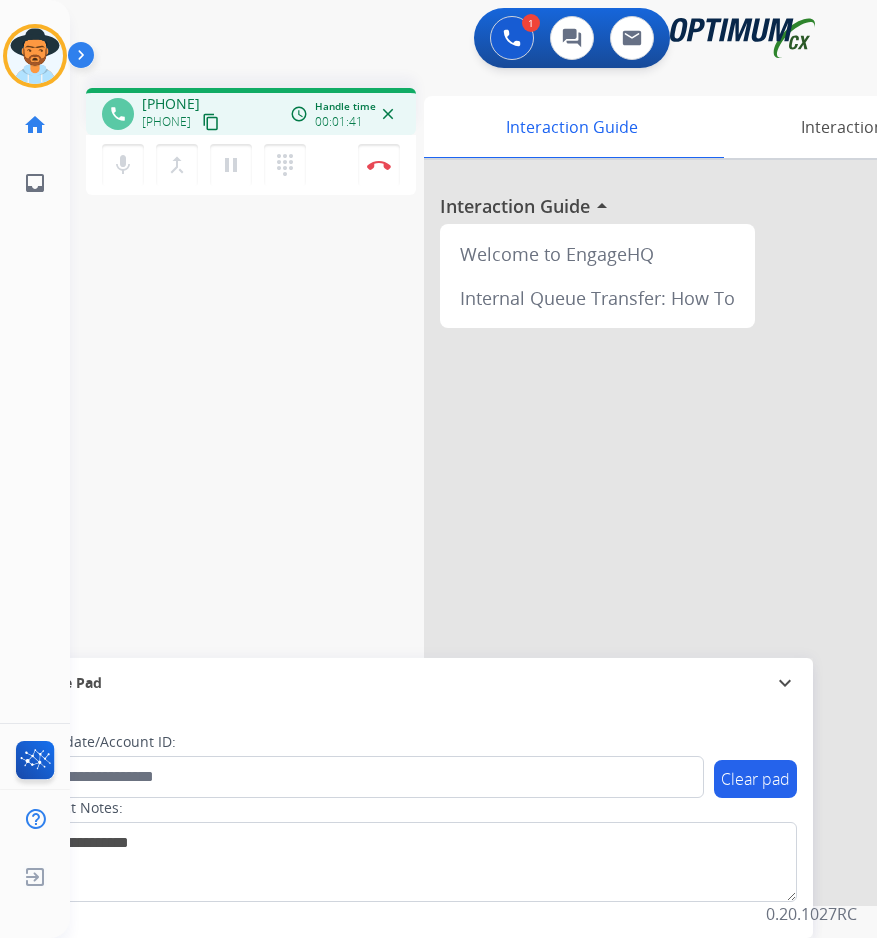 copy on "19016793617" 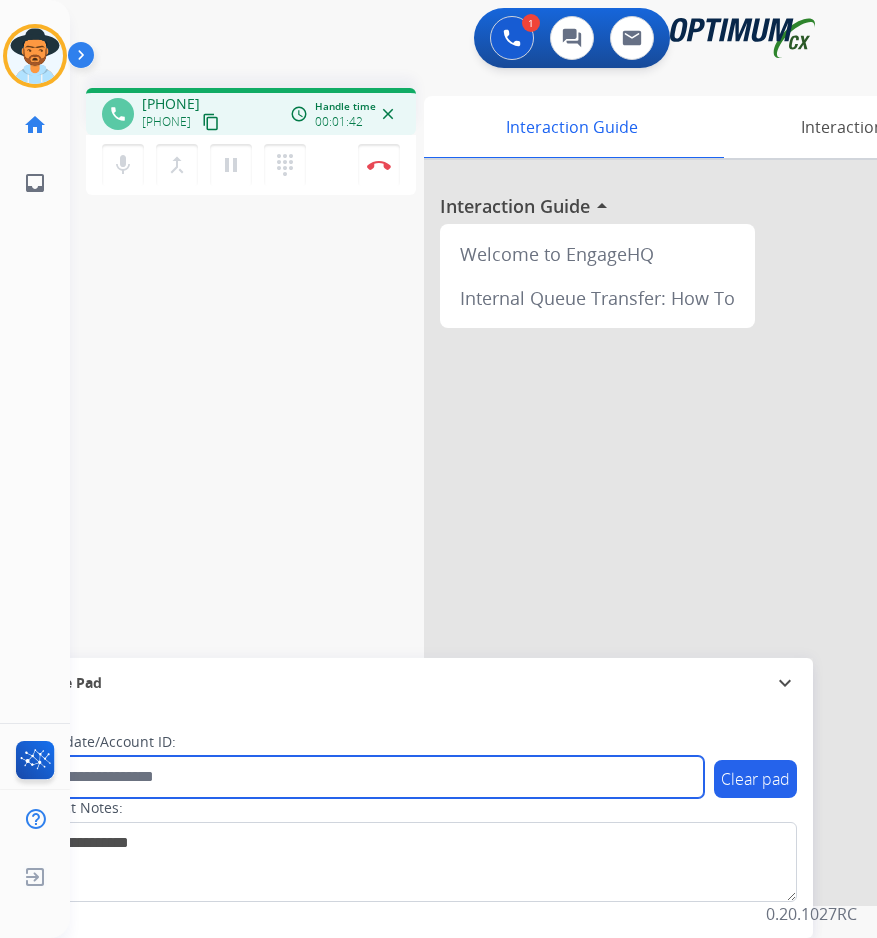 click at bounding box center [365, 777] 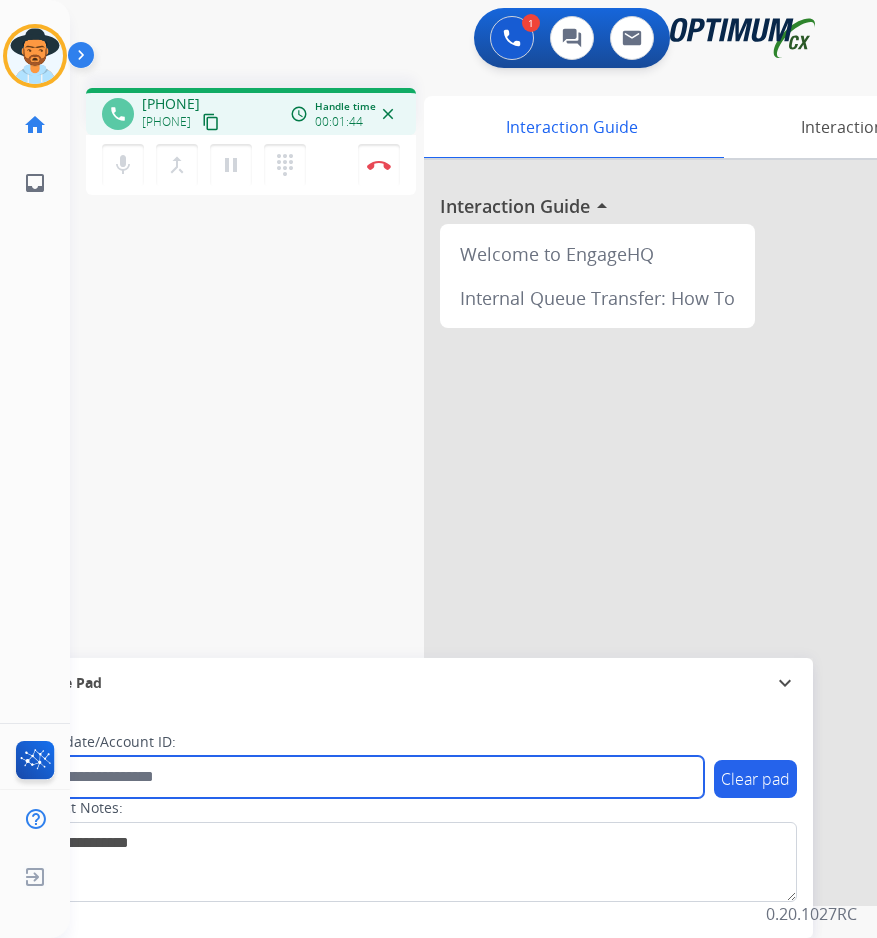 paste on "**********" 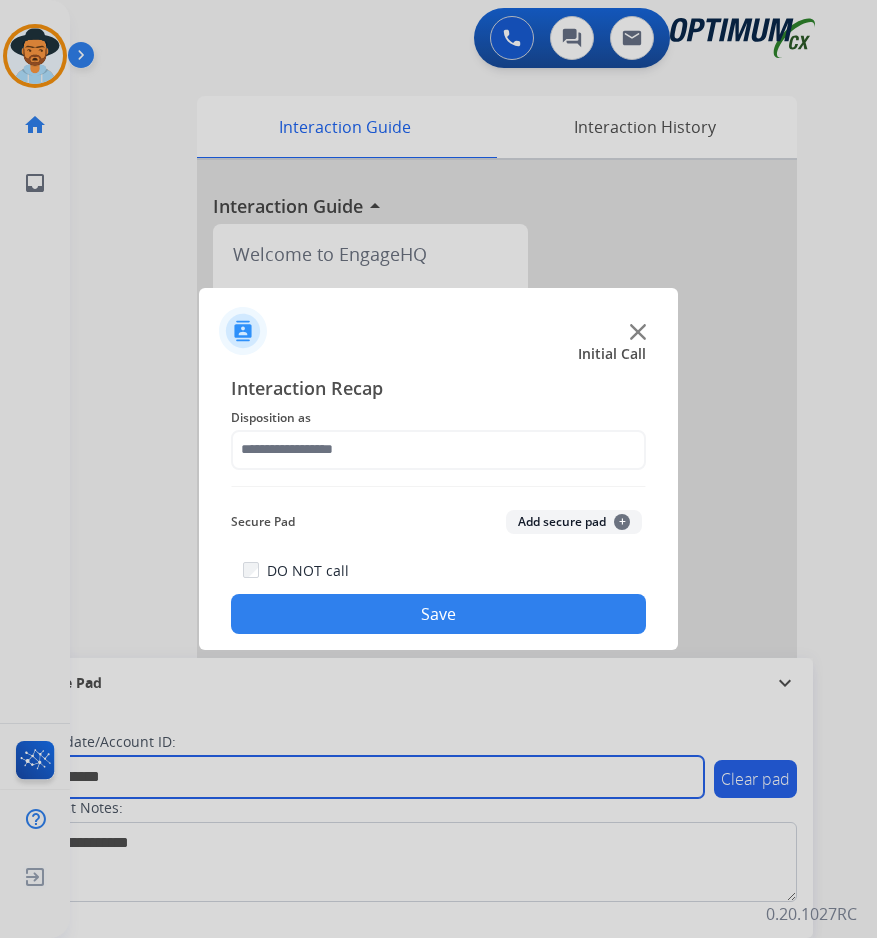 type on "**********" 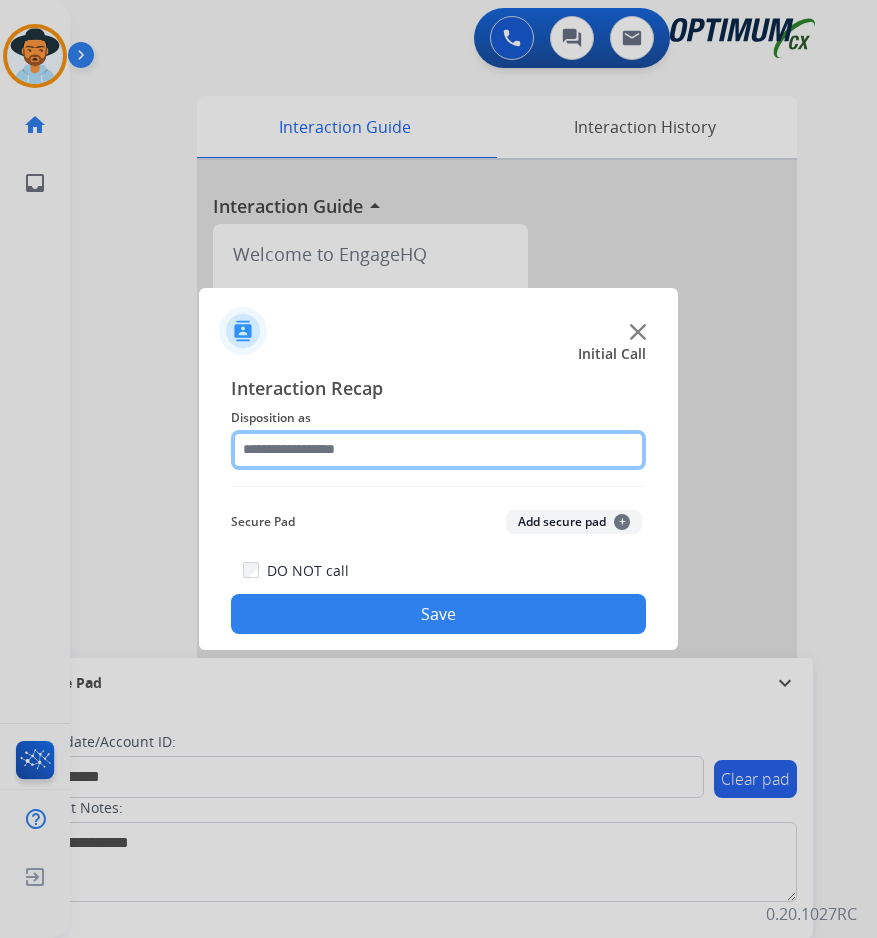 click 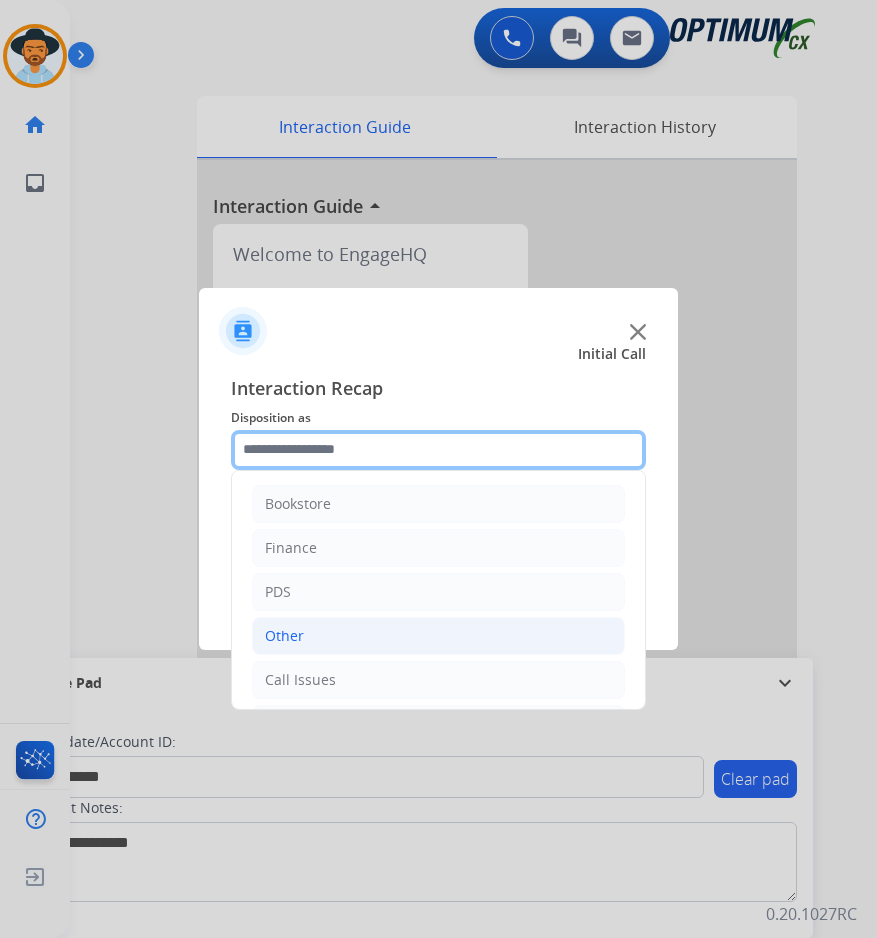 scroll, scrollTop: 136, scrollLeft: 0, axis: vertical 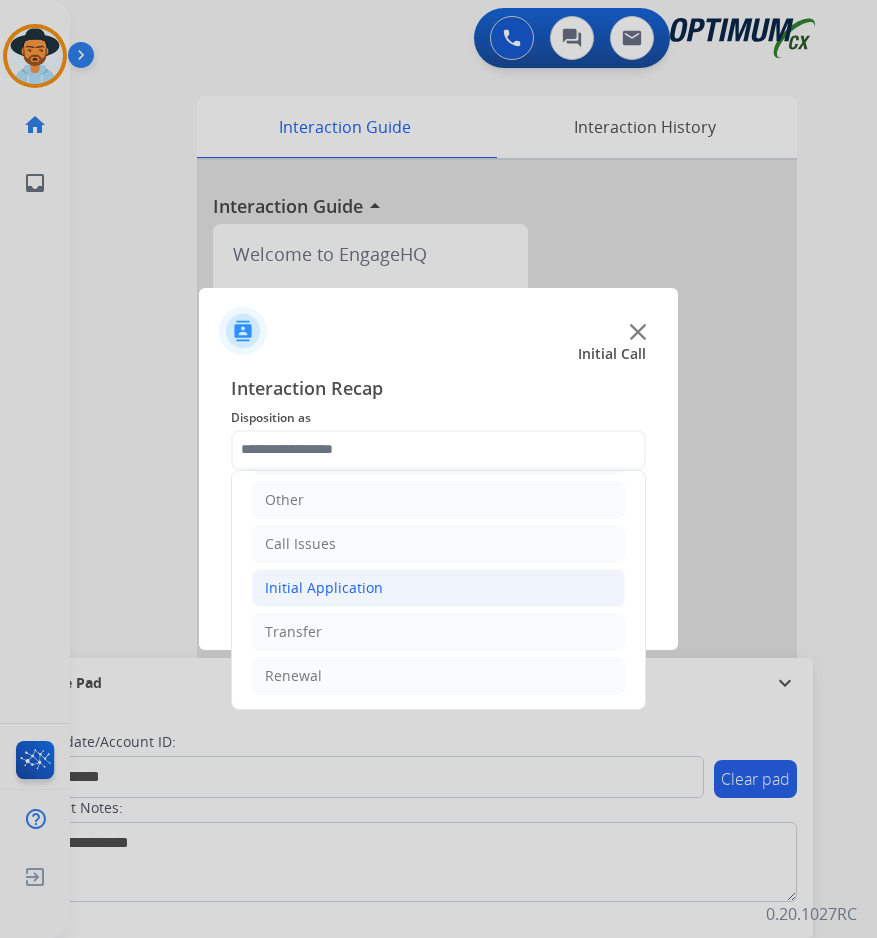 click on "Initial Application" 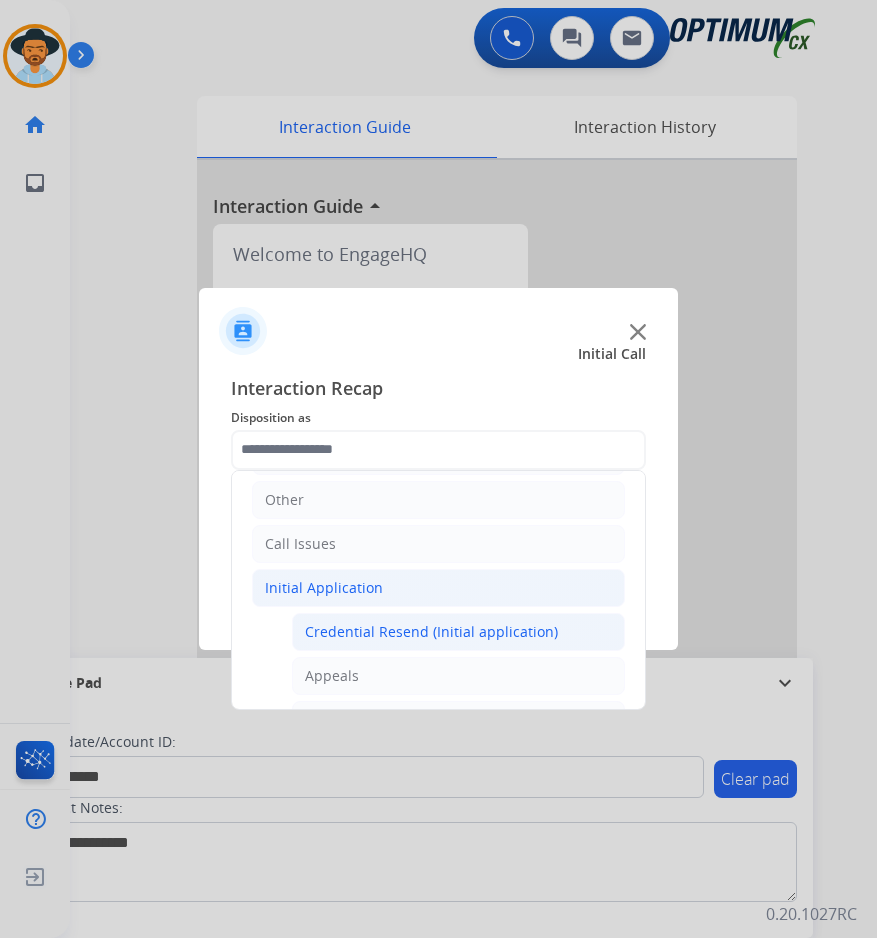 click on "Credential Resend (Initial application)" 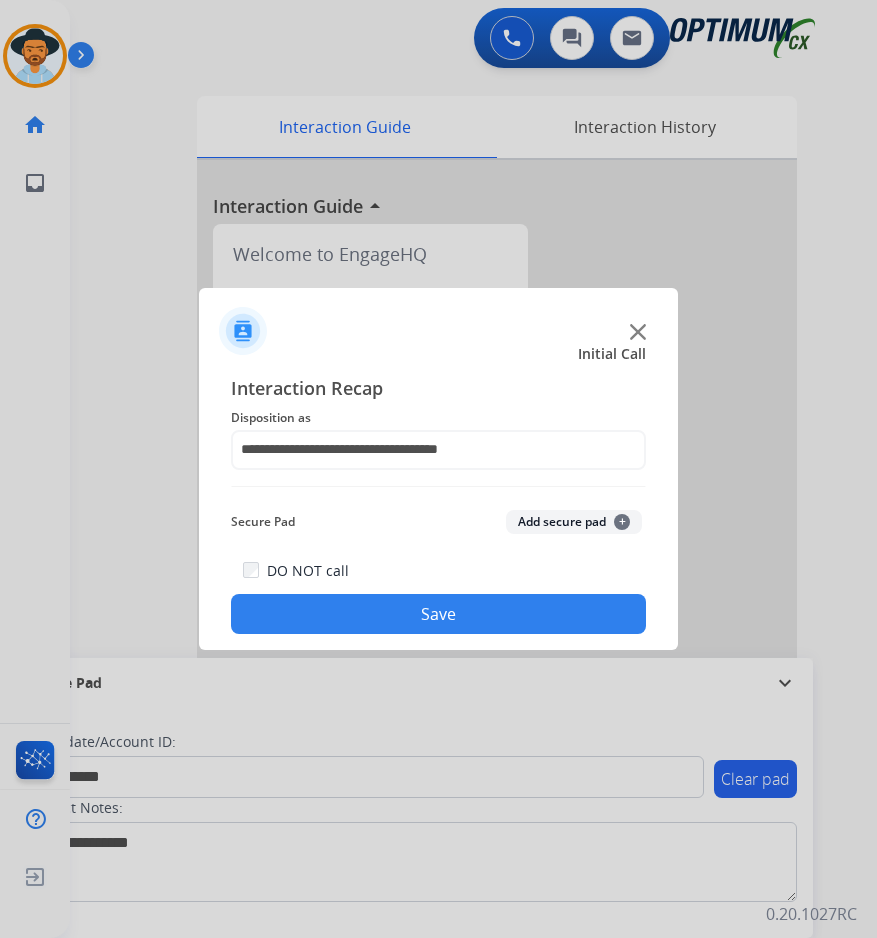 click on "Save" 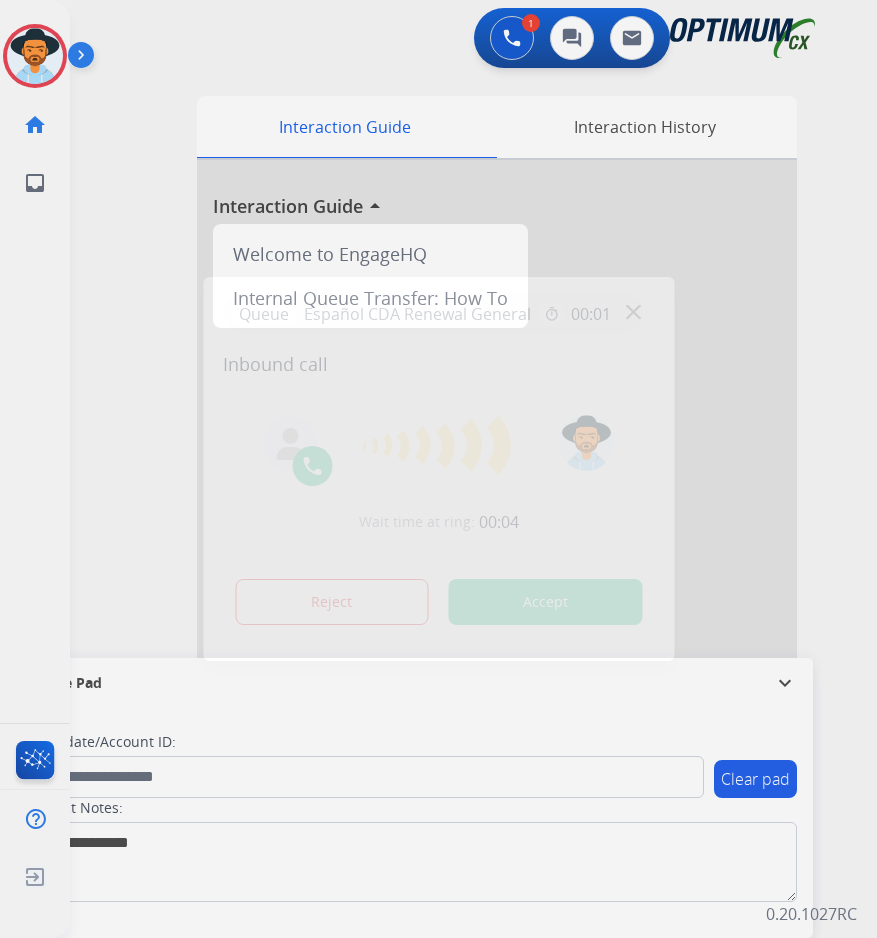 click at bounding box center (438, 469) 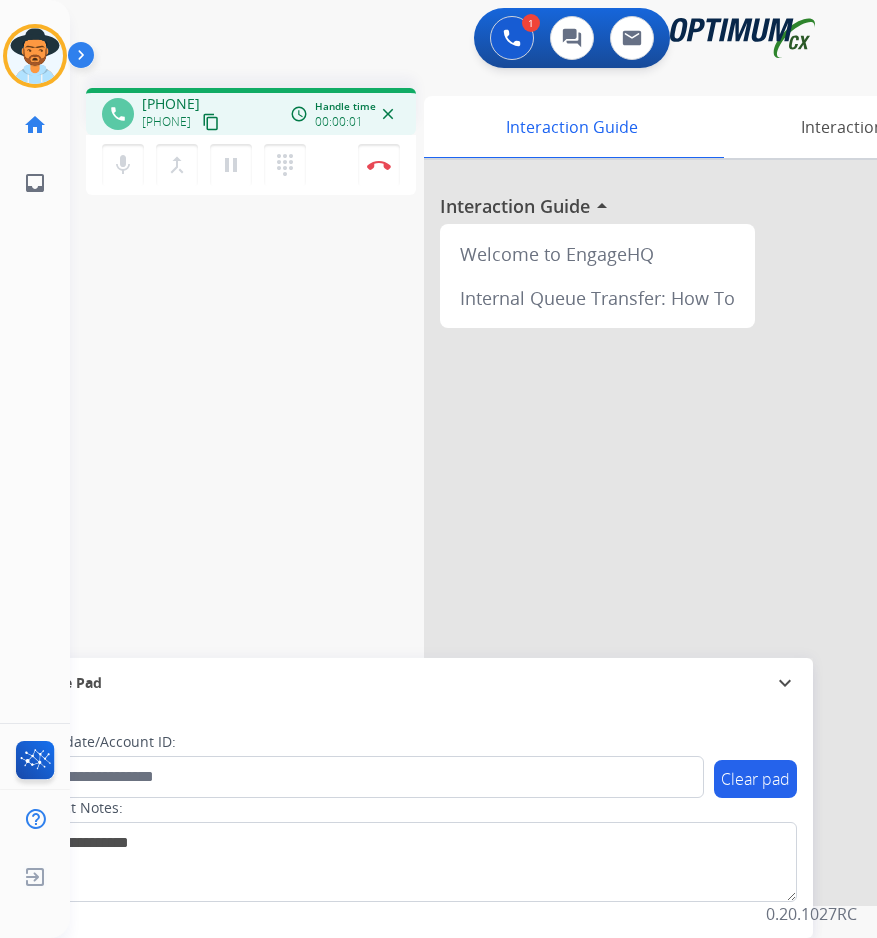 click on "+17874700107" at bounding box center [171, 104] 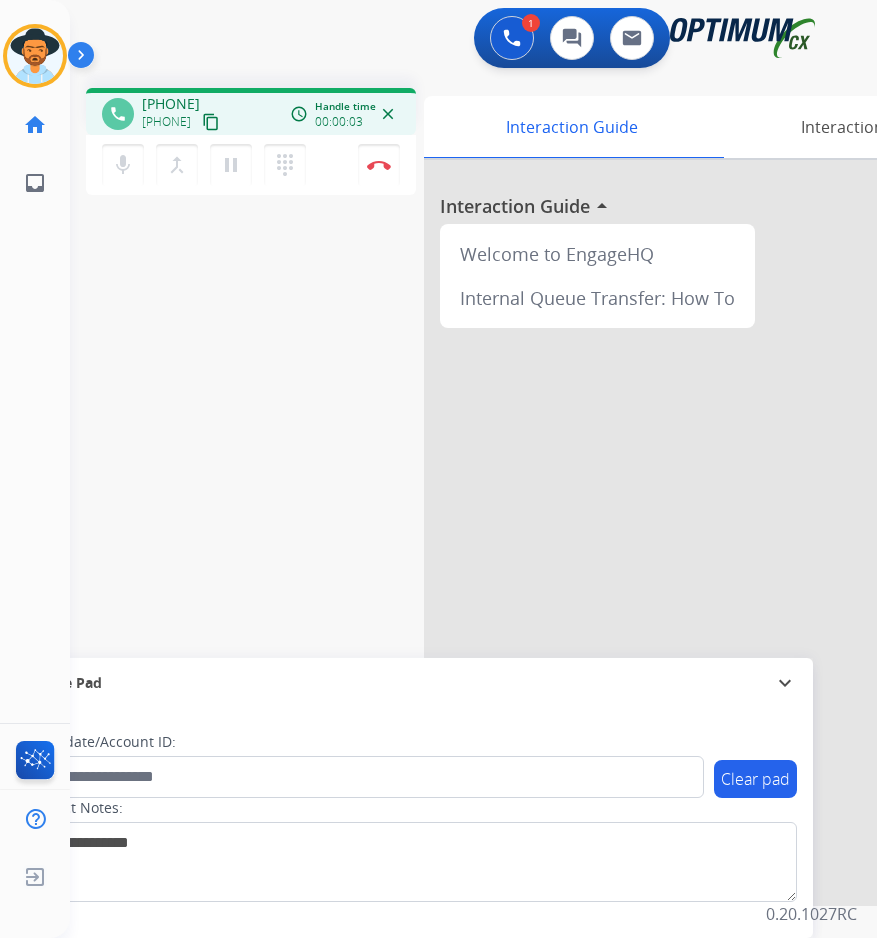 copy on "17874700107" 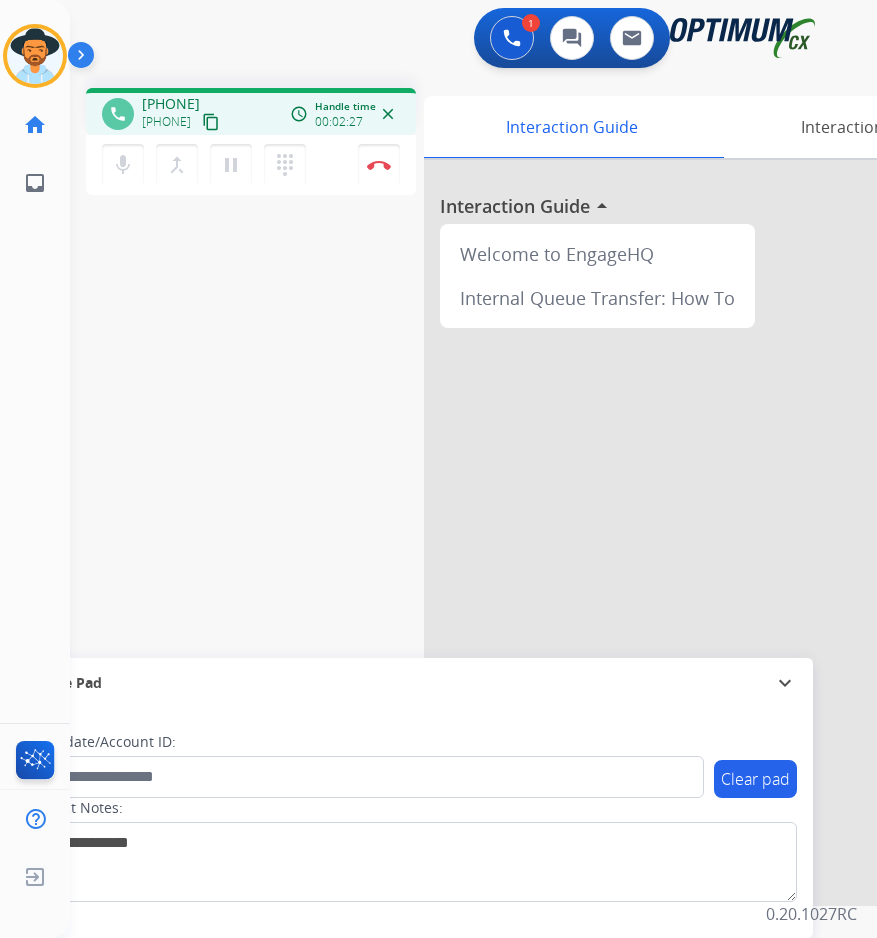 click on "+17874700107" at bounding box center (171, 104) 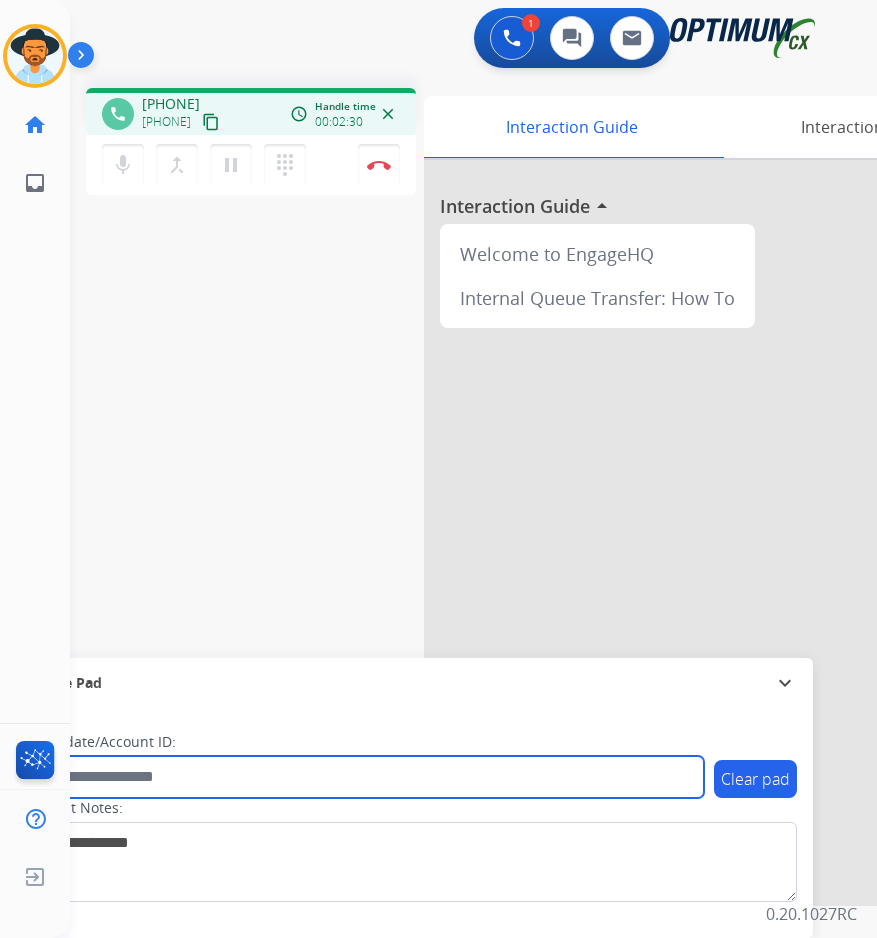 click at bounding box center [365, 777] 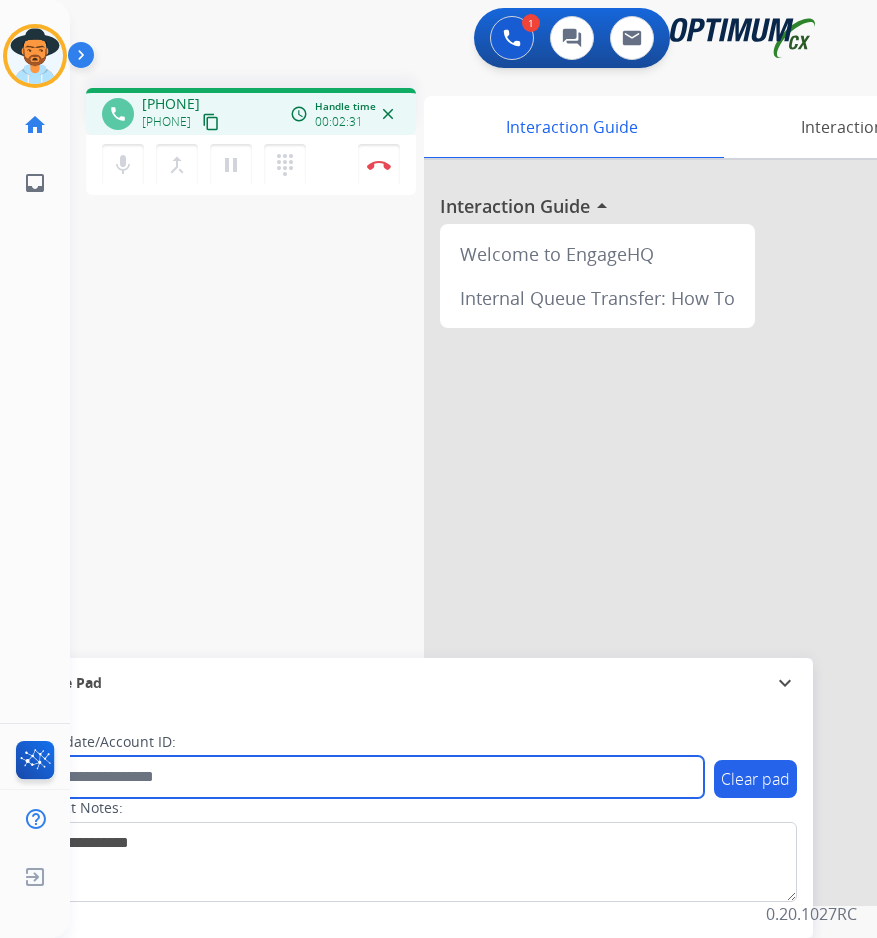 paste on "**********" 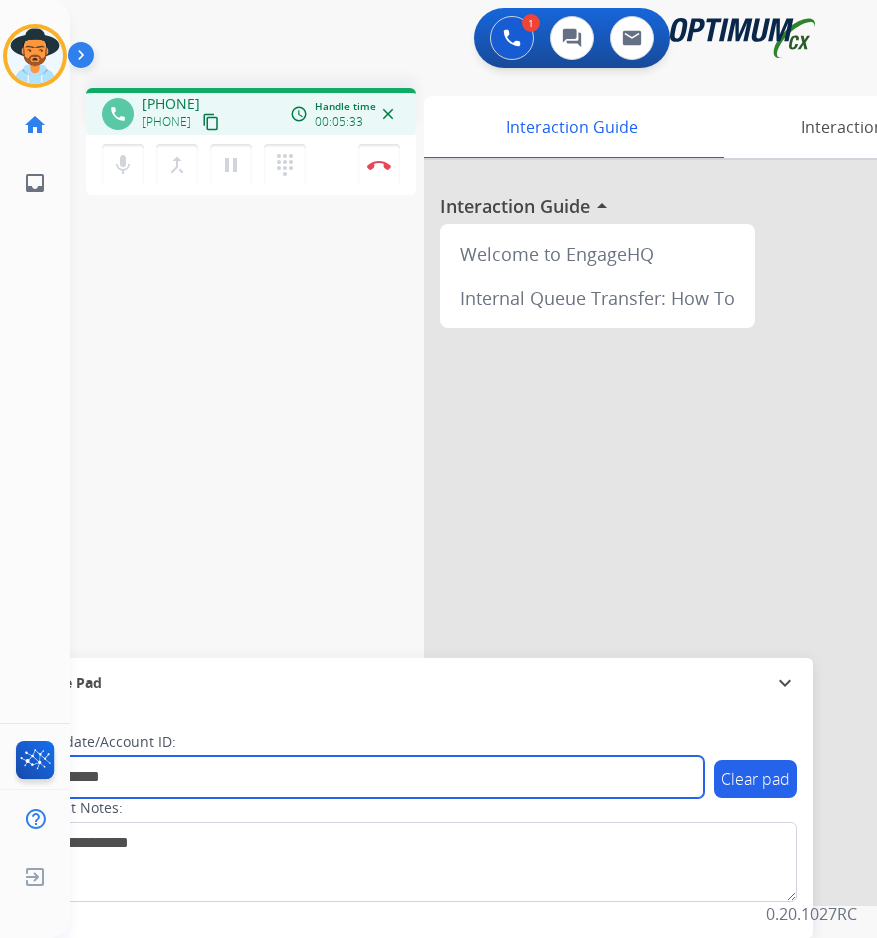 type on "**********" 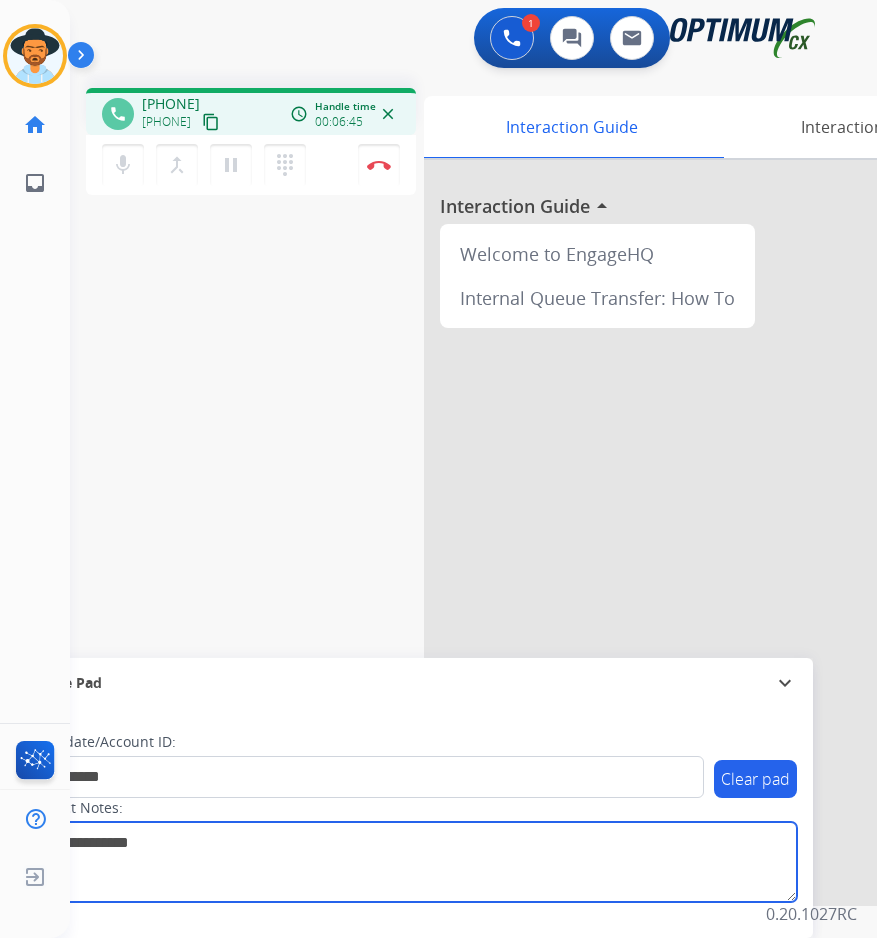 click at bounding box center [411, 862] 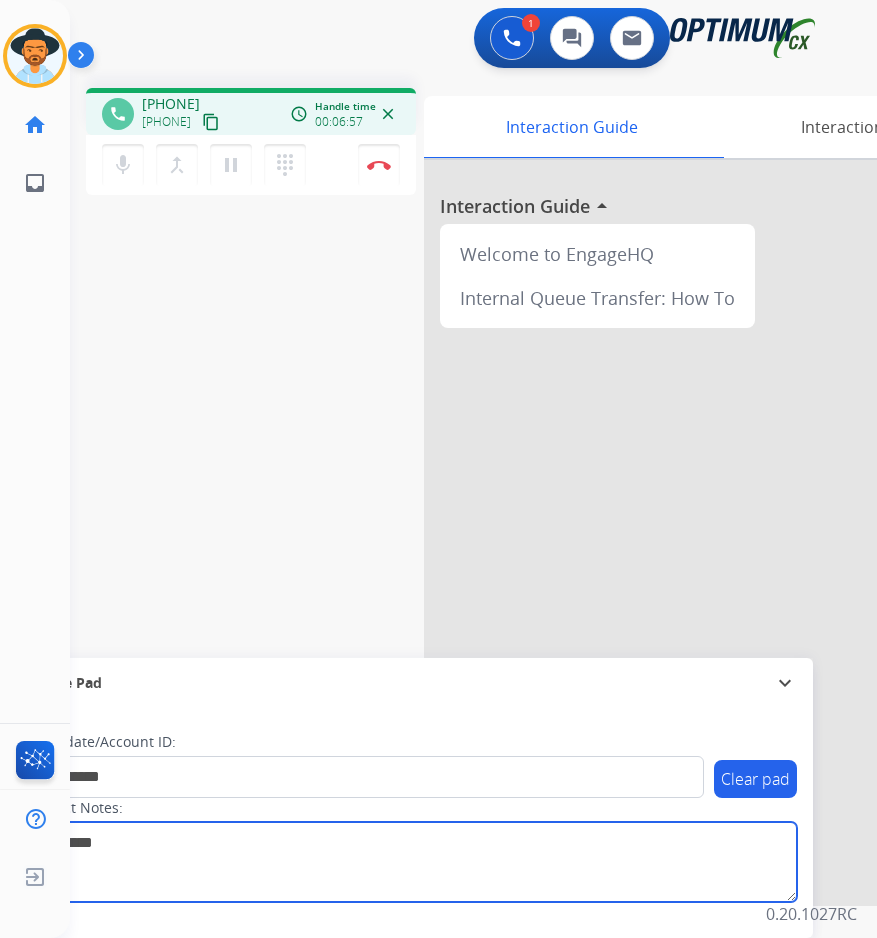click at bounding box center [411, 862] 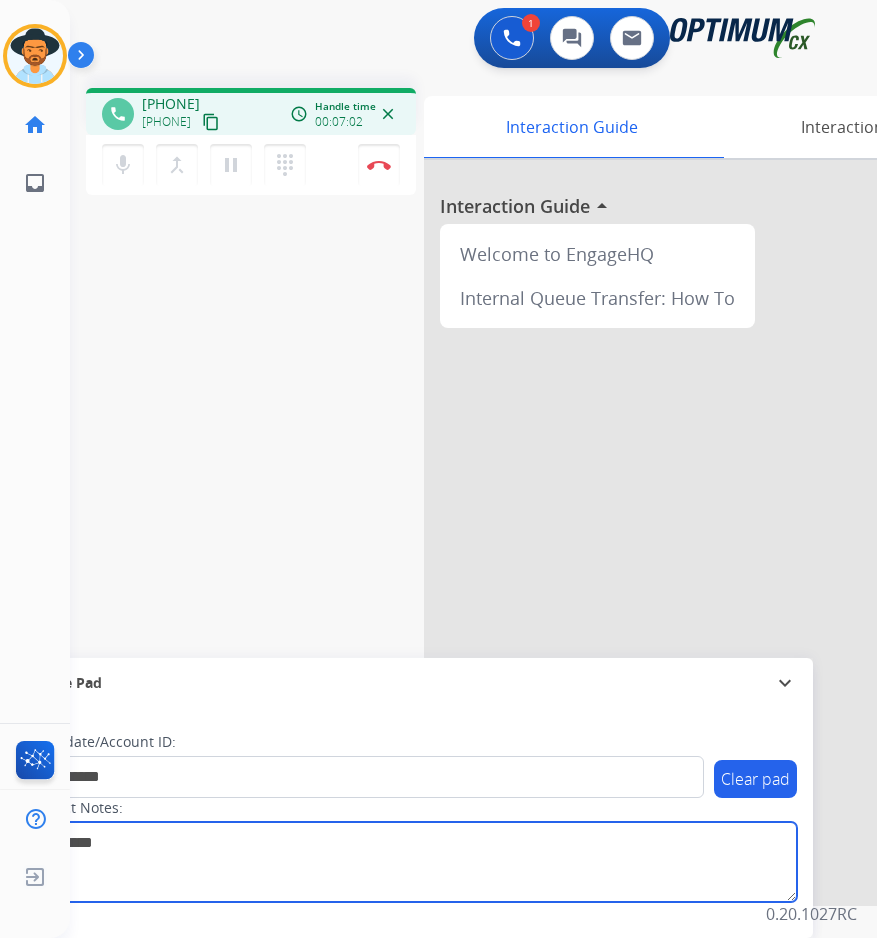type on "**********" 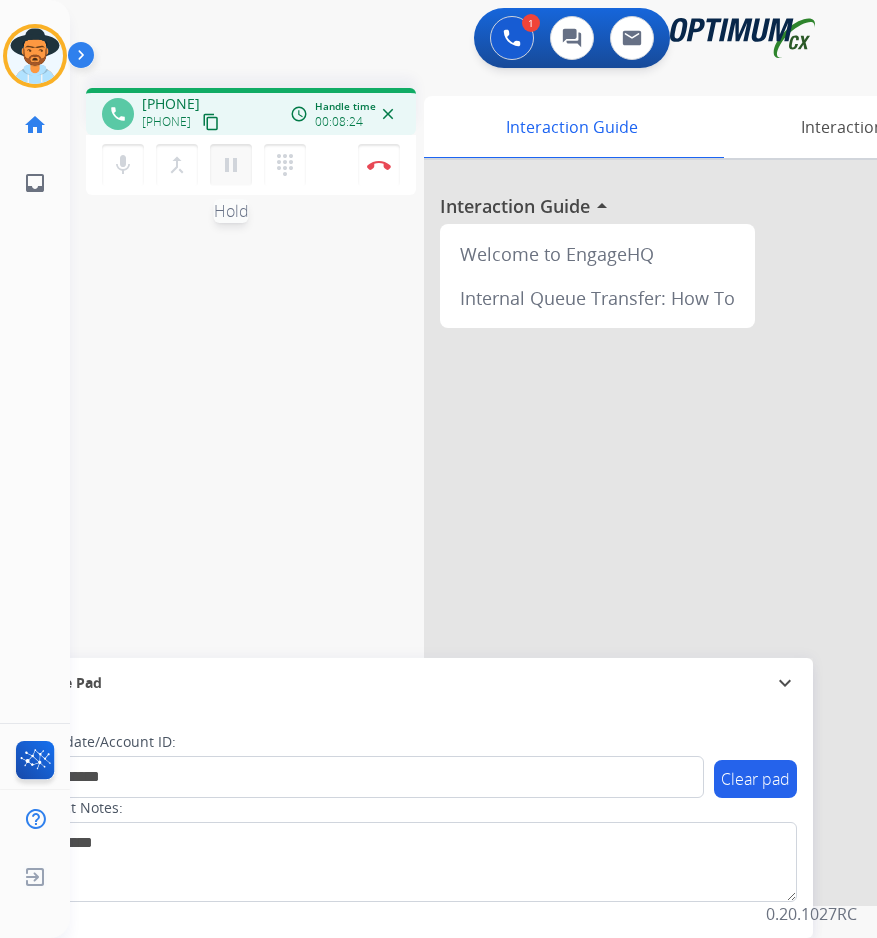 click on "pause" at bounding box center (231, 165) 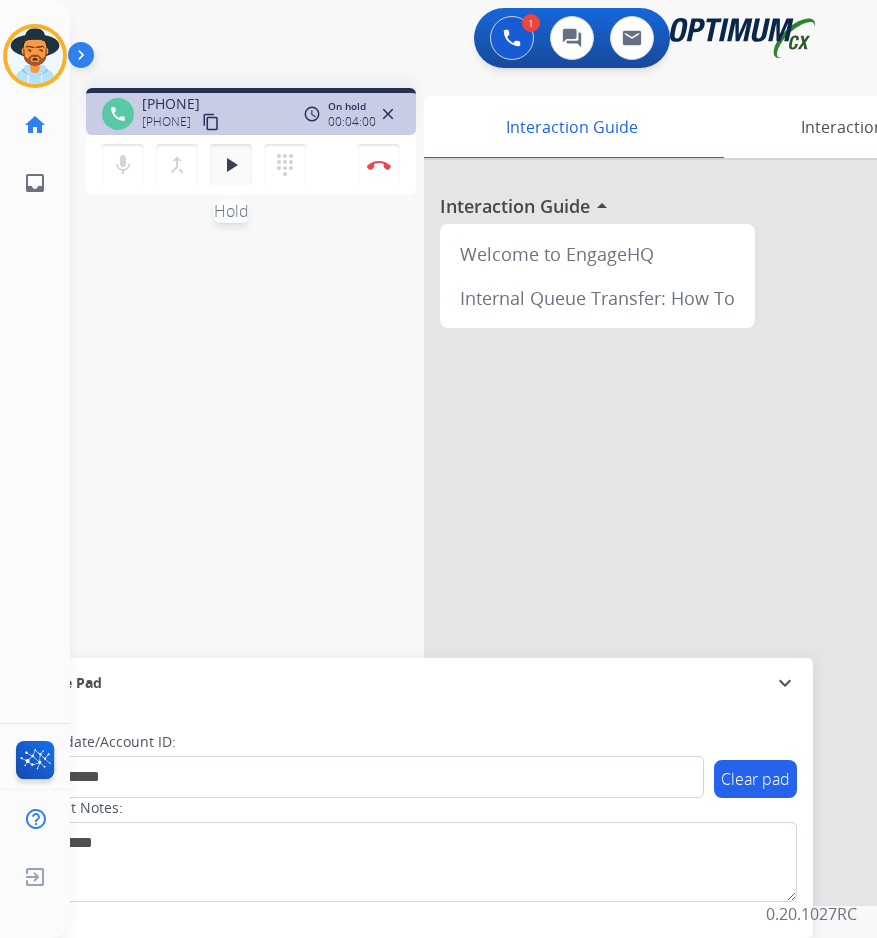 click on "play_arrow" at bounding box center (231, 165) 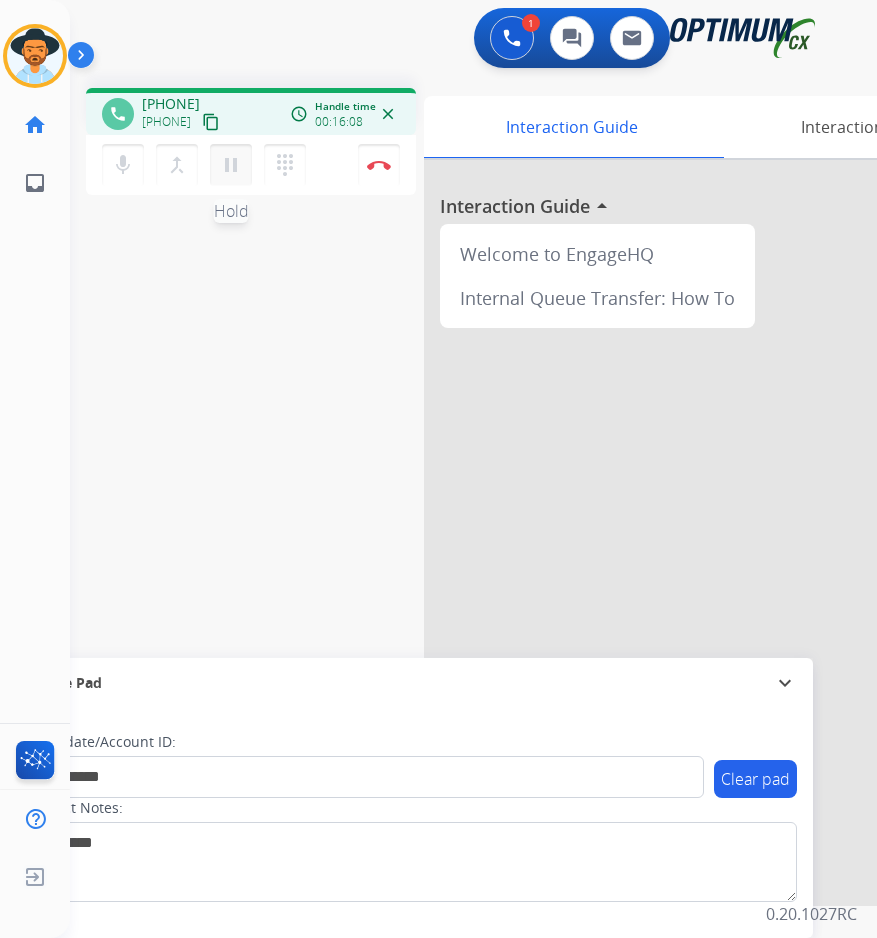 click on "pause" at bounding box center (231, 165) 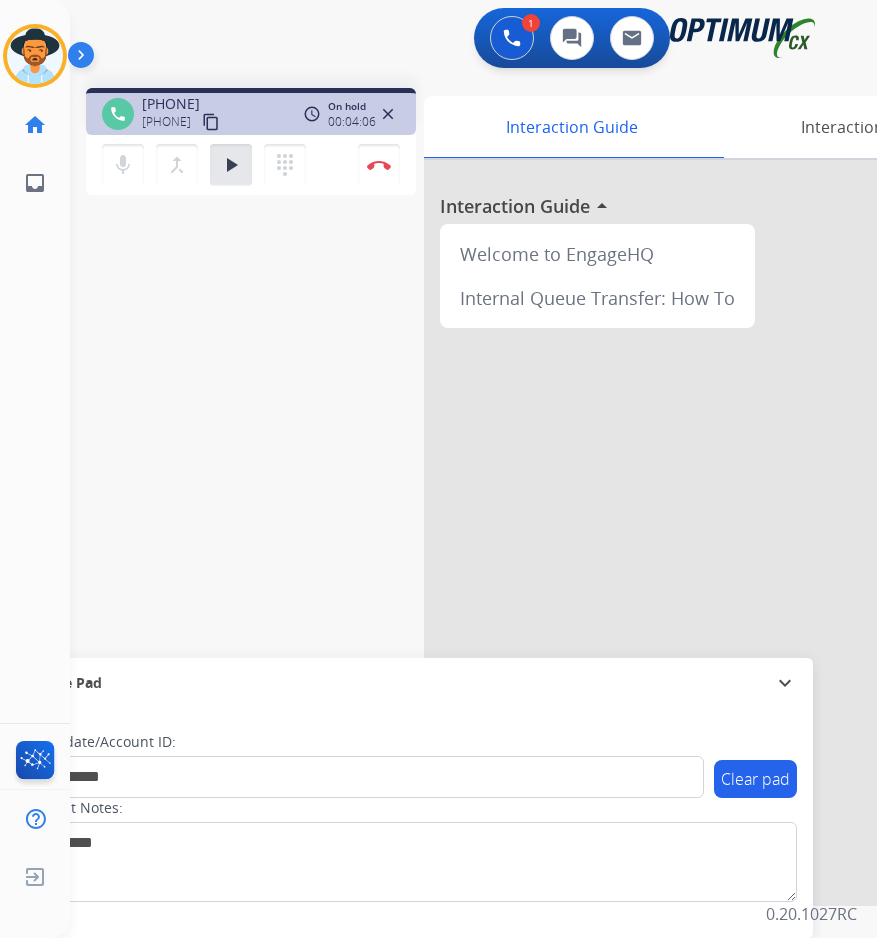 type 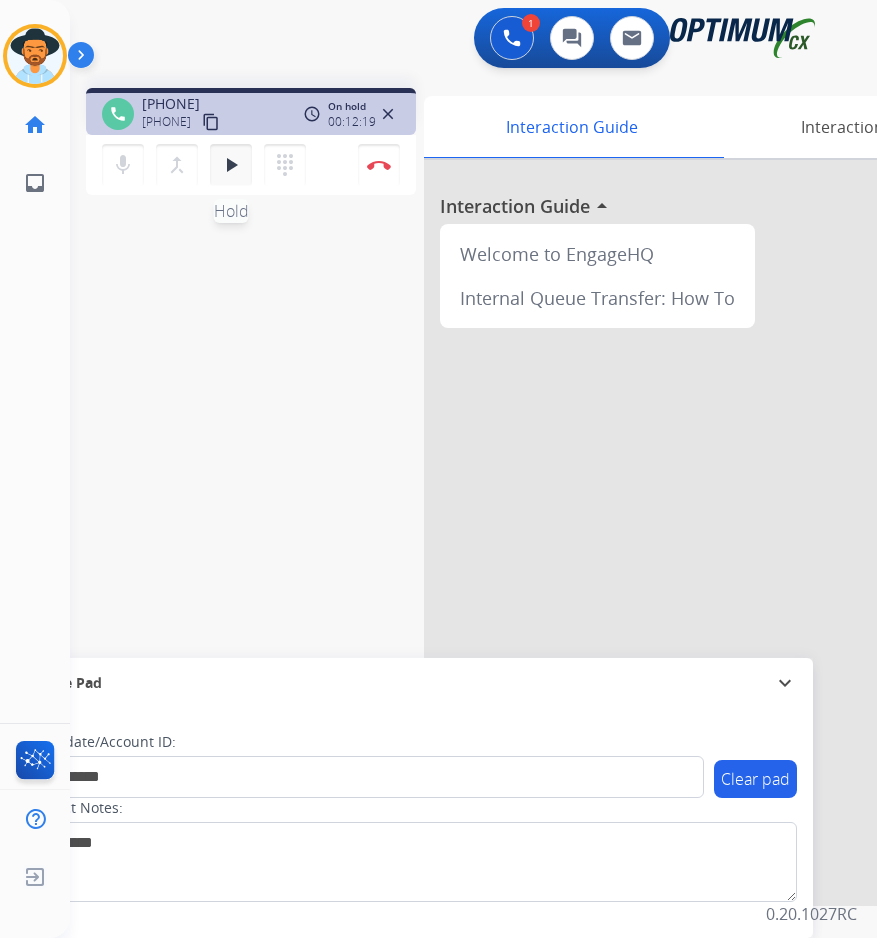 click on "play_arrow" at bounding box center (231, 165) 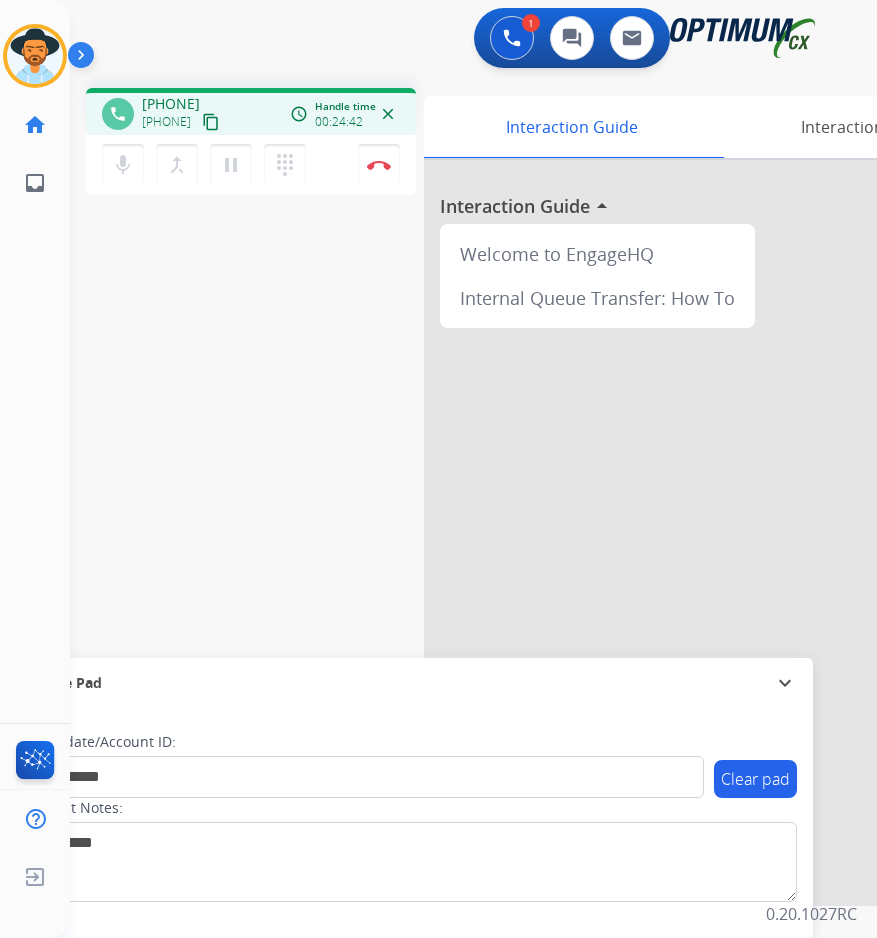 click on "**********" at bounding box center (449, 489) 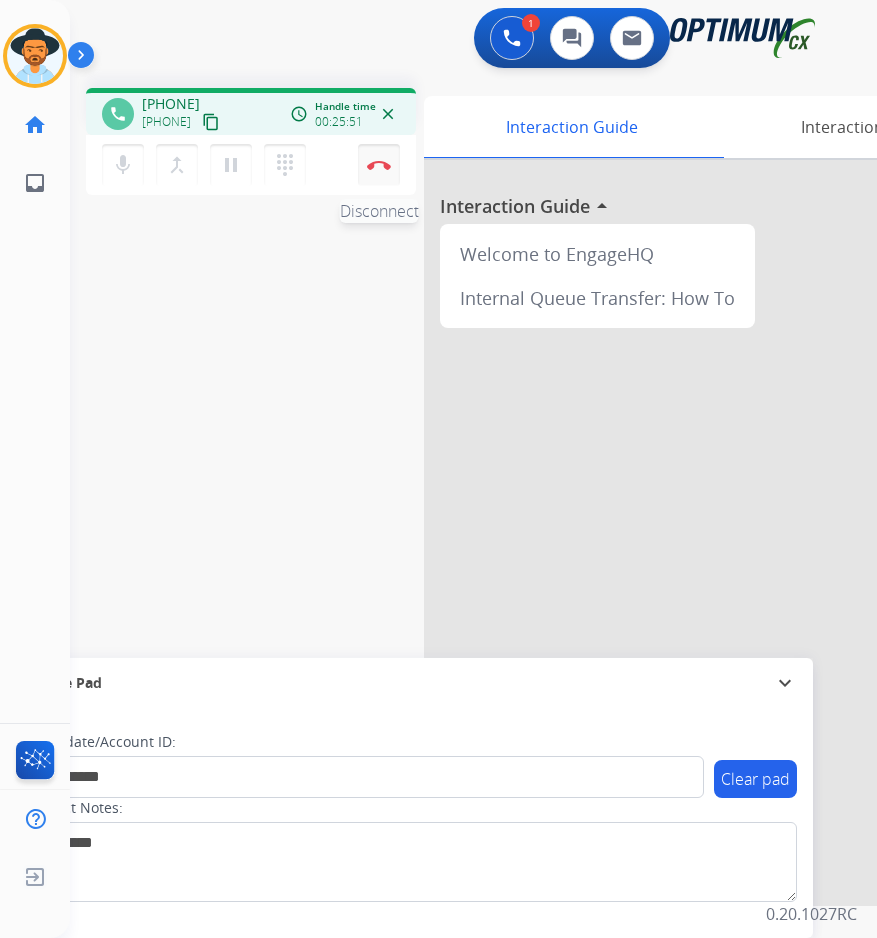 click on "Disconnect" at bounding box center (379, 165) 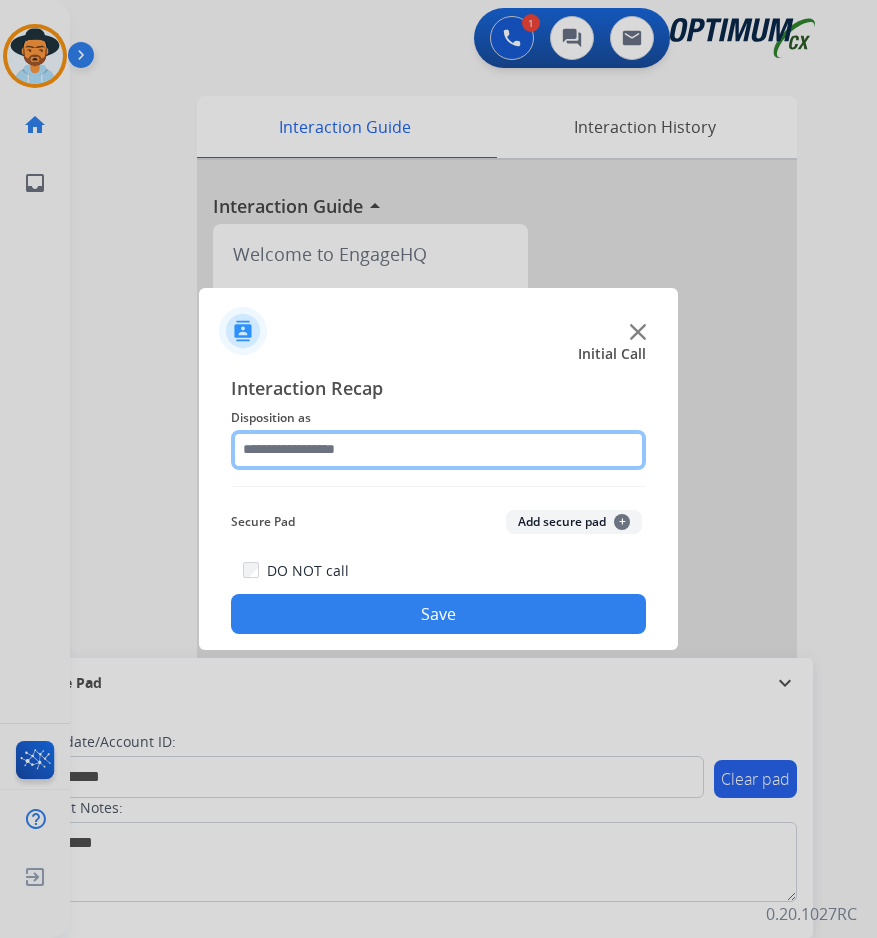 click 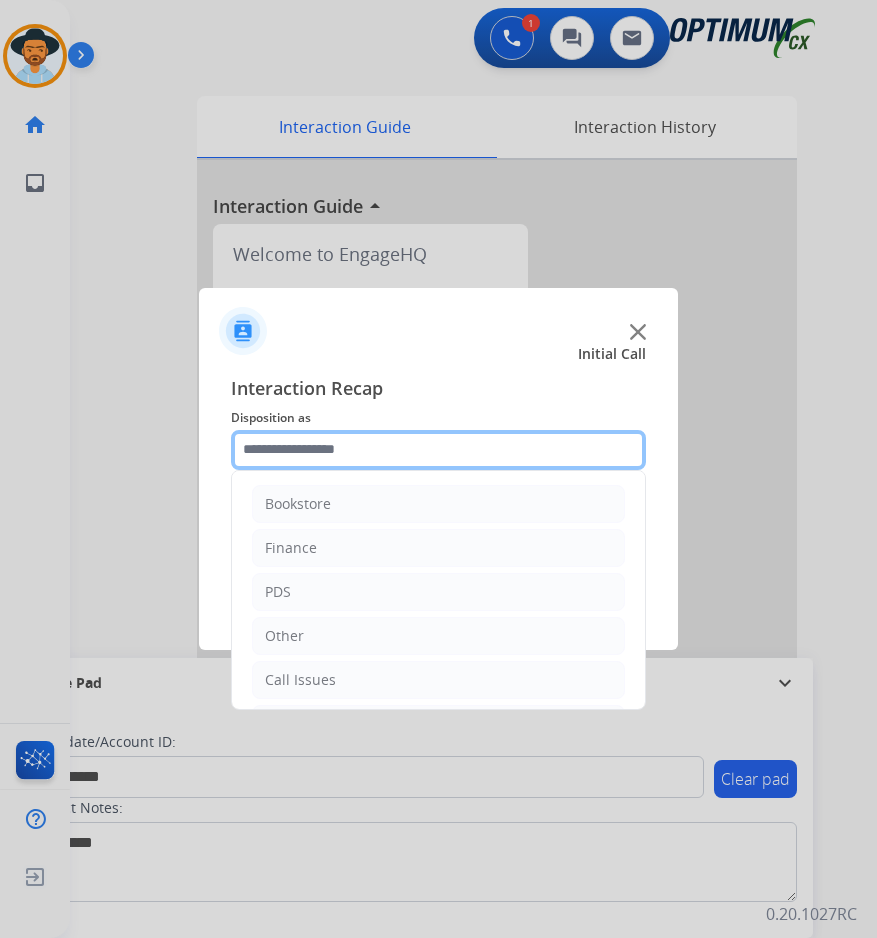 scroll, scrollTop: 136, scrollLeft: 0, axis: vertical 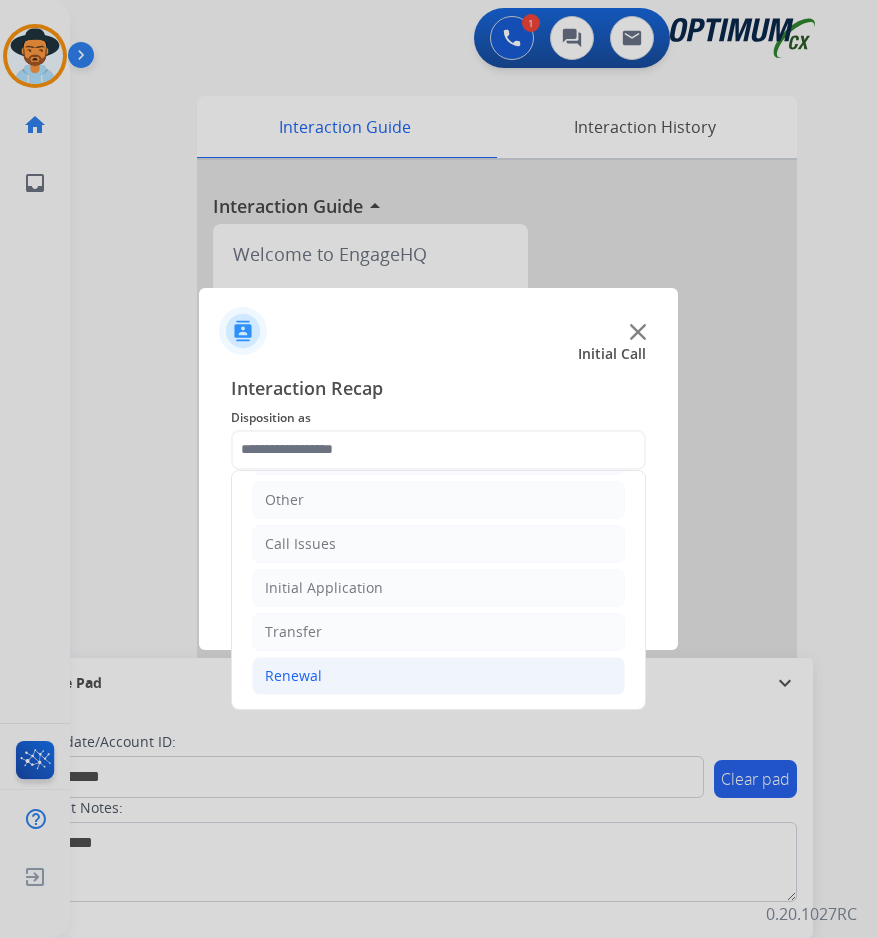 click on "Renewal" 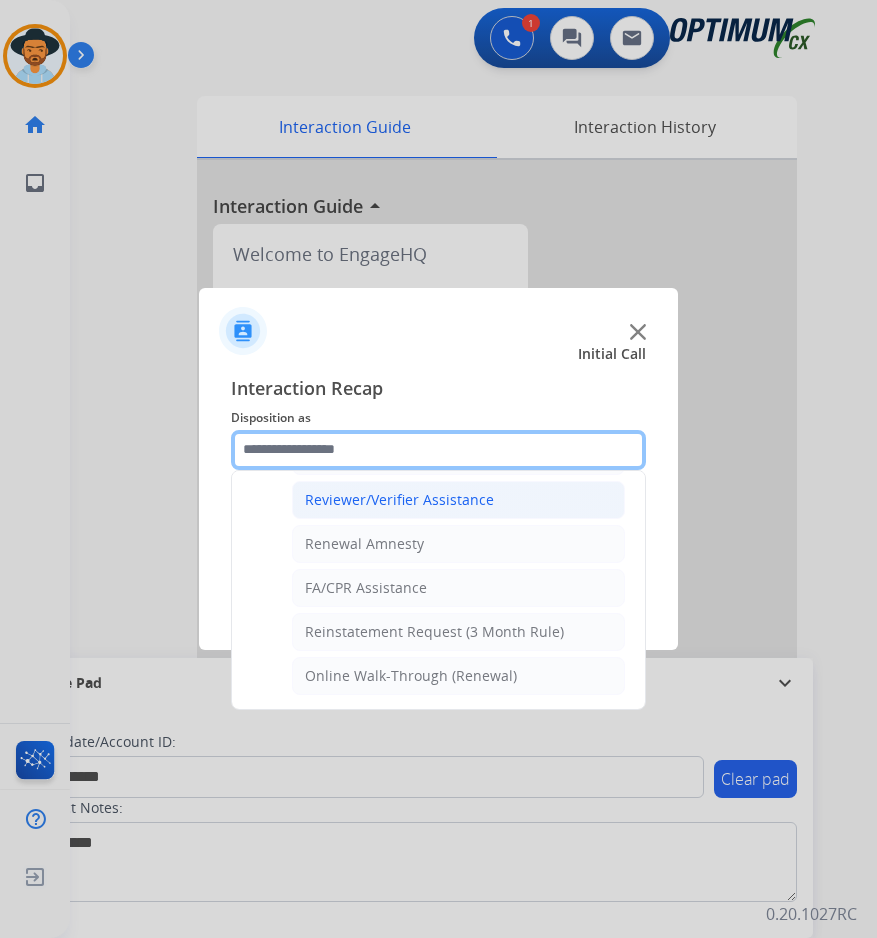 scroll, scrollTop: 439, scrollLeft: 0, axis: vertical 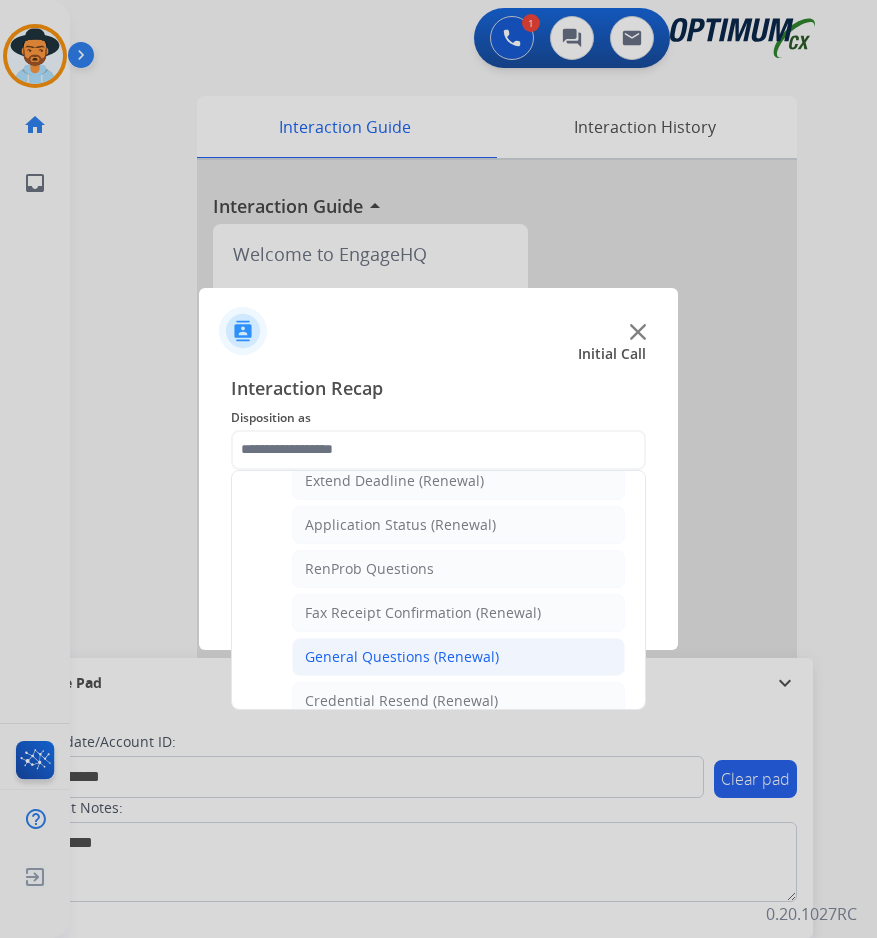 click on "General Questions (Renewal)" 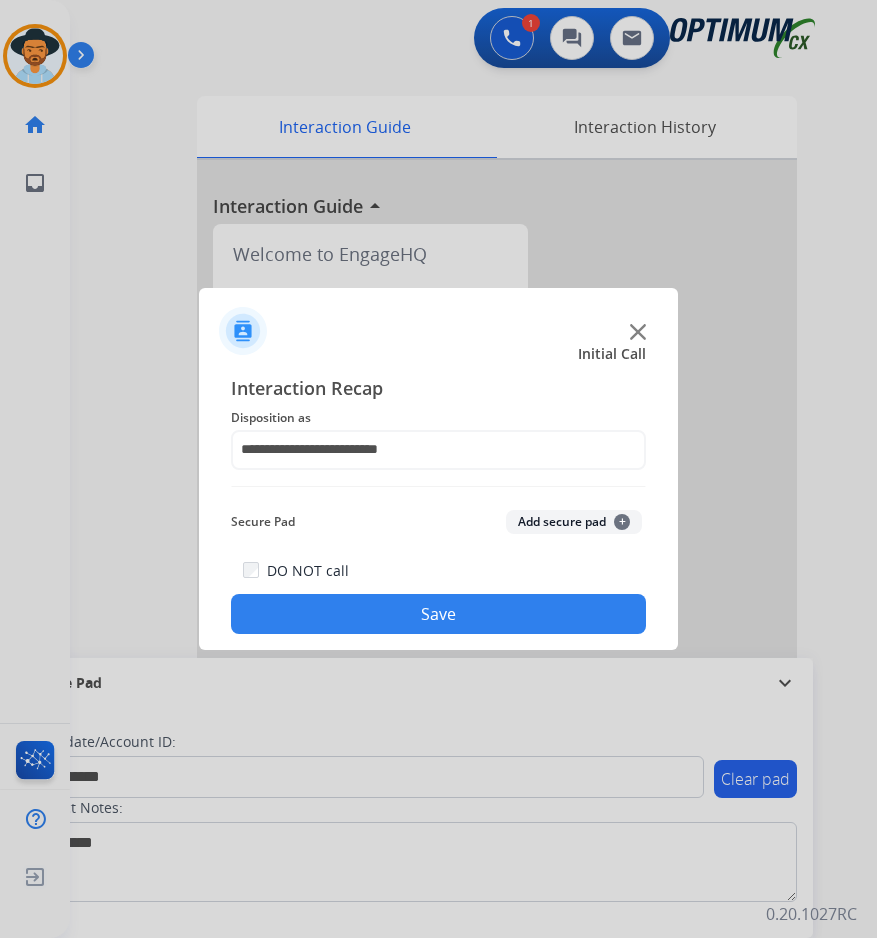click on "Save" 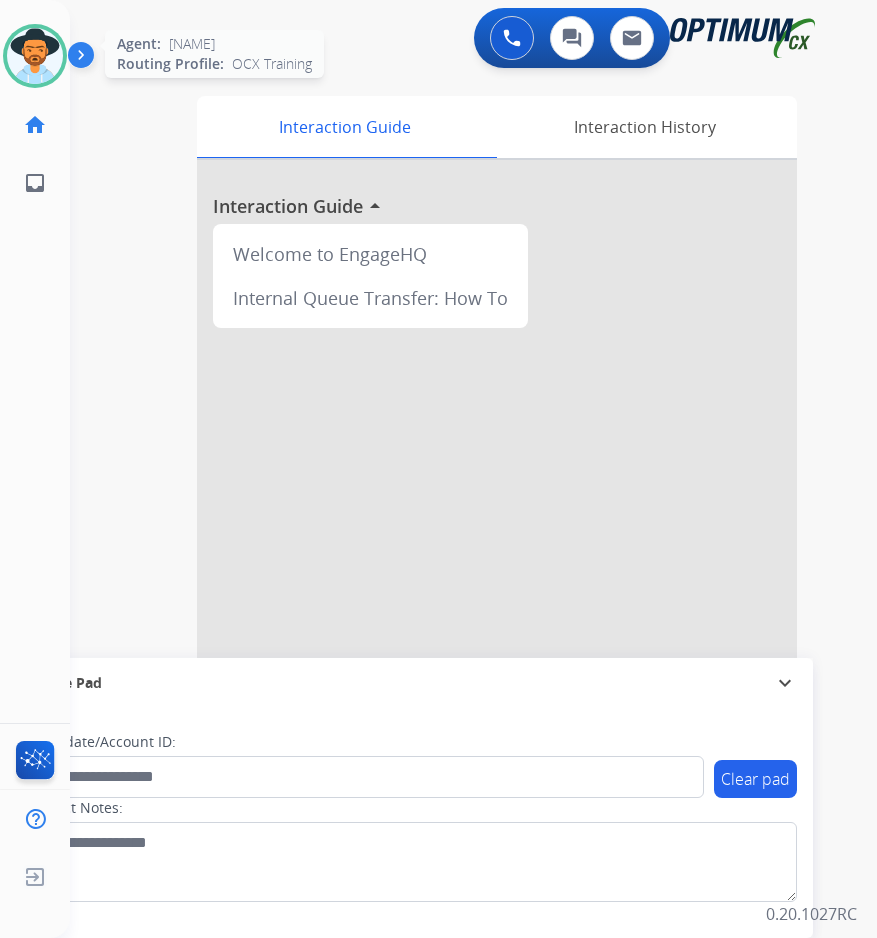 click at bounding box center [35, 56] 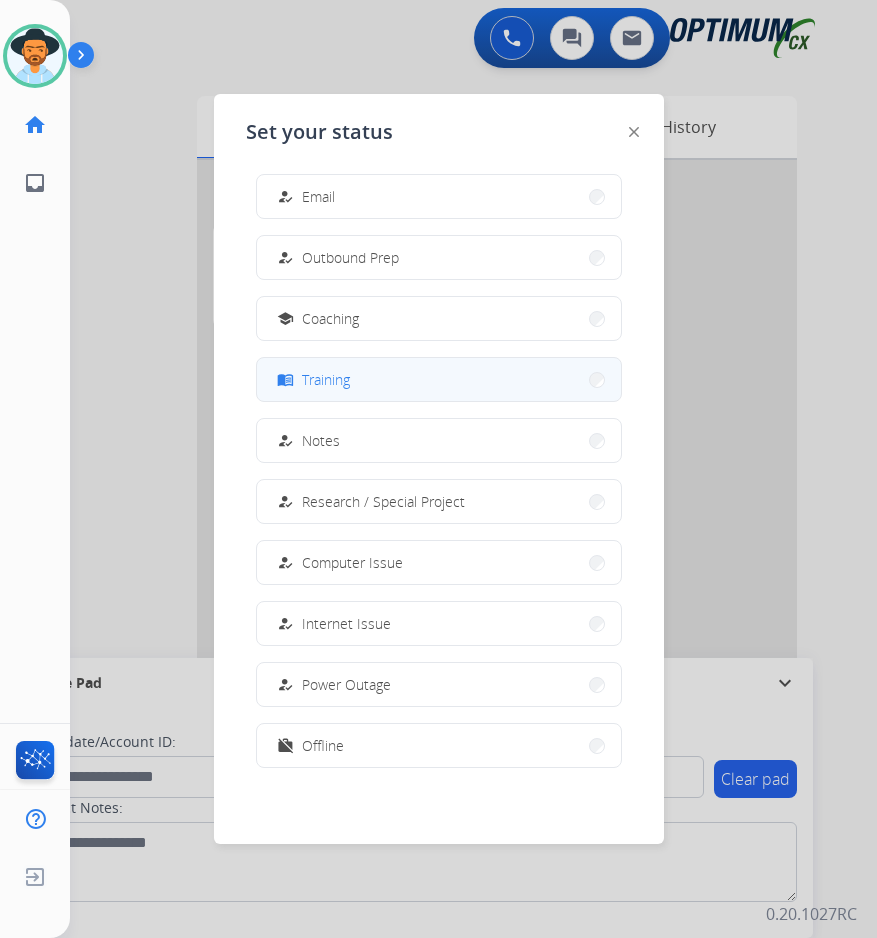 scroll, scrollTop: 0, scrollLeft: 0, axis: both 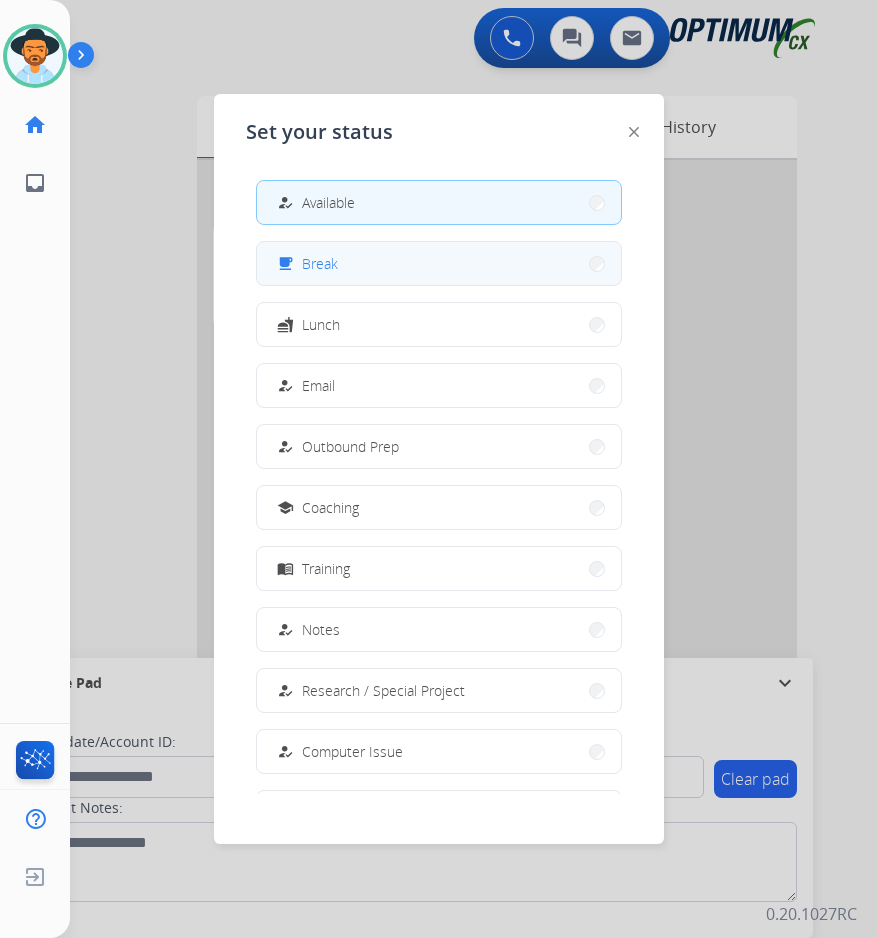 click on "free_breakfast Break" at bounding box center [439, 263] 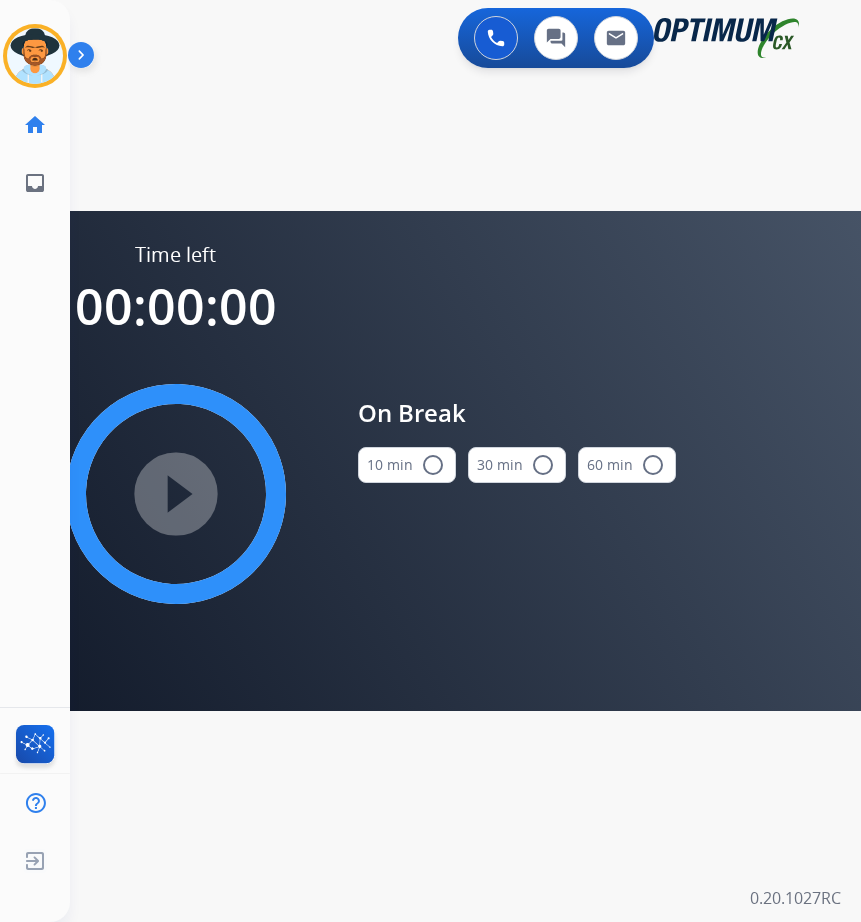 click on "radio_button_unchecked" at bounding box center [433, 465] 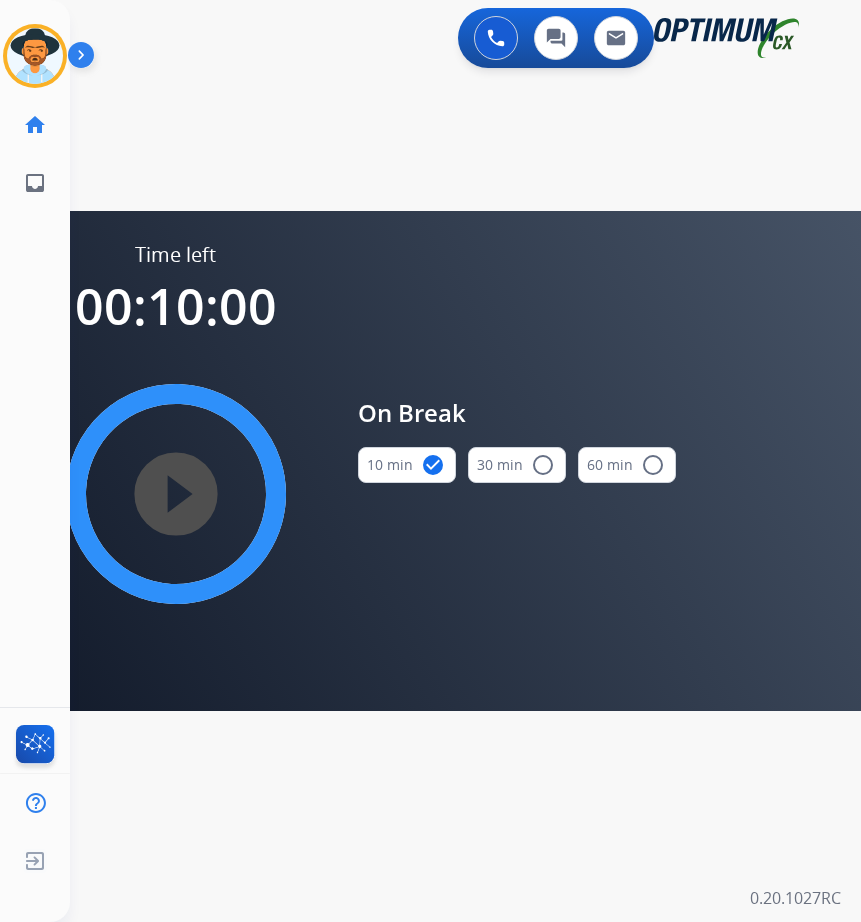 click on "play_circle_filled" at bounding box center (176, 494) 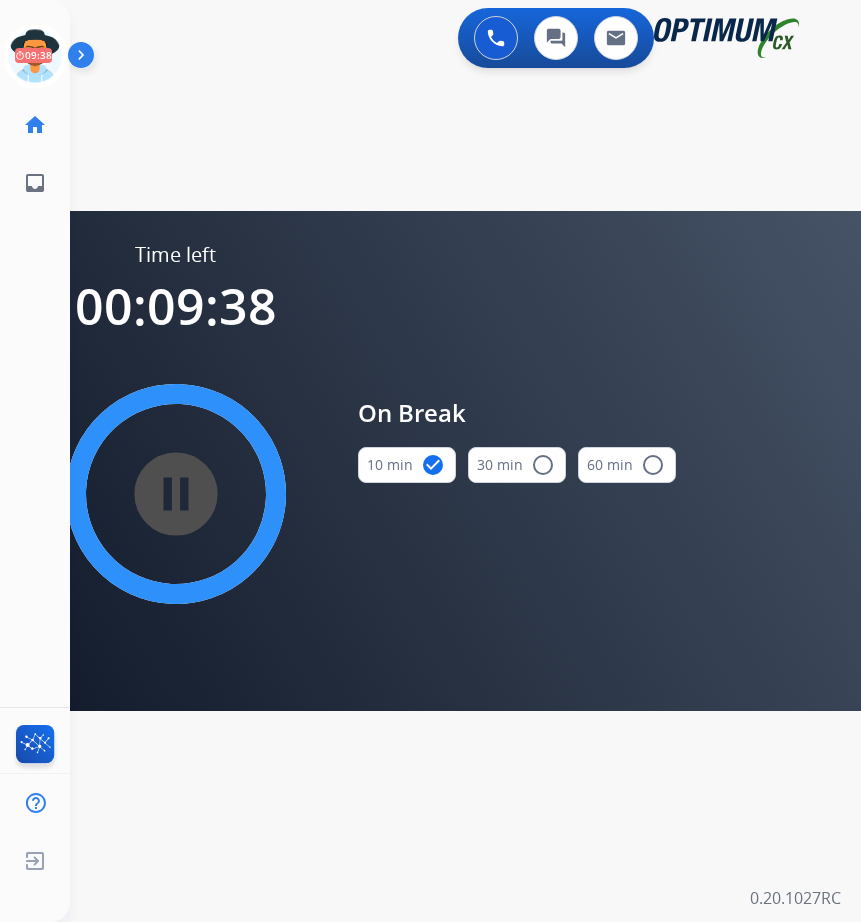 click on "swap_horiz Break voice bridge close_fullscreen Connect 3-Way Call merge_type Separate 3-Way Call Time left 00:09:38 pause_circle_filled On Break  10 min  check_circle  30 min  radio_button_unchecked  60 min  radio_button_unchecked  Interaction Guide   Interaction History  Interaction Guide arrow_drop_up  Welcome to EngageHQ   Internal Queue Transfer: How To  Secure Pad expand_more Clear pad Candidate/Account ID: Contact Notes:" at bounding box center (441, 120) 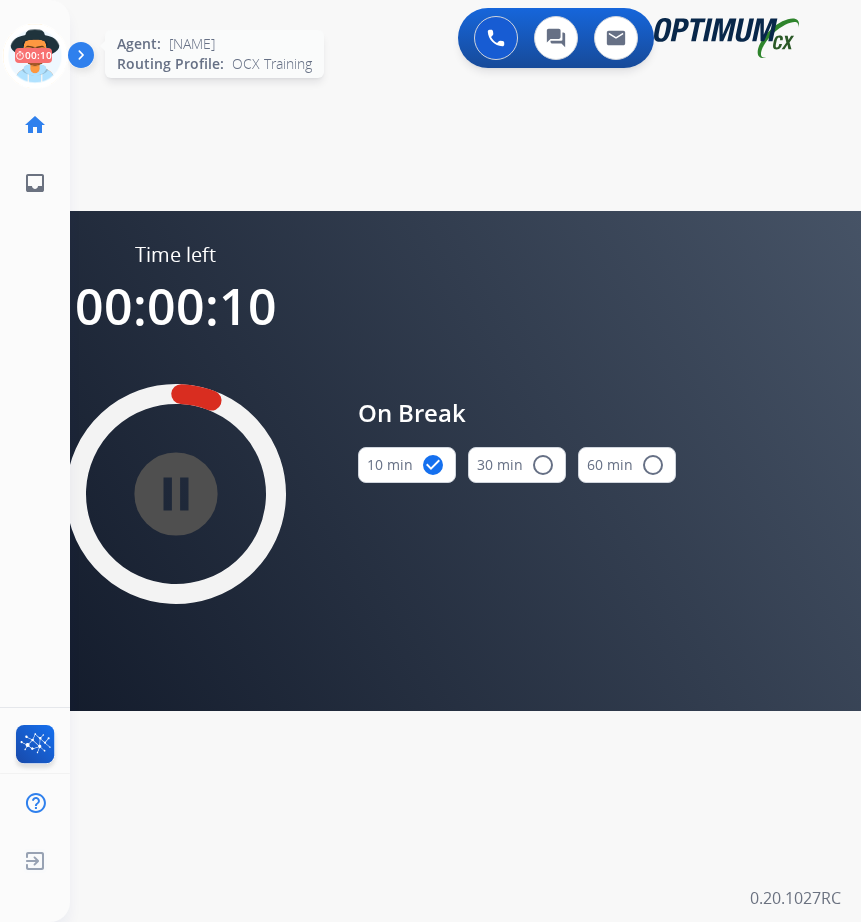 click 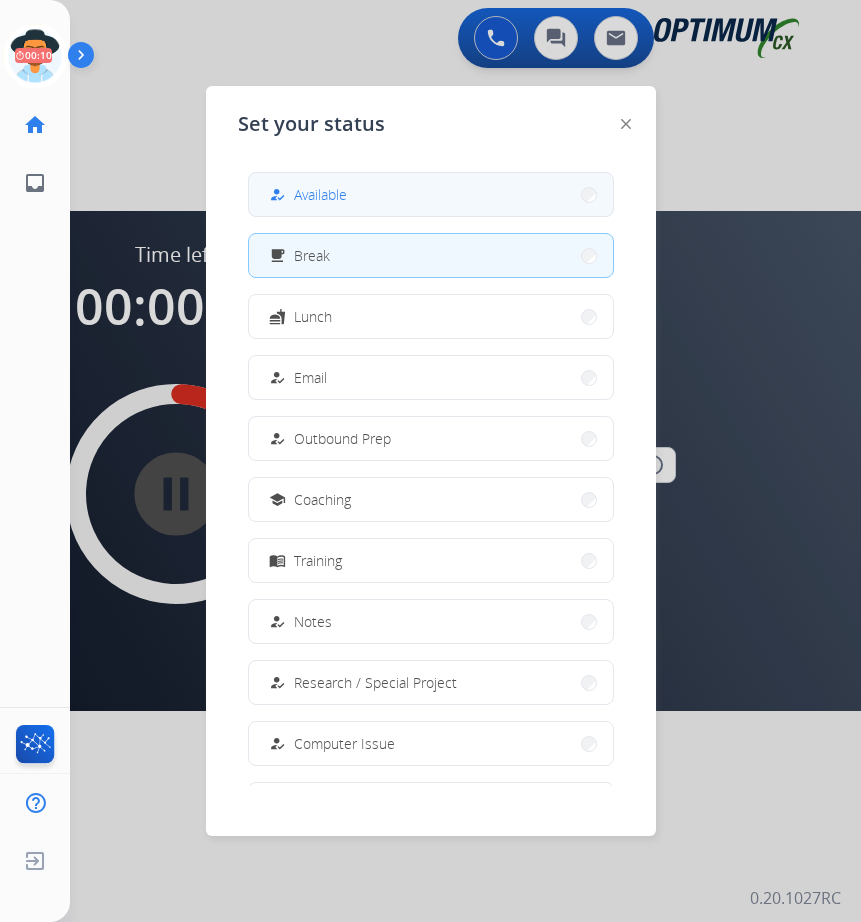 click on "how_to_reg Available" at bounding box center (431, 194) 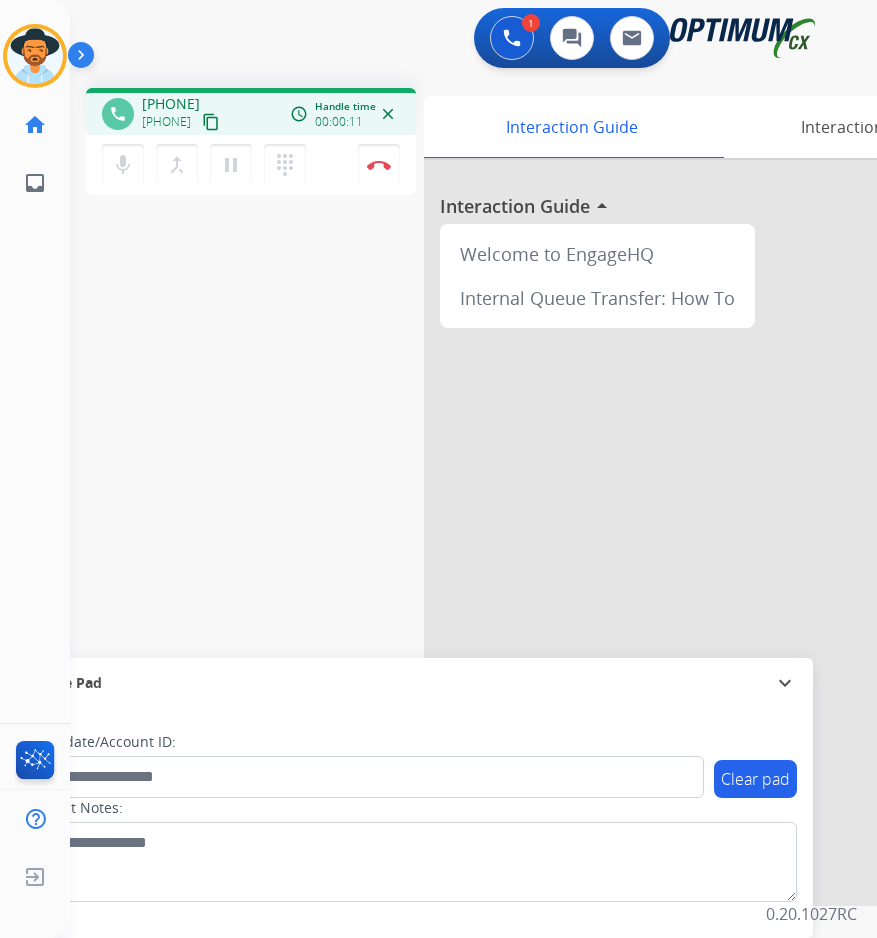 click on "+18452165096" at bounding box center [171, 104] 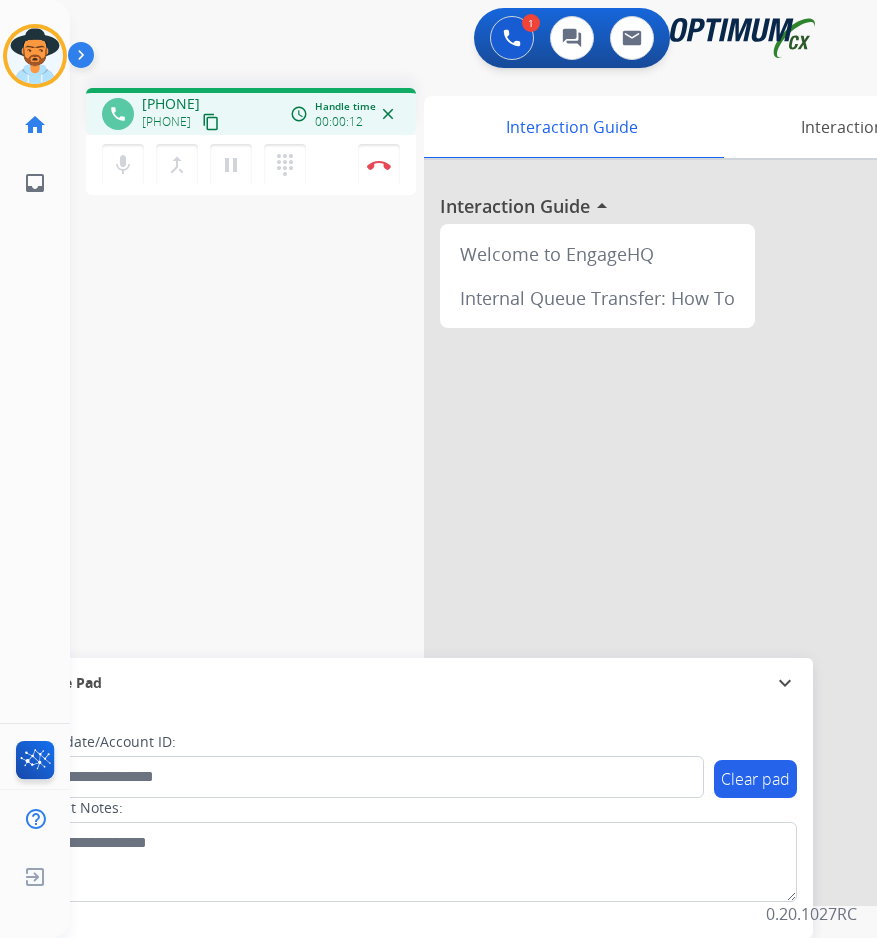 copy on "18452165096" 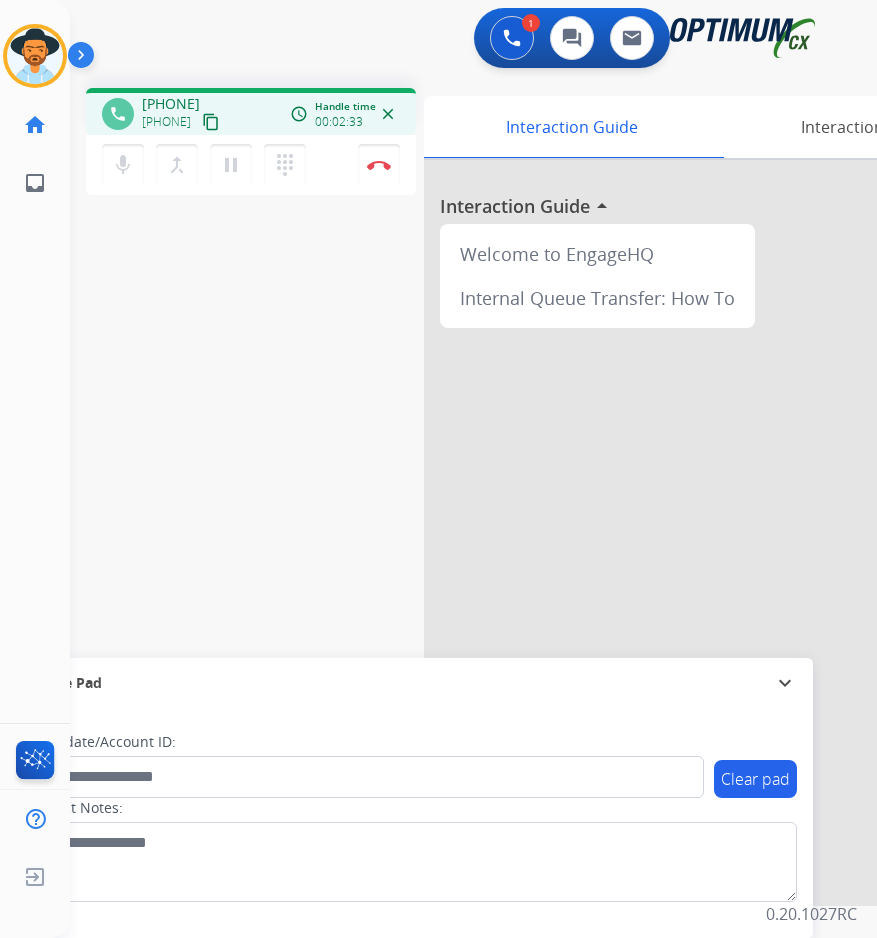click on "+18452165096" at bounding box center (171, 104) 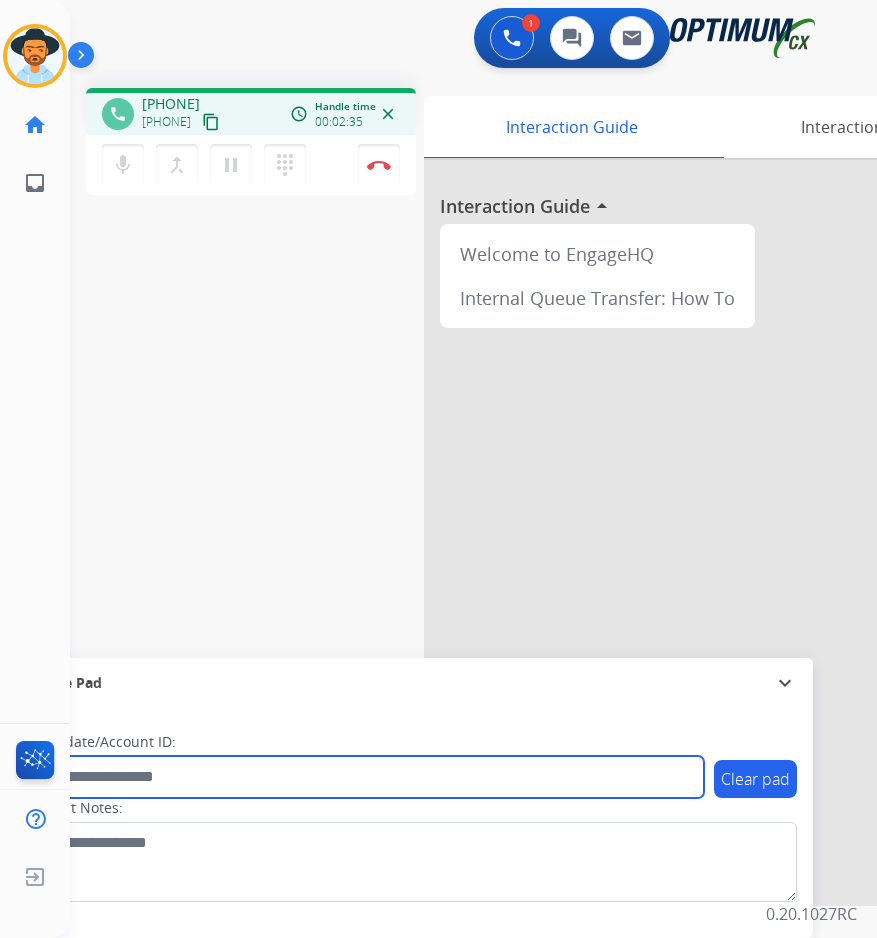 click at bounding box center [365, 777] 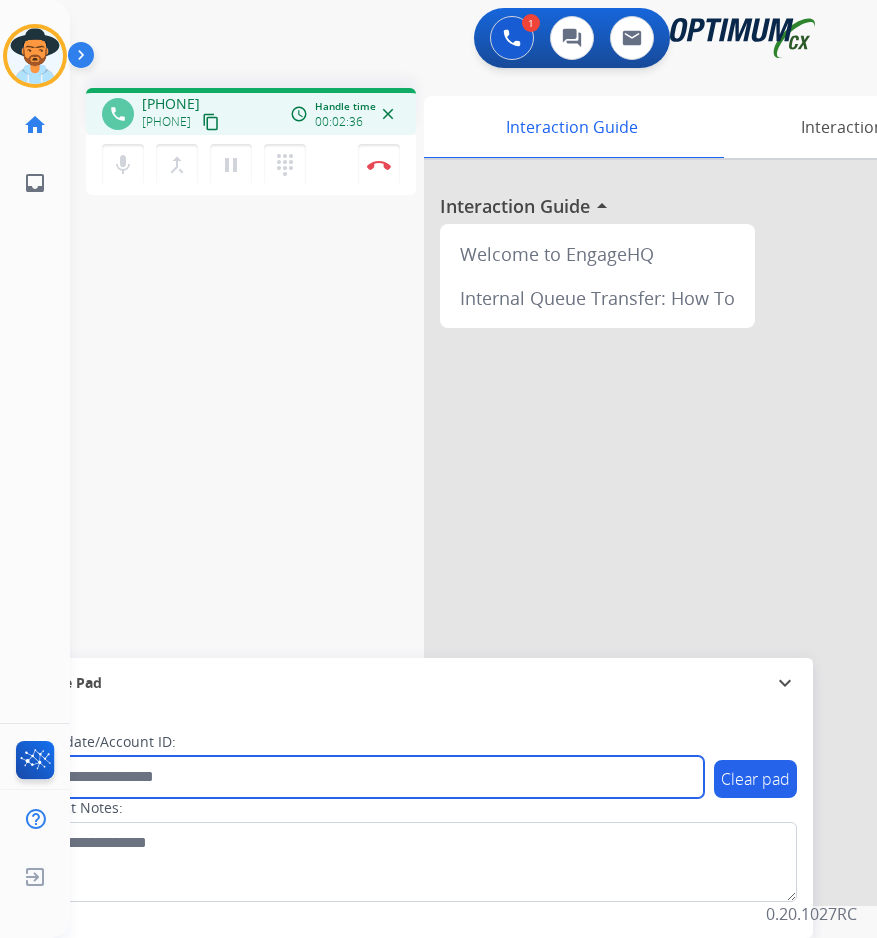 paste on "**********" 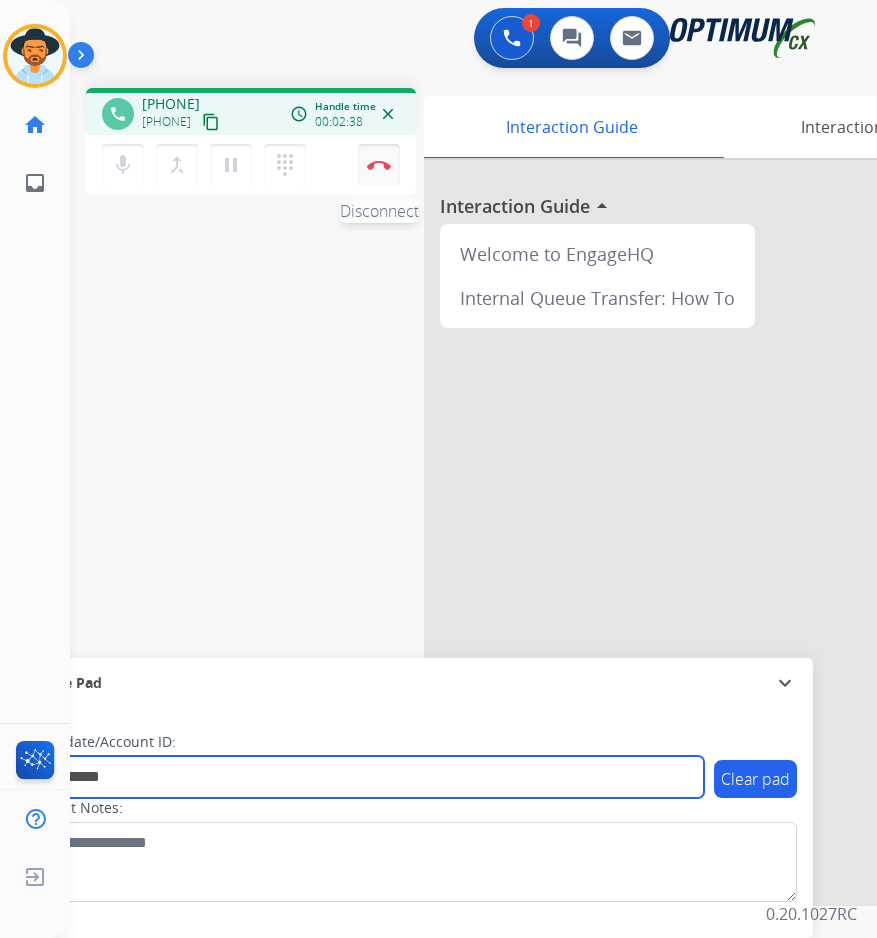 type on "**********" 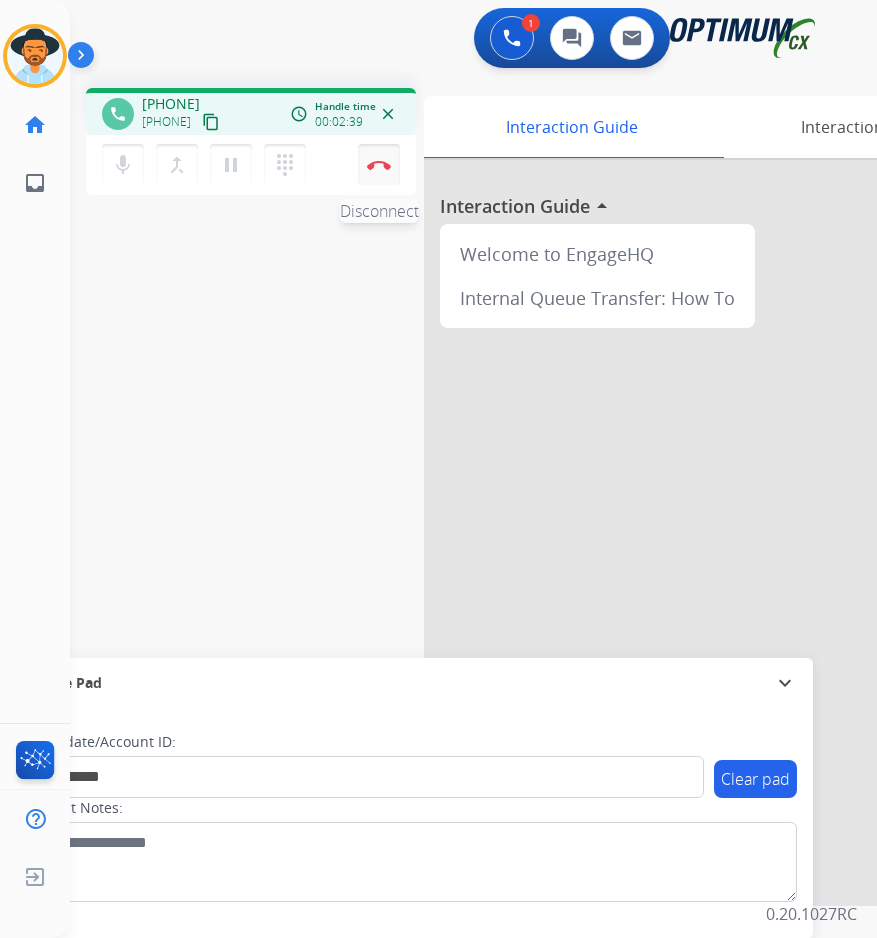 click at bounding box center [379, 165] 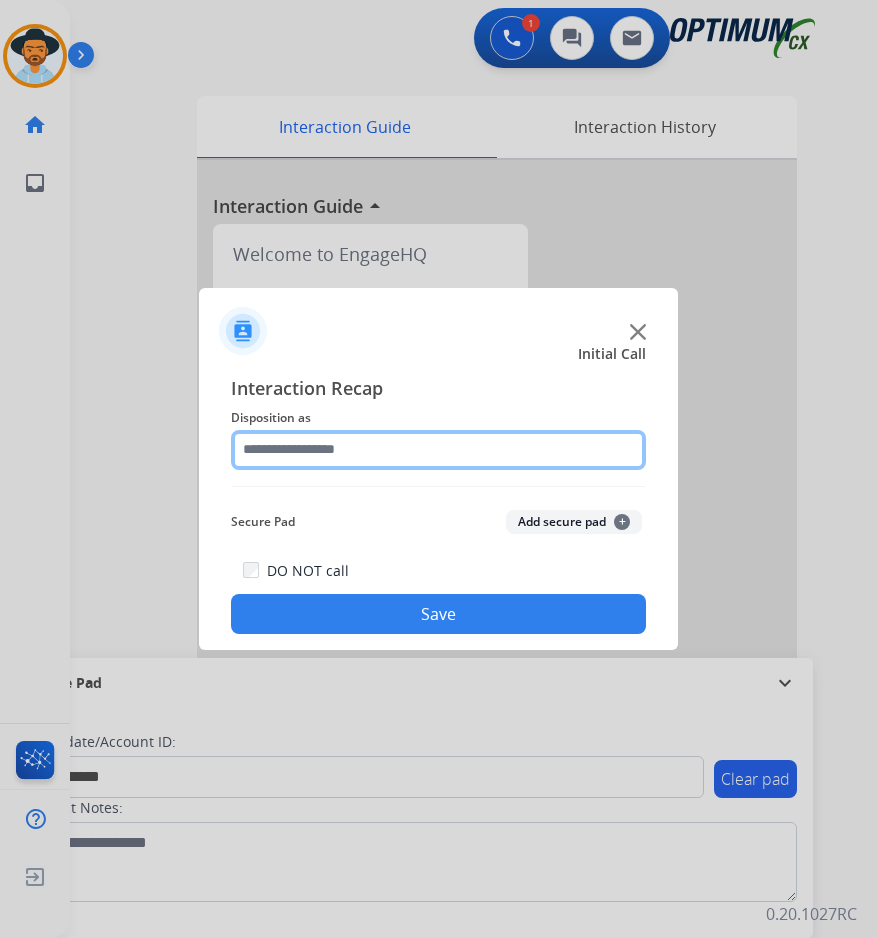 click 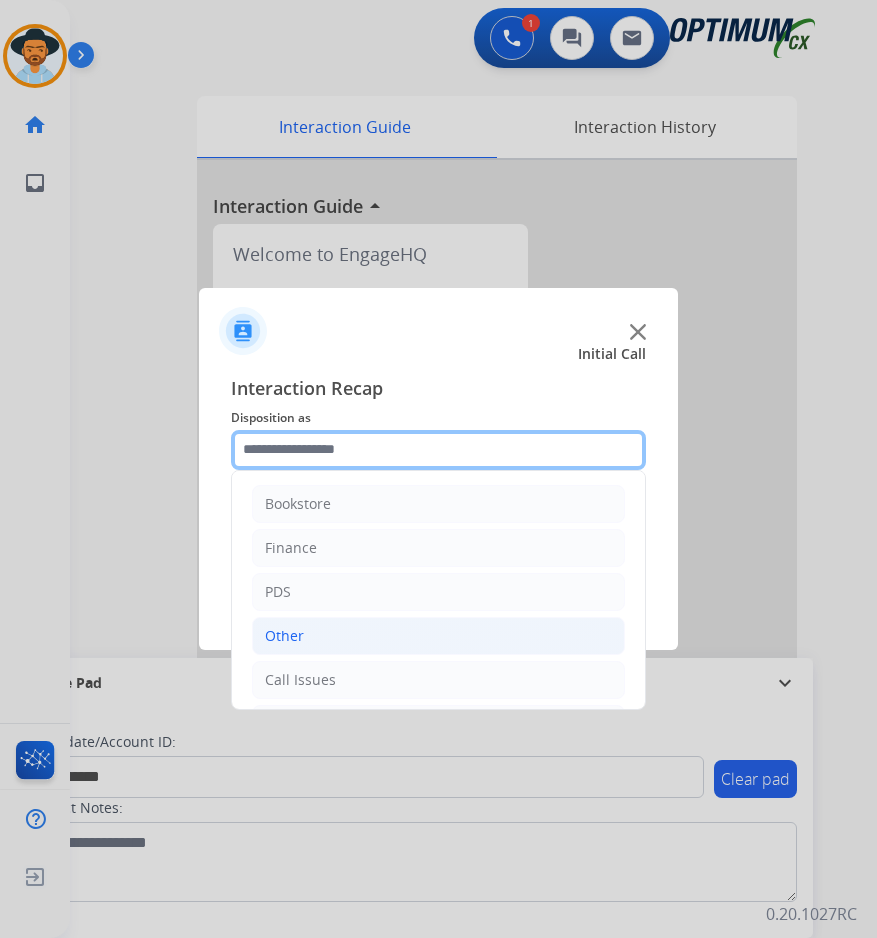 scroll, scrollTop: 136, scrollLeft: 0, axis: vertical 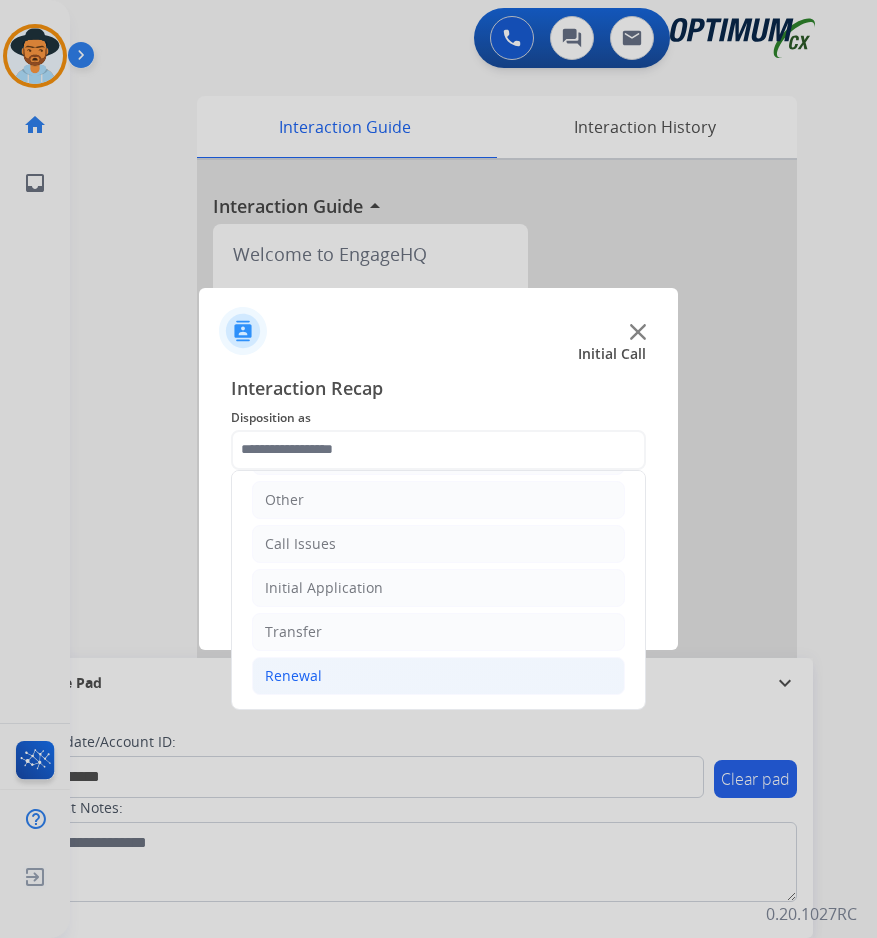 click on "Renewal" 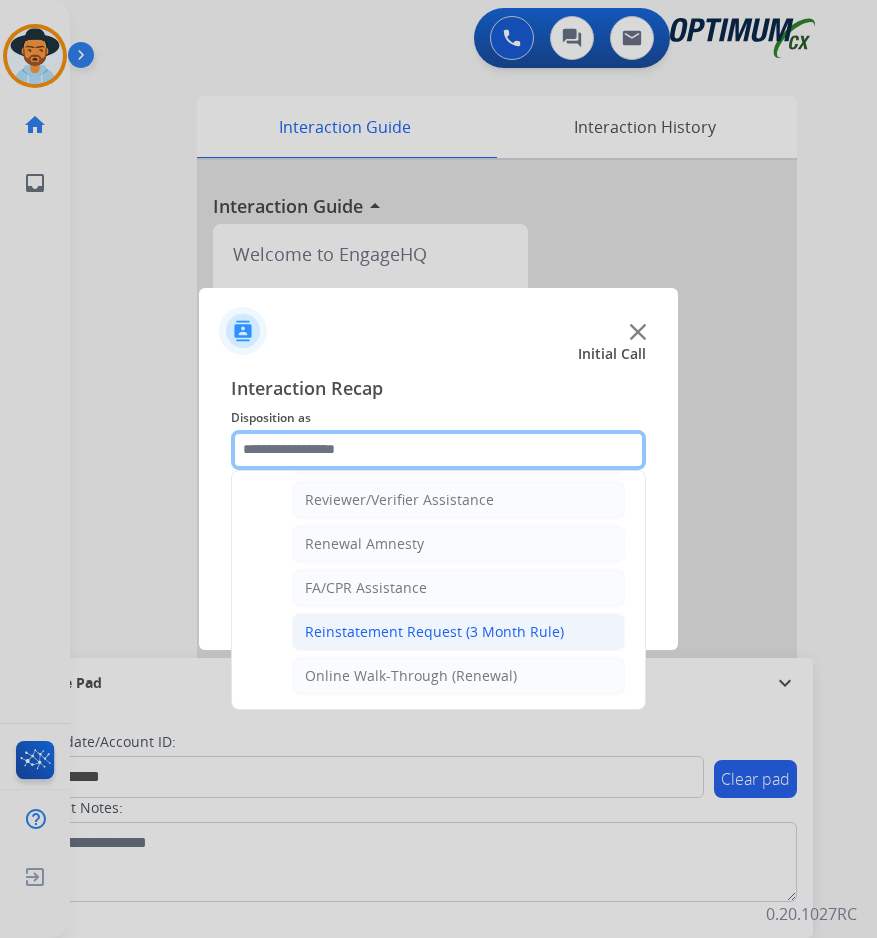 scroll, scrollTop: 439, scrollLeft: 0, axis: vertical 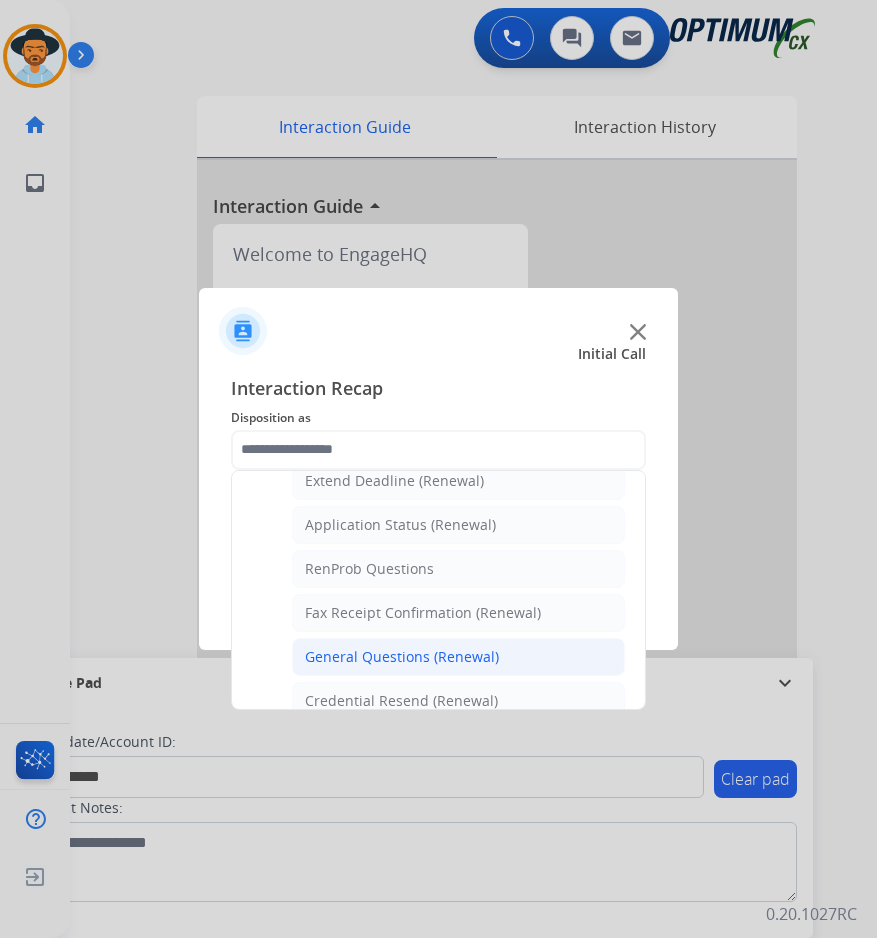 click on "General Questions (Renewal)" 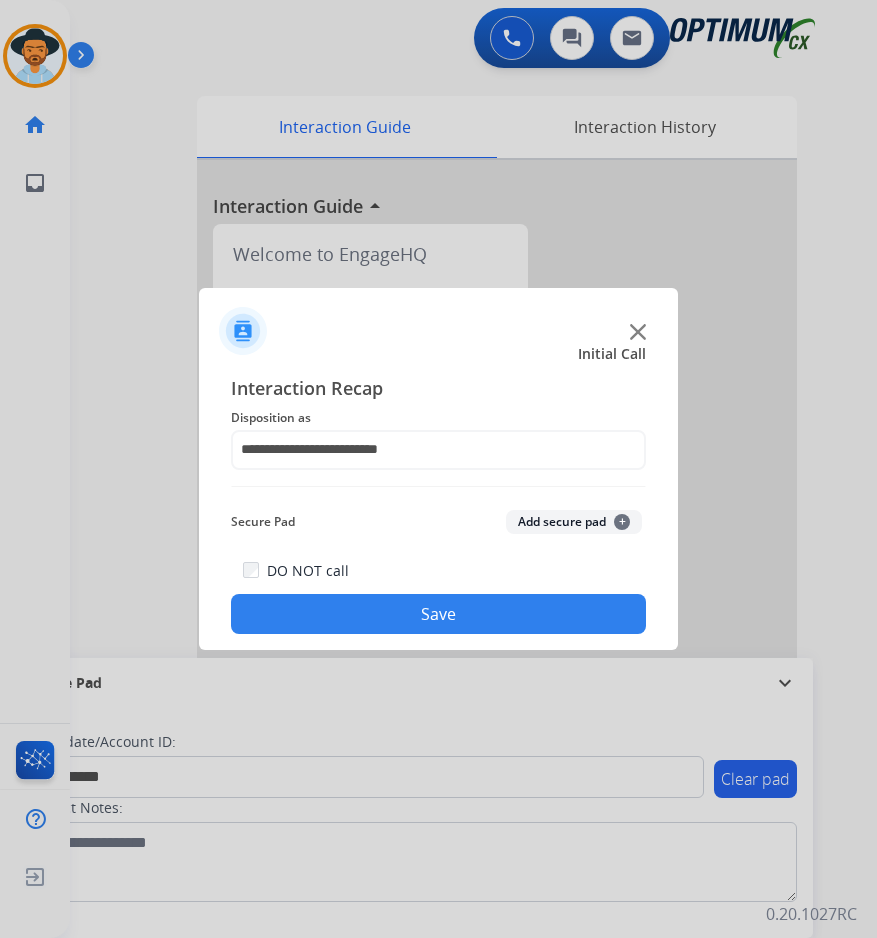 click on "Save" 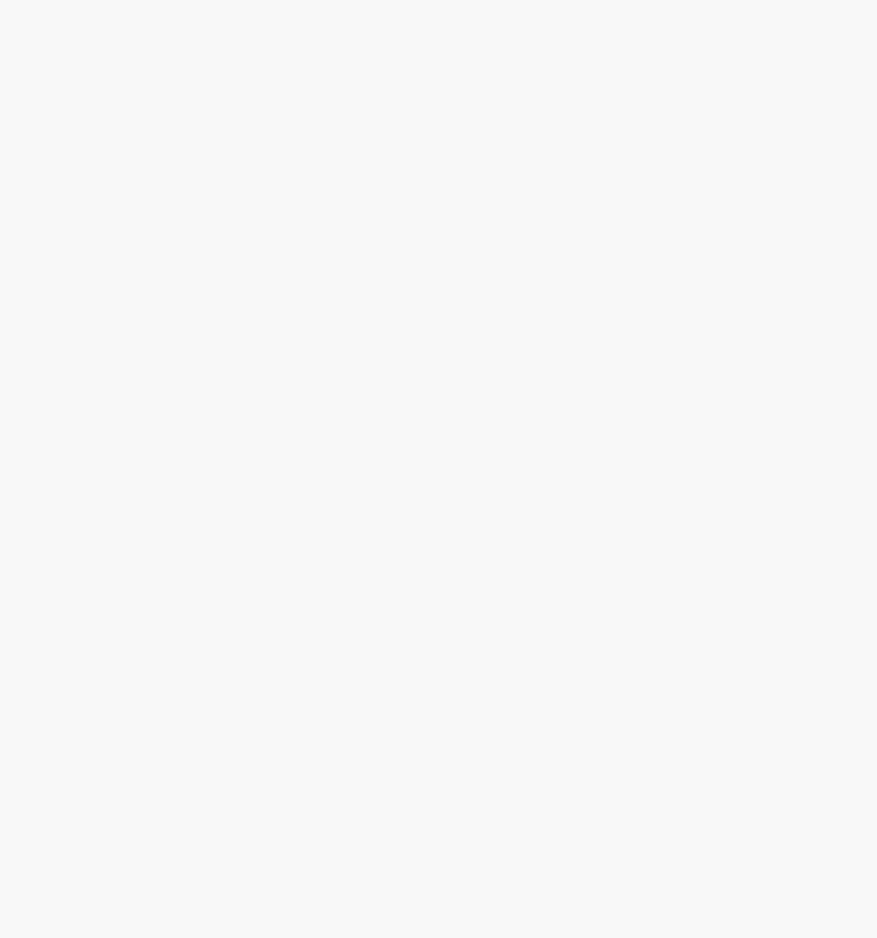 scroll, scrollTop: 0, scrollLeft: 0, axis: both 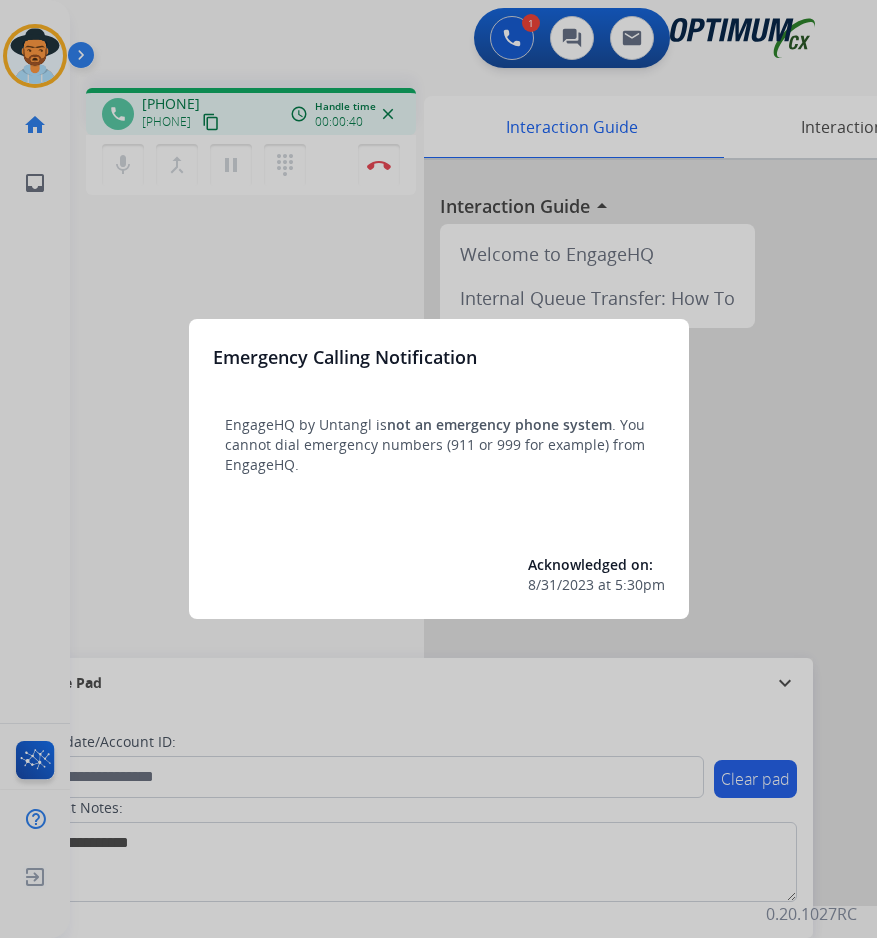 click at bounding box center (438, 469) 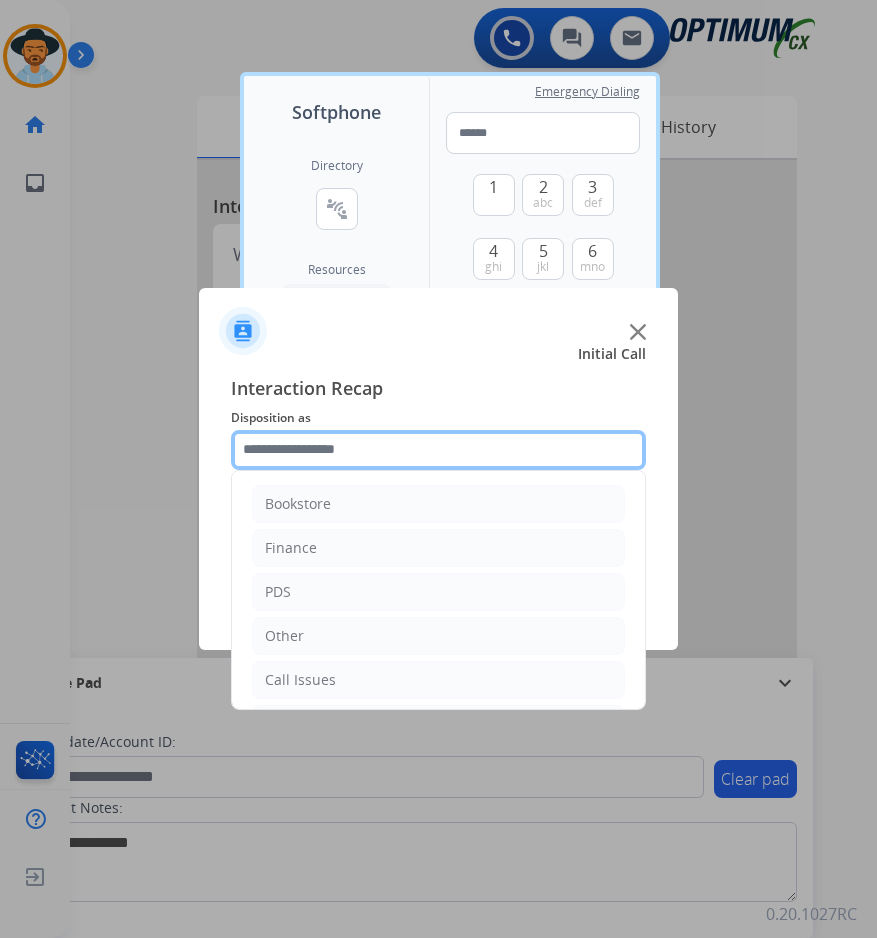 click 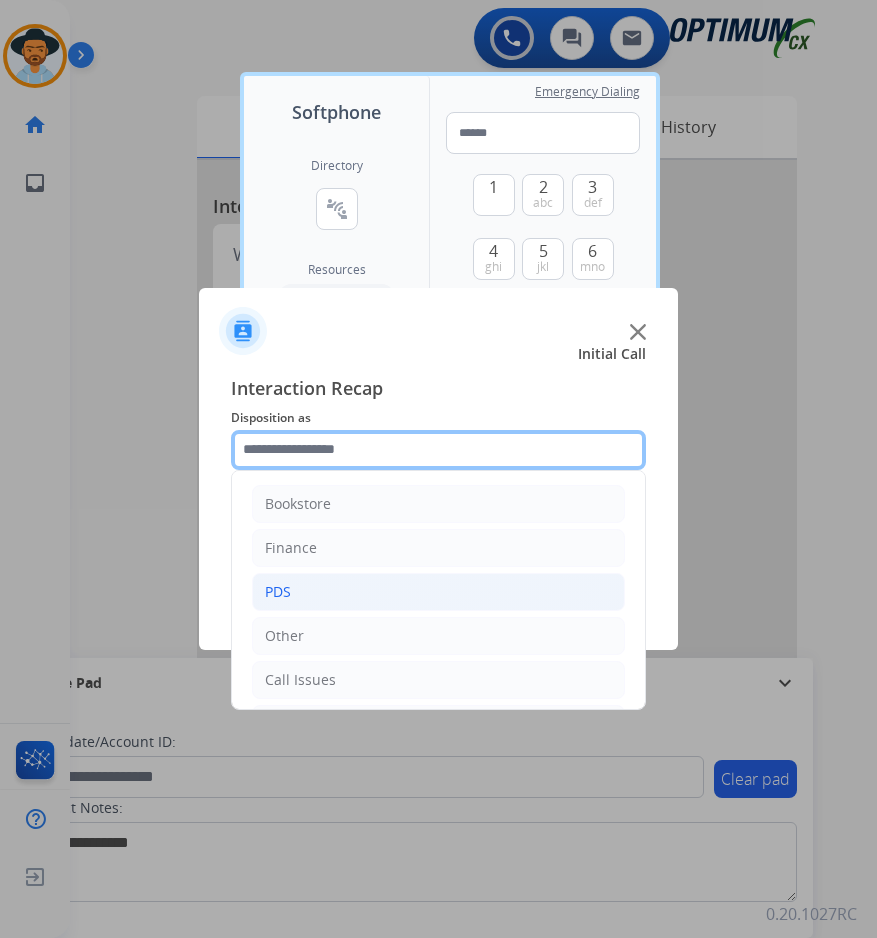 scroll, scrollTop: 136, scrollLeft: 0, axis: vertical 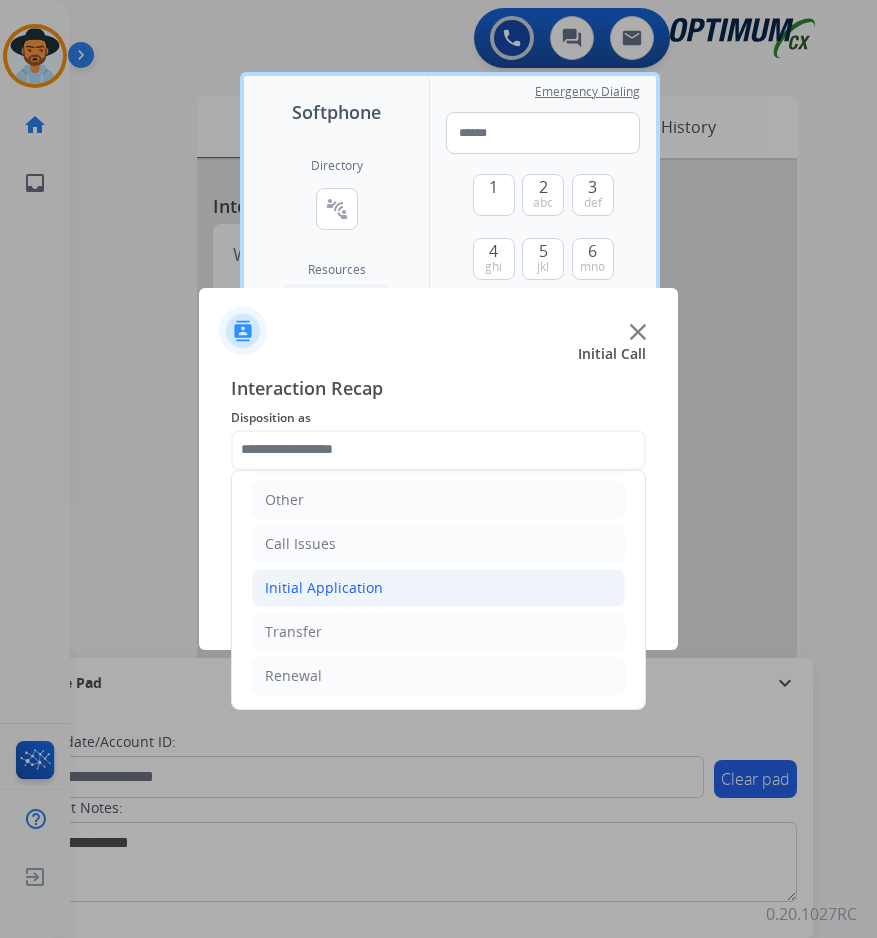 click on "Initial Application" 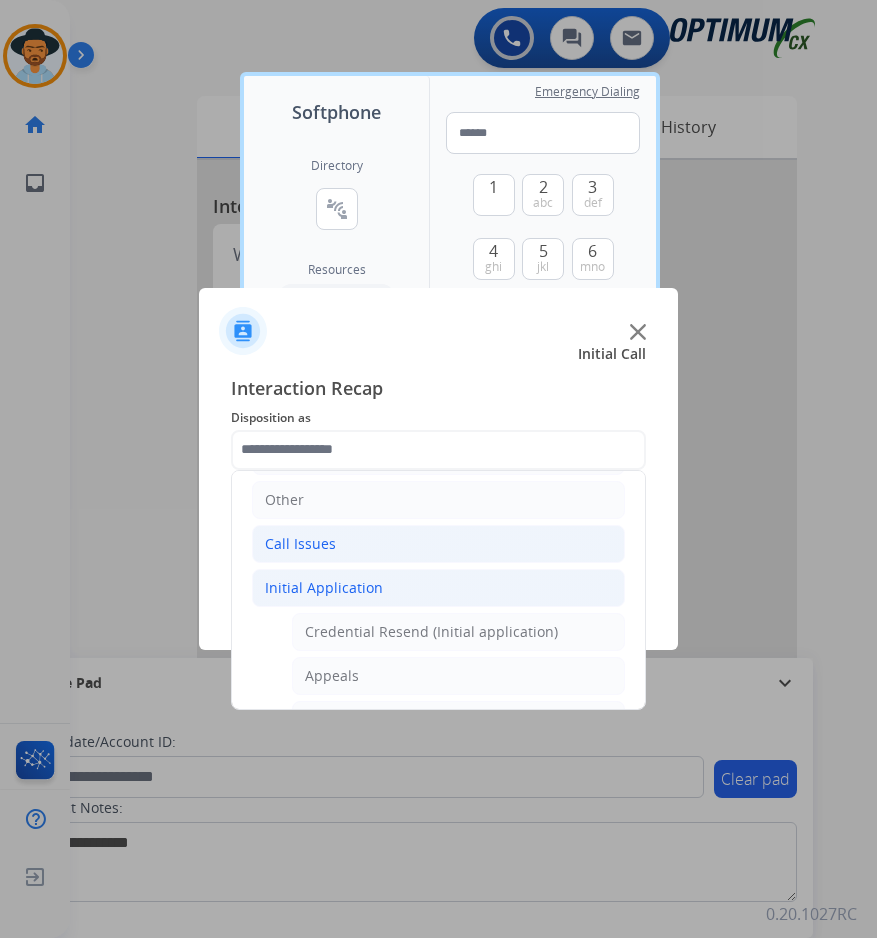 click on "Call Issues" 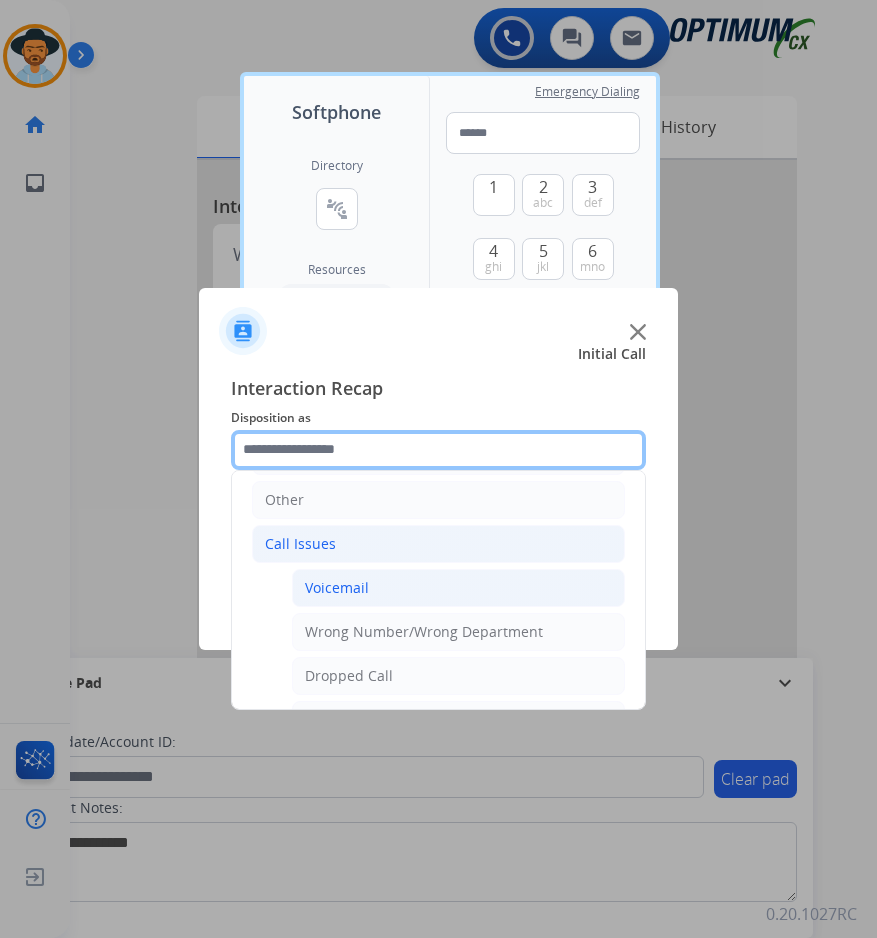 scroll, scrollTop: 356, scrollLeft: 0, axis: vertical 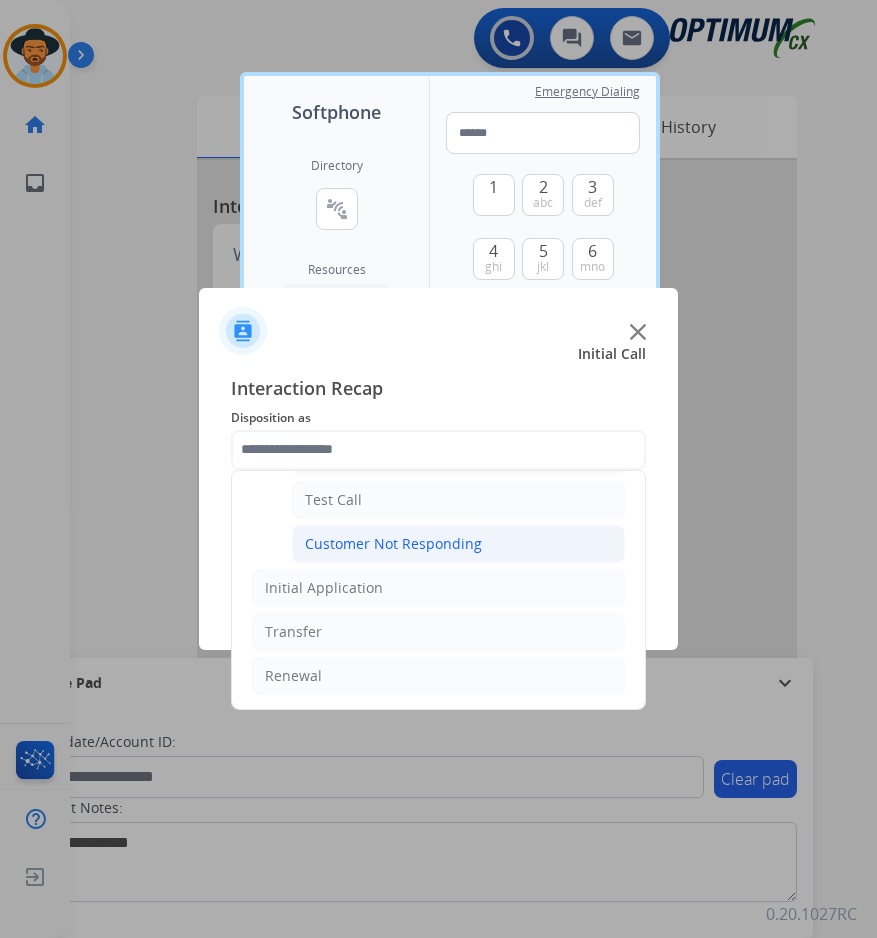 click on "Customer Not Responding" 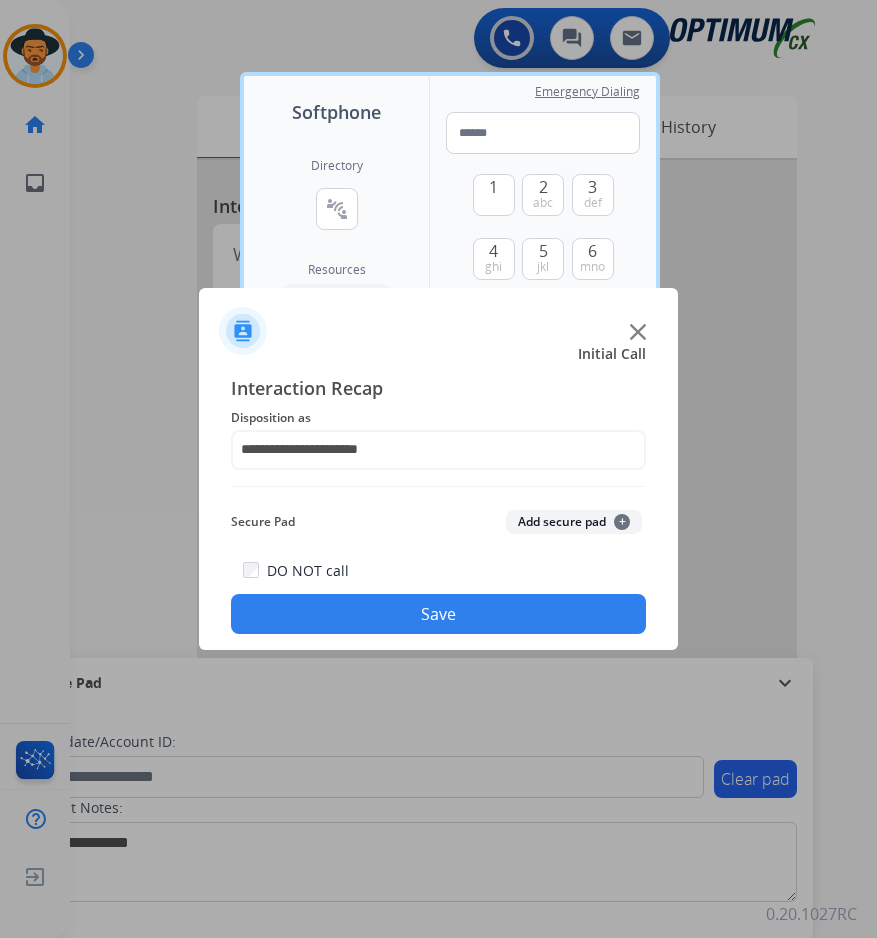 click on "Save" 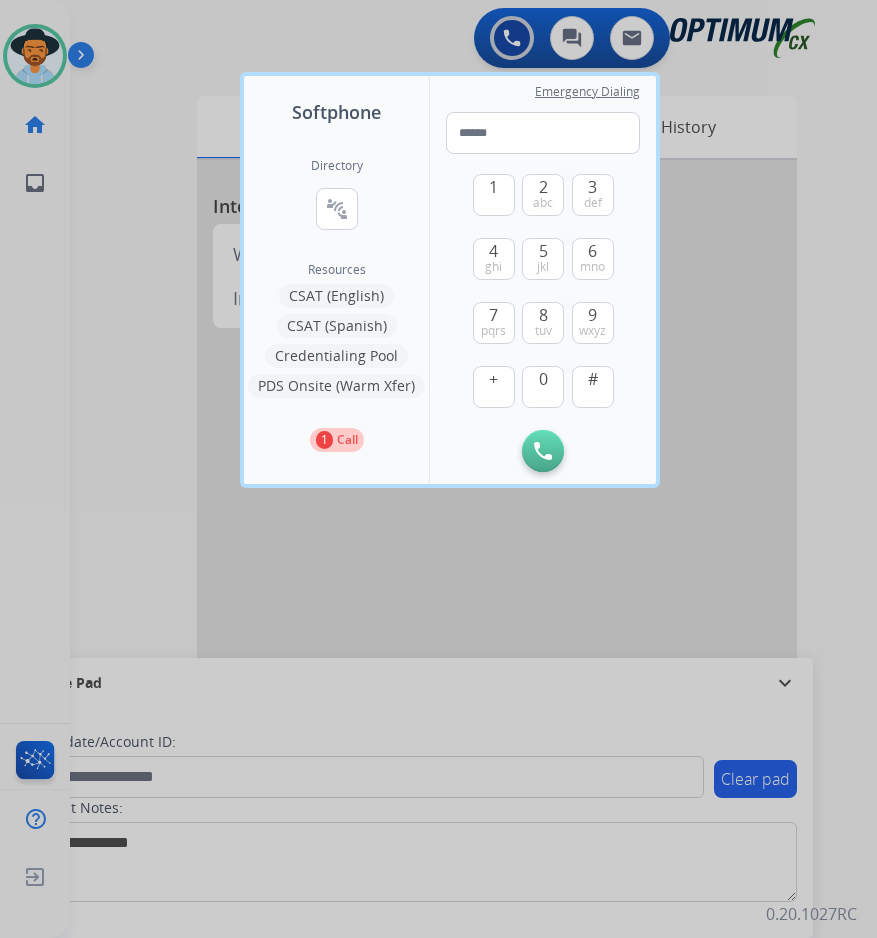 click at bounding box center [438, 469] 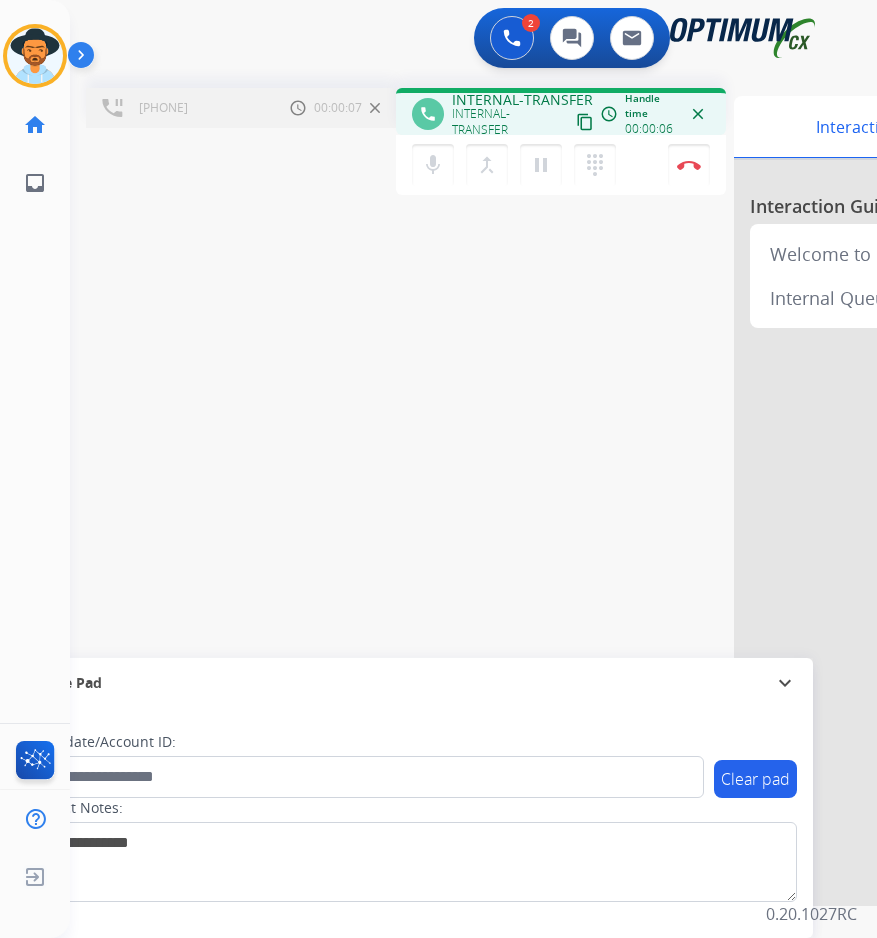 click on "+19396253920 Call metrics Hold   00:00:07 00:00:07 swap_horiz Break voice bridge close_fullscreen Connect 3-Way Call merge_type Separate 3-Way Call phone INTERNAL-TRANSFER INTERNAL-TRANSFER content_copy access_time Call metrics Queue   00:04 Hold   00:00 Talk   00:07 Total   00:10 Handle time 00:00:06 close mic Mute merge_type Bridge pause Hold dialpad Dialpad Disconnect  Interaction Guide   Interaction History  Interaction Guide arrow_drop_up  Welcome to EngageHQ   Internal Queue Transfer: How To  Secure Pad expand_more Clear pad Candidate/Account ID: Contact Notes:" at bounding box center (449, 489) 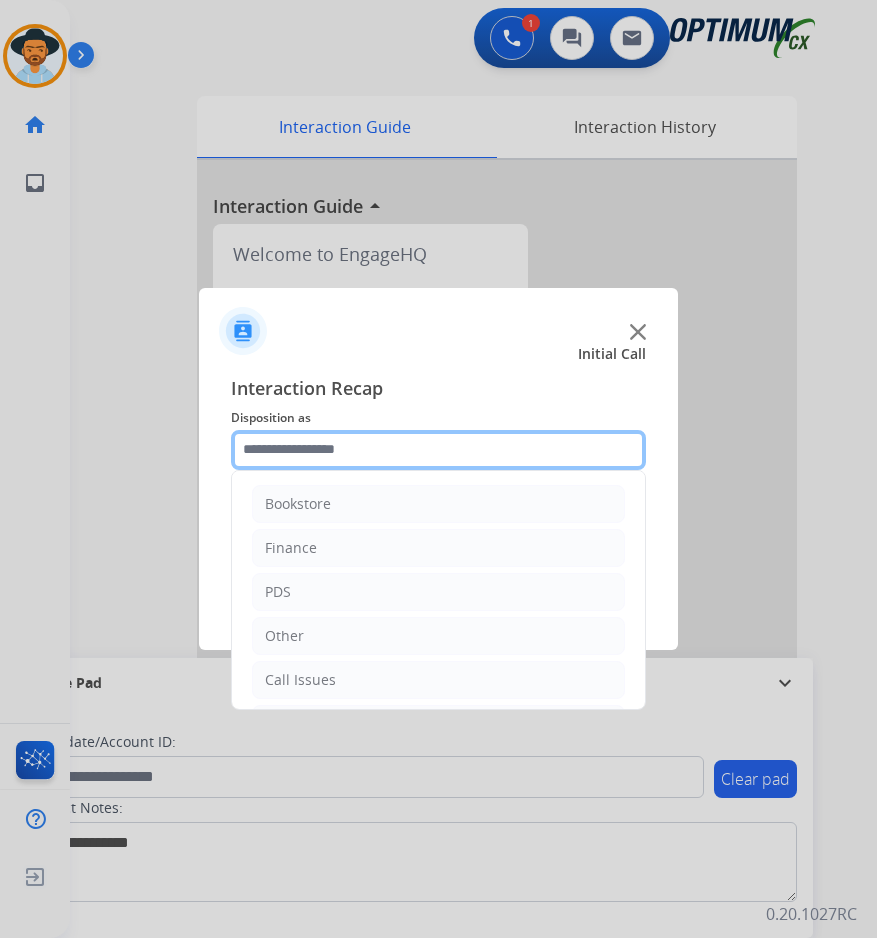 click 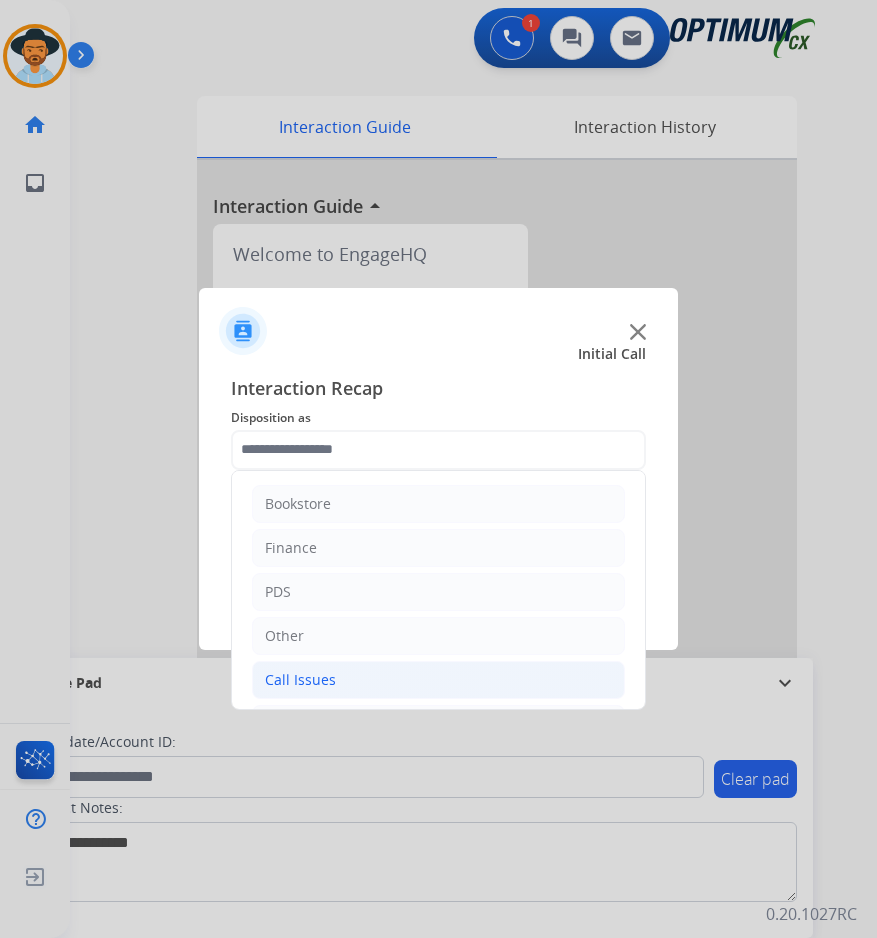 click on "Call Issues" 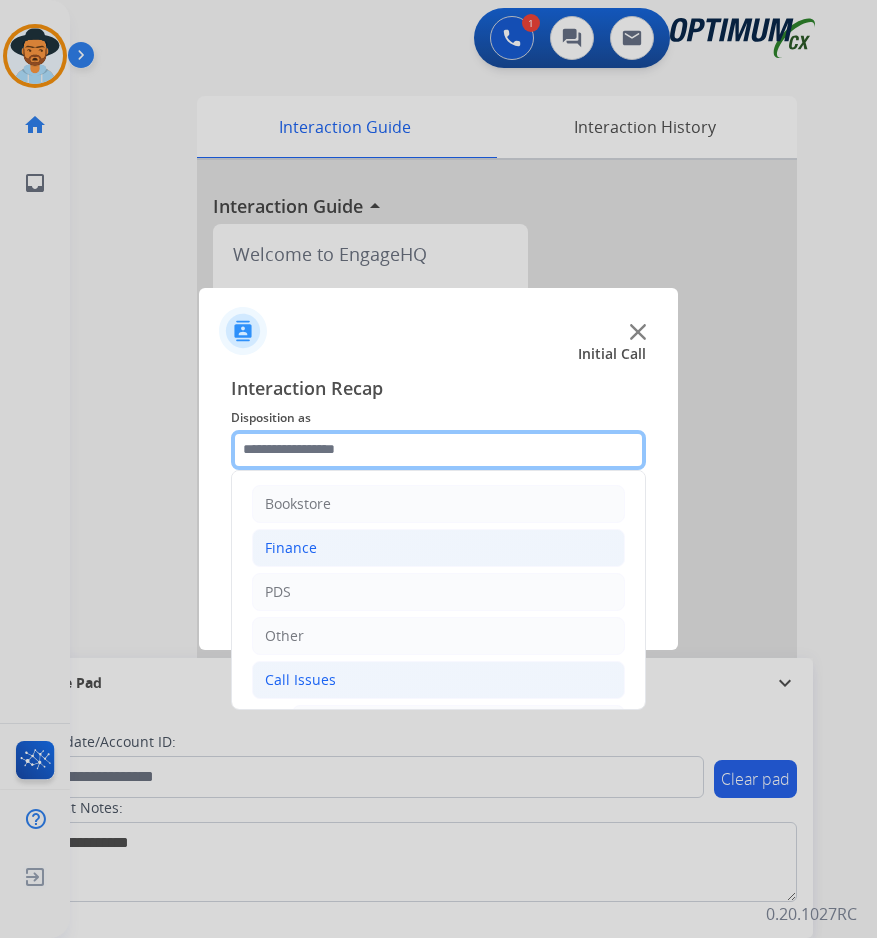 scroll, scrollTop: 333, scrollLeft: 0, axis: vertical 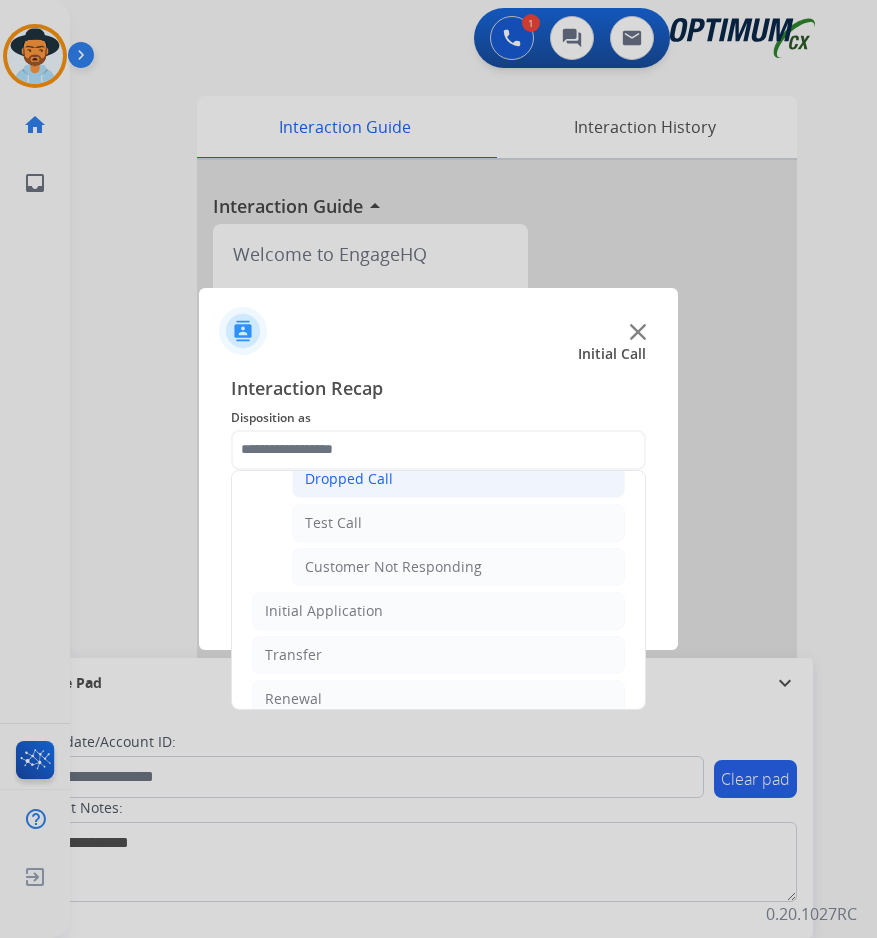 click on "Dropped Call" 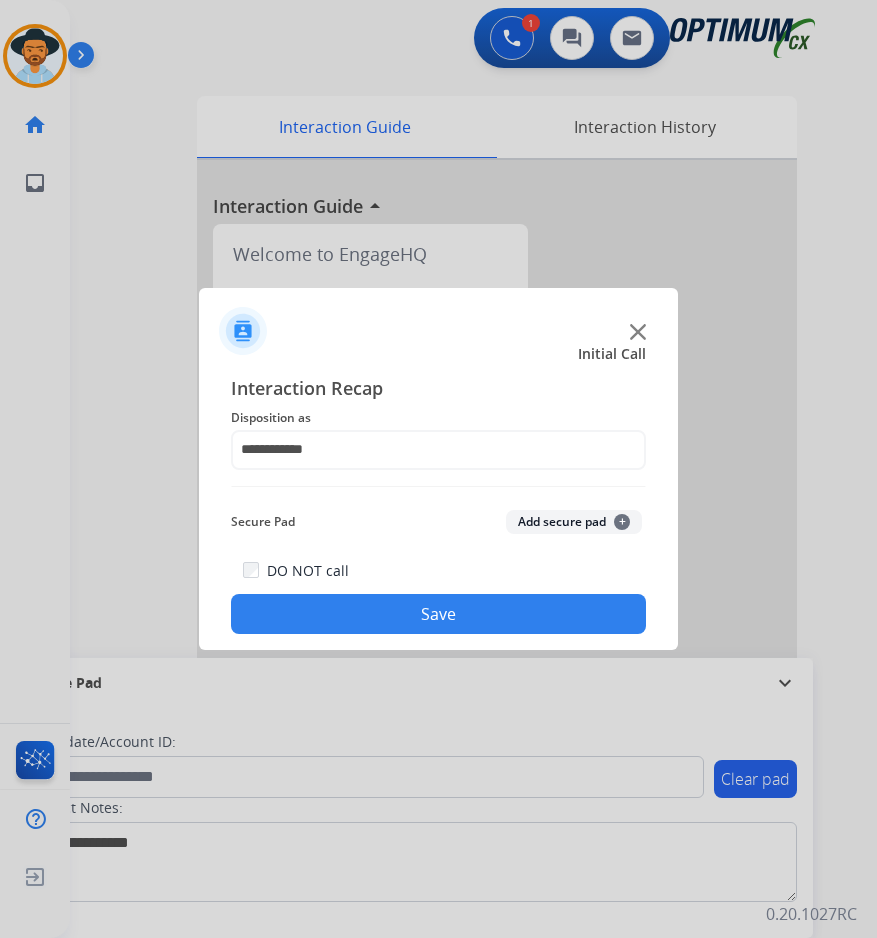 click on "Save" 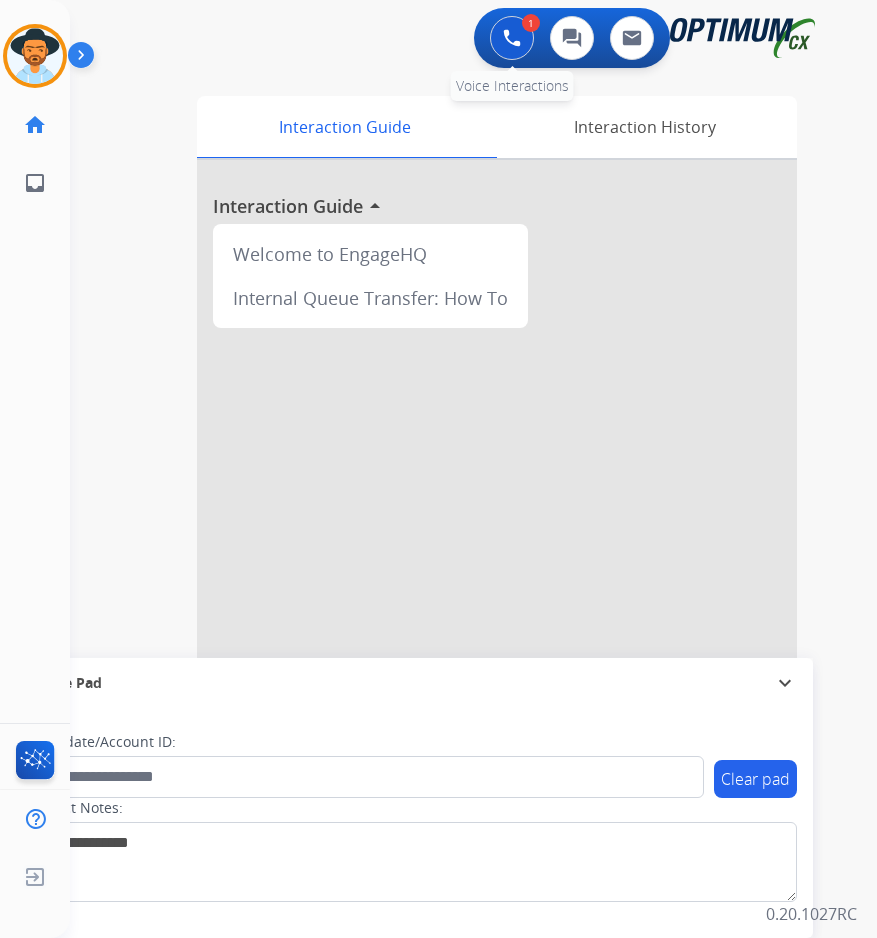 click at bounding box center [512, 38] 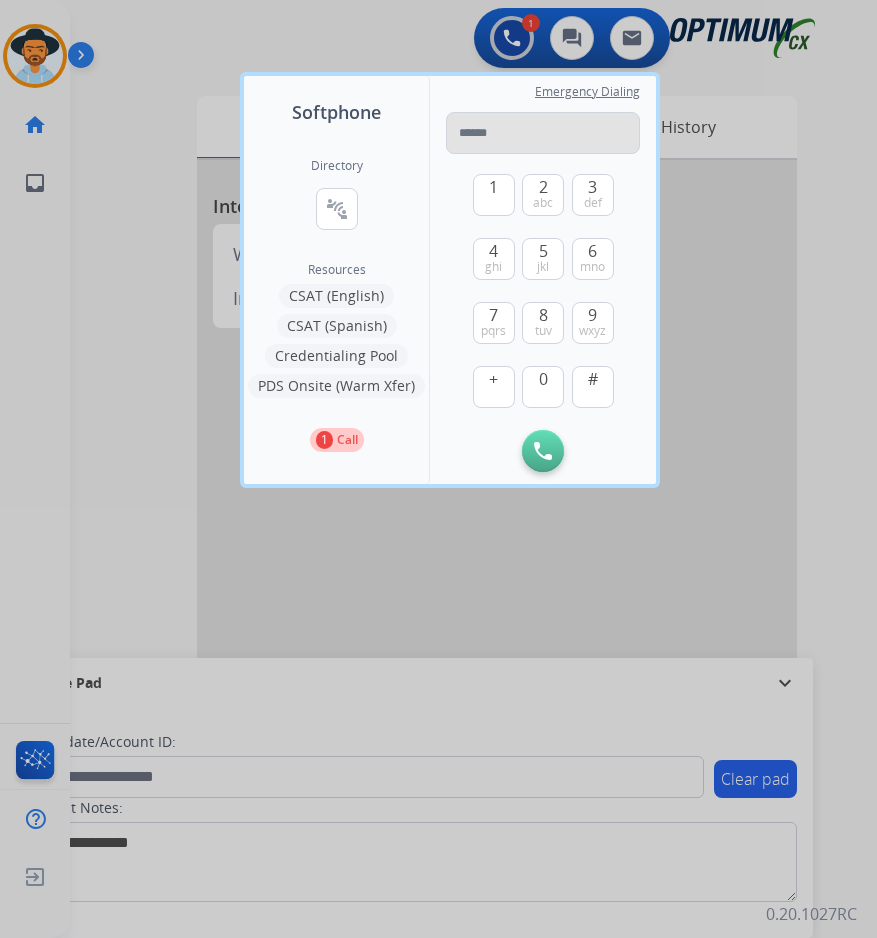 click at bounding box center [543, 133] 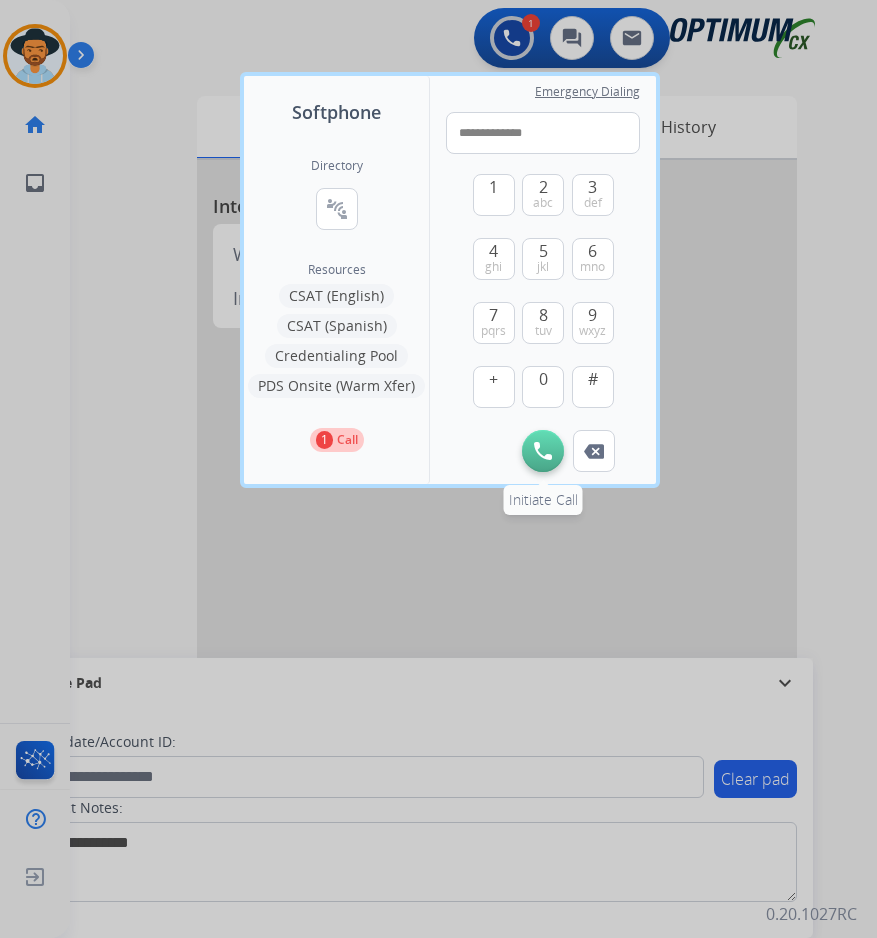 type on "**********" 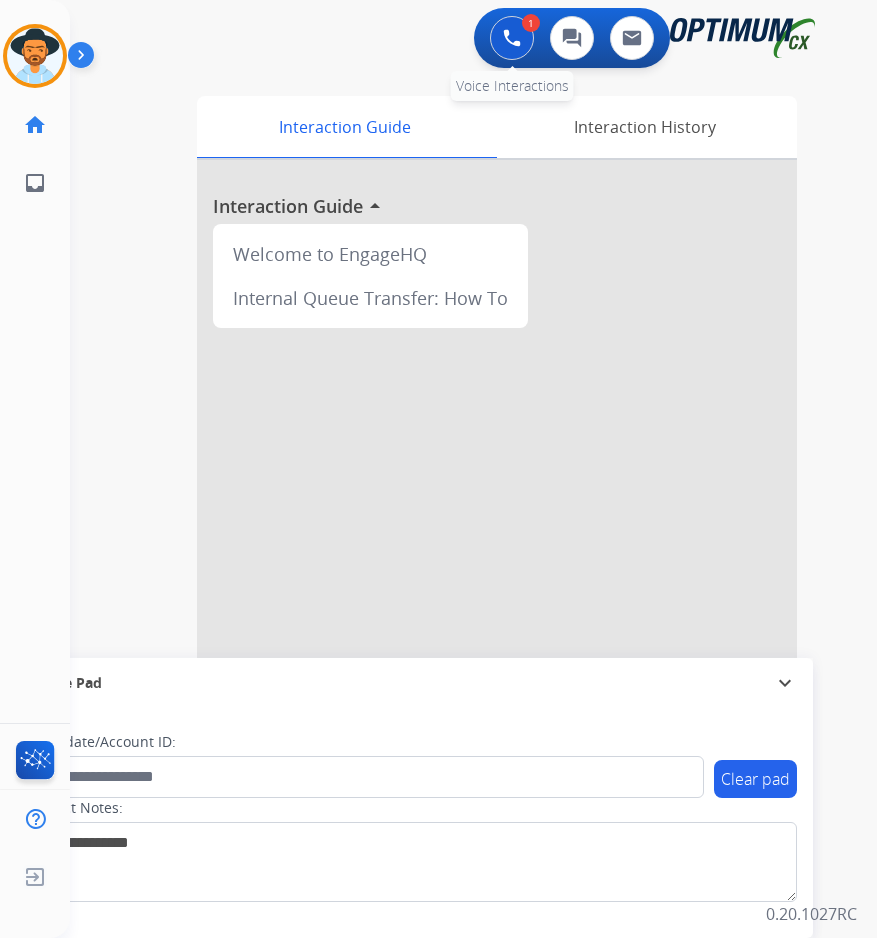 click at bounding box center (512, 38) 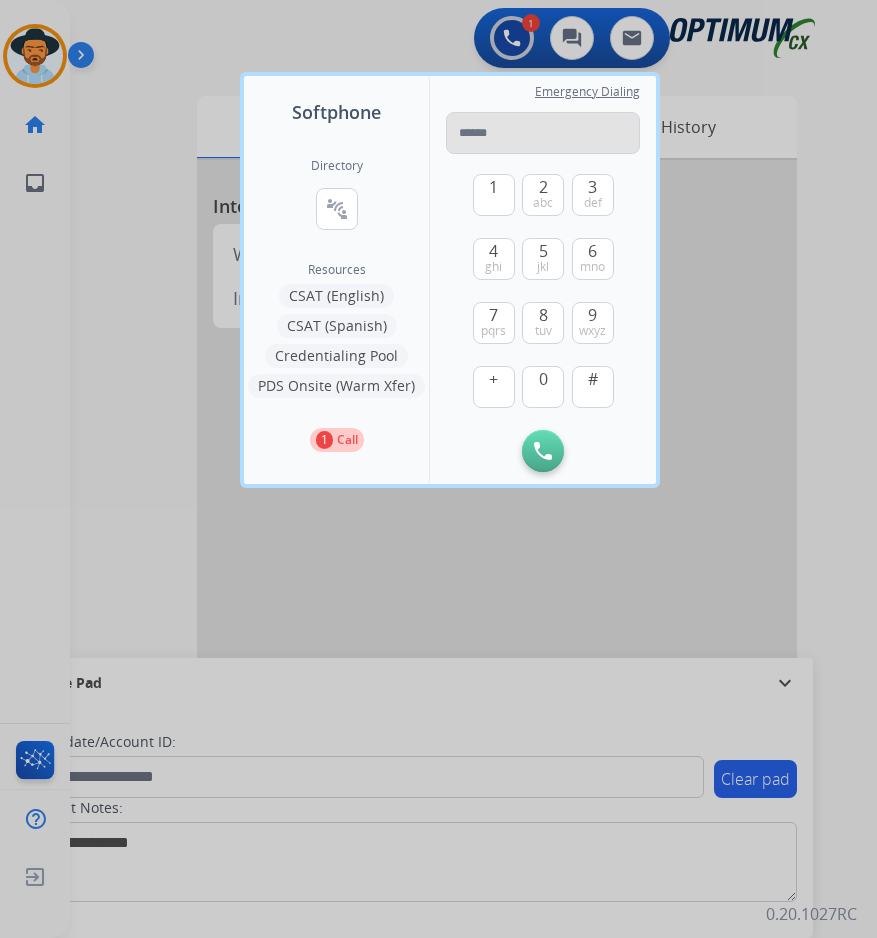 click at bounding box center (543, 133) 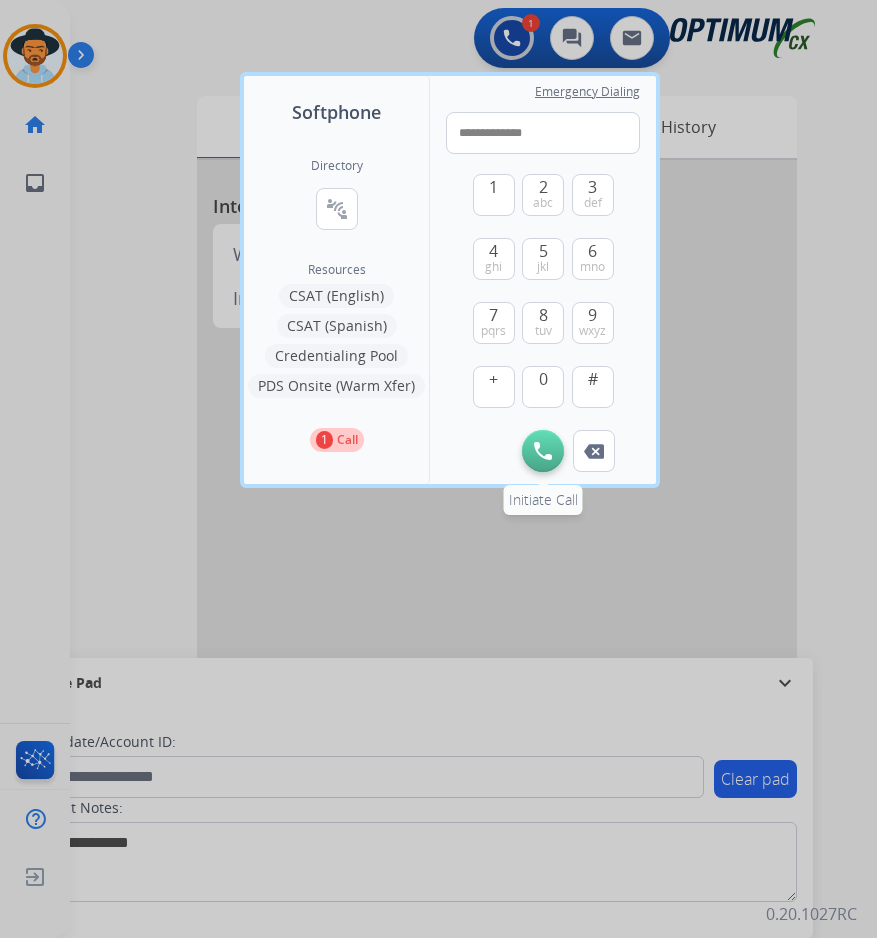 type on "**********" 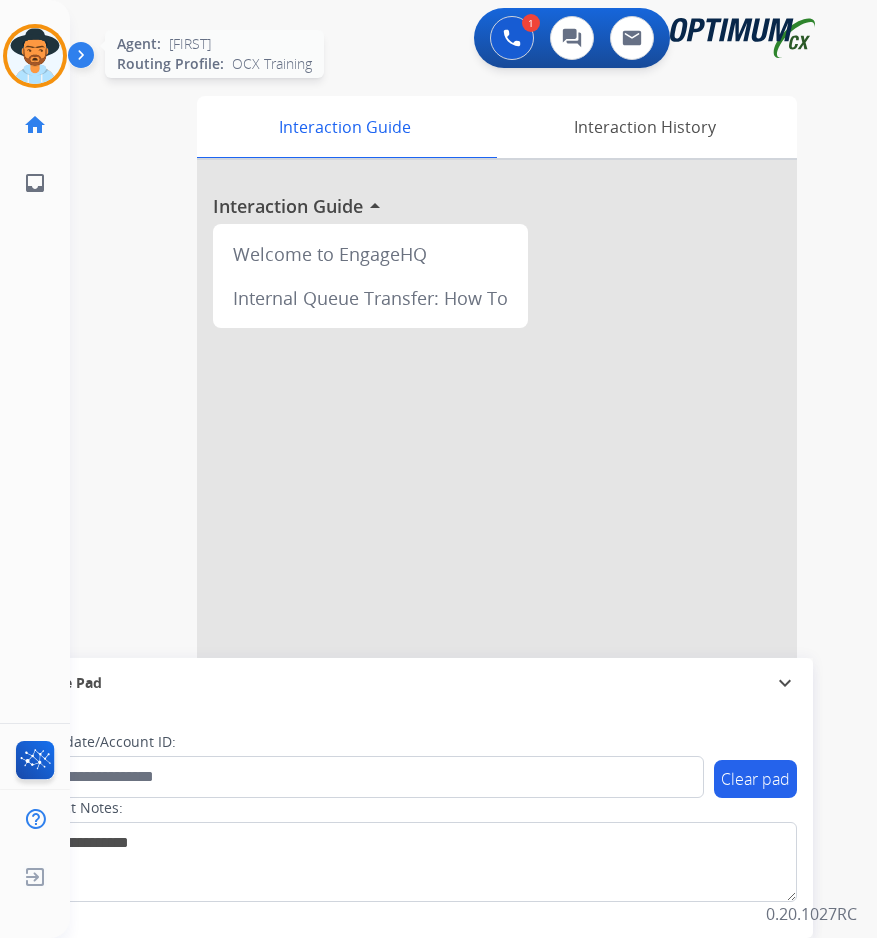 click at bounding box center (35, 56) 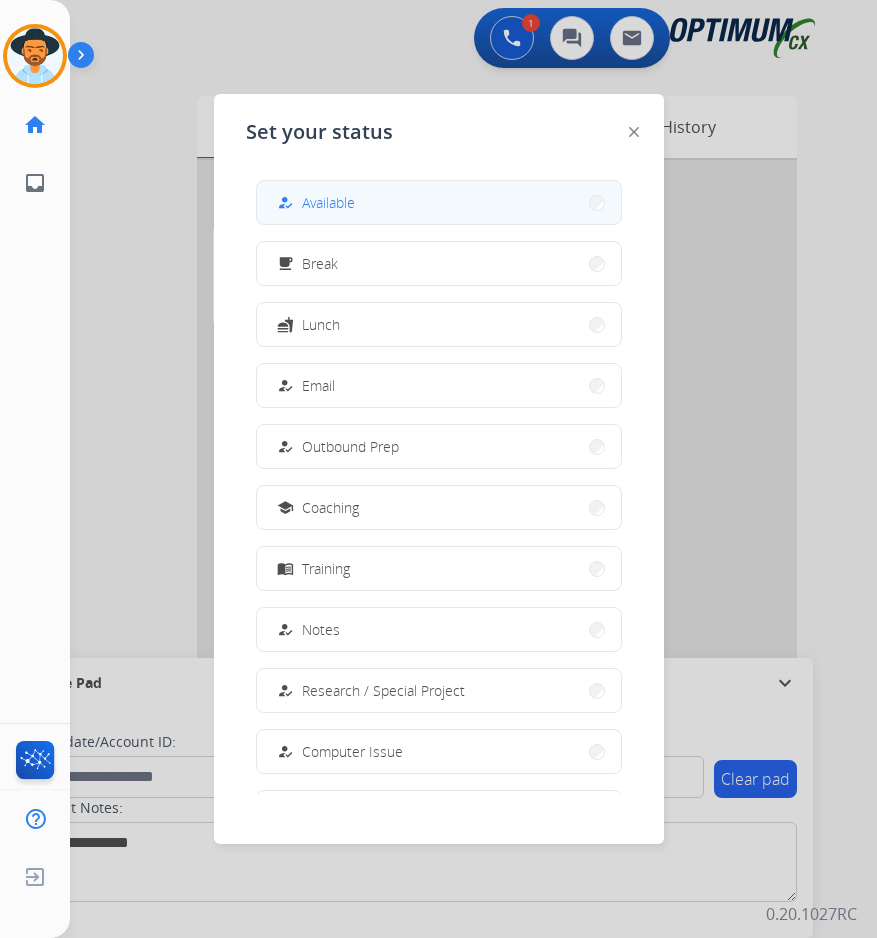 click on "how_to_reg Available" at bounding box center [439, 202] 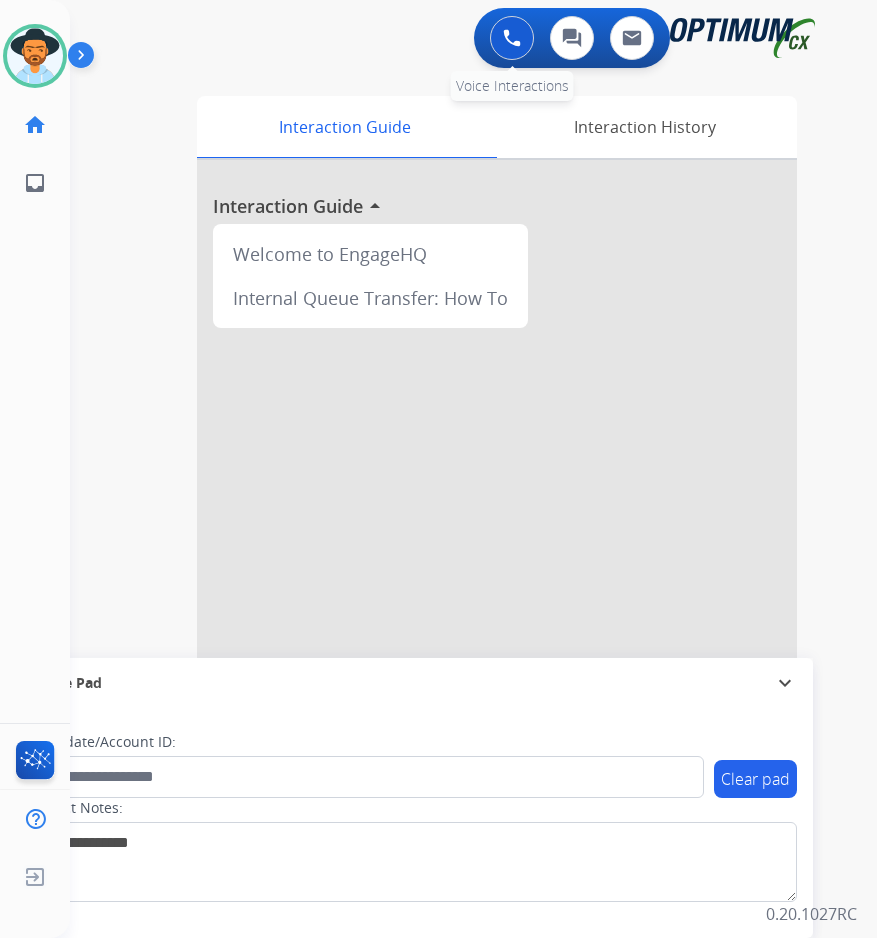 click at bounding box center (512, 38) 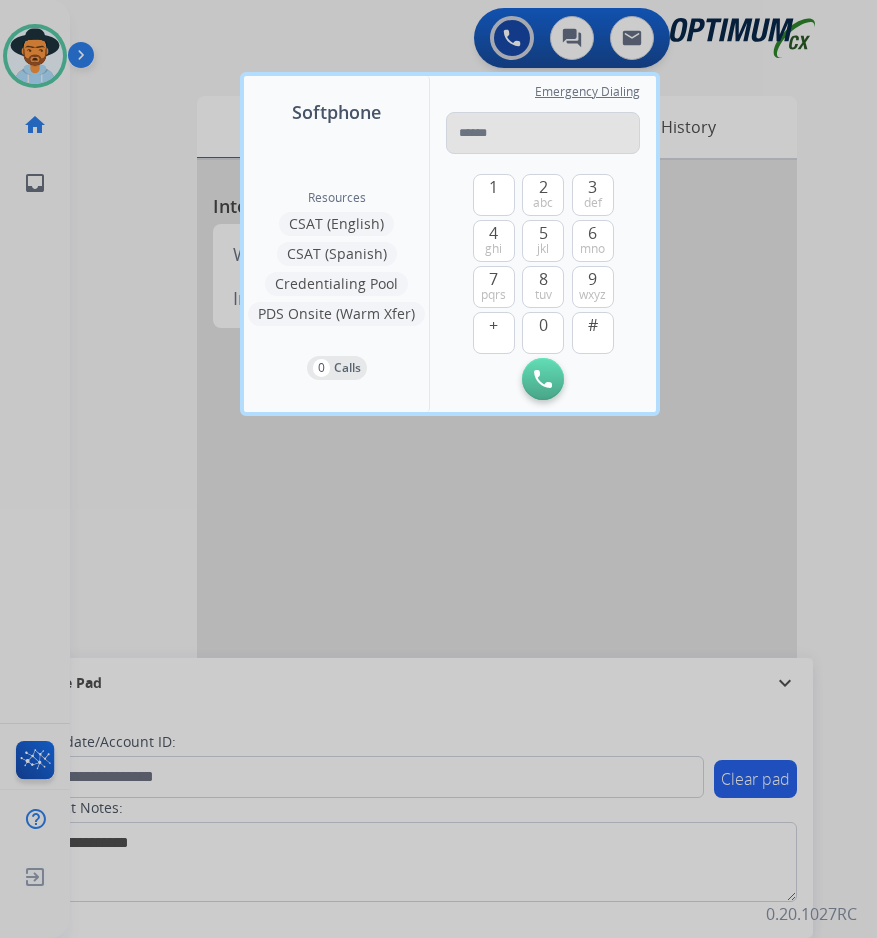click at bounding box center (543, 133) 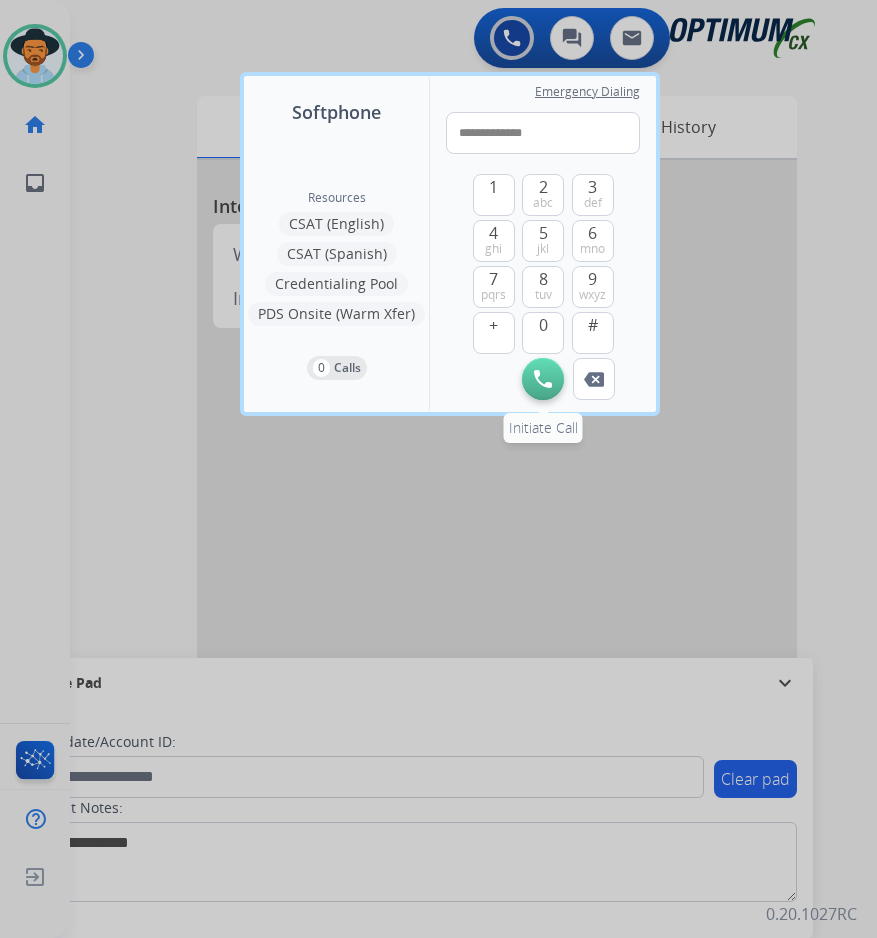 type on "**********" 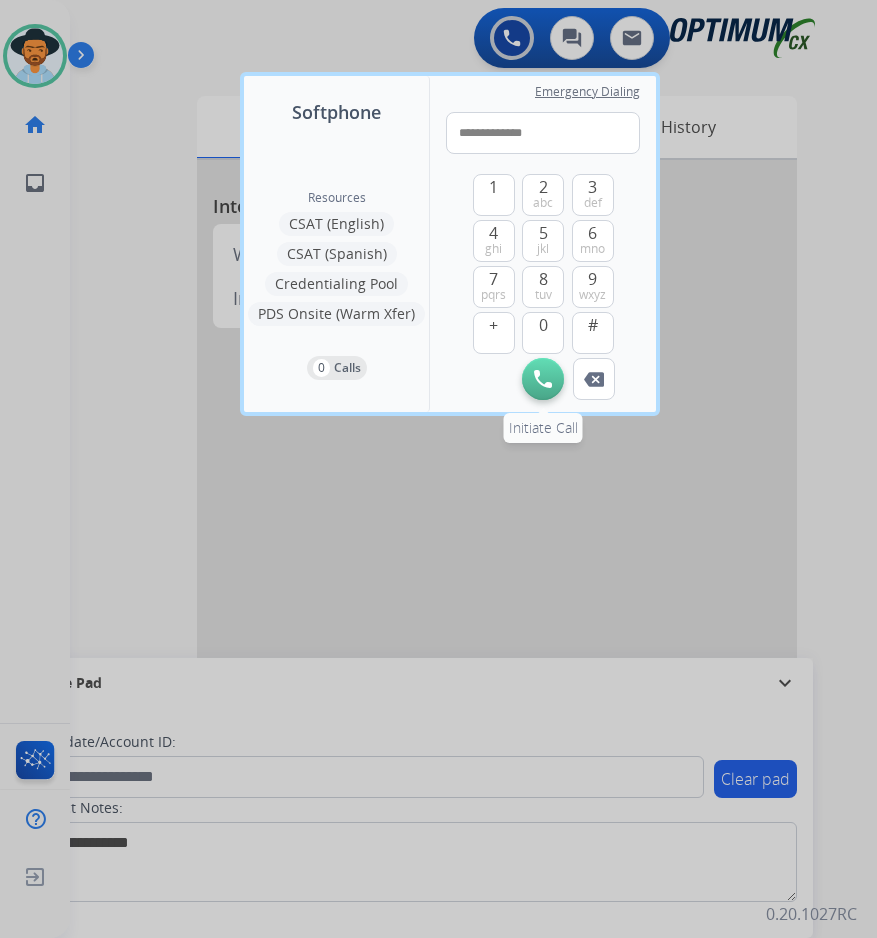 click at bounding box center [543, 379] 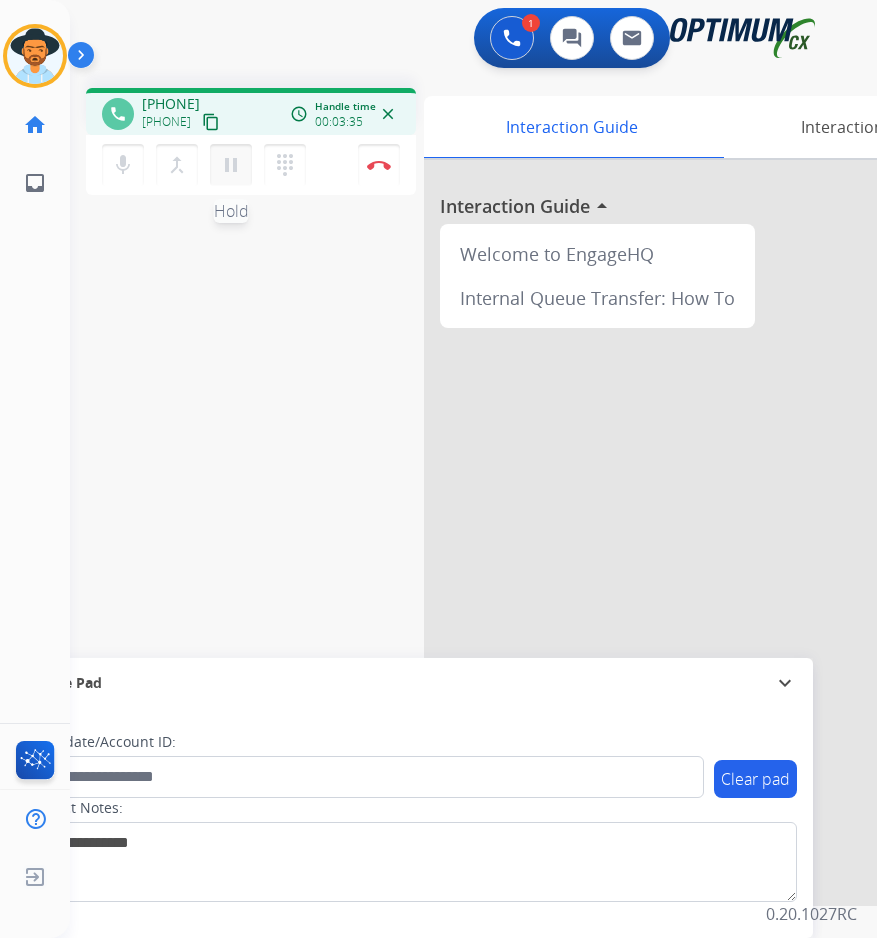 click on "pause" at bounding box center [231, 165] 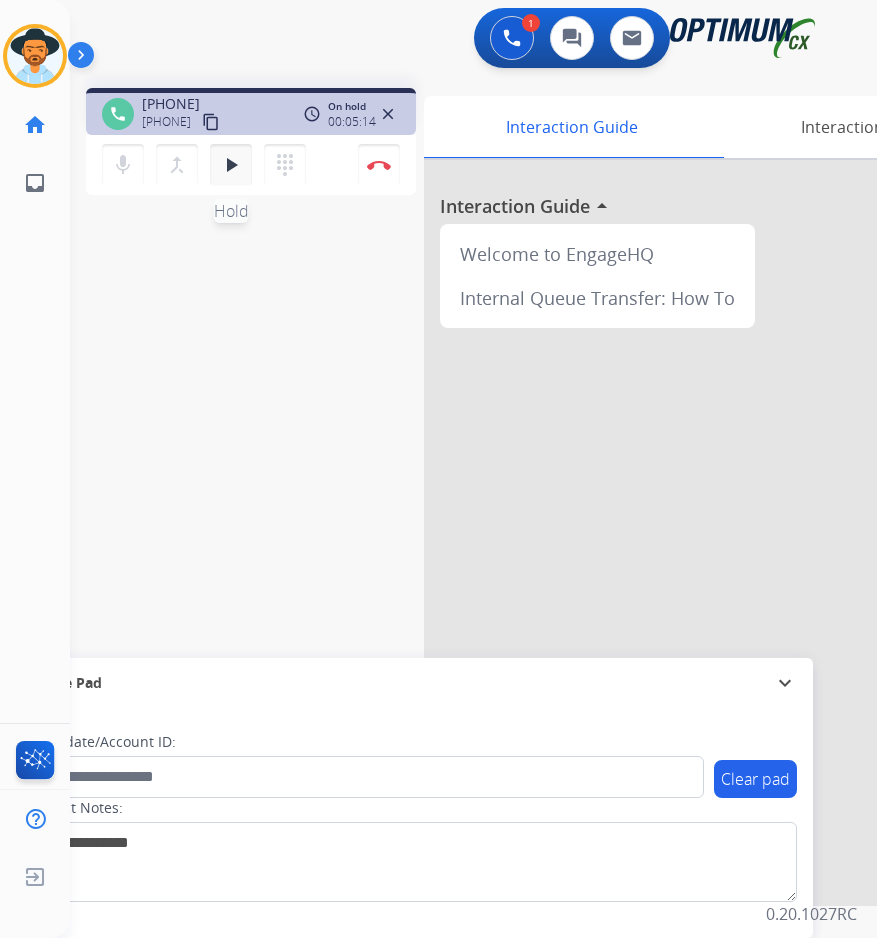 click on "play_arrow" at bounding box center [231, 165] 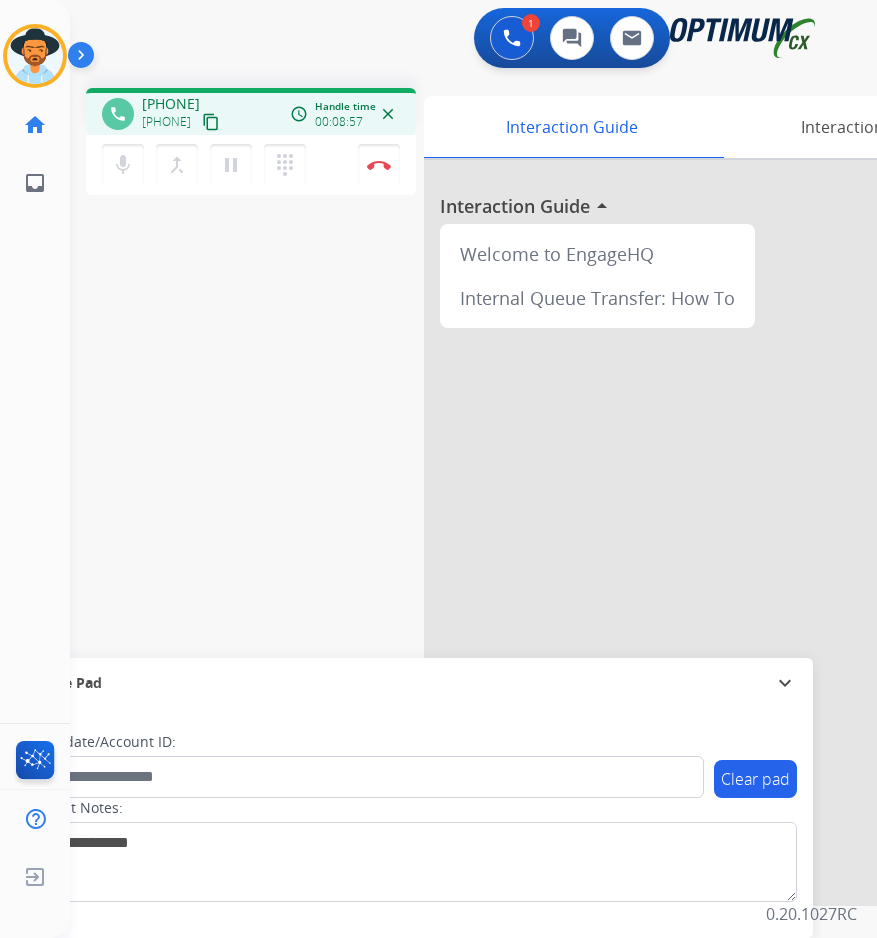 click on "+19396253920" at bounding box center [171, 104] 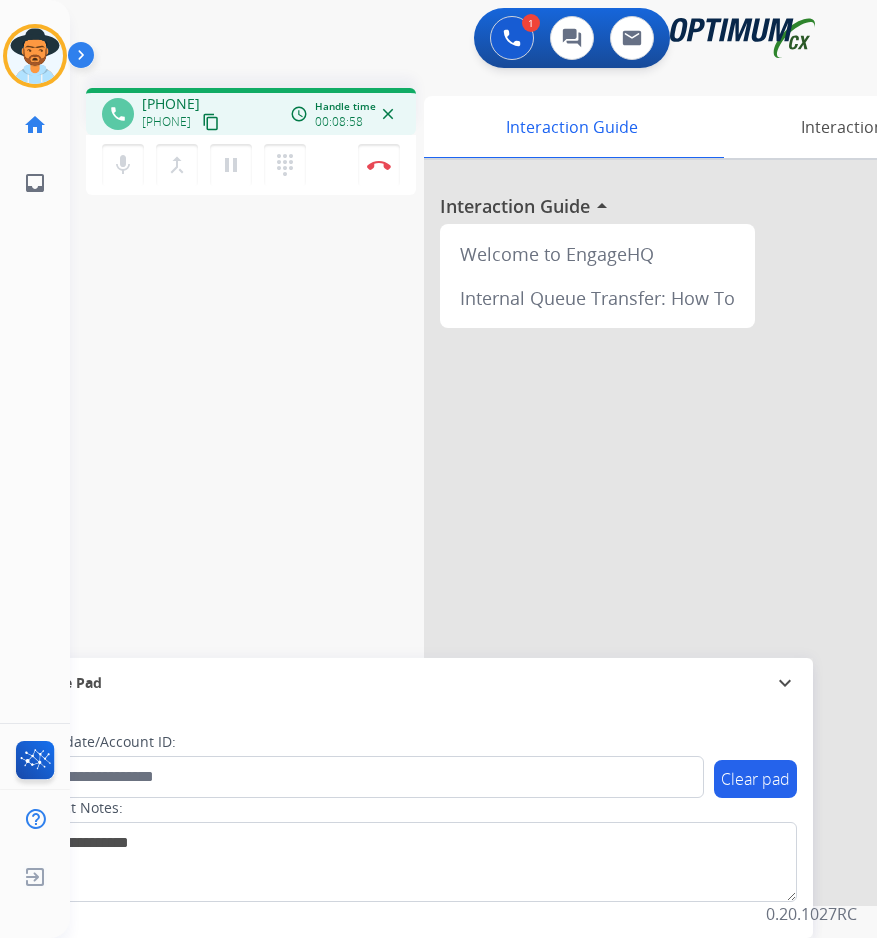 copy on "19396253920" 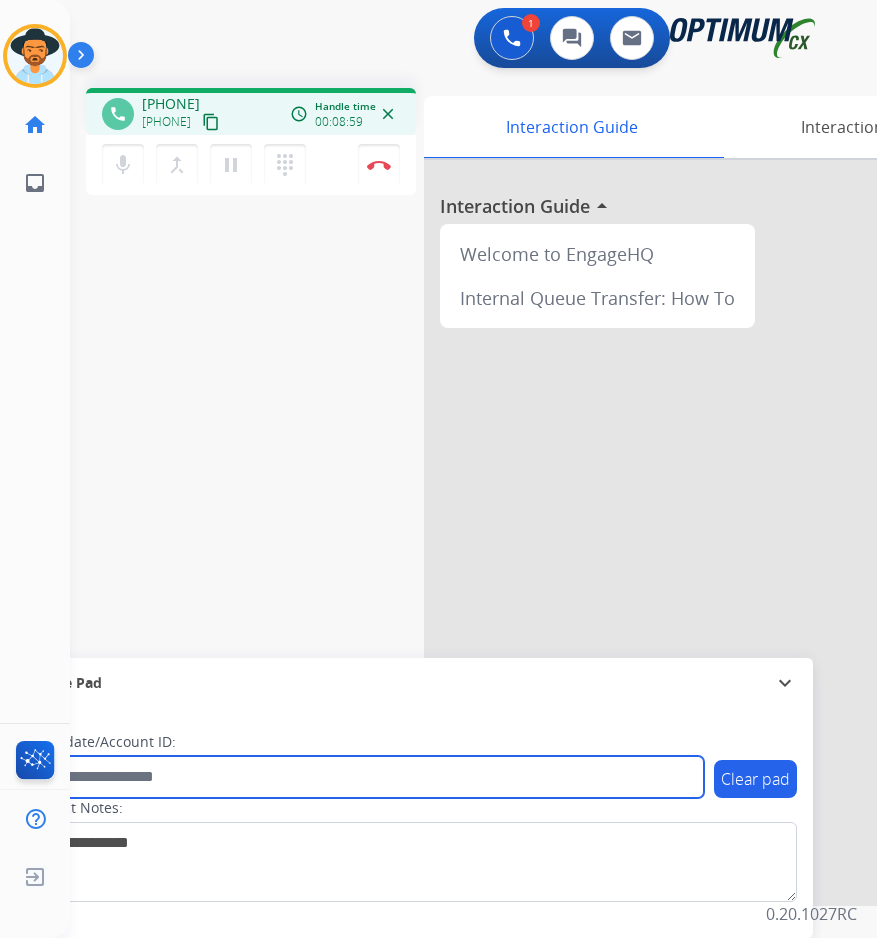 click at bounding box center [365, 777] 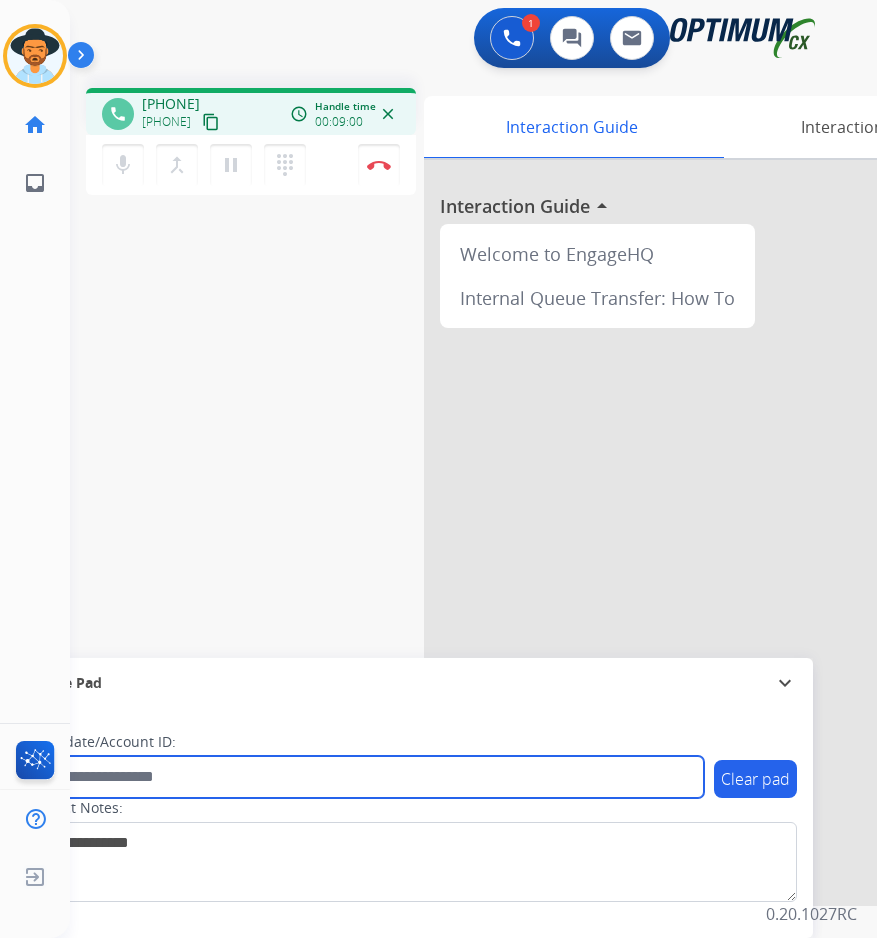 paste on "**********" 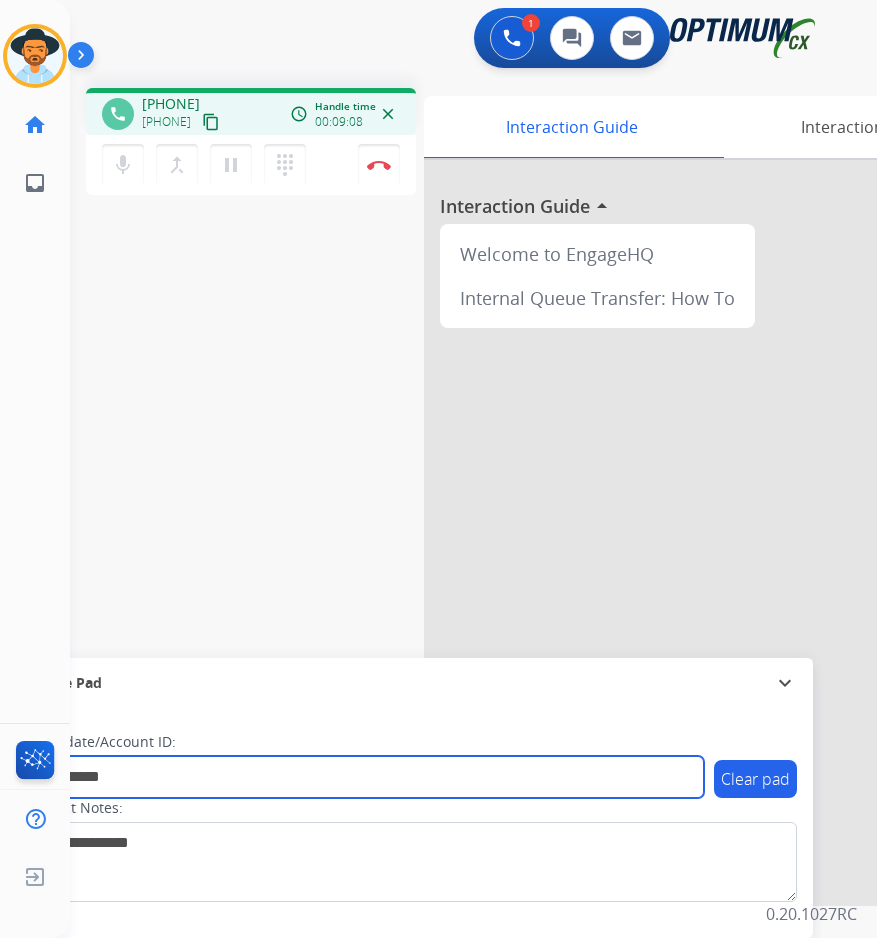 type on "**********" 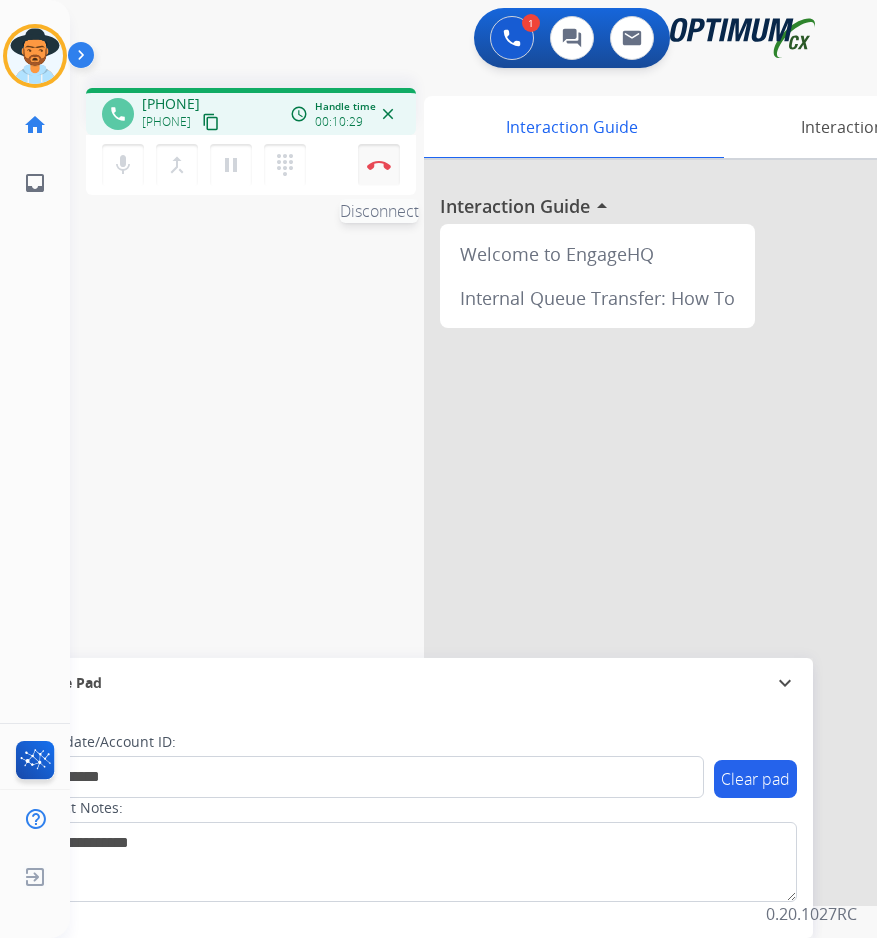 click on "Disconnect" at bounding box center (379, 165) 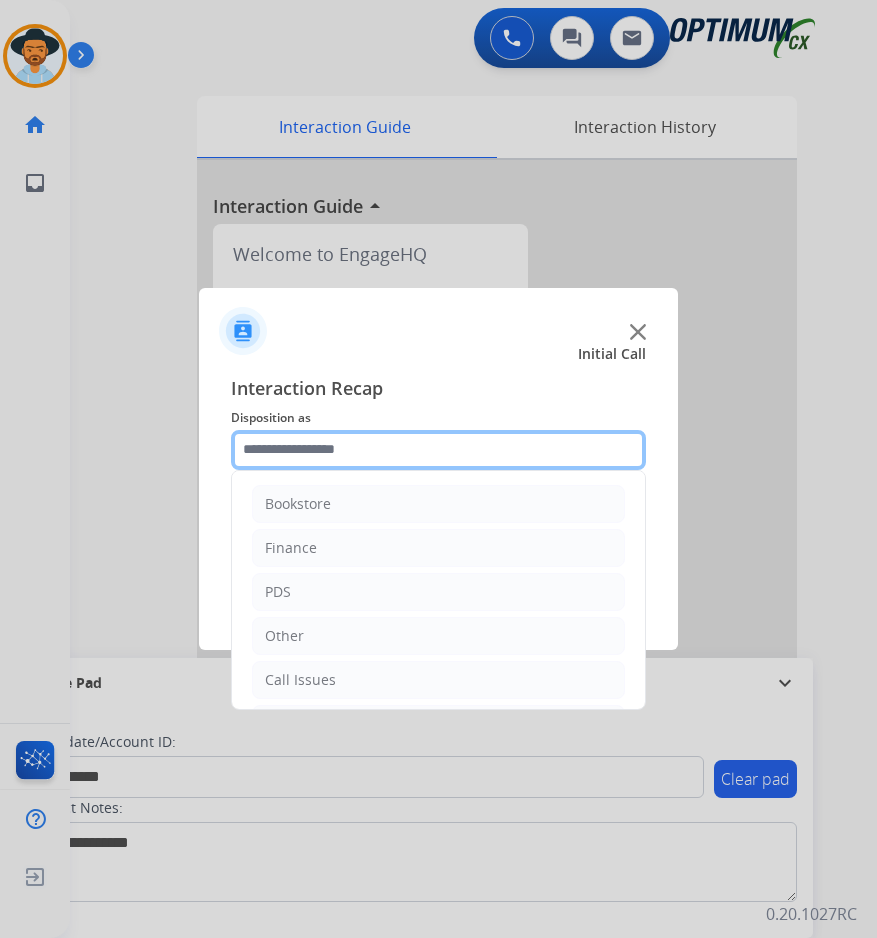 click 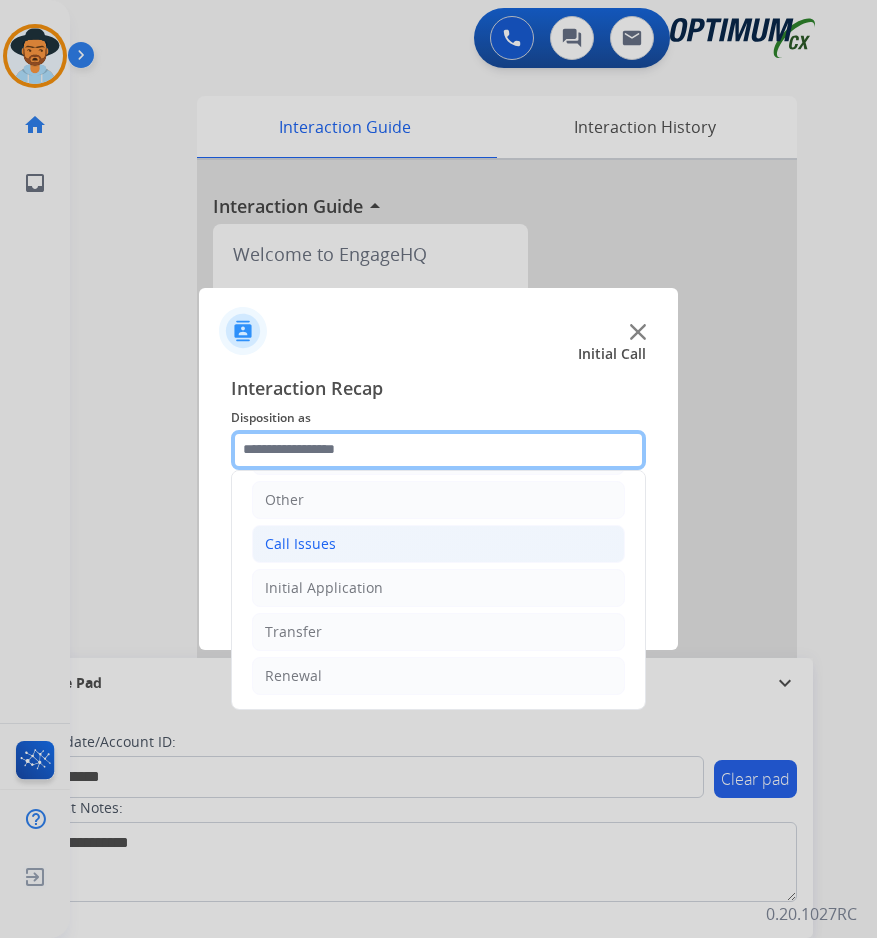 scroll, scrollTop: 0, scrollLeft: 0, axis: both 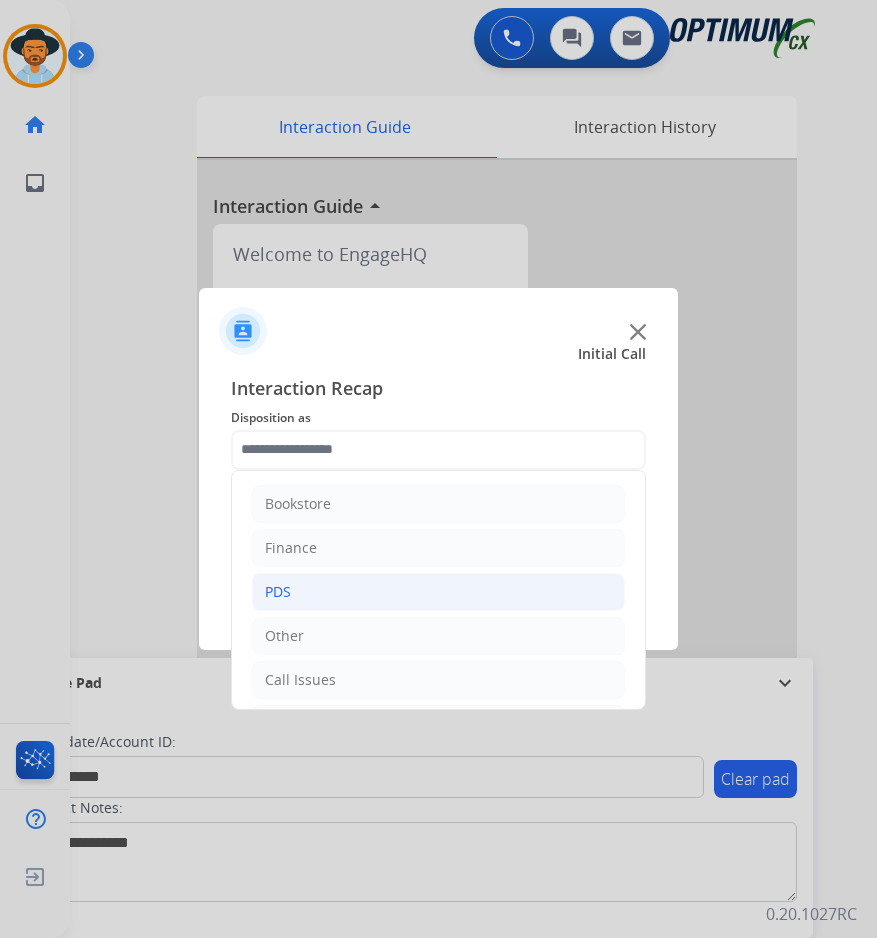 click on "PDS" 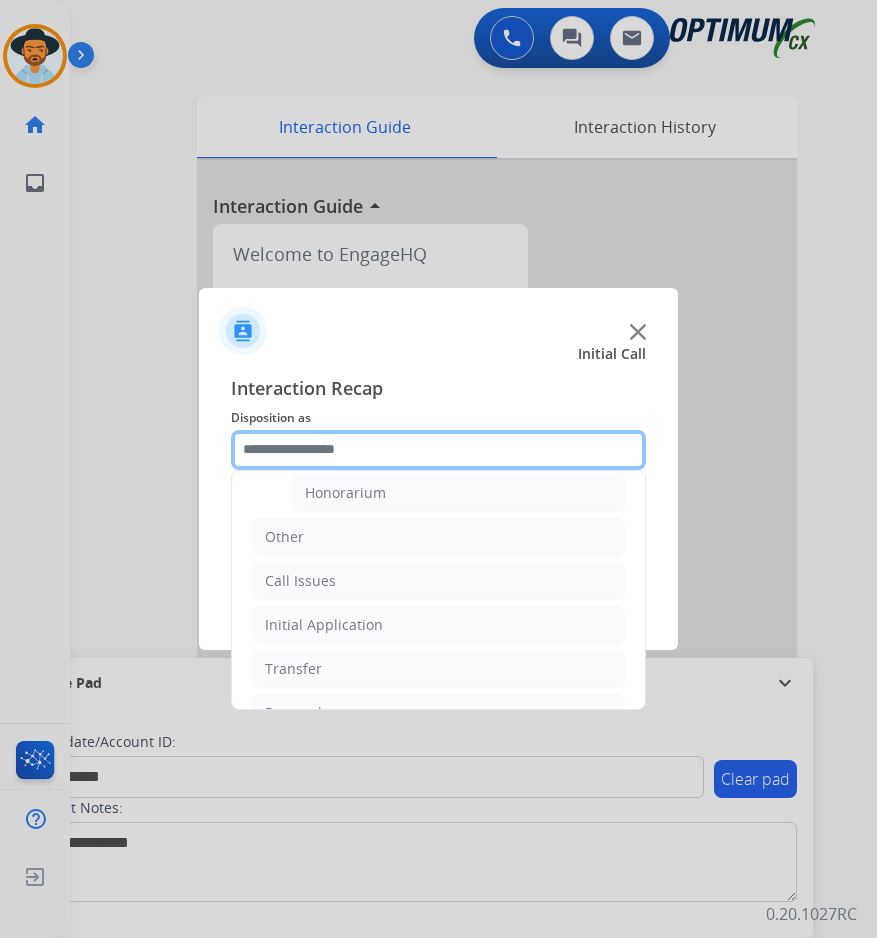 scroll, scrollTop: 500, scrollLeft: 0, axis: vertical 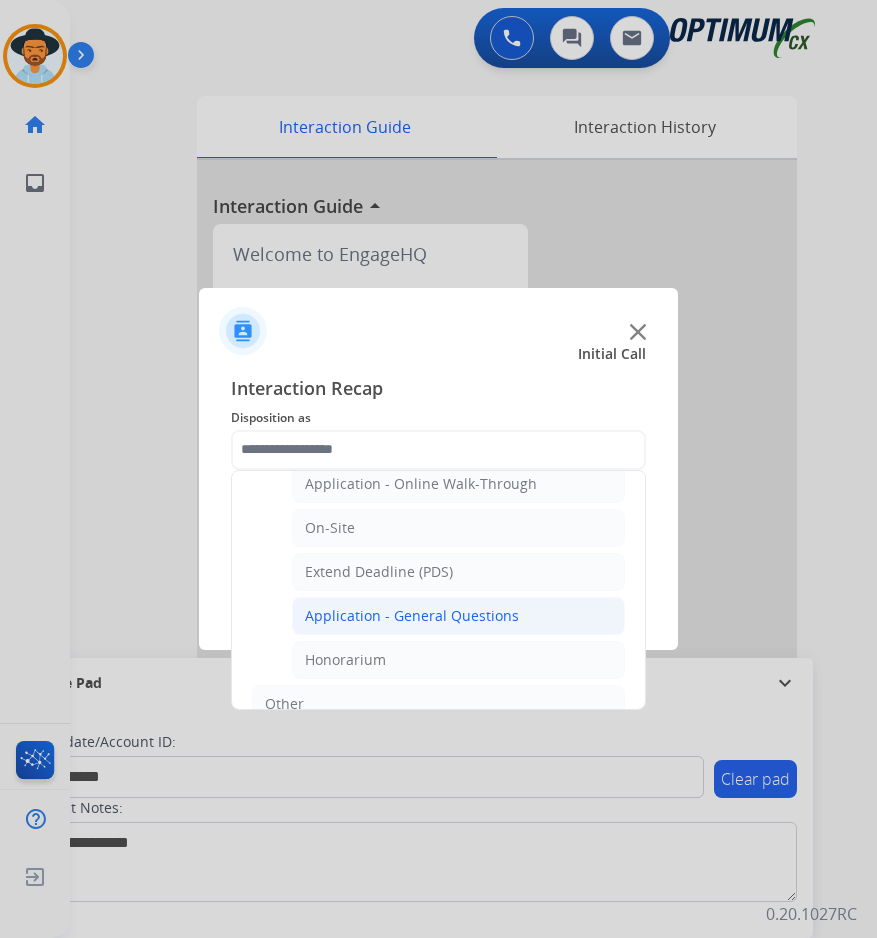 click on "Application - General Questions" 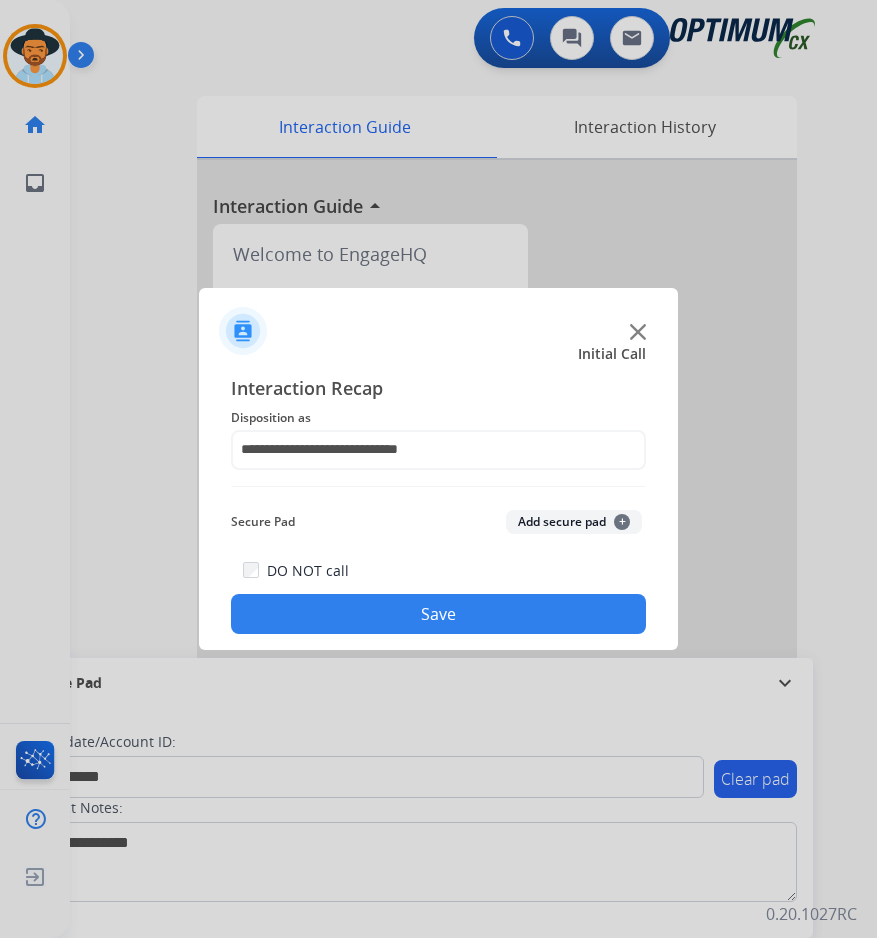 click on "Save" 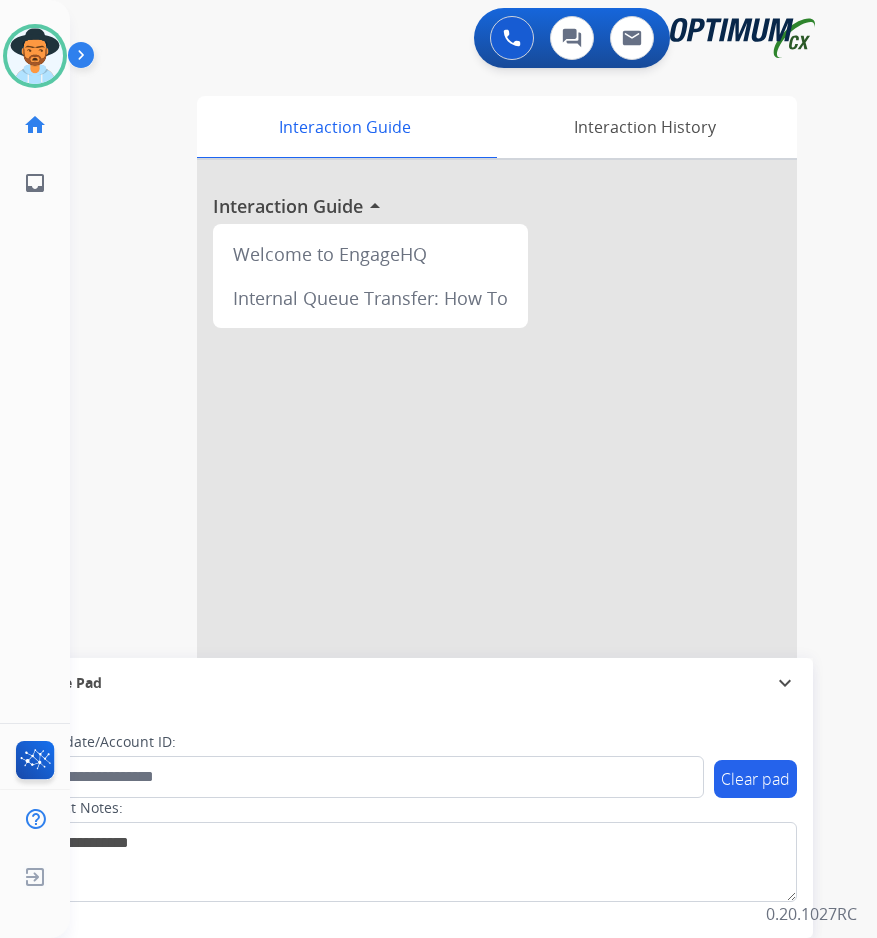 click on "0 Voice Interactions  0  Chat Interactions   0  Email Interactions" at bounding box center [457, 40] 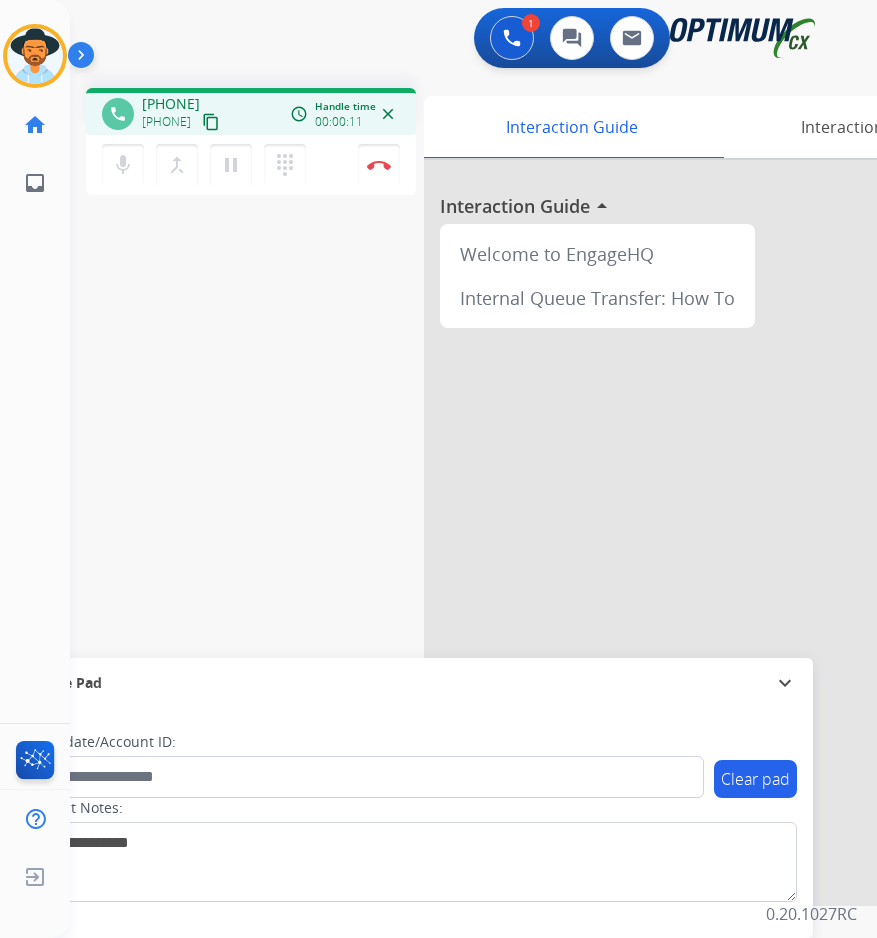 click on "+16235188579" at bounding box center [171, 104] 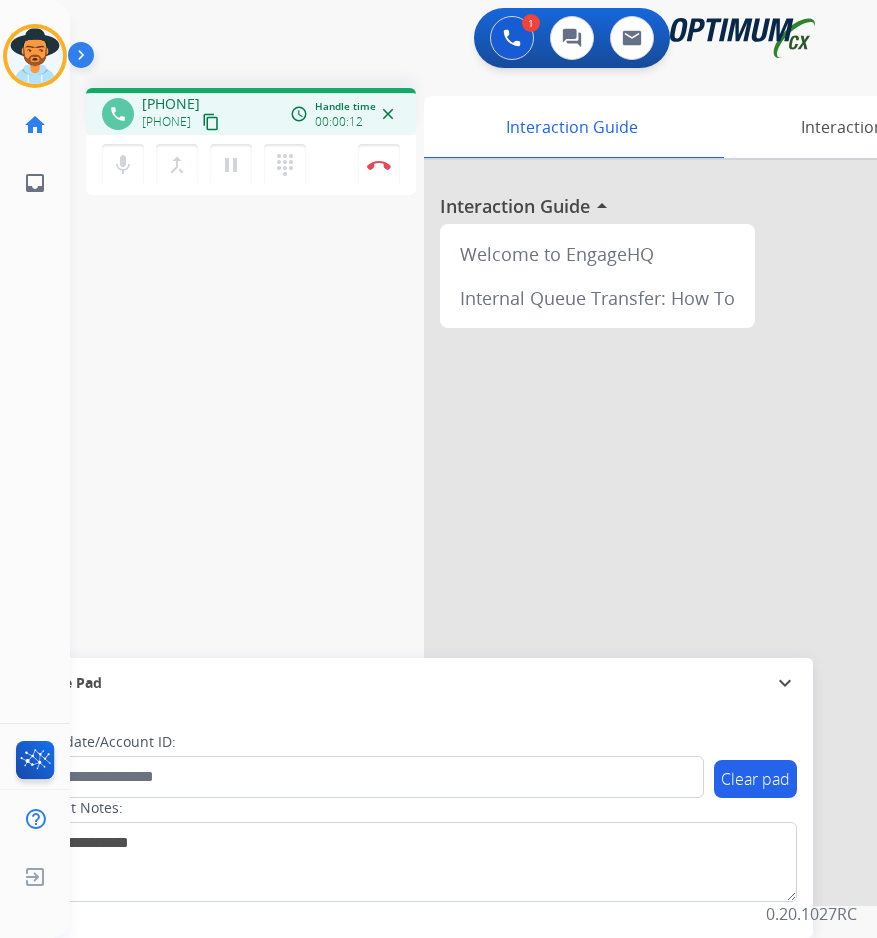 copy on "16235188579" 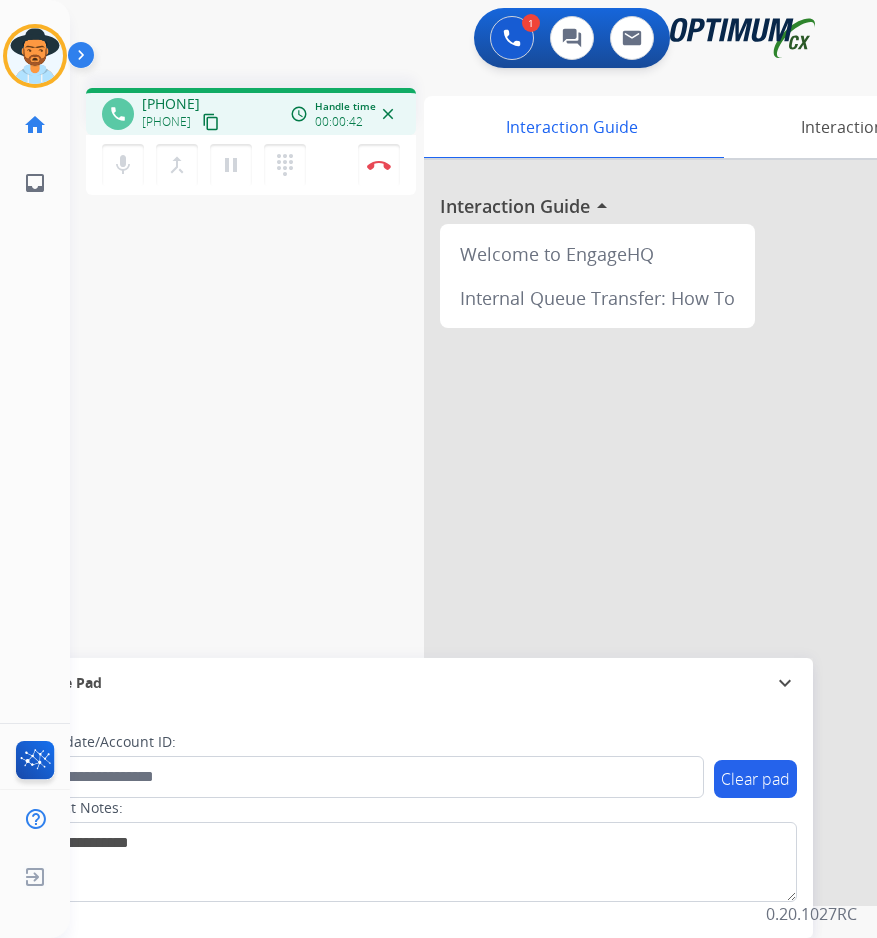 click on "+16235188579" at bounding box center [171, 104] 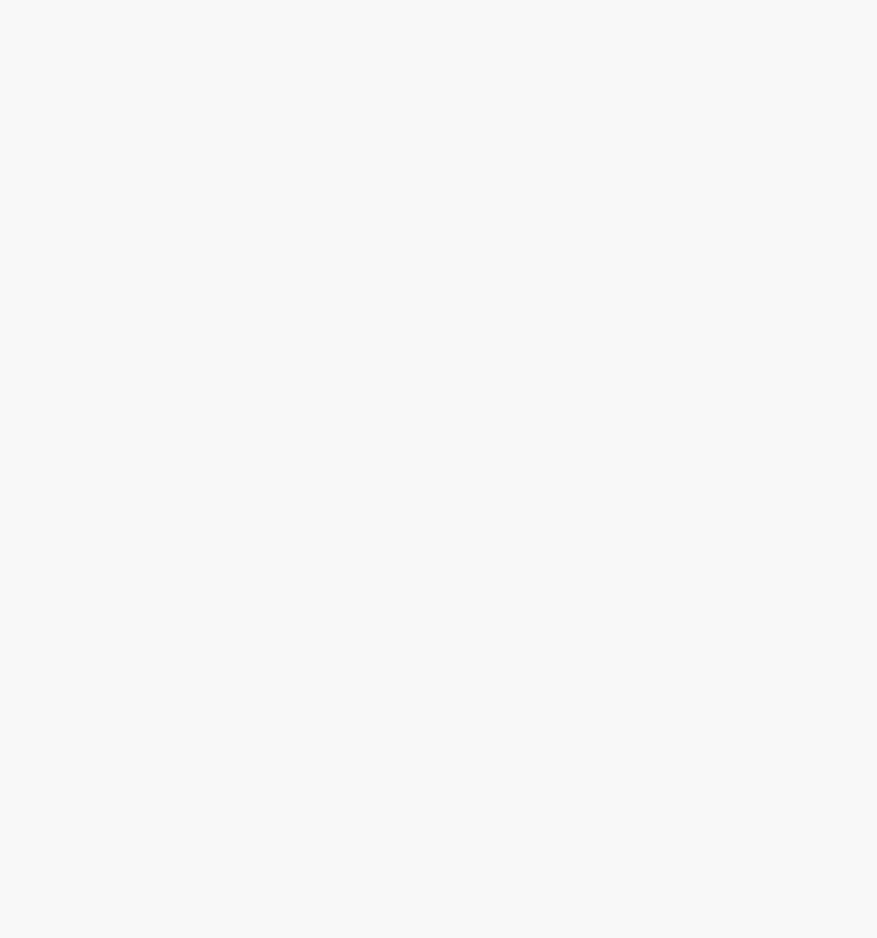scroll, scrollTop: 0, scrollLeft: 0, axis: both 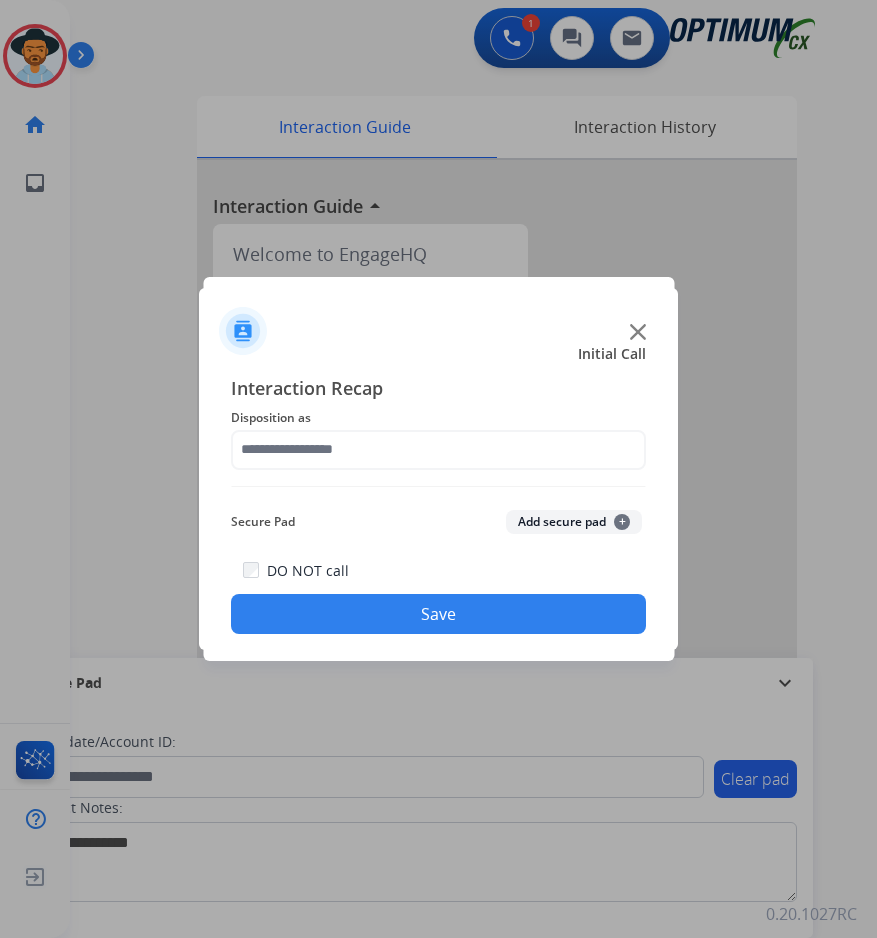 click at bounding box center [438, 469] 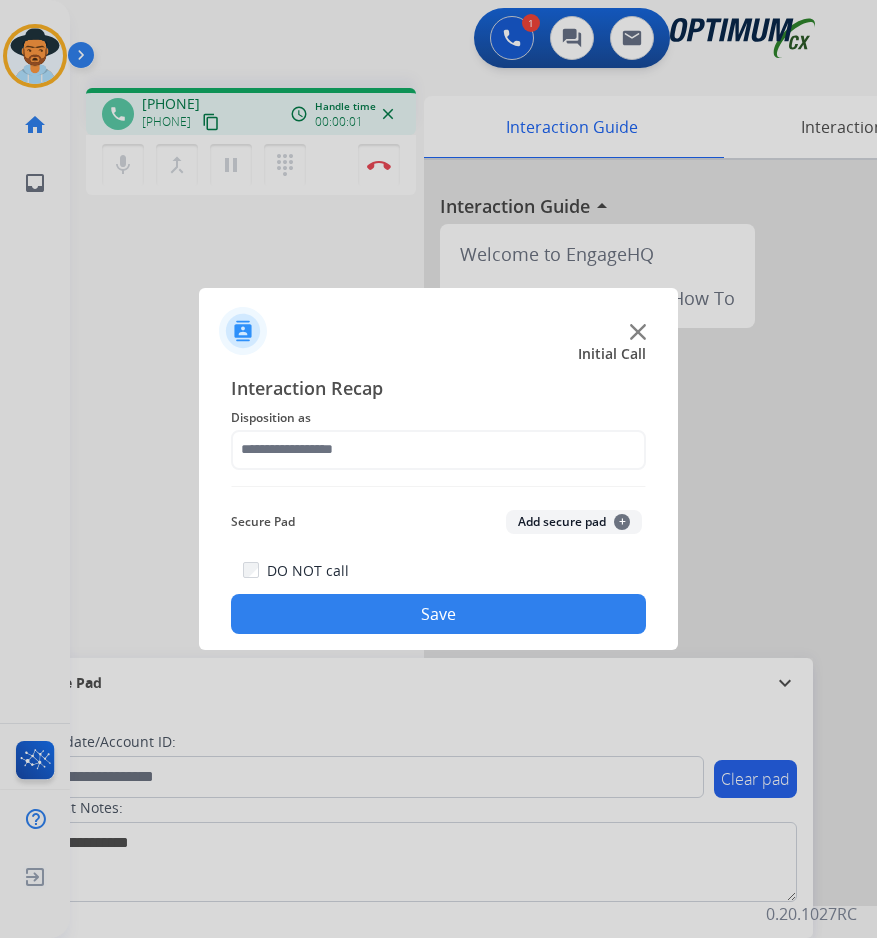 click 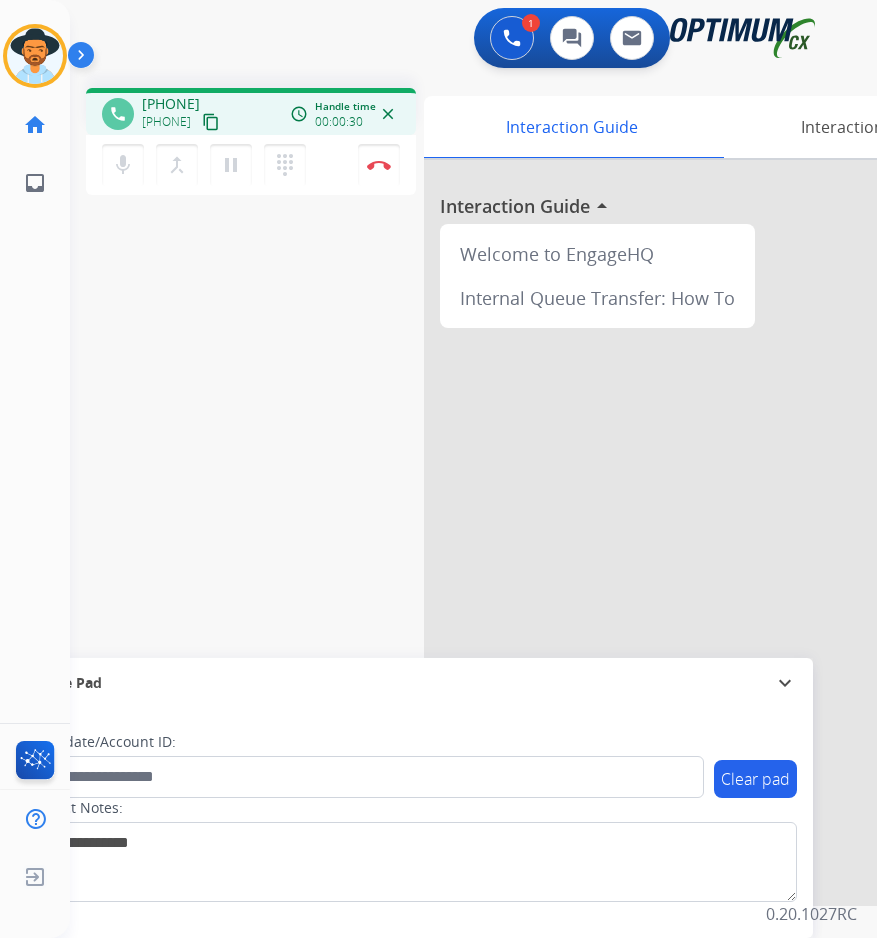 click on "+15016509163" at bounding box center [171, 104] 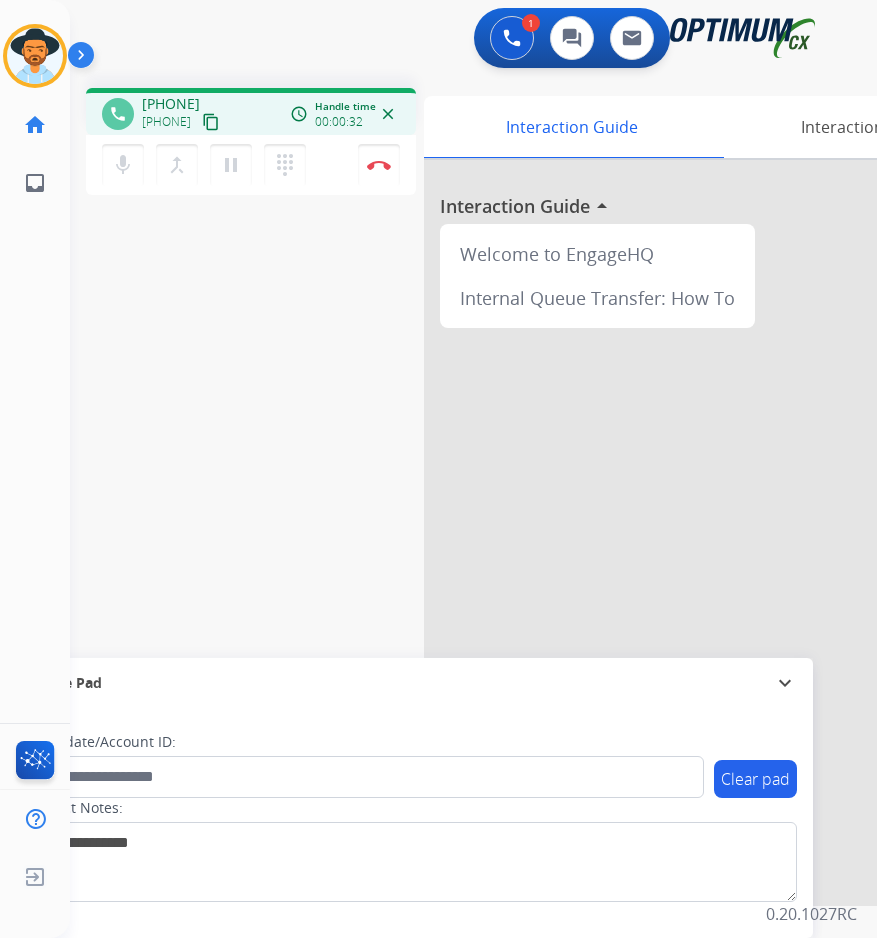 copy on "15016509163" 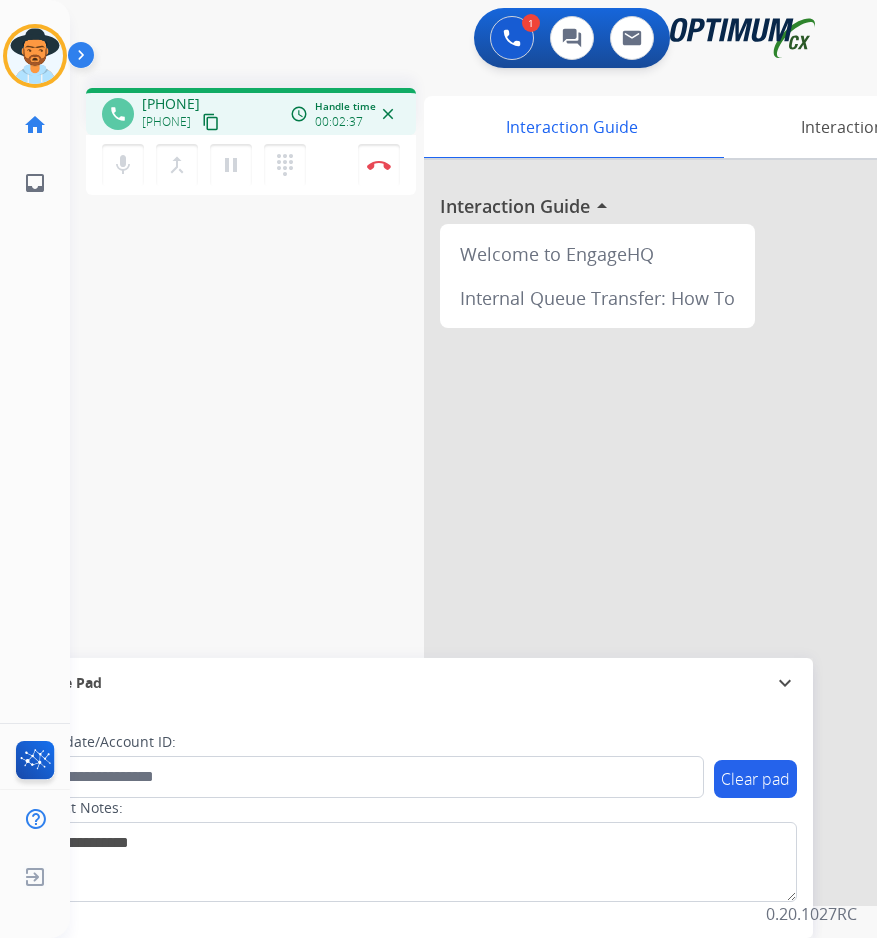 click on "+15016509163" at bounding box center [171, 104] 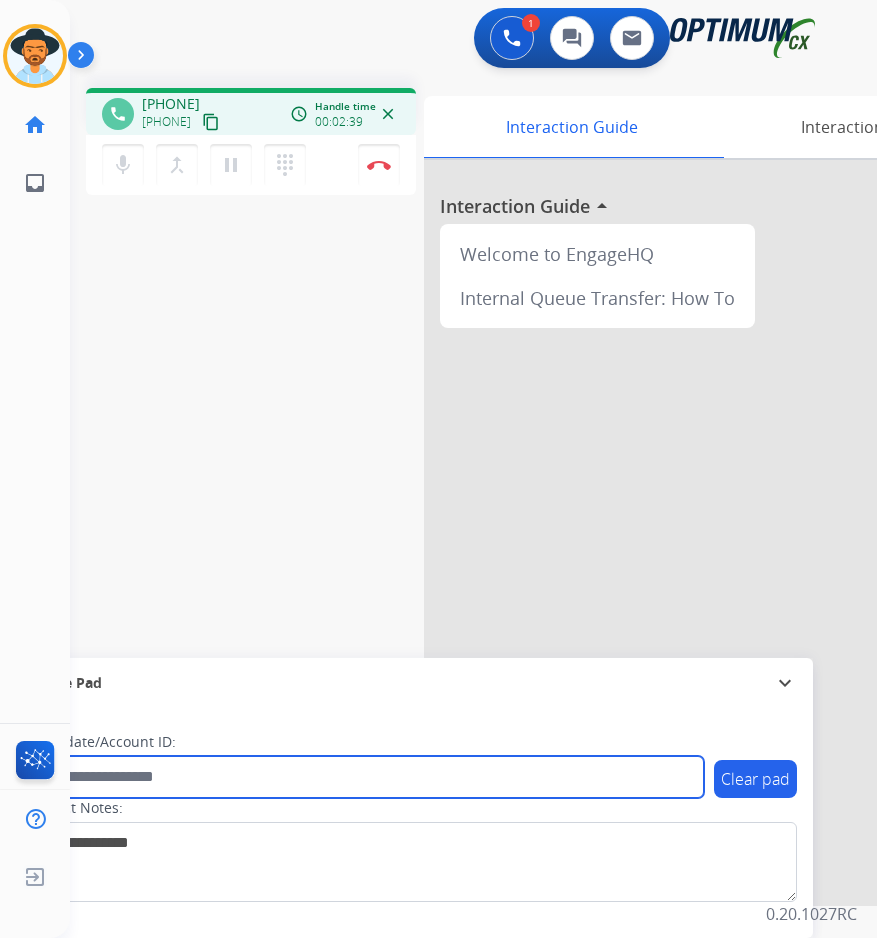 click at bounding box center (365, 777) 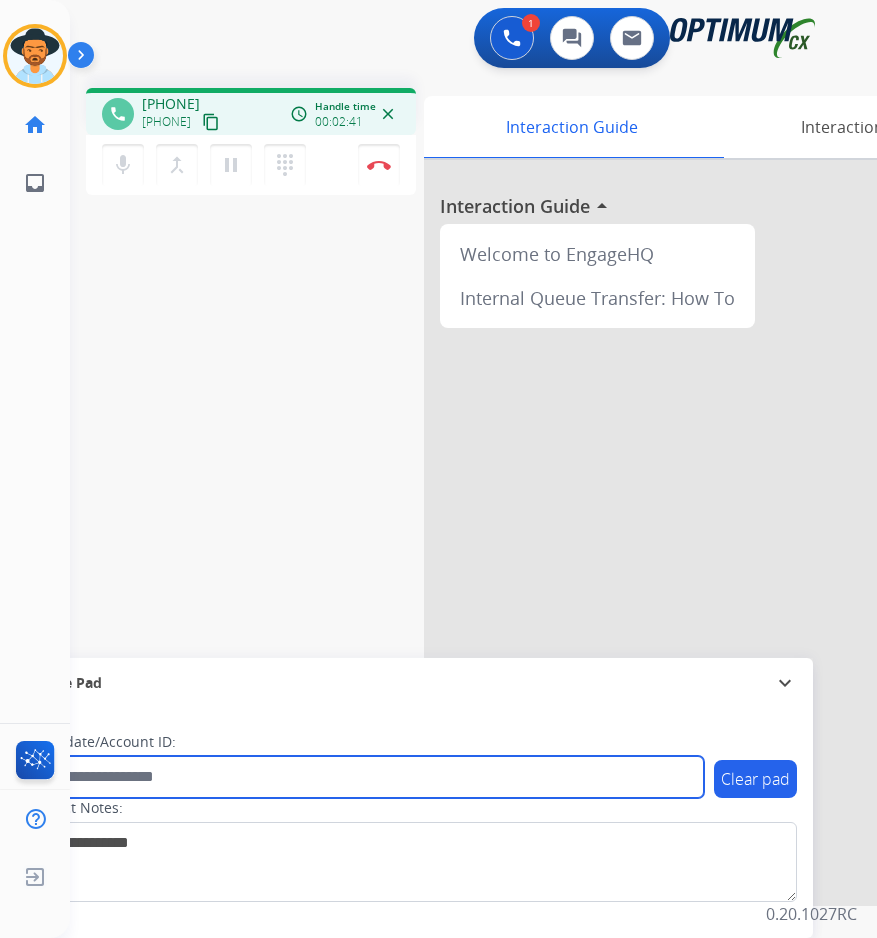 paste on "**********" 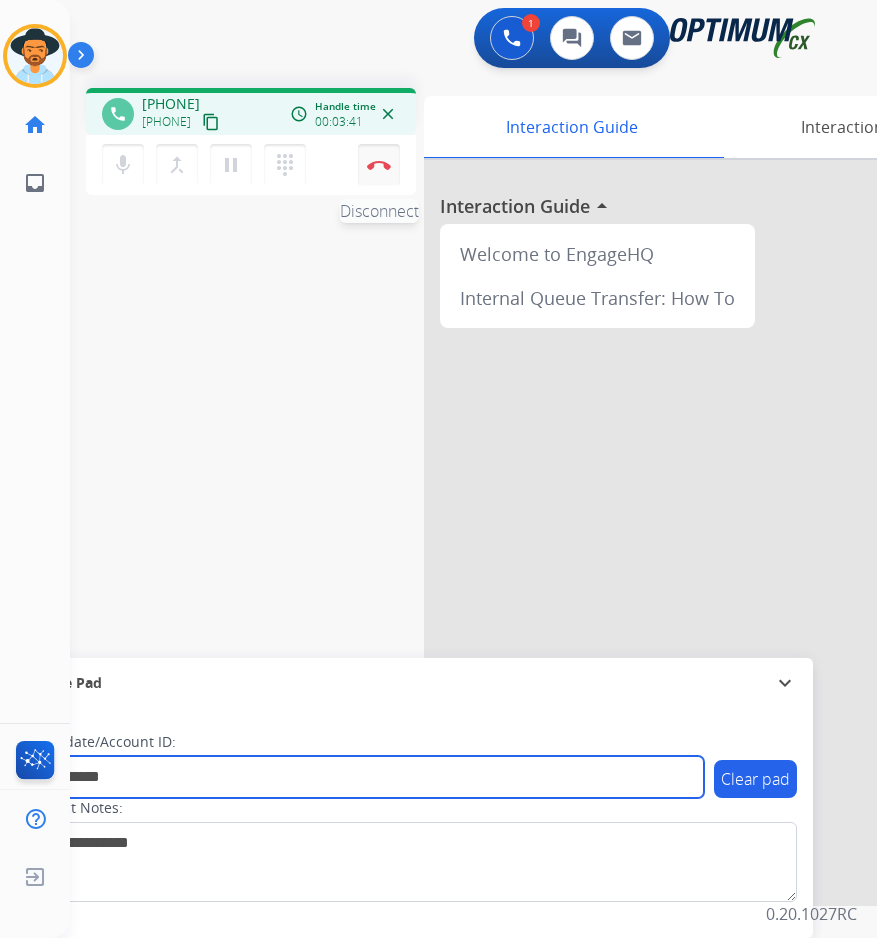 type on "**********" 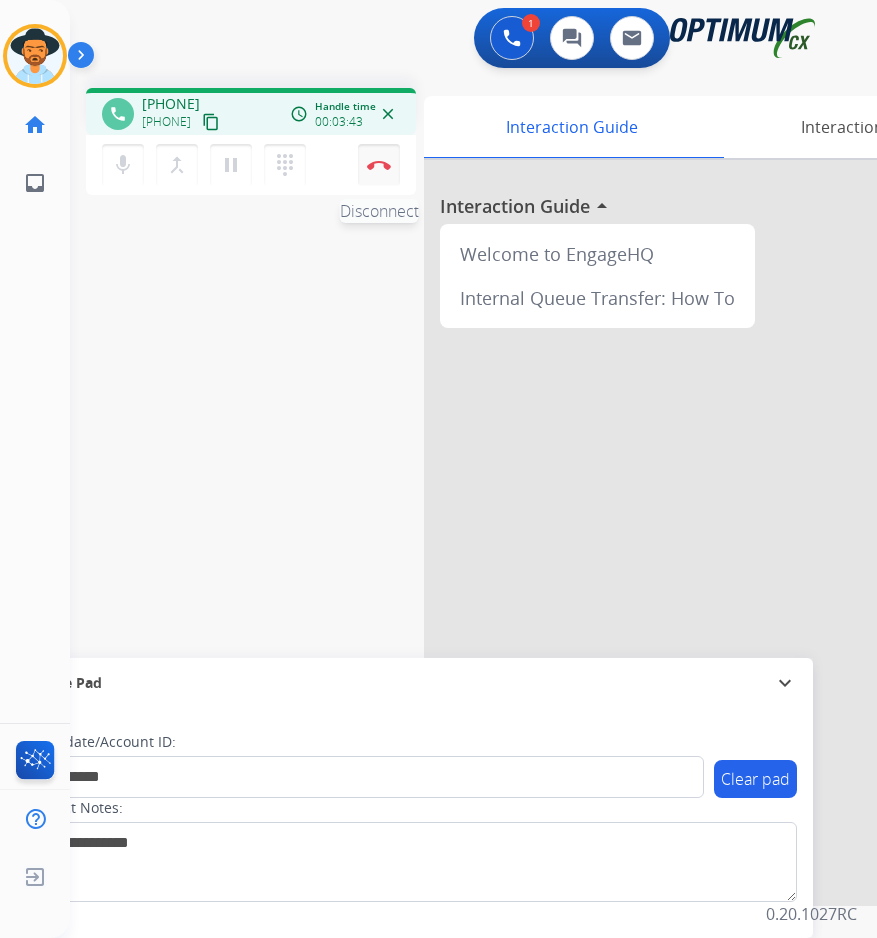 click on "Disconnect" at bounding box center [379, 165] 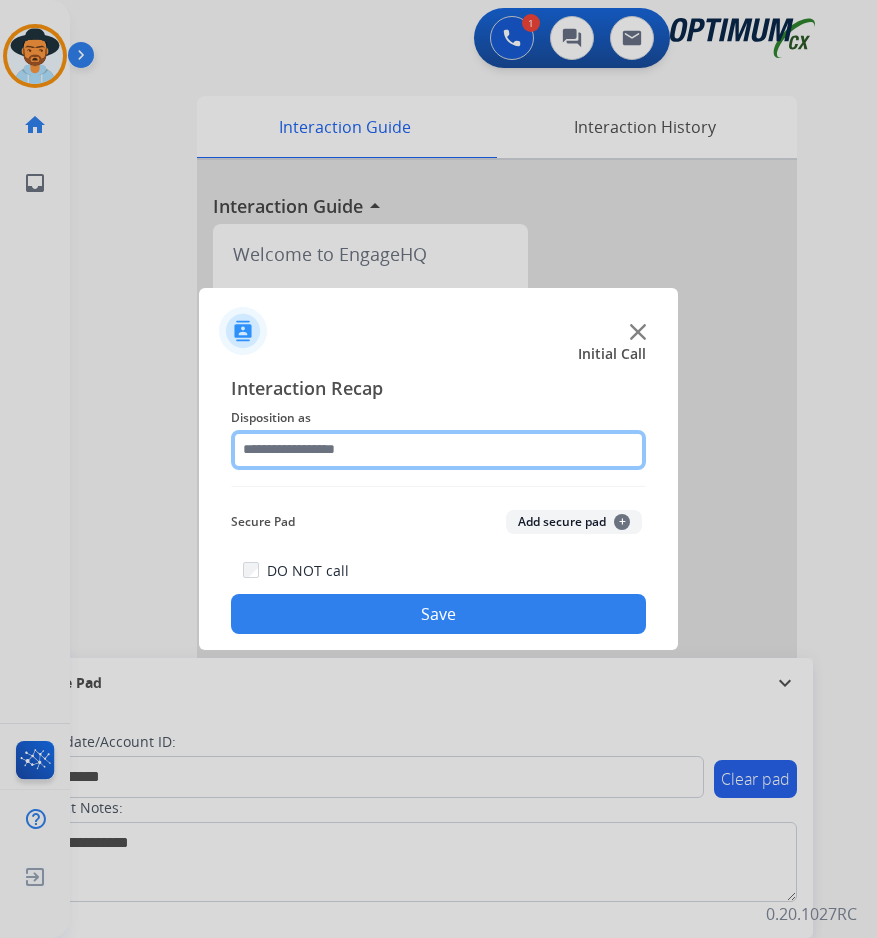 click 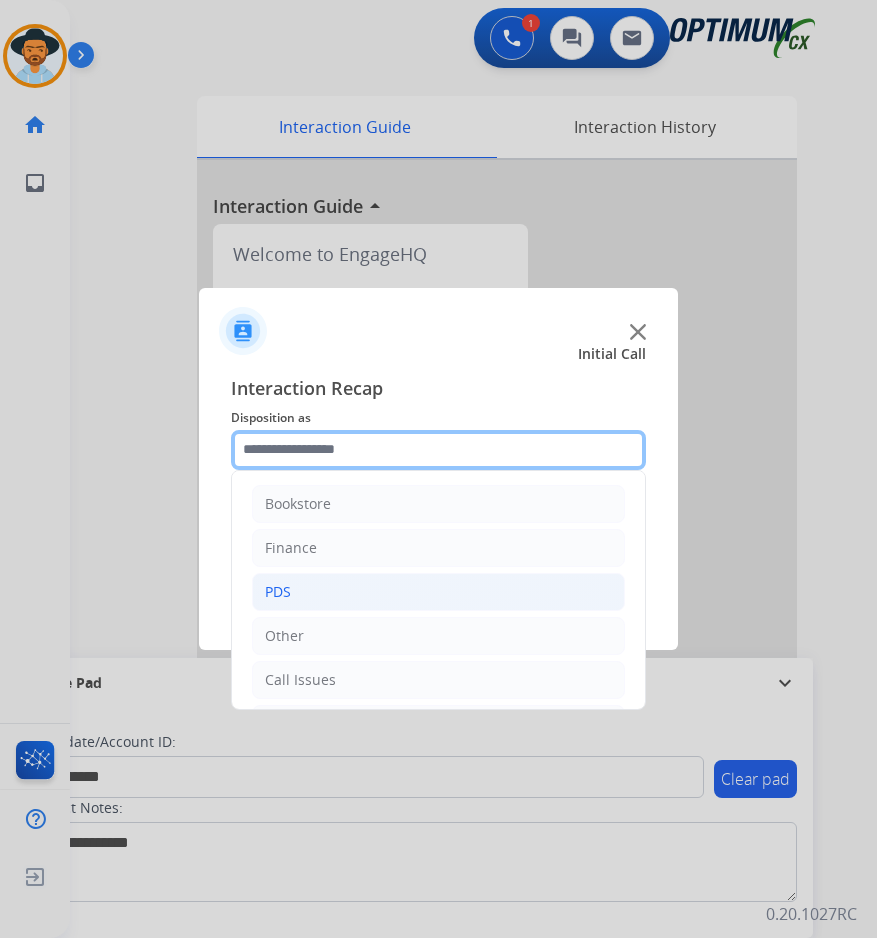 scroll, scrollTop: 136, scrollLeft: 0, axis: vertical 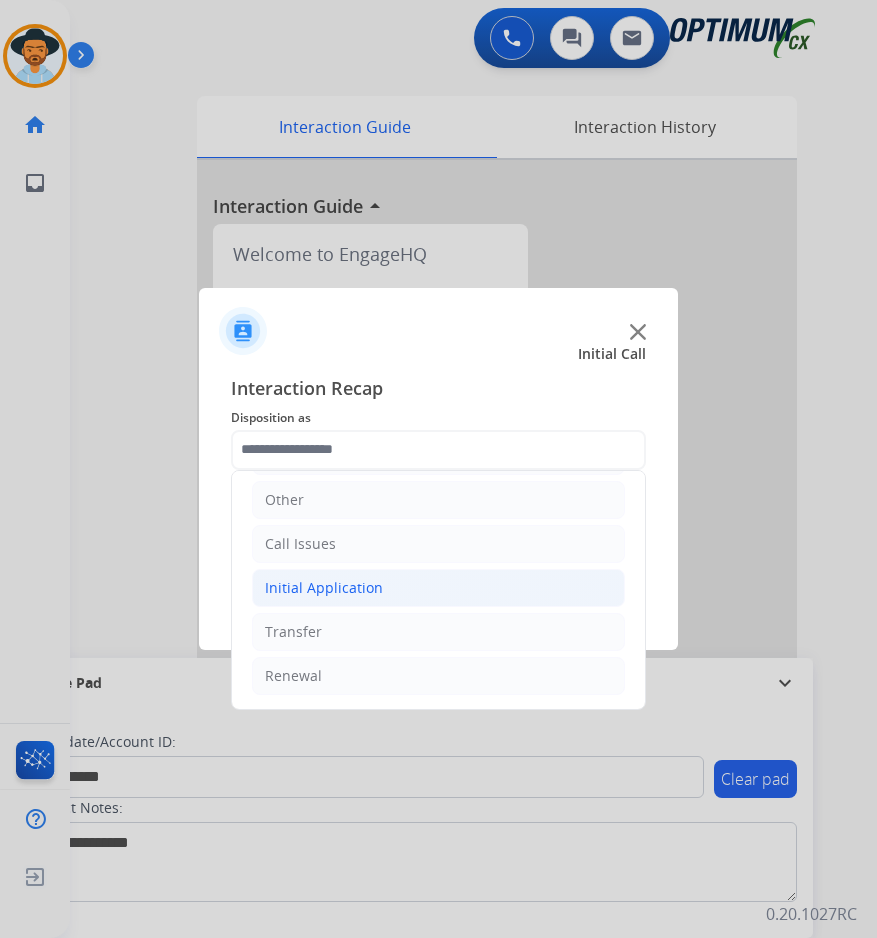 click on "Initial Application" 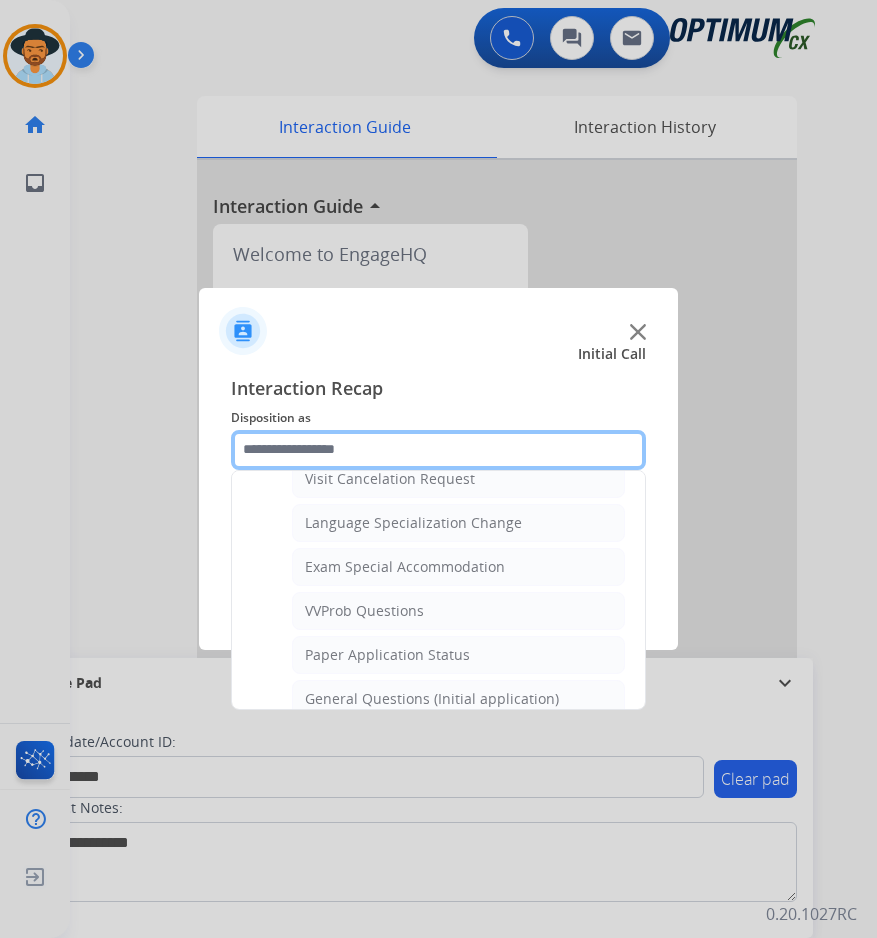 scroll, scrollTop: 1136, scrollLeft: 0, axis: vertical 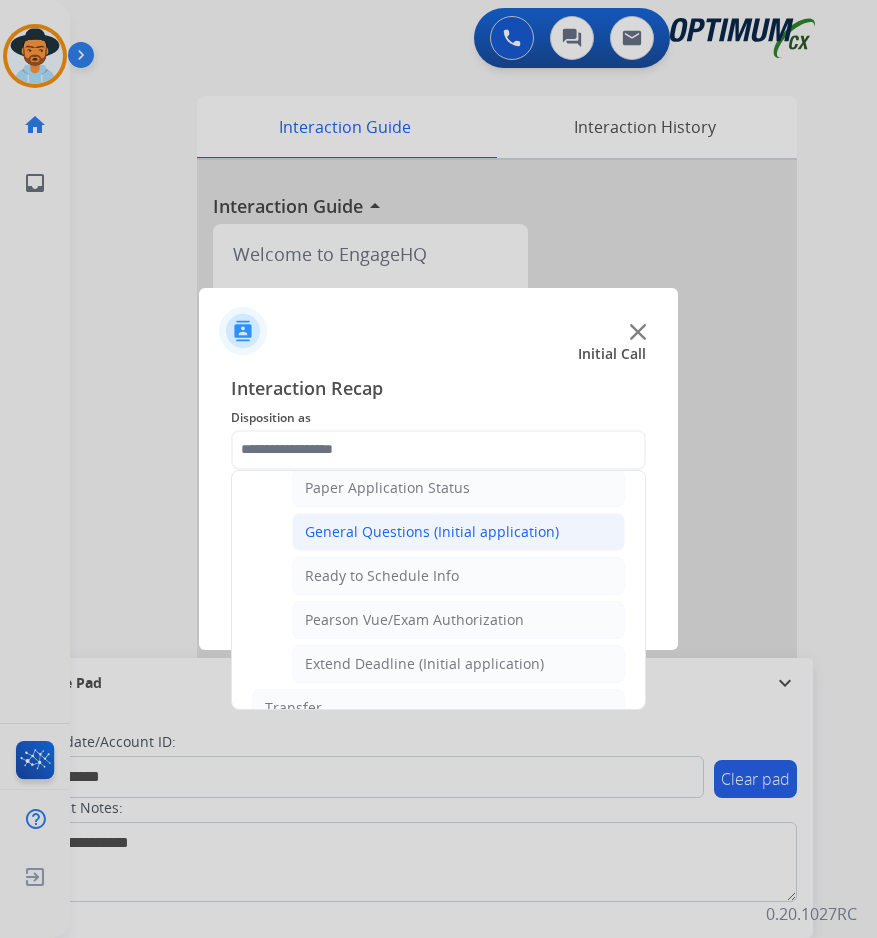 click on "General Questions (Initial application)" 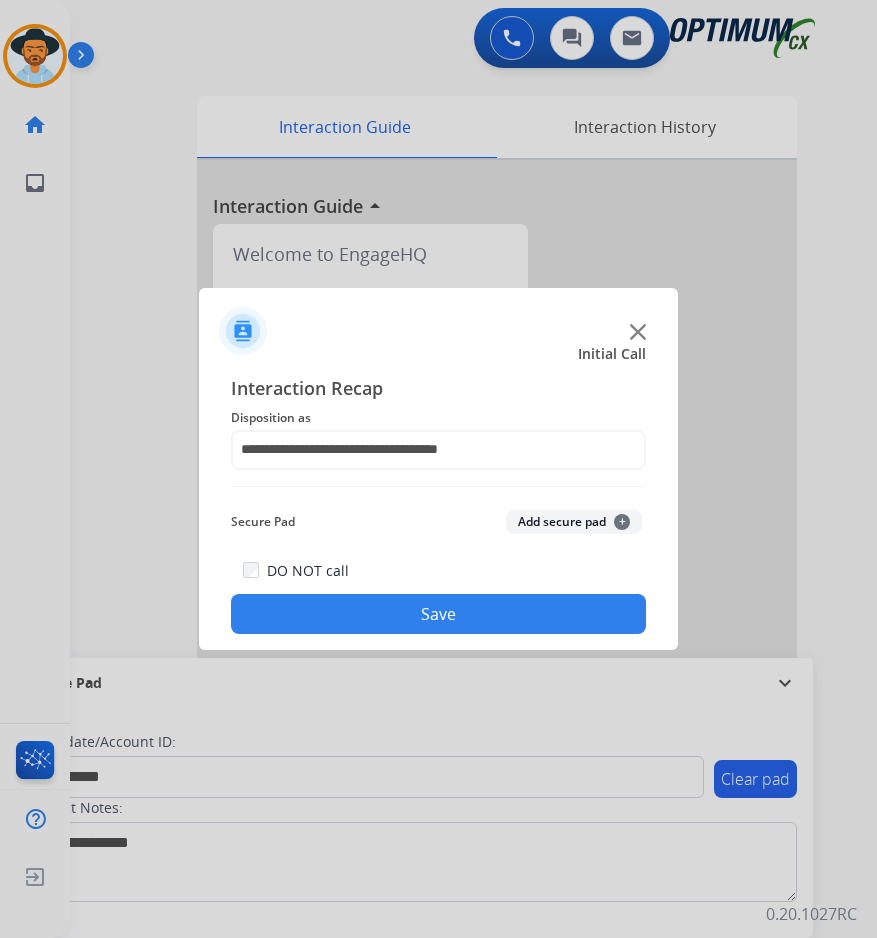 click on "Save" 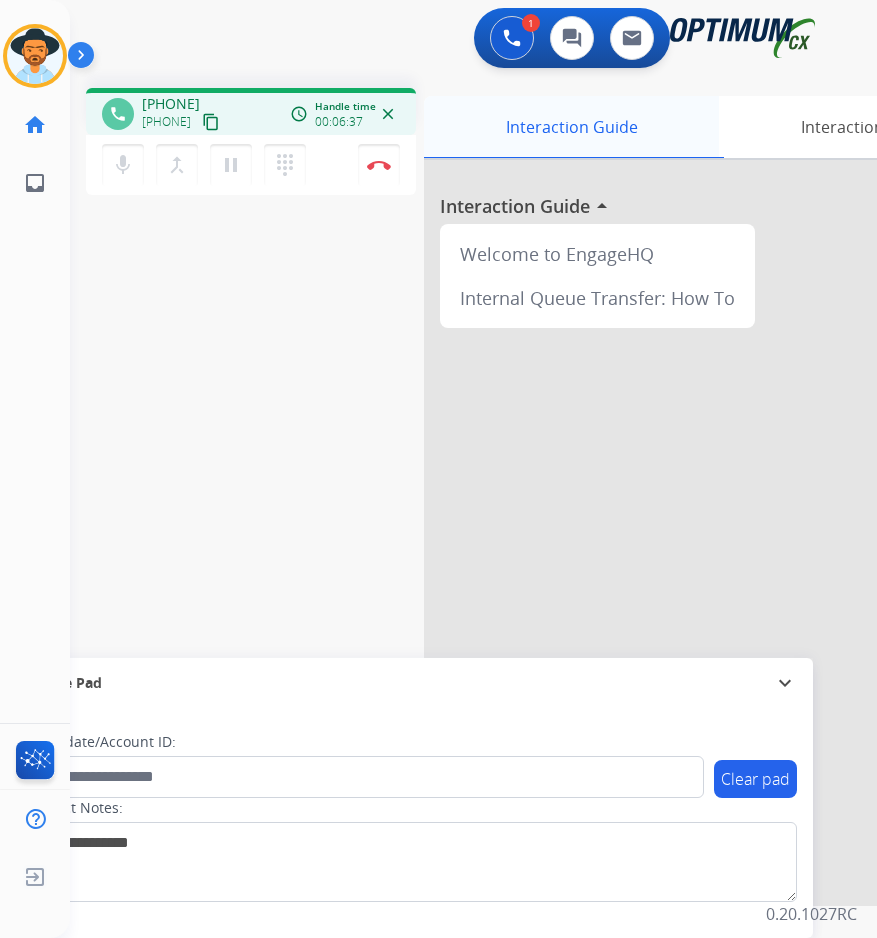 click on "Interaction Guide" at bounding box center [571, 127] 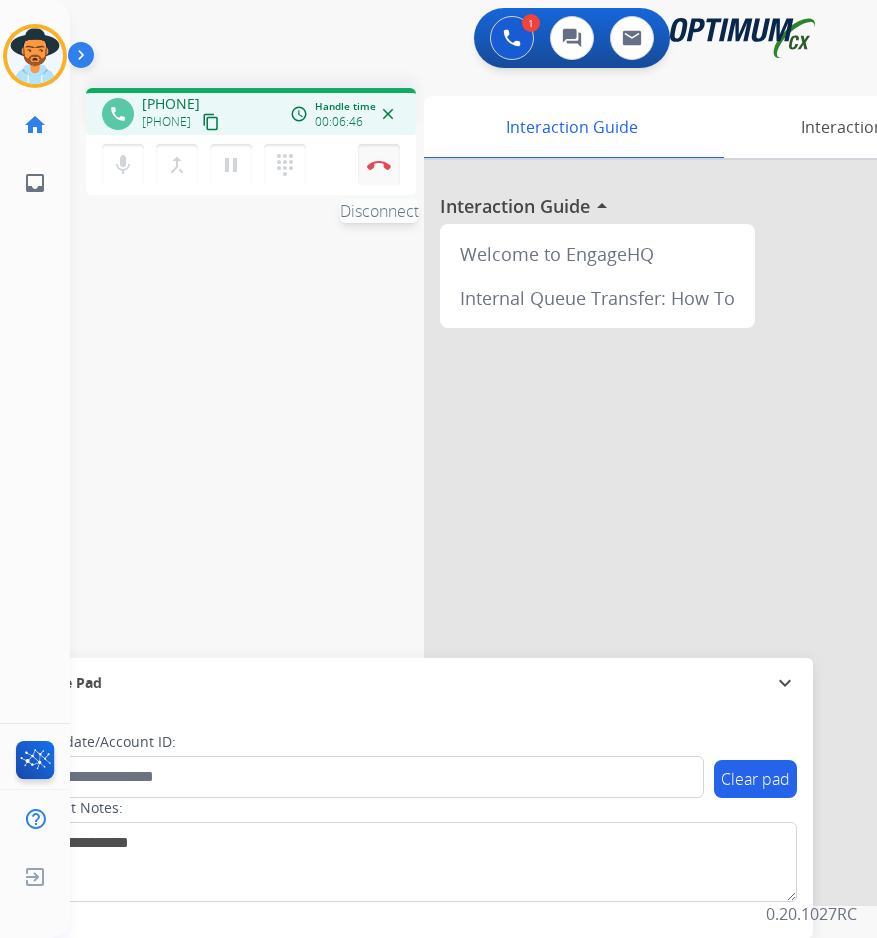 click on "Disconnect" at bounding box center (379, 165) 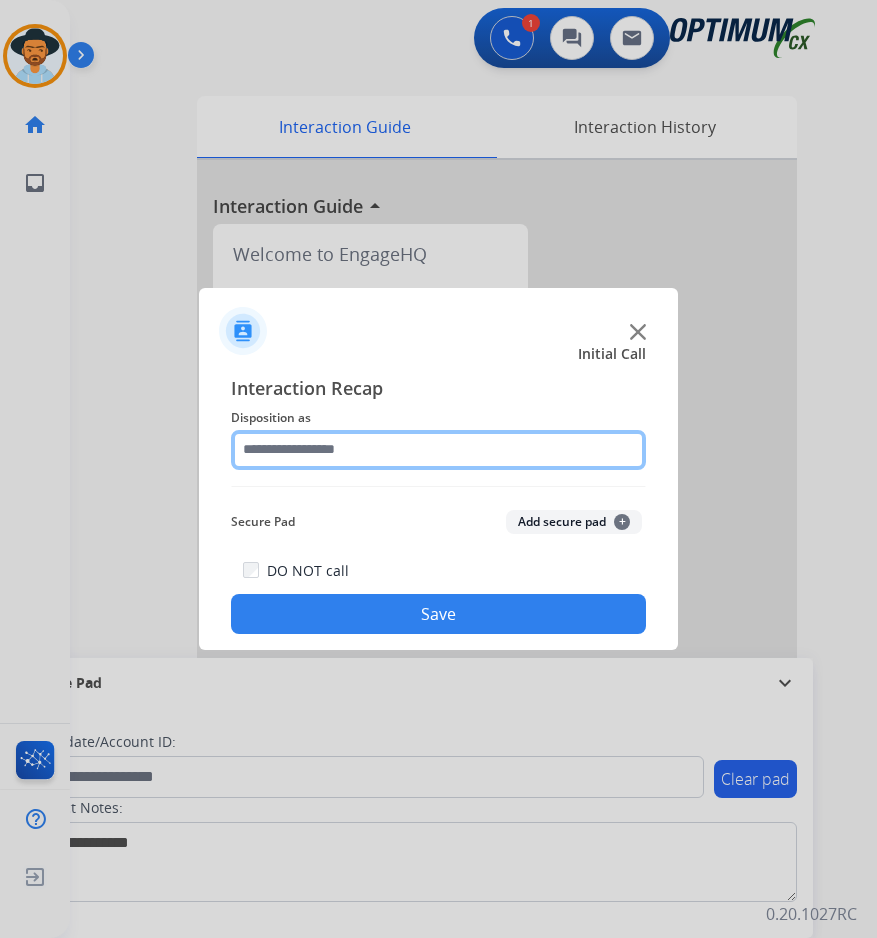 click 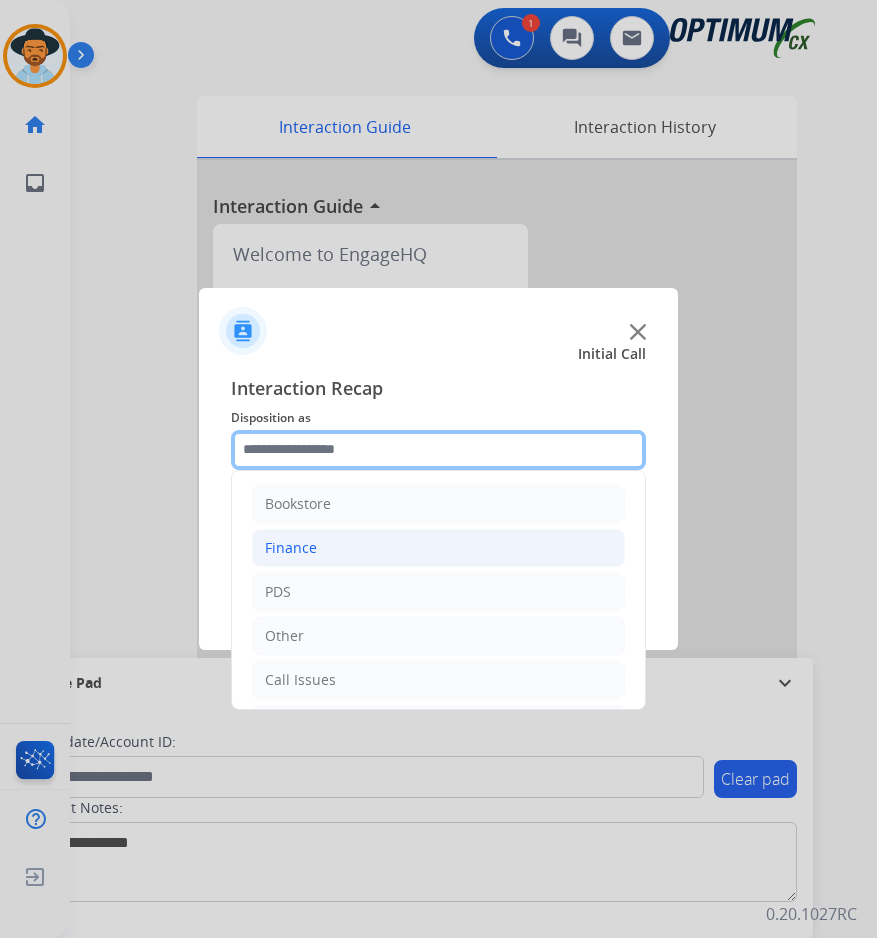 scroll, scrollTop: 136, scrollLeft: 0, axis: vertical 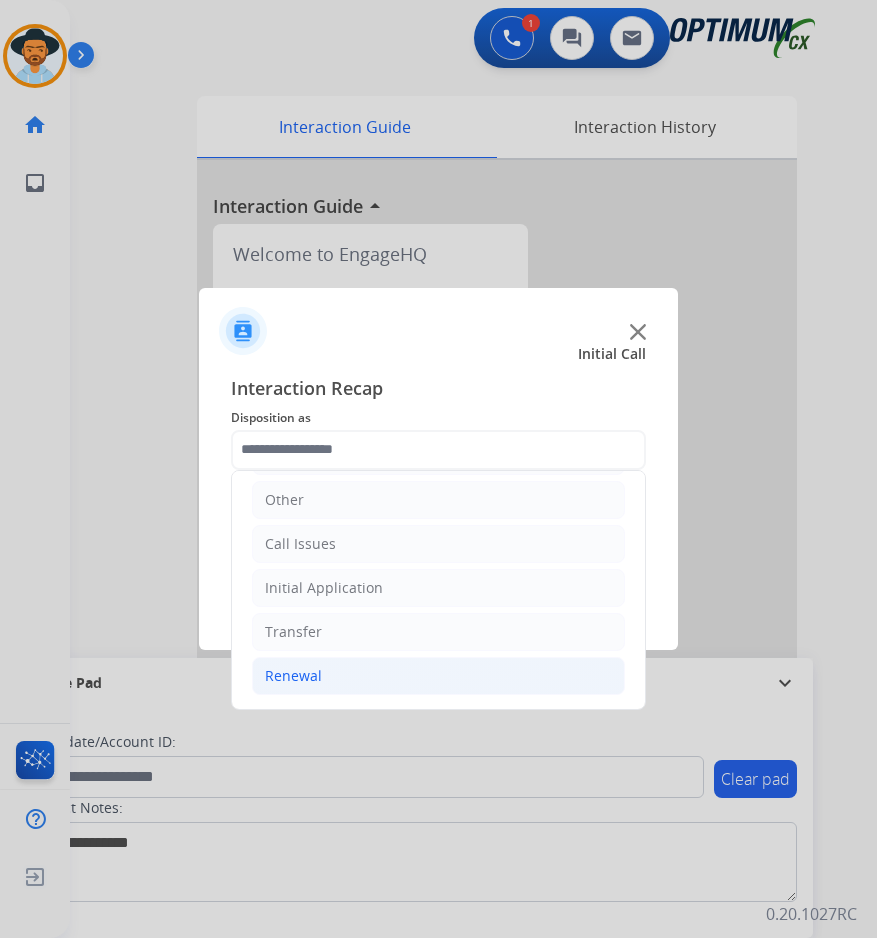 click on "Renewal" 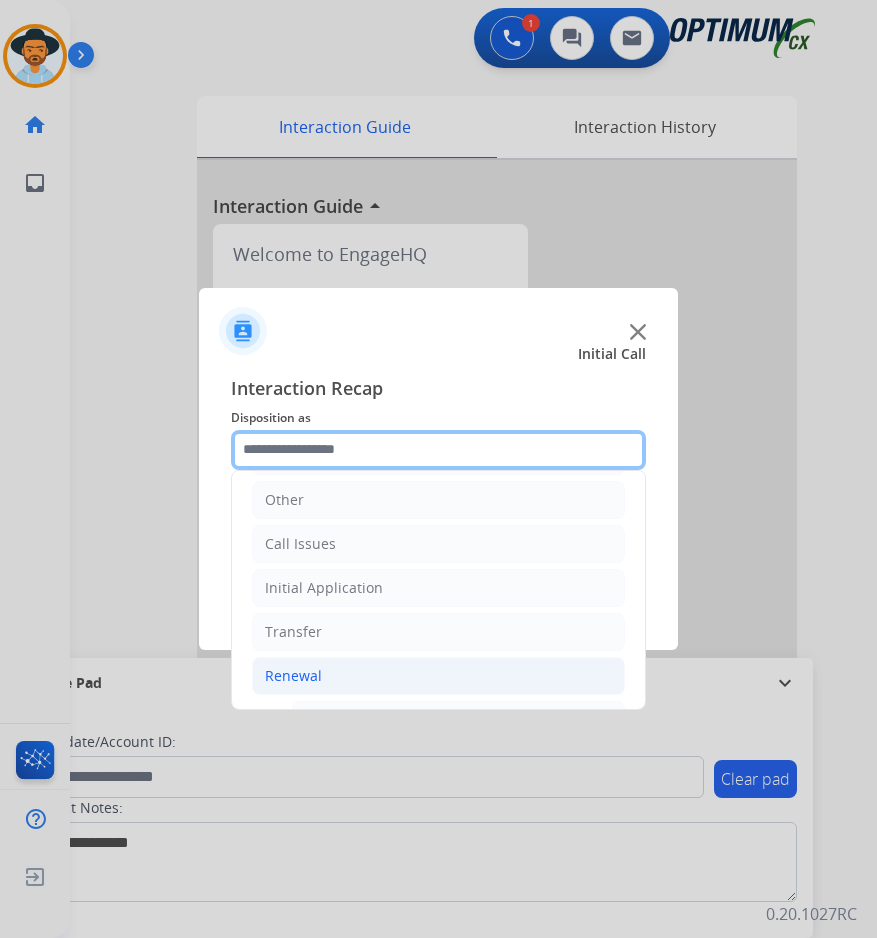 scroll, scrollTop: 636, scrollLeft: 0, axis: vertical 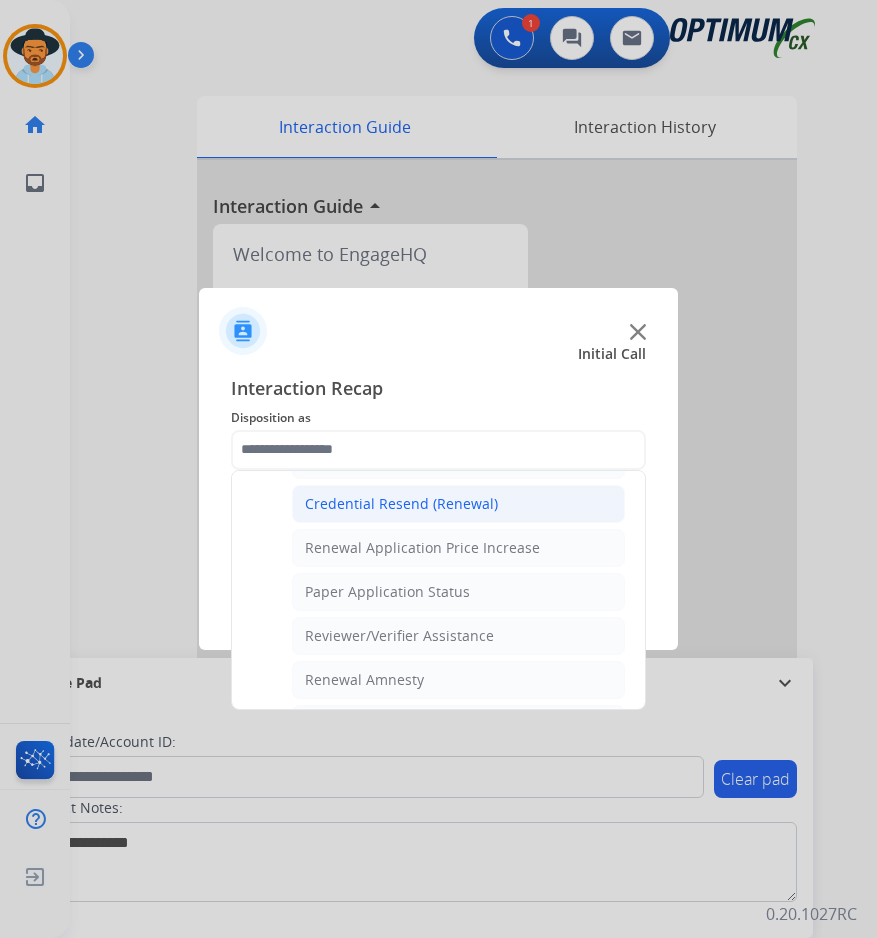 click on "Credential Resend (Renewal)" 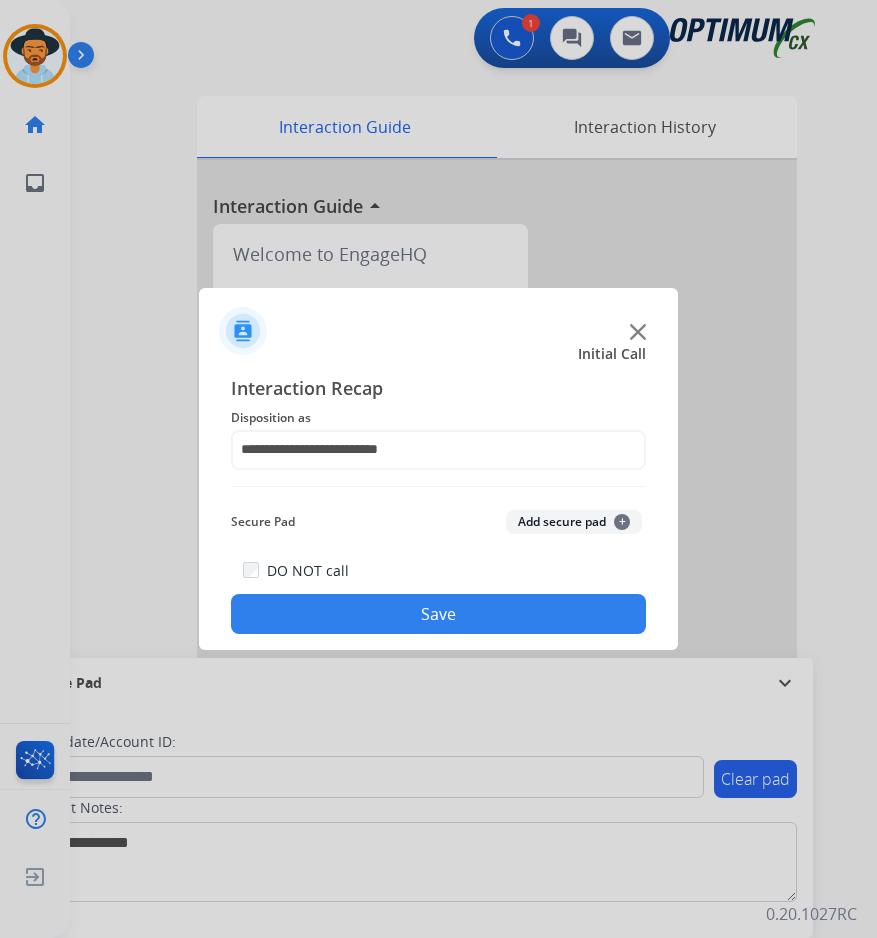 click on "Save" 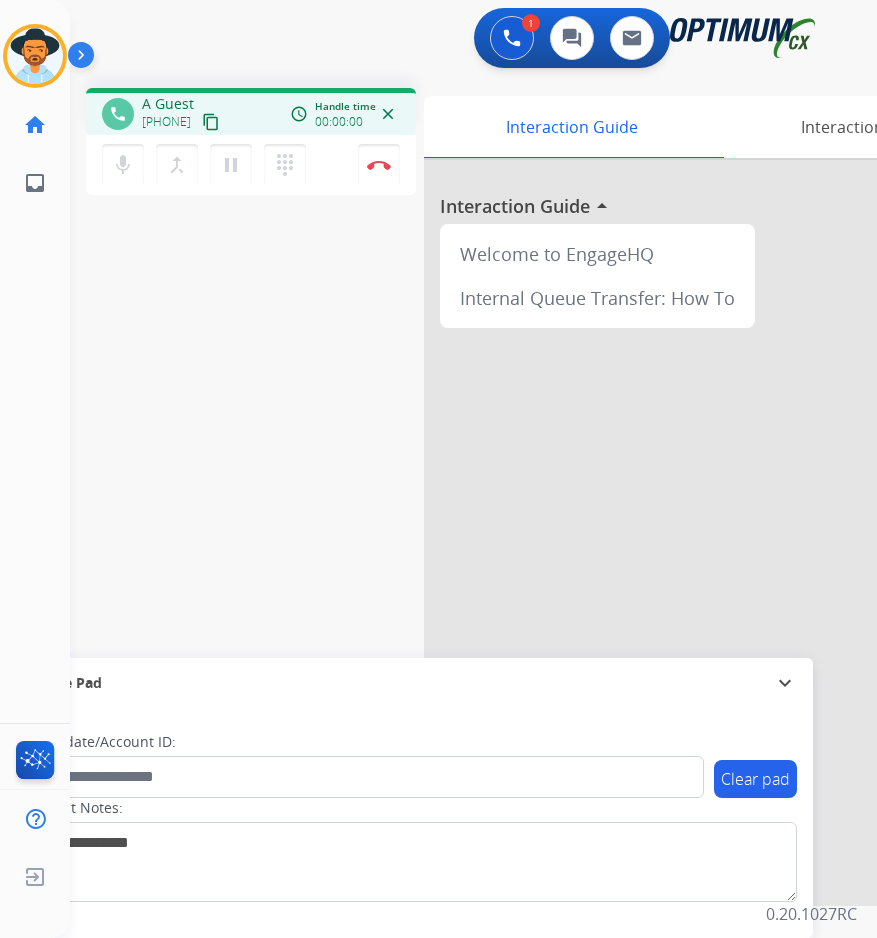 click on "phone A Guest +14048725806 content_copy access_time Call metrics Queue   00:09 Hold   00:00 Talk   00:01 Total   00:09 Handle time 00:00:00 close mic Mute merge_type Bridge pause Hold dialpad Dialpad Disconnect swap_horiz Break voice bridge close_fullscreen Connect 3-Way Call merge_type Separate 3-Way Call  Interaction Guide   Interaction History  Interaction Guide arrow_drop_up  Welcome to EngageHQ   Internal Queue Transfer: How To  Secure Pad expand_more Clear pad Candidate/Account ID: Contact Notes:" at bounding box center (449, 489) 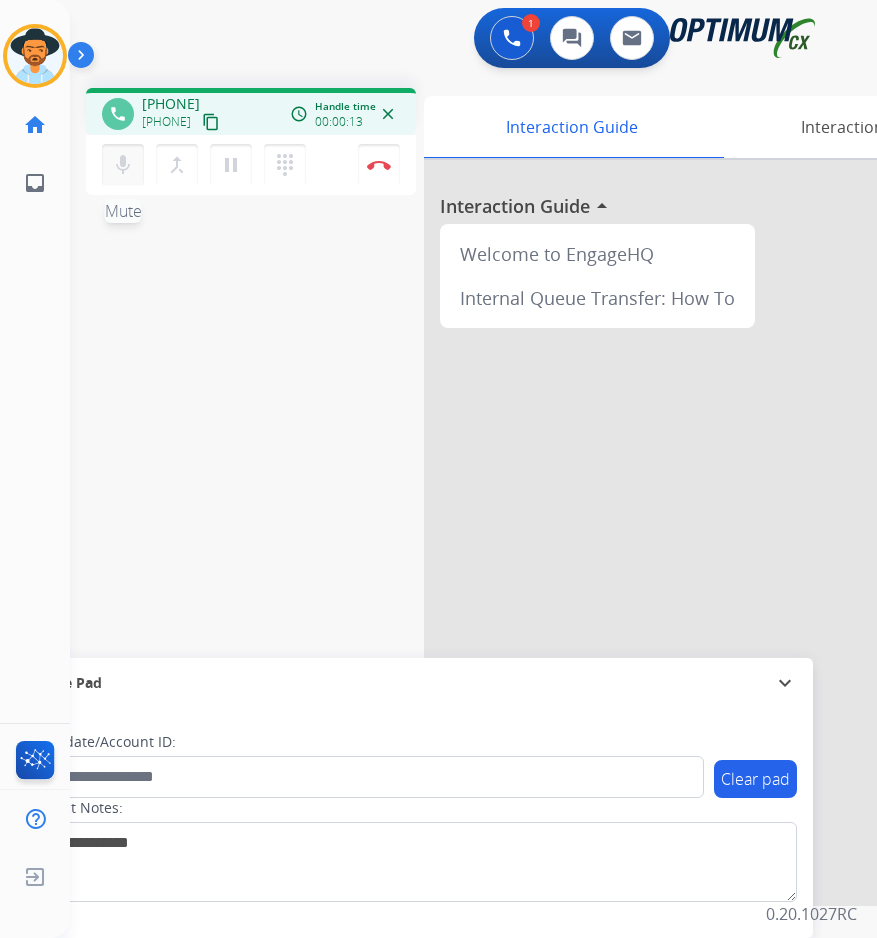 click on "mic Mute" at bounding box center [123, 165] 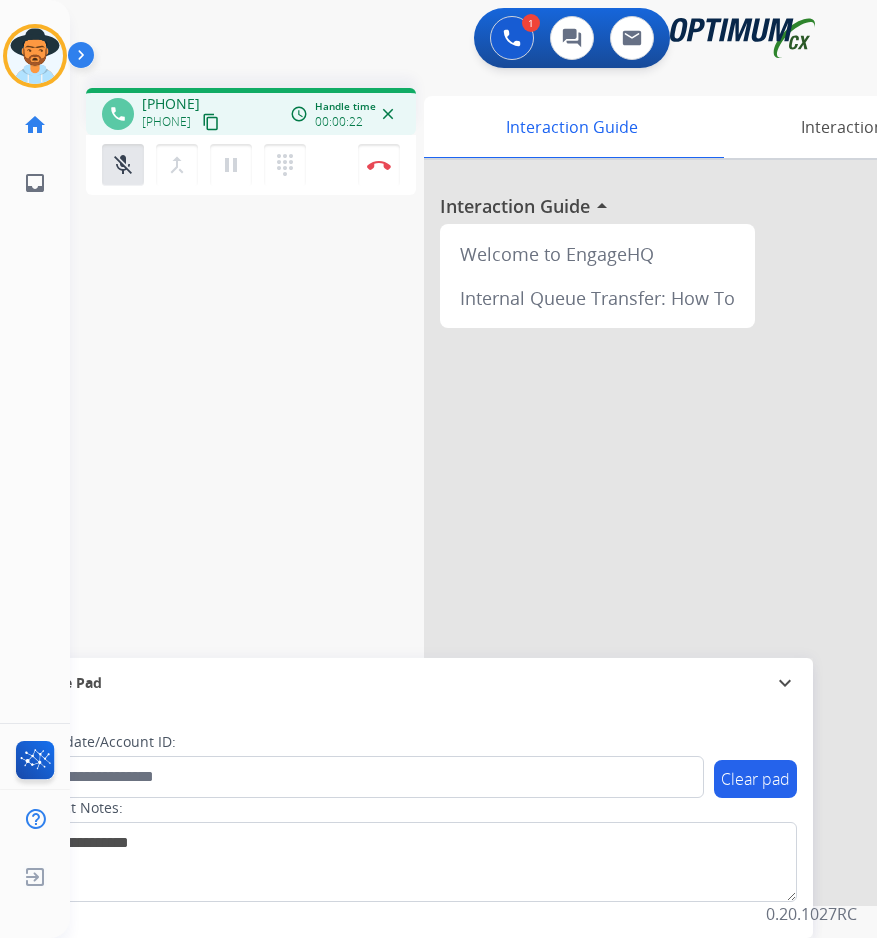 click on "+14048725806" at bounding box center (171, 104) 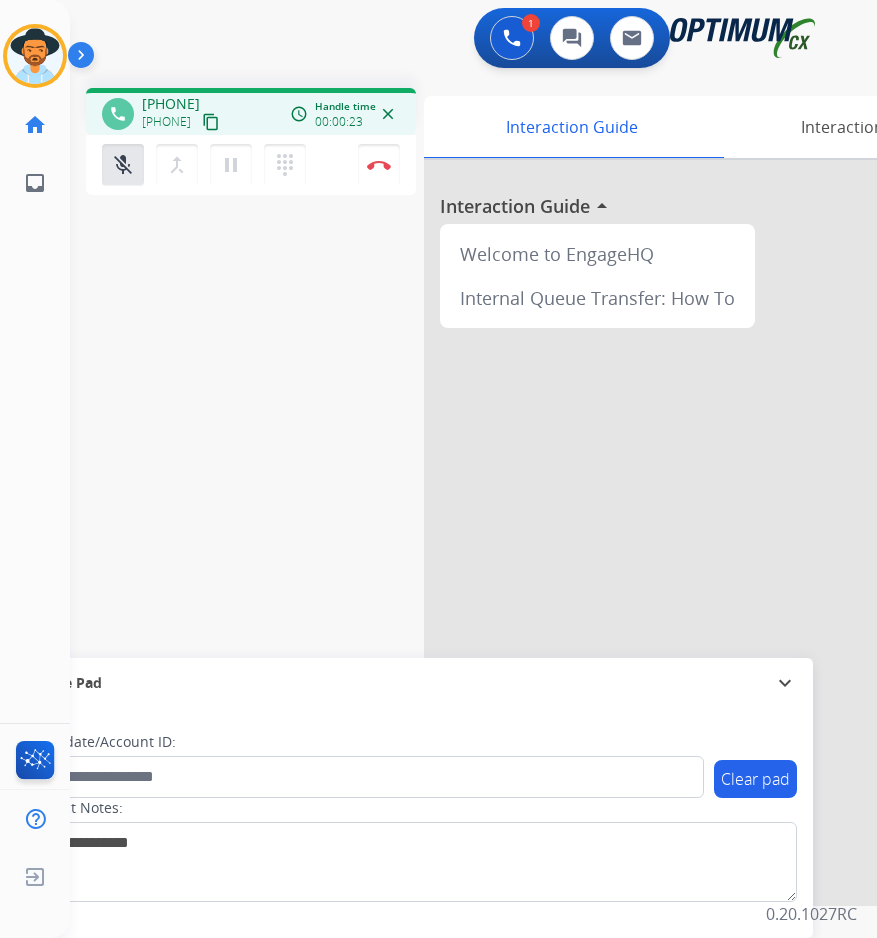 click on "+14048725806" at bounding box center (171, 104) 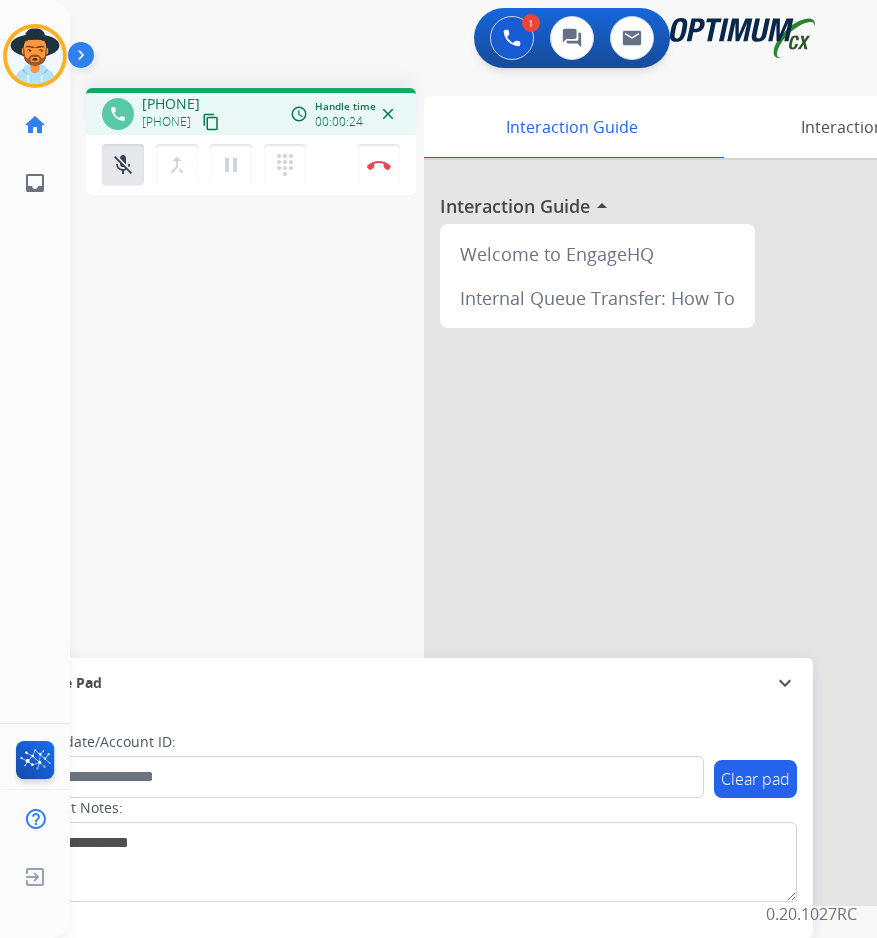 copy on "14048725806" 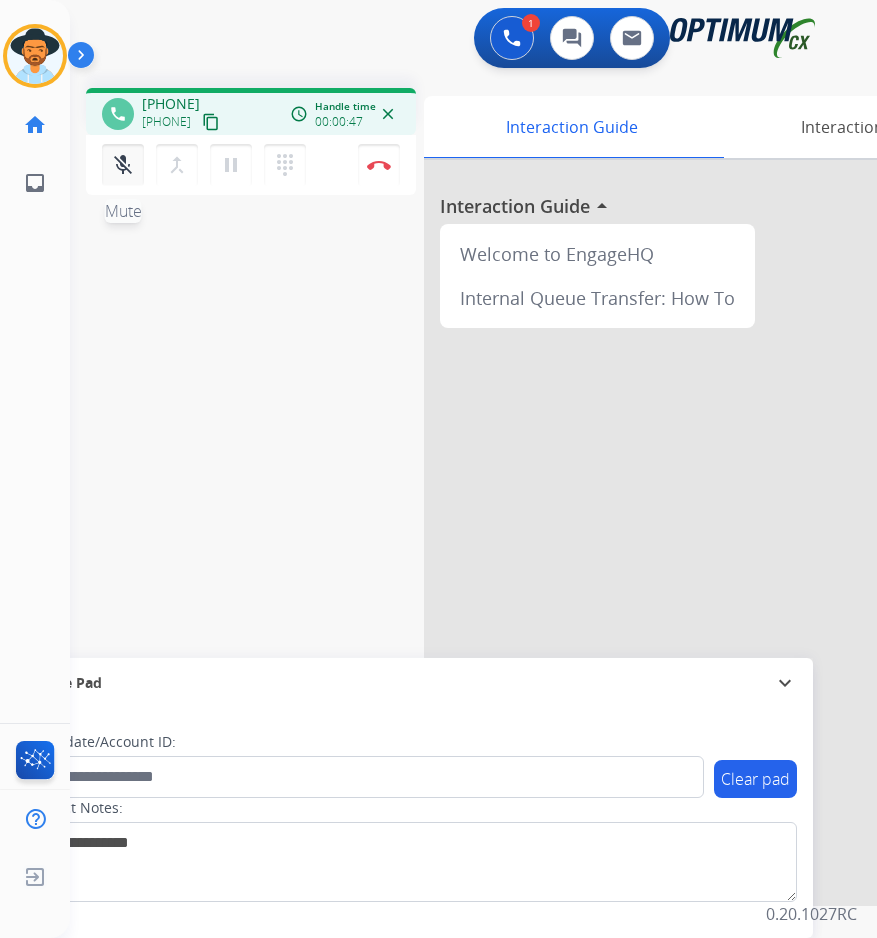 click on "mic_off" at bounding box center [123, 165] 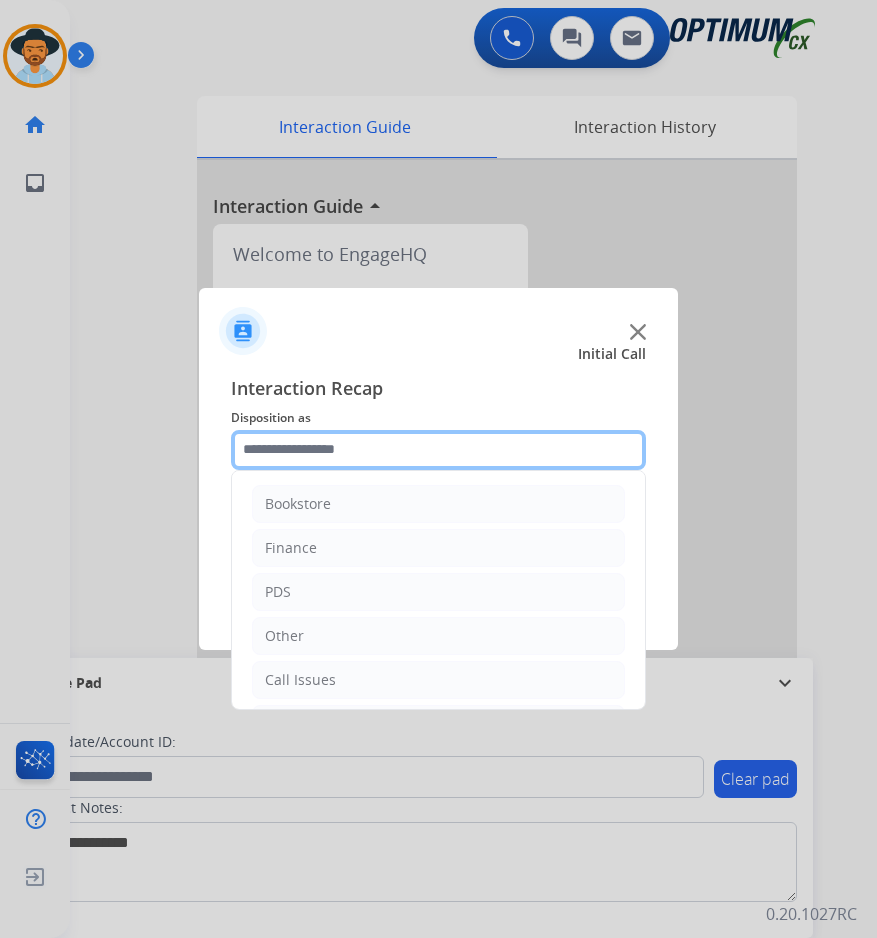 click 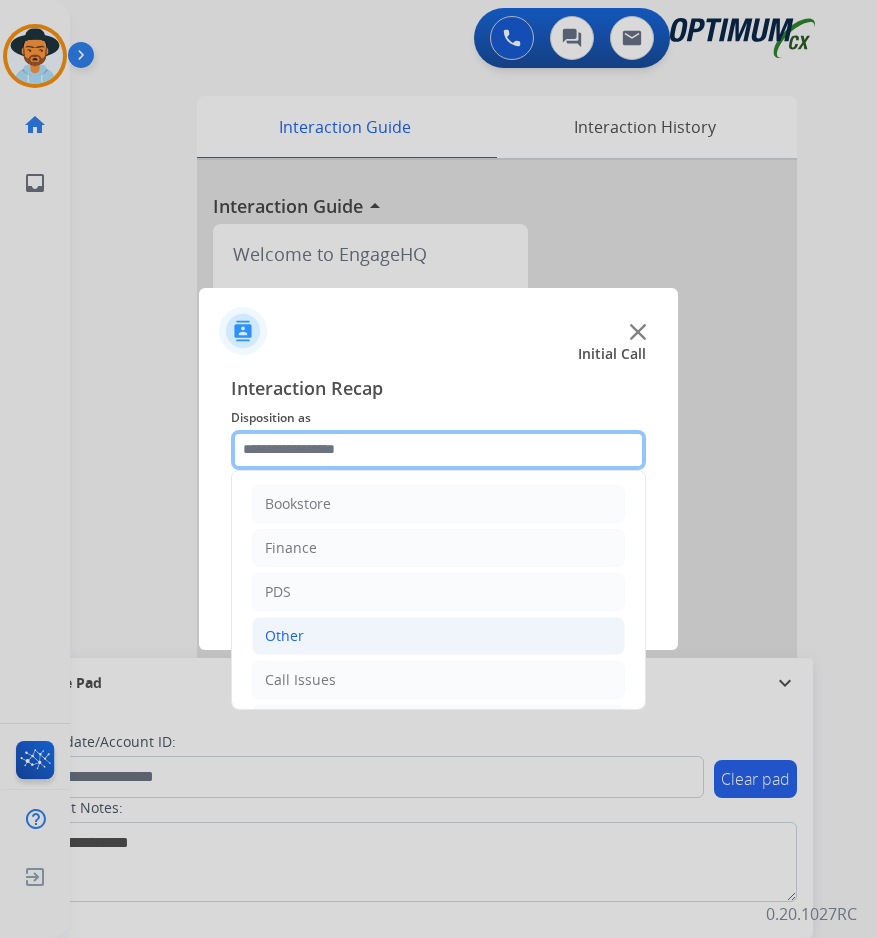 scroll, scrollTop: 136, scrollLeft: 0, axis: vertical 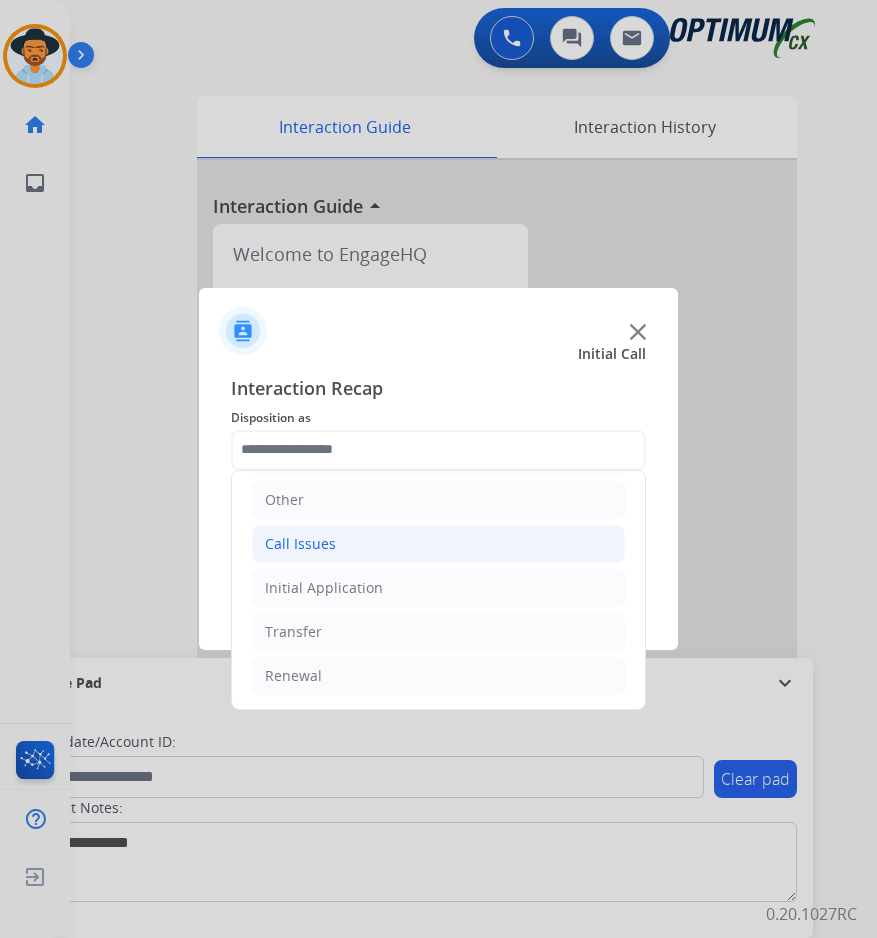 click on "Call Issues" 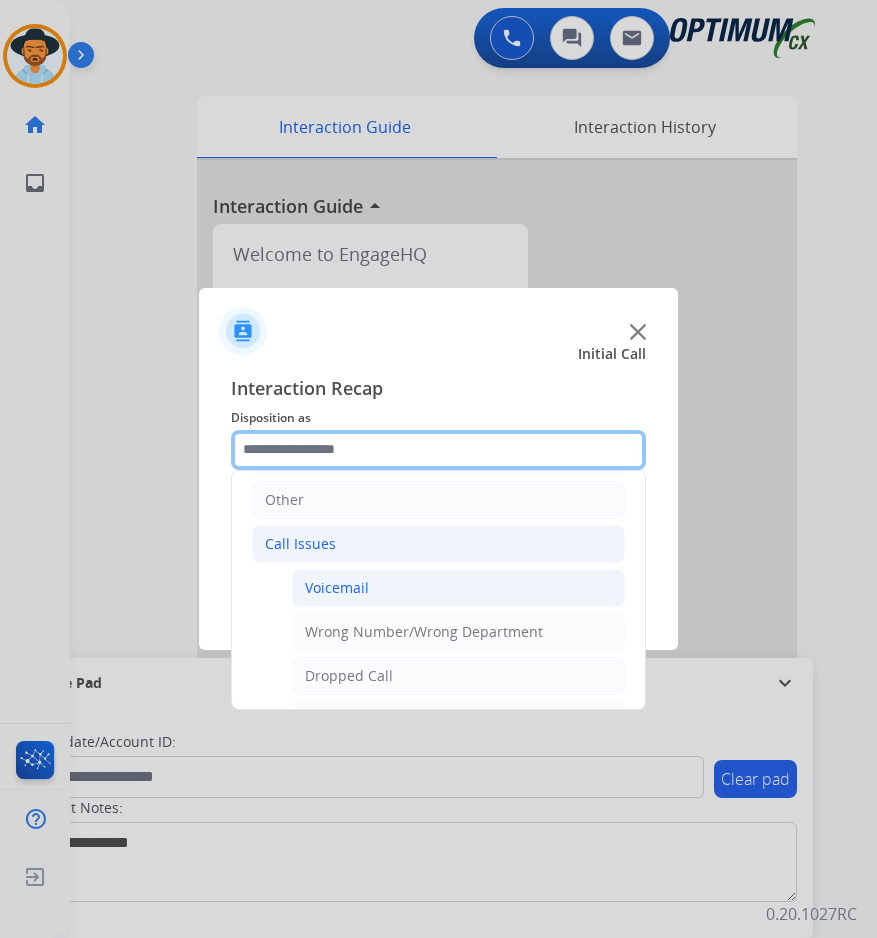 scroll, scrollTop: 303, scrollLeft: 0, axis: vertical 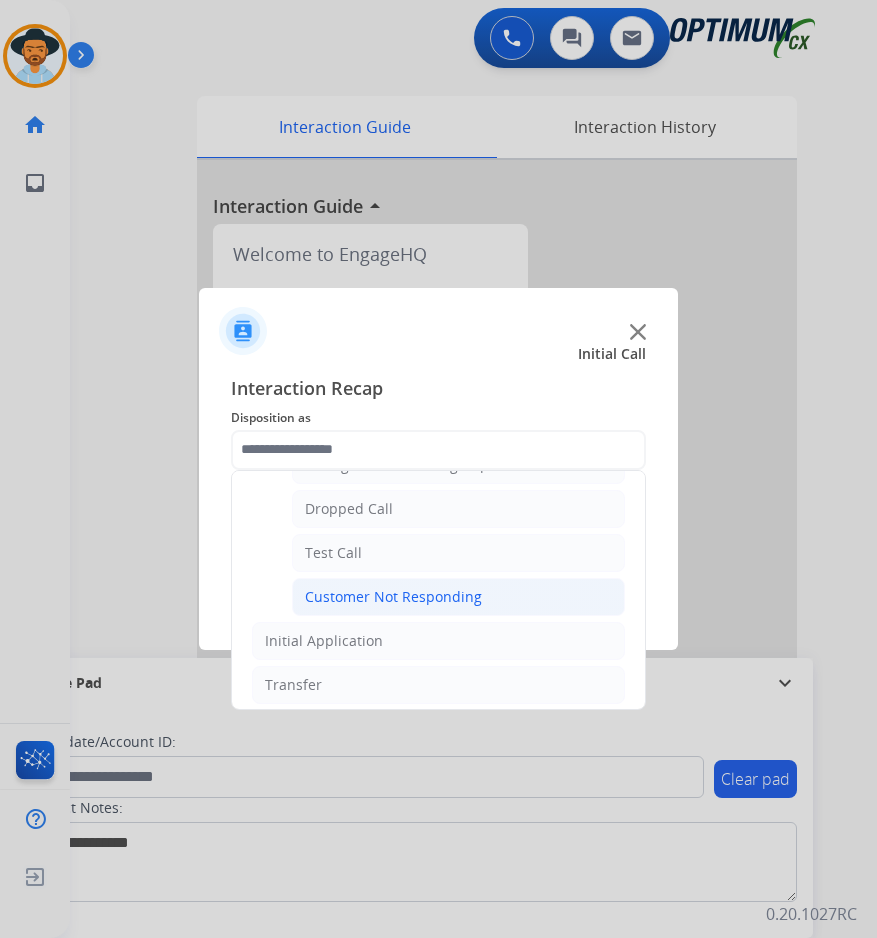 click on "Customer Not Responding" 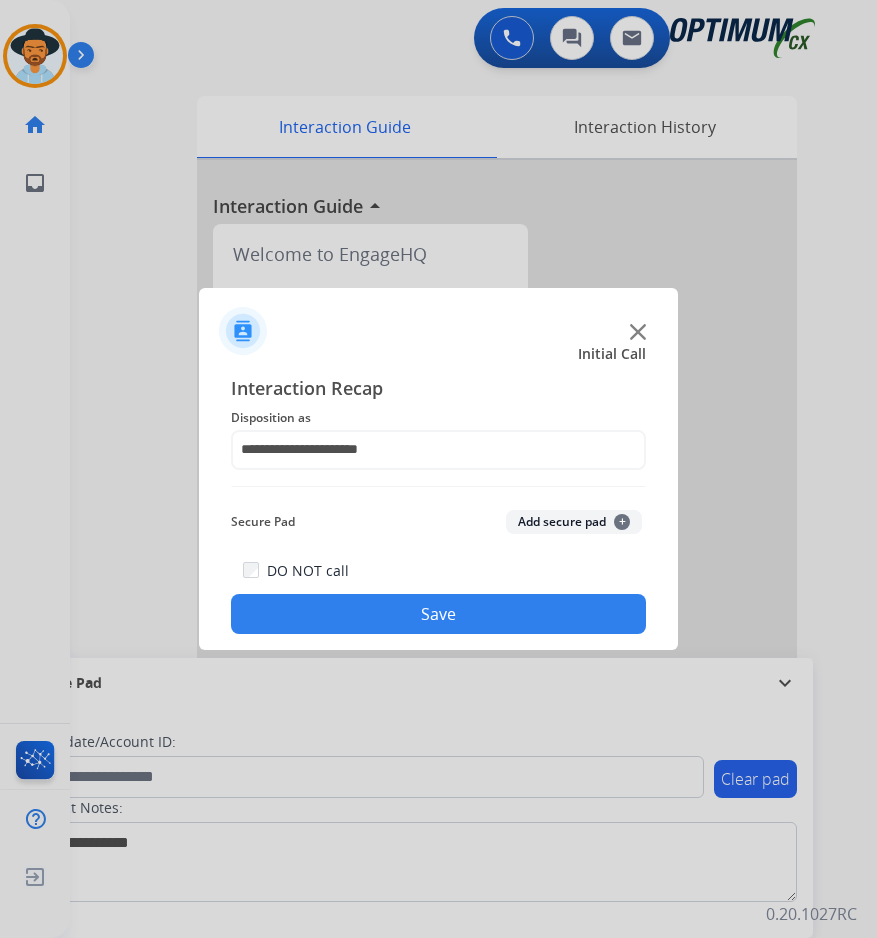 click on "Save" 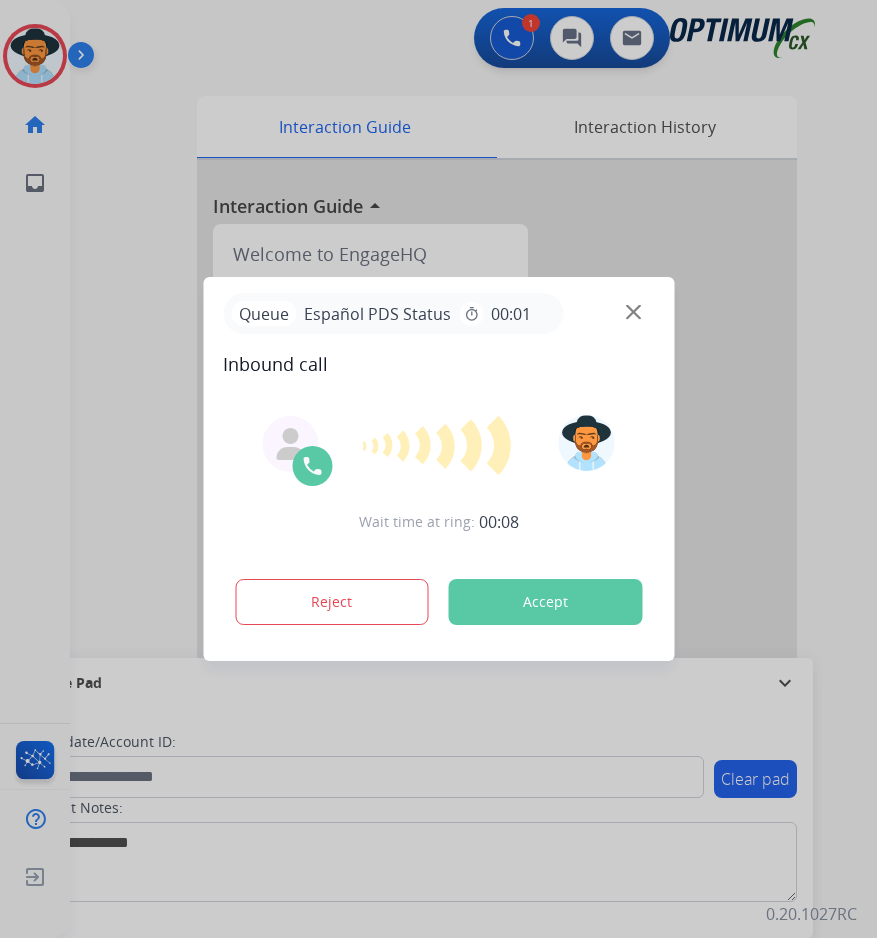 click at bounding box center (438, 469) 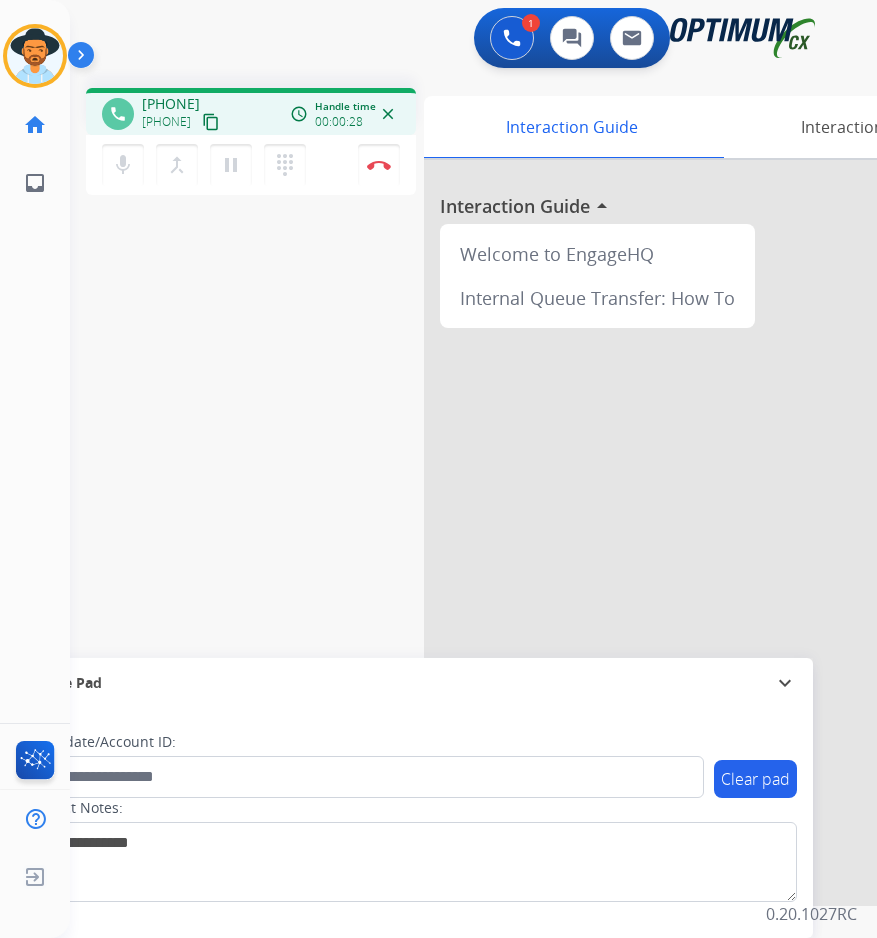 click on "+13475299843" at bounding box center [171, 104] 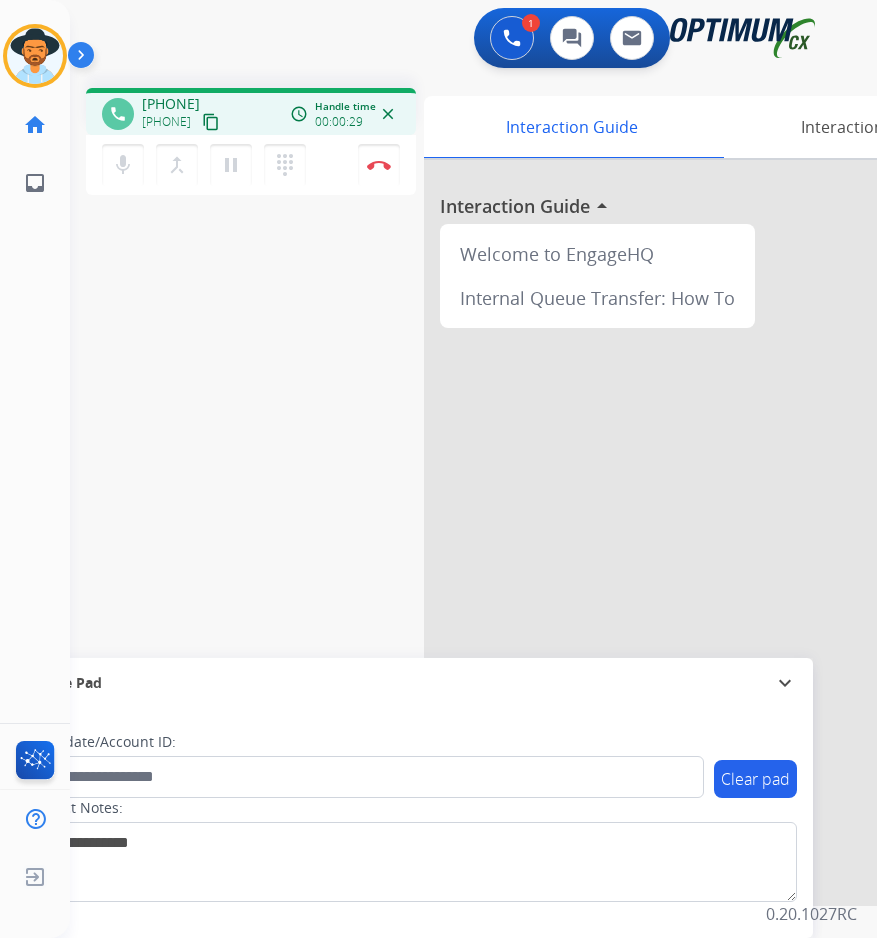 copy on "13475299843" 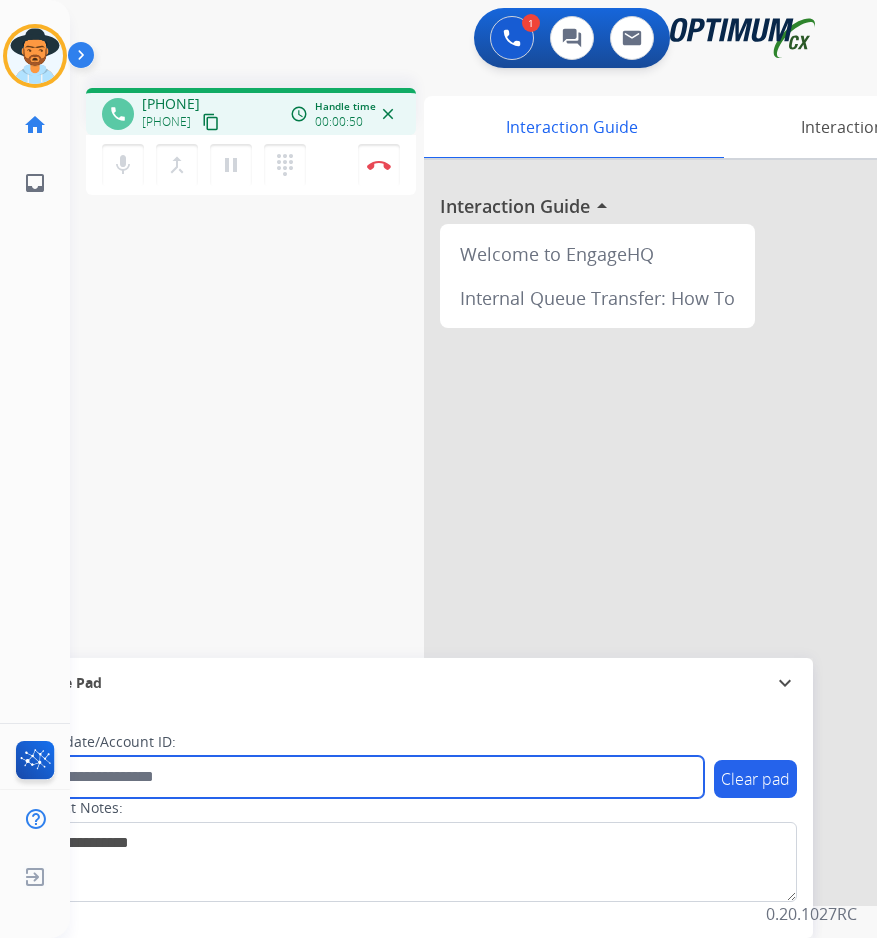 click at bounding box center (365, 777) 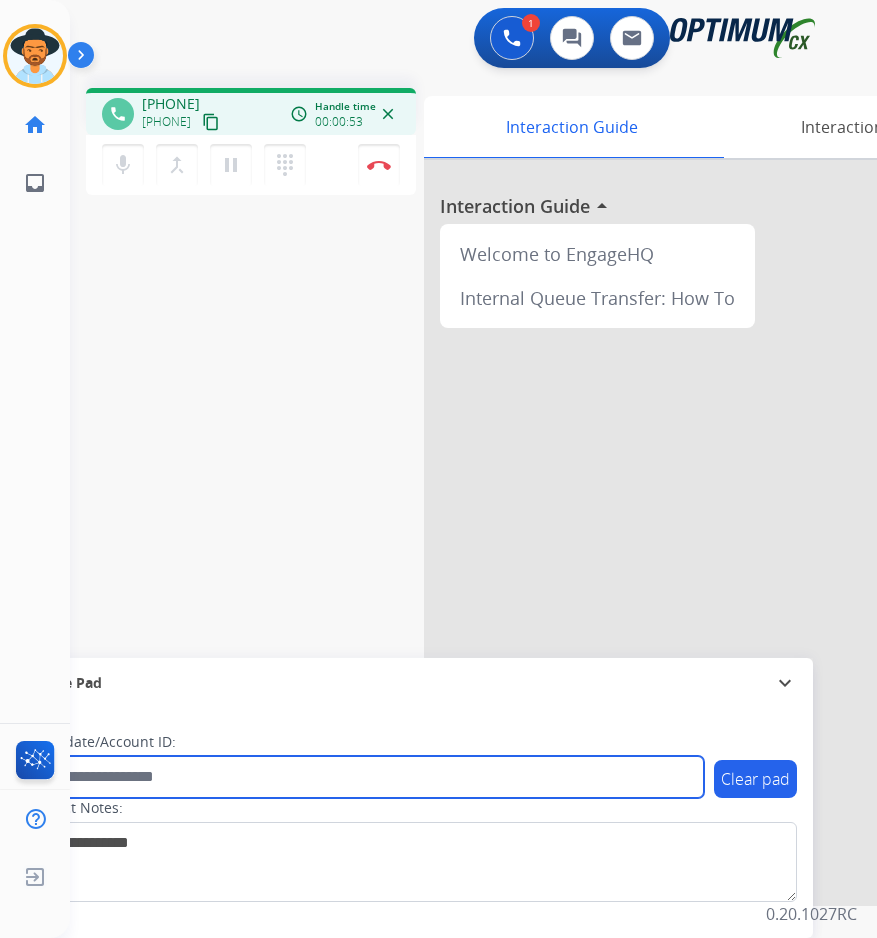 paste on "**********" 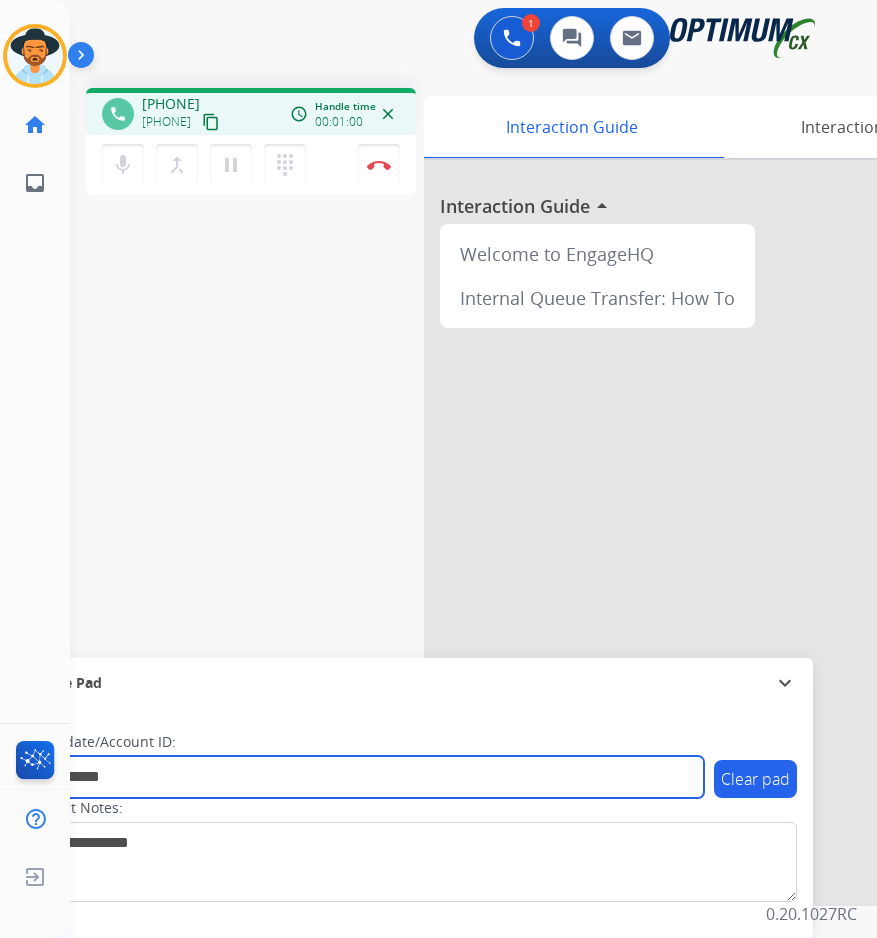 type on "**********" 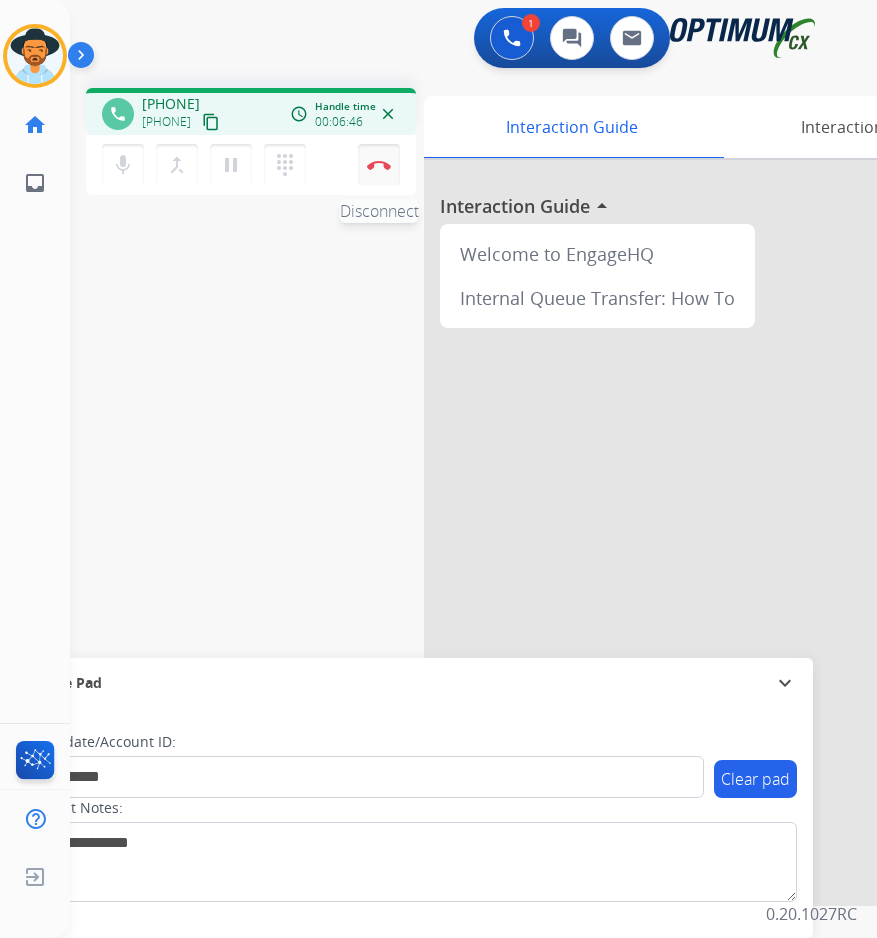 click at bounding box center (379, 165) 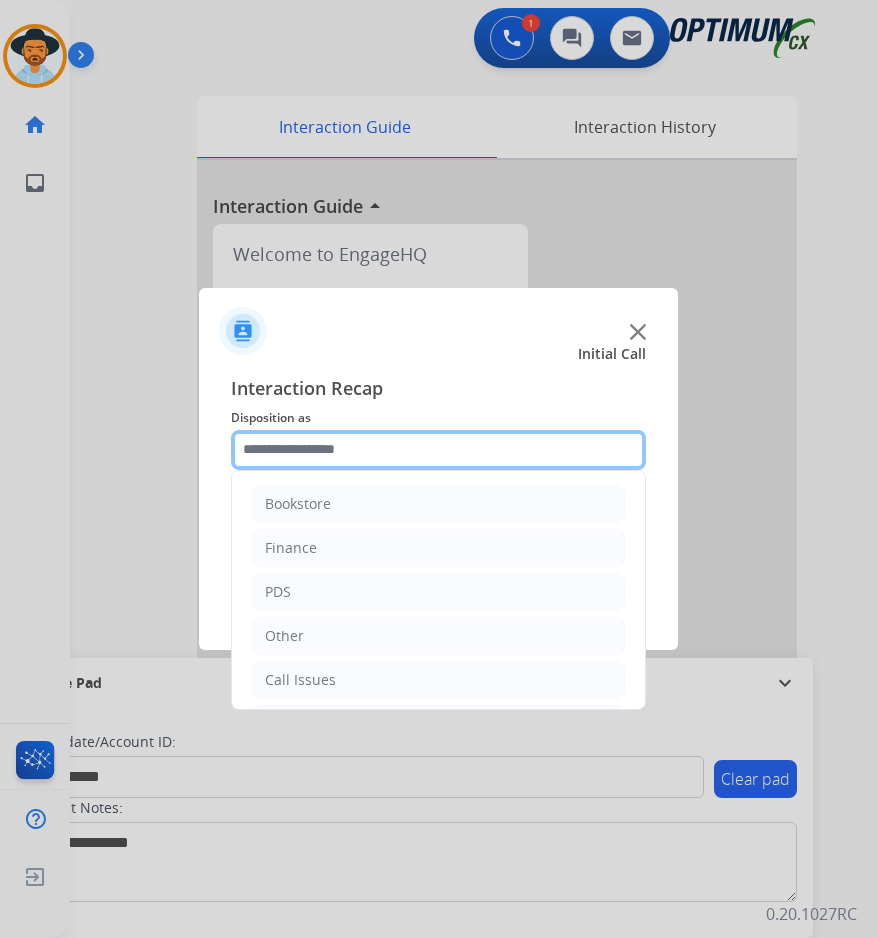 click 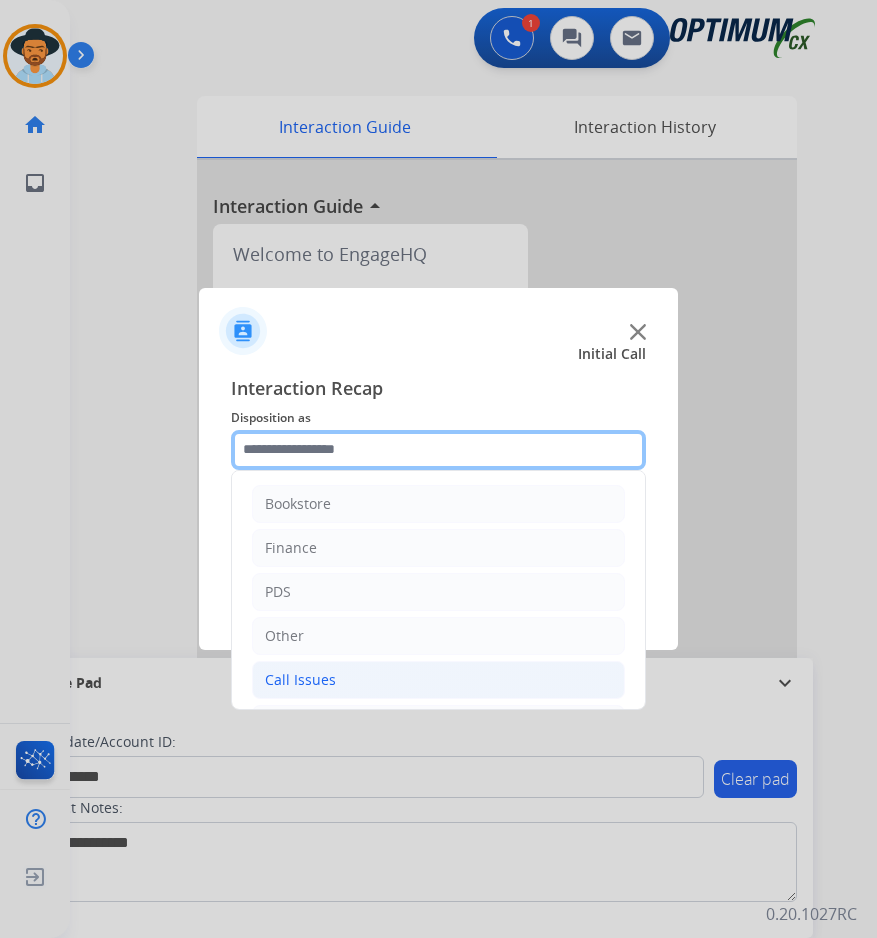 scroll, scrollTop: 136, scrollLeft: 0, axis: vertical 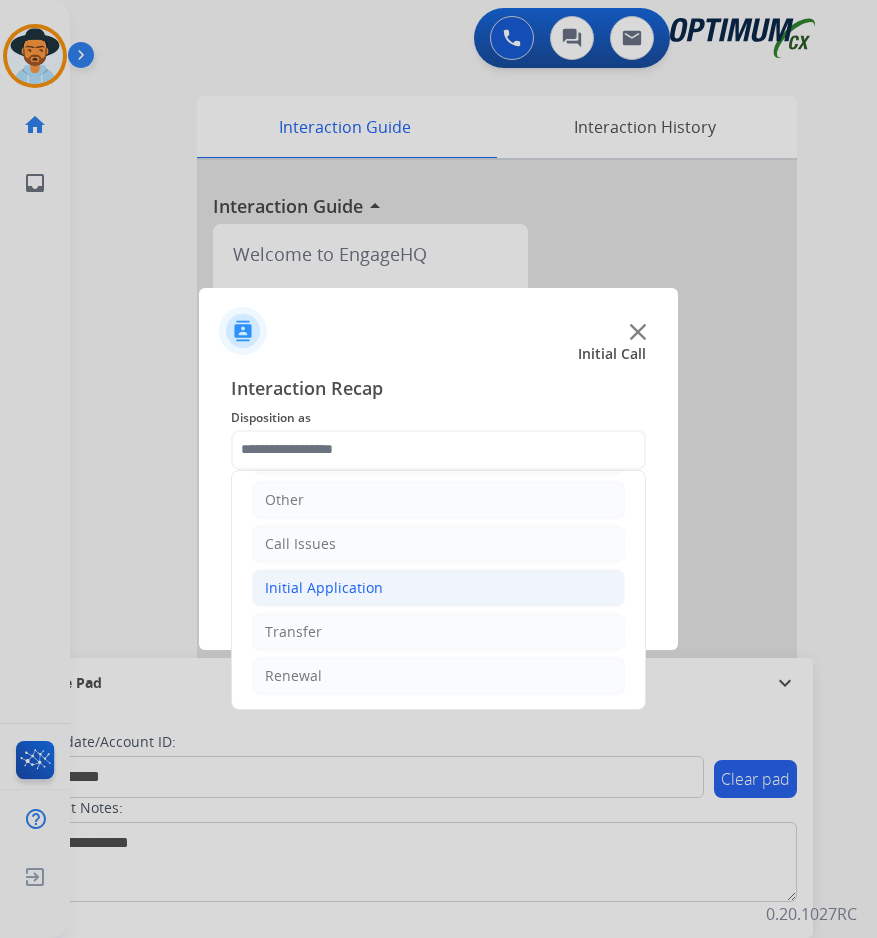 click on "Initial Application" 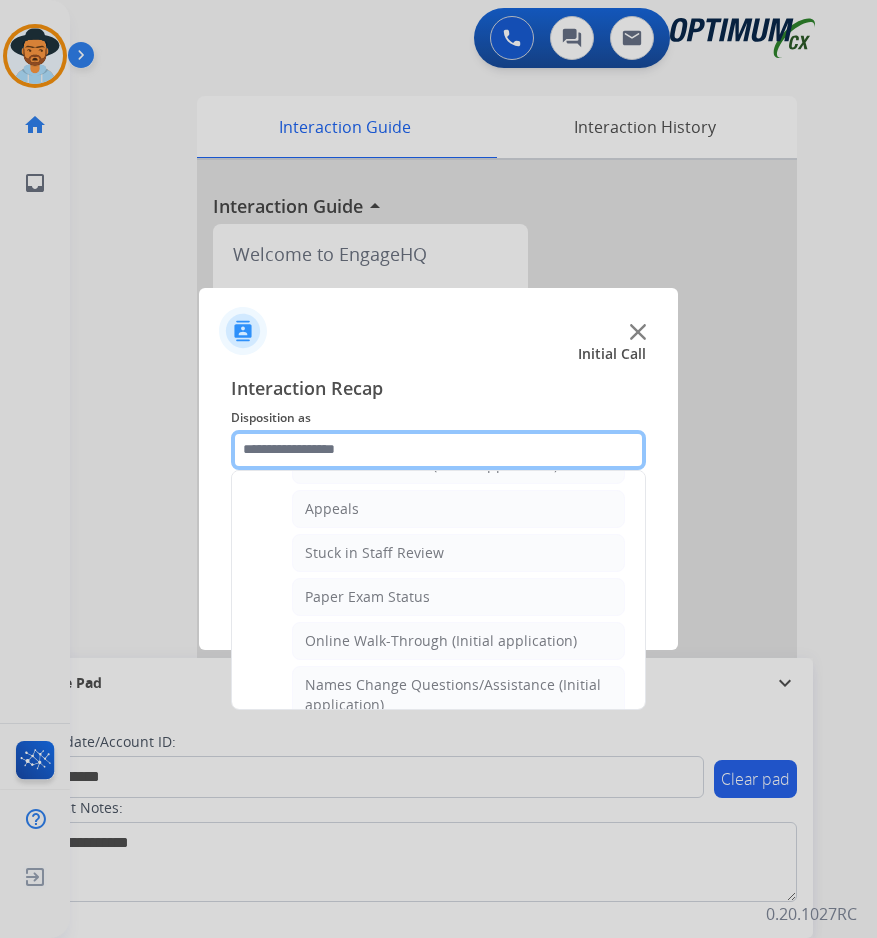 scroll, scrollTop: 0, scrollLeft: 0, axis: both 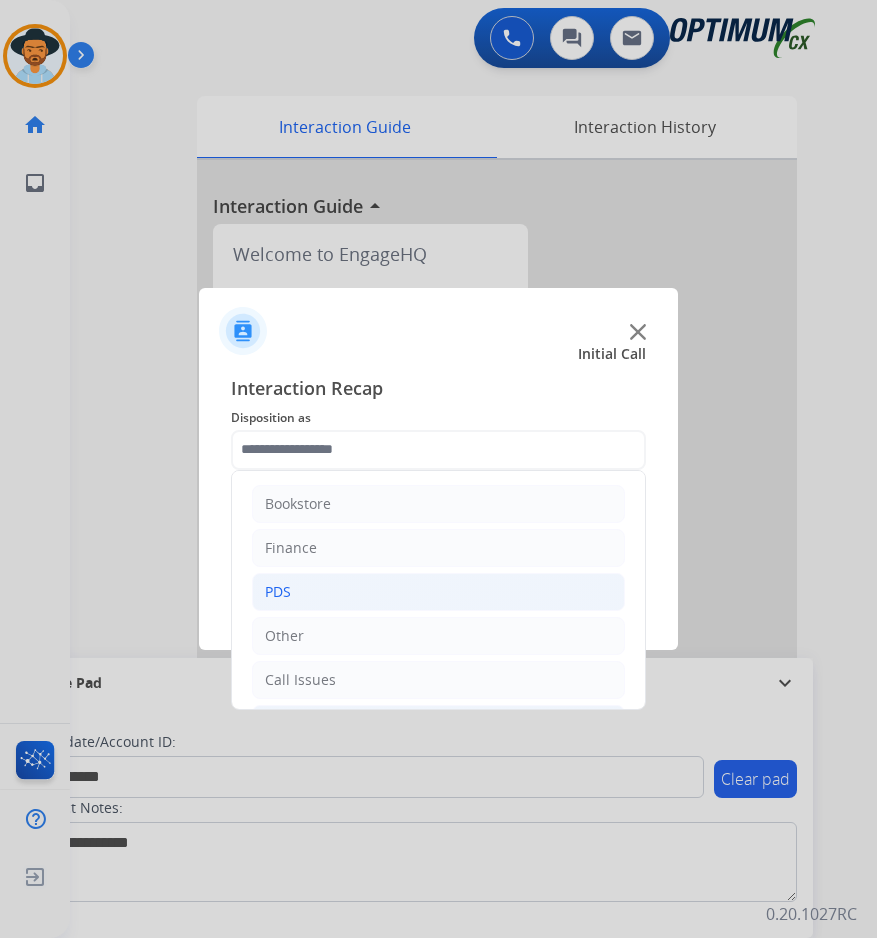 click on "PDS" 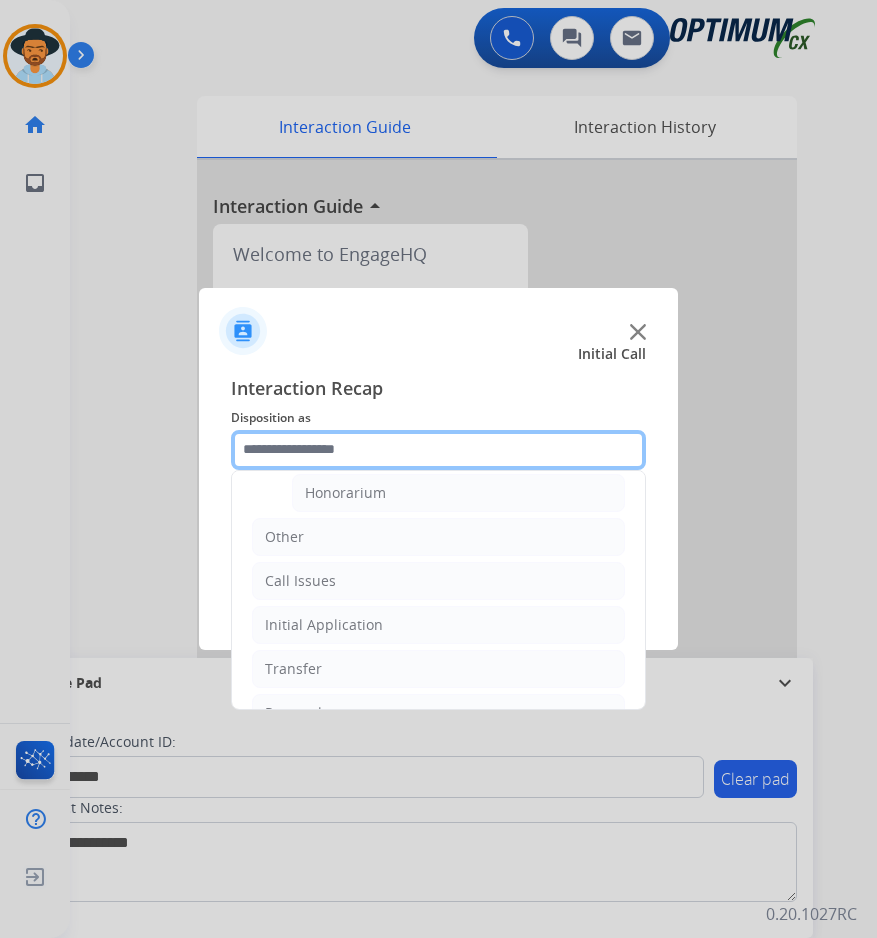 scroll, scrollTop: 500, scrollLeft: 0, axis: vertical 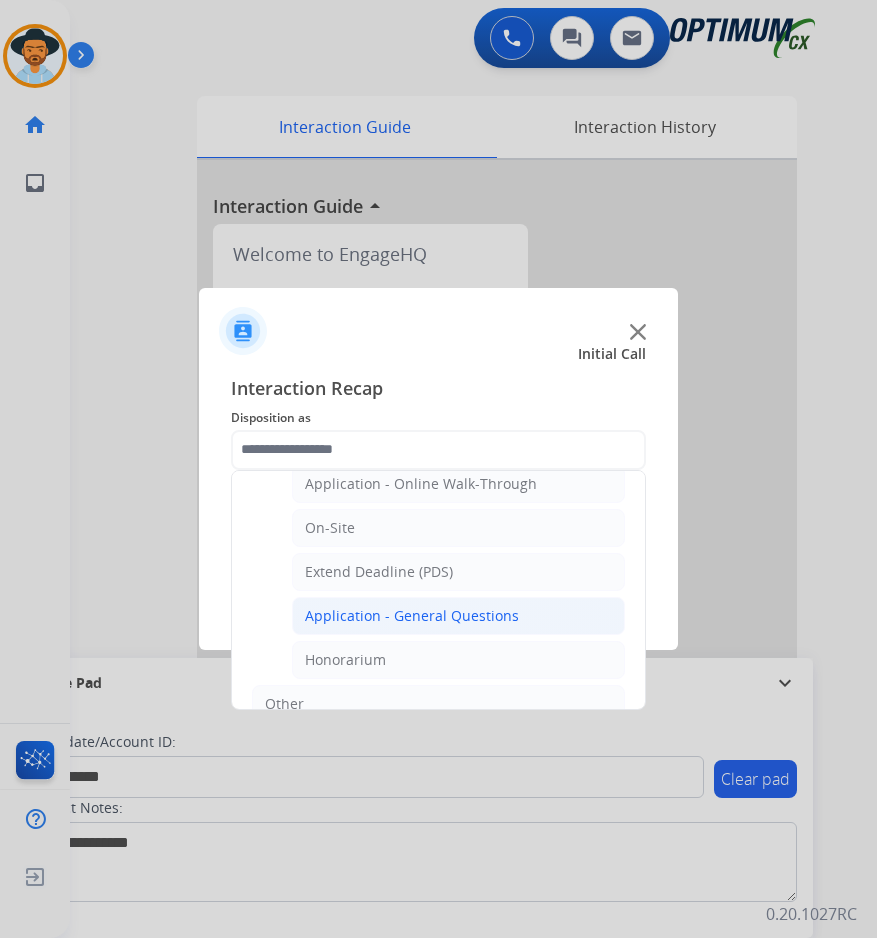 click on "Application - General Questions" 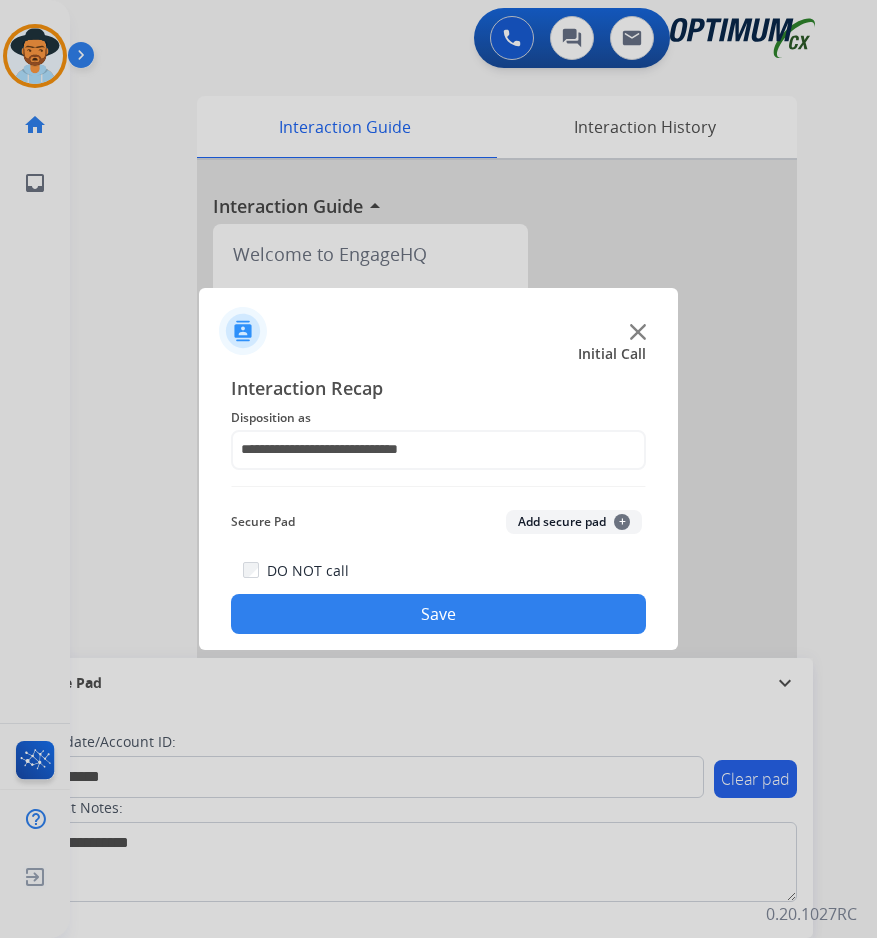click on "Save" 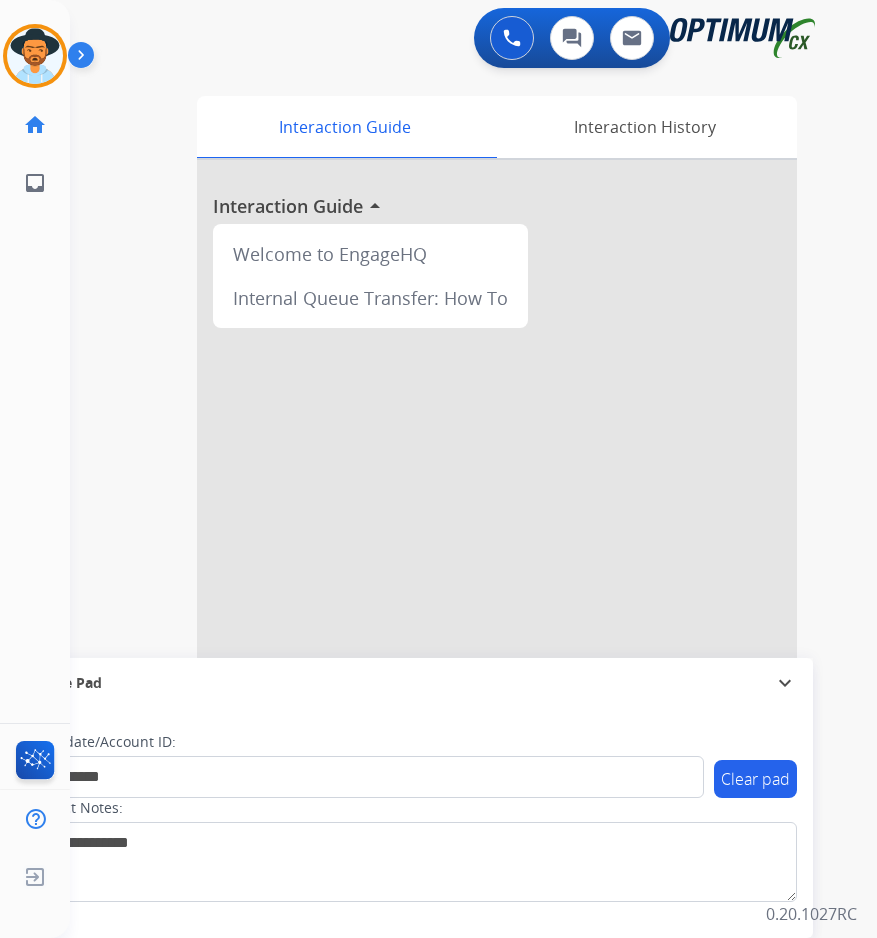 type 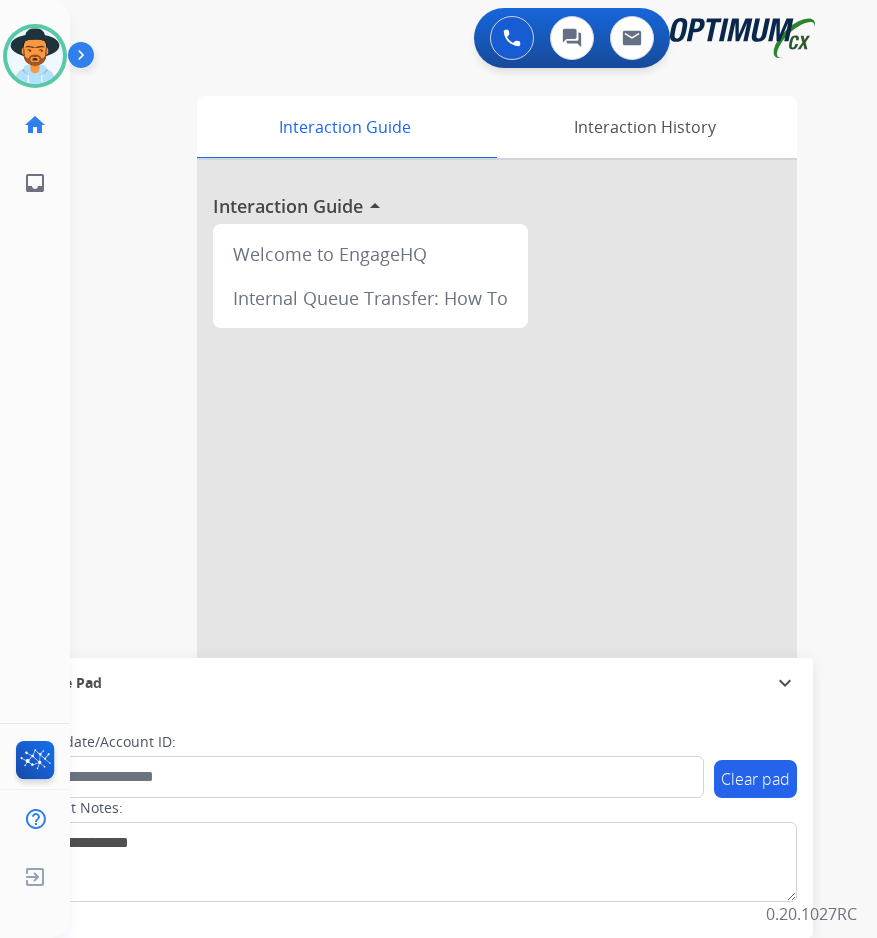 click on "swap_horiz Break voice bridge close_fullscreen Connect 3-Way Call merge_type Separate 3-Way Call  Interaction Guide   Interaction History  Interaction Guide arrow_drop_up  Welcome to EngageHQ   Internal Queue Transfer: How To  Secure Pad expand_more Clear pad Candidate/Account ID: Contact Notes:" at bounding box center (449, 489) 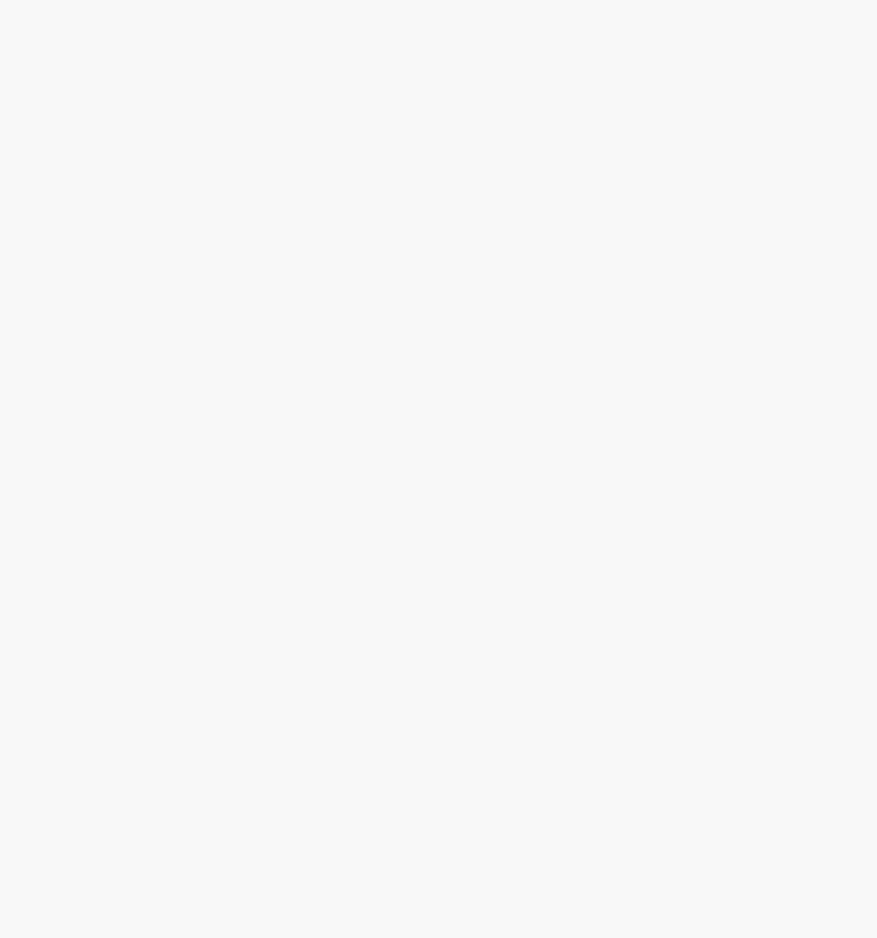 scroll, scrollTop: 0, scrollLeft: 0, axis: both 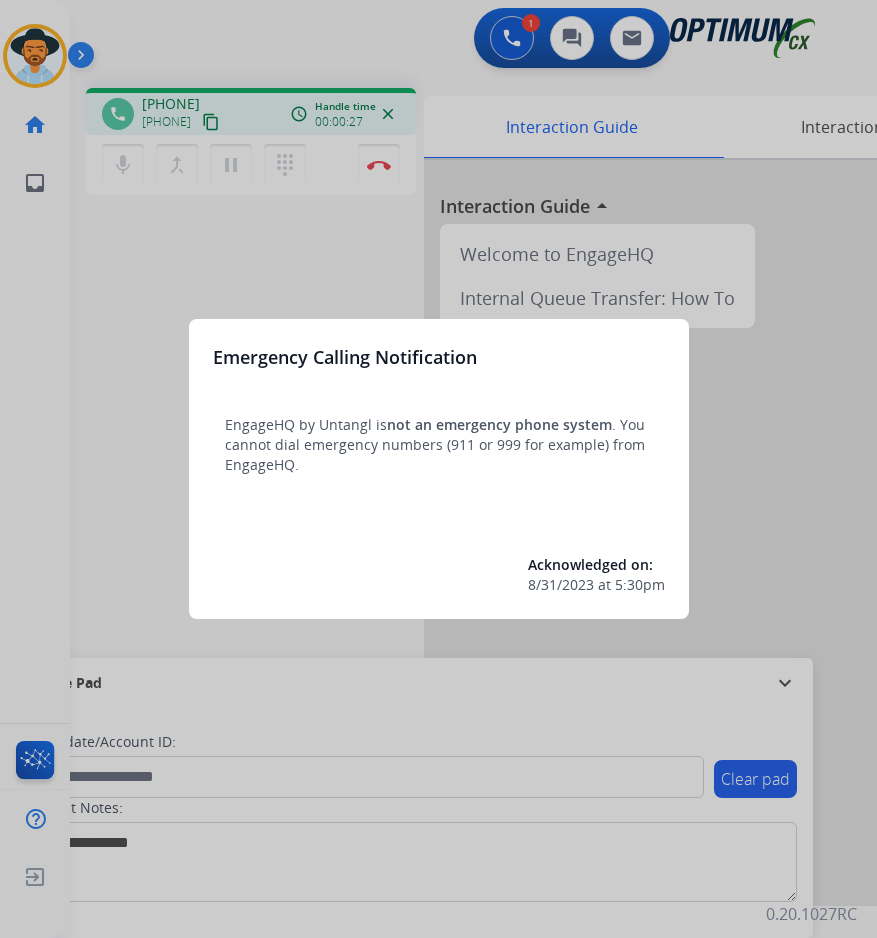 click at bounding box center [438, 469] 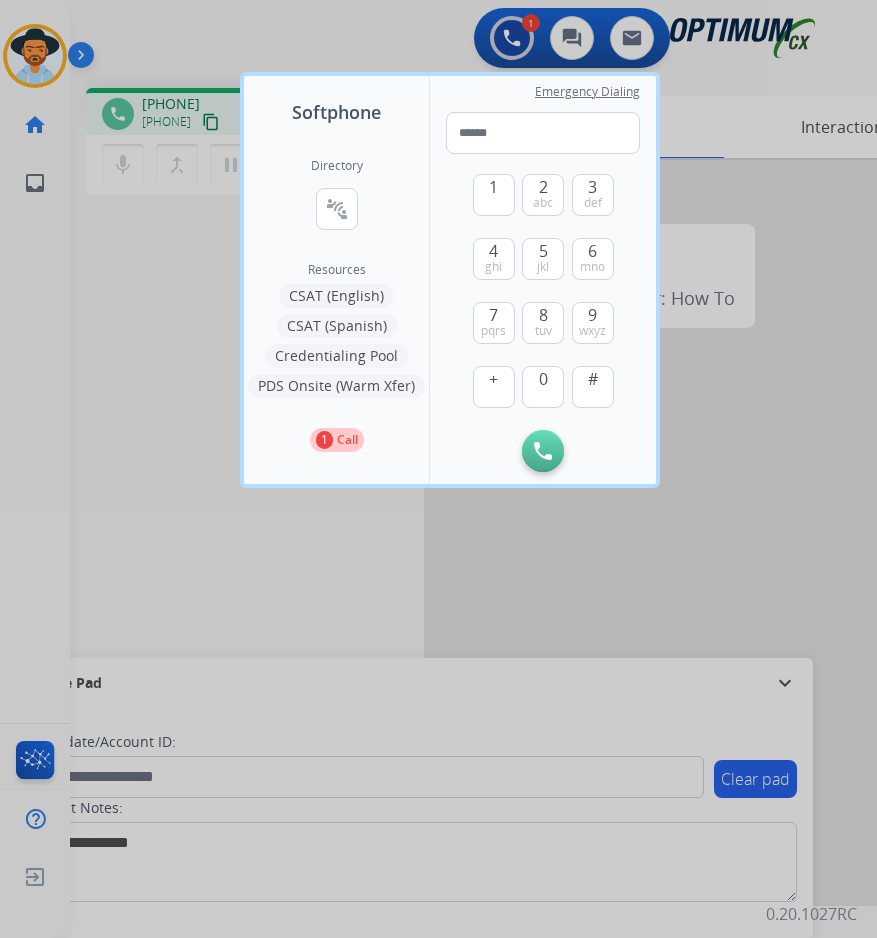 click at bounding box center [438, 469] 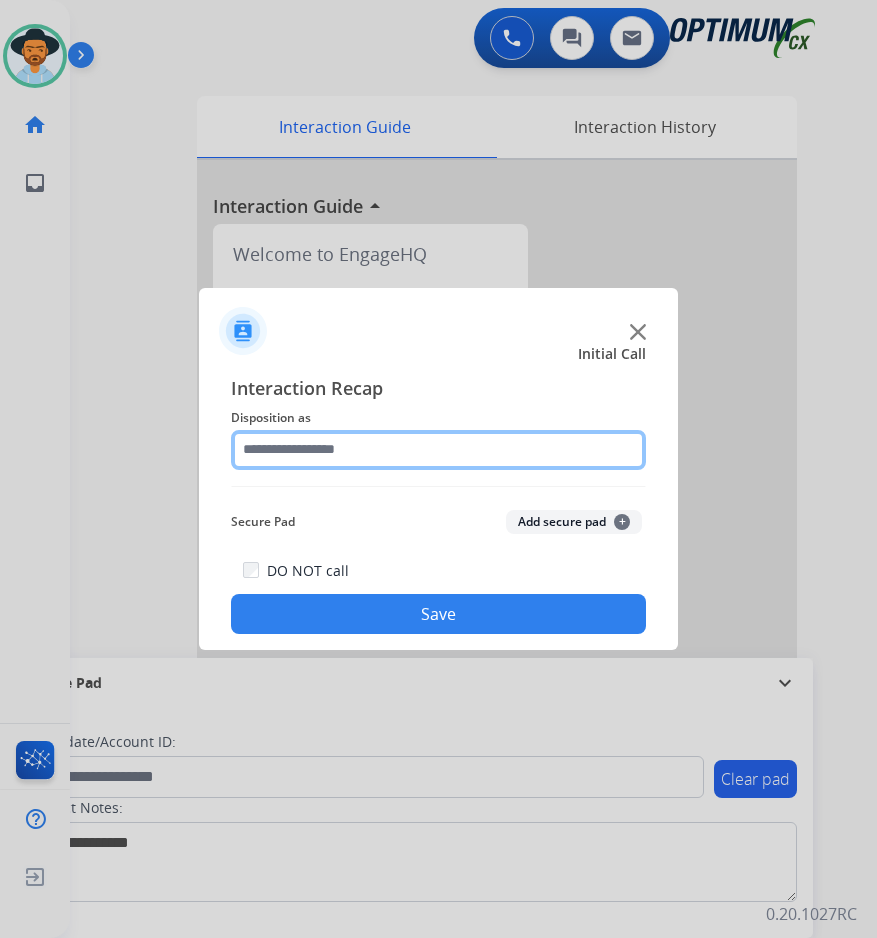 click 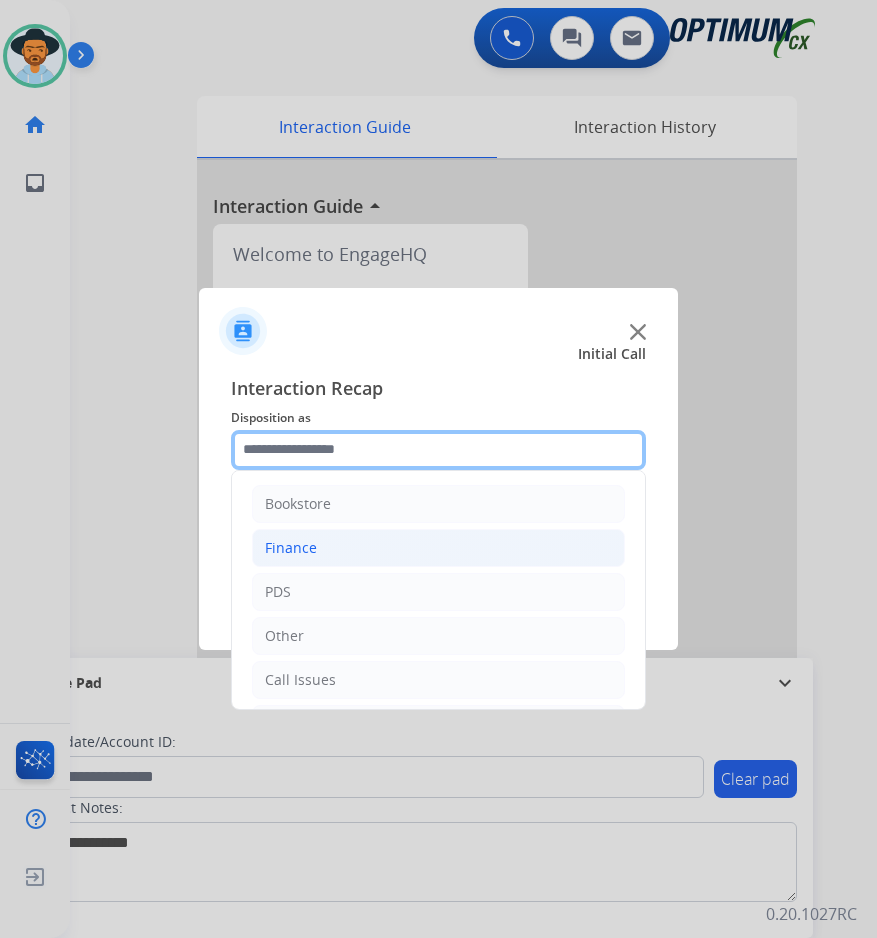 scroll, scrollTop: 136, scrollLeft: 0, axis: vertical 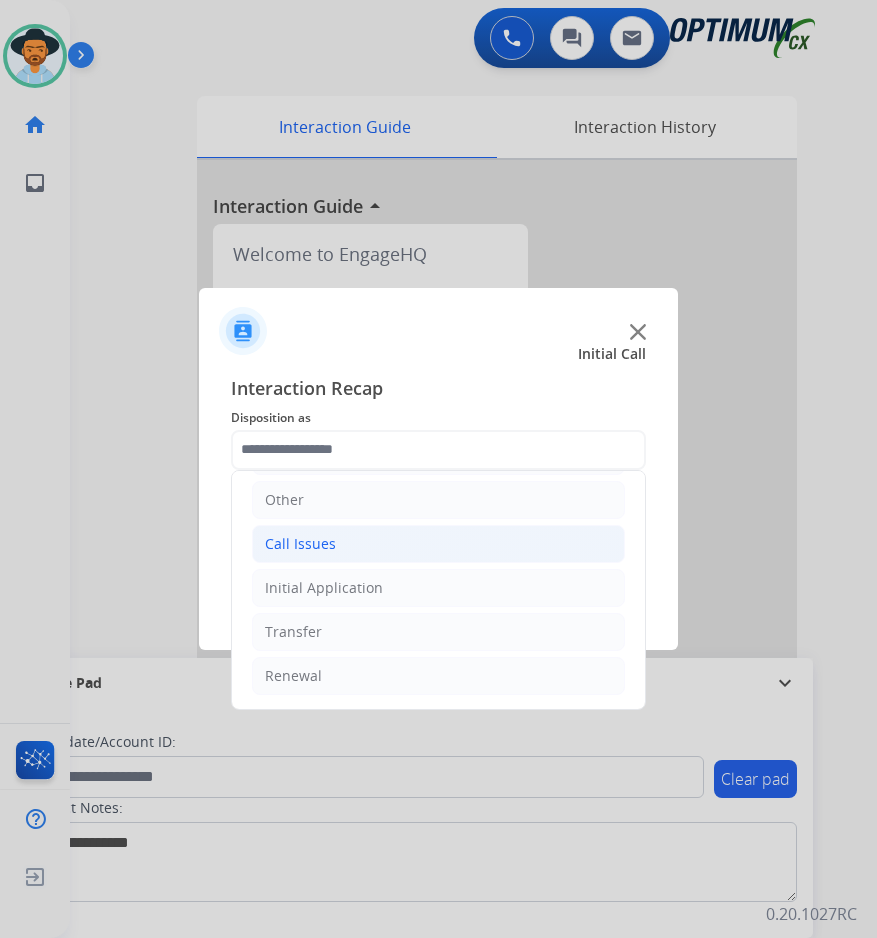 click on "Call Issues" 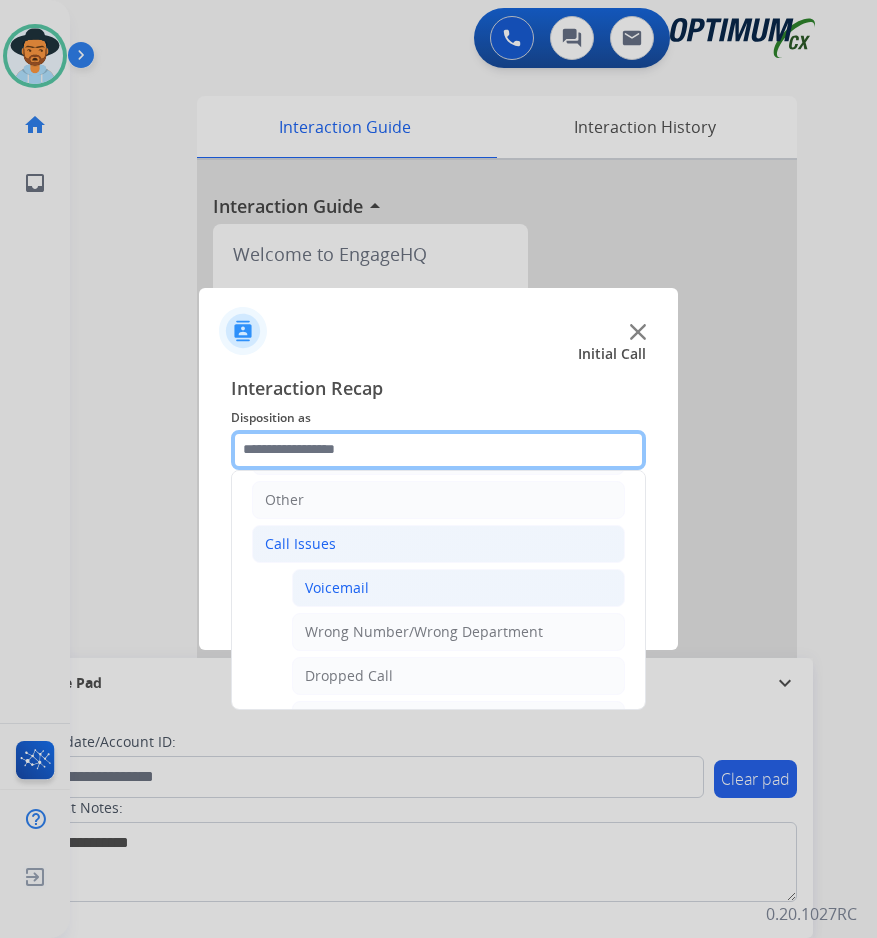 scroll, scrollTop: 303, scrollLeft: 0, axis: vertical 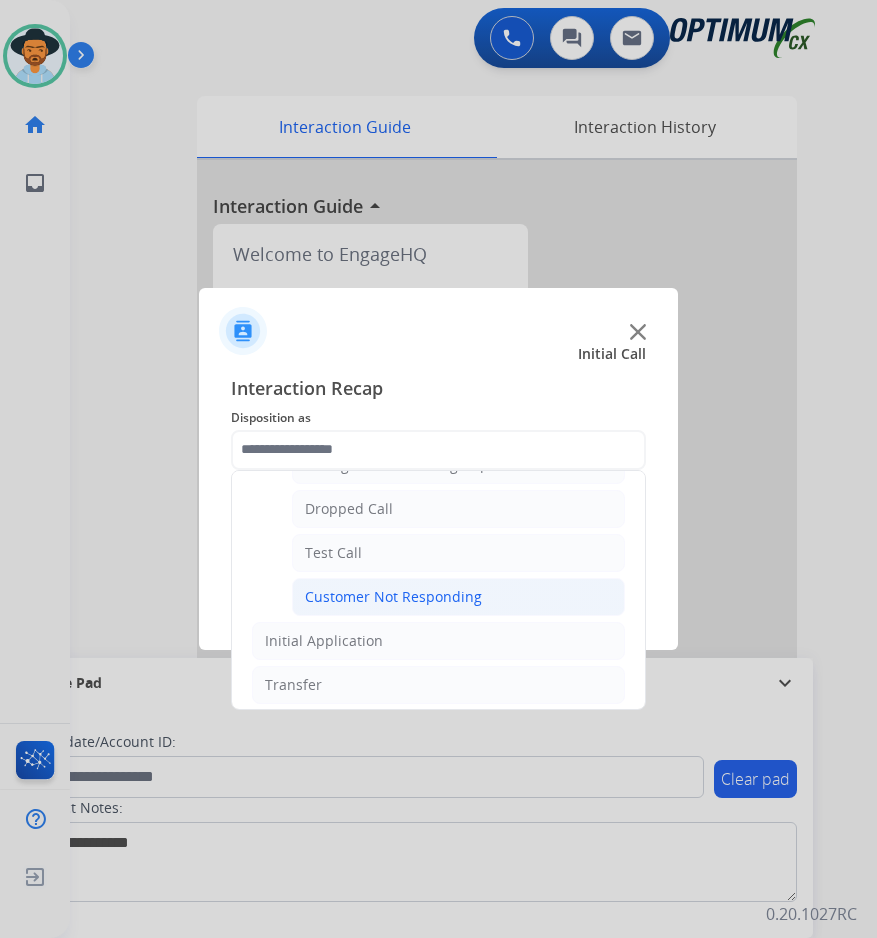 click on "Customer Not Responding" 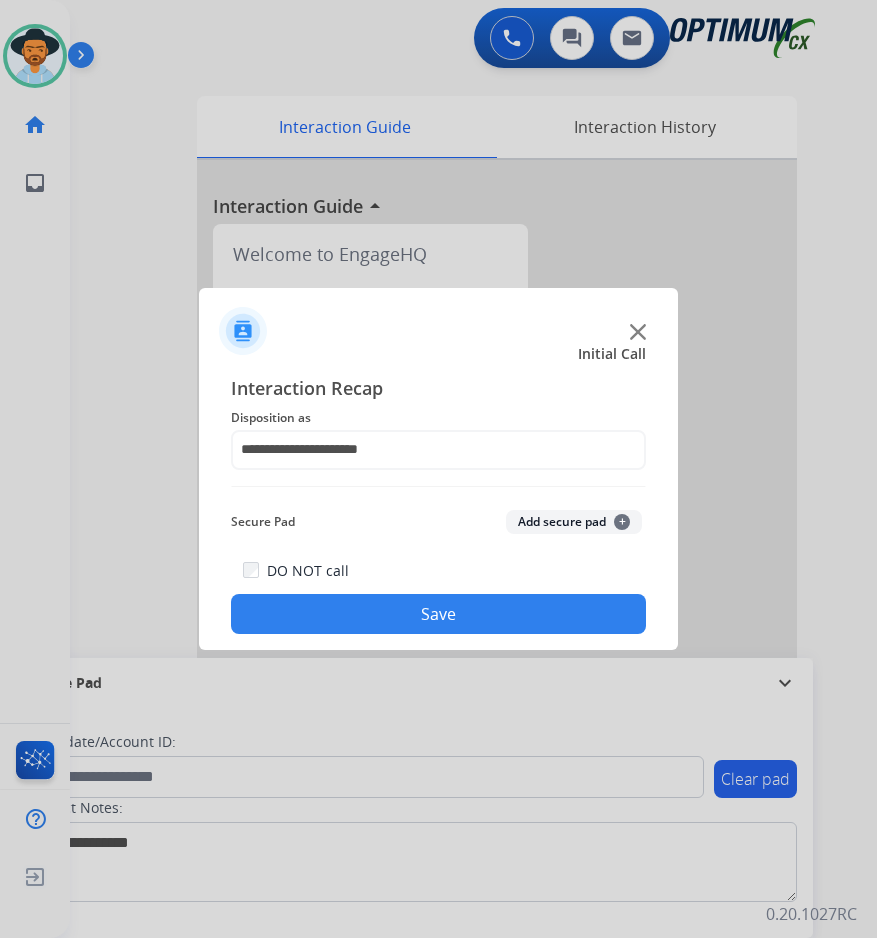 click on "Save" 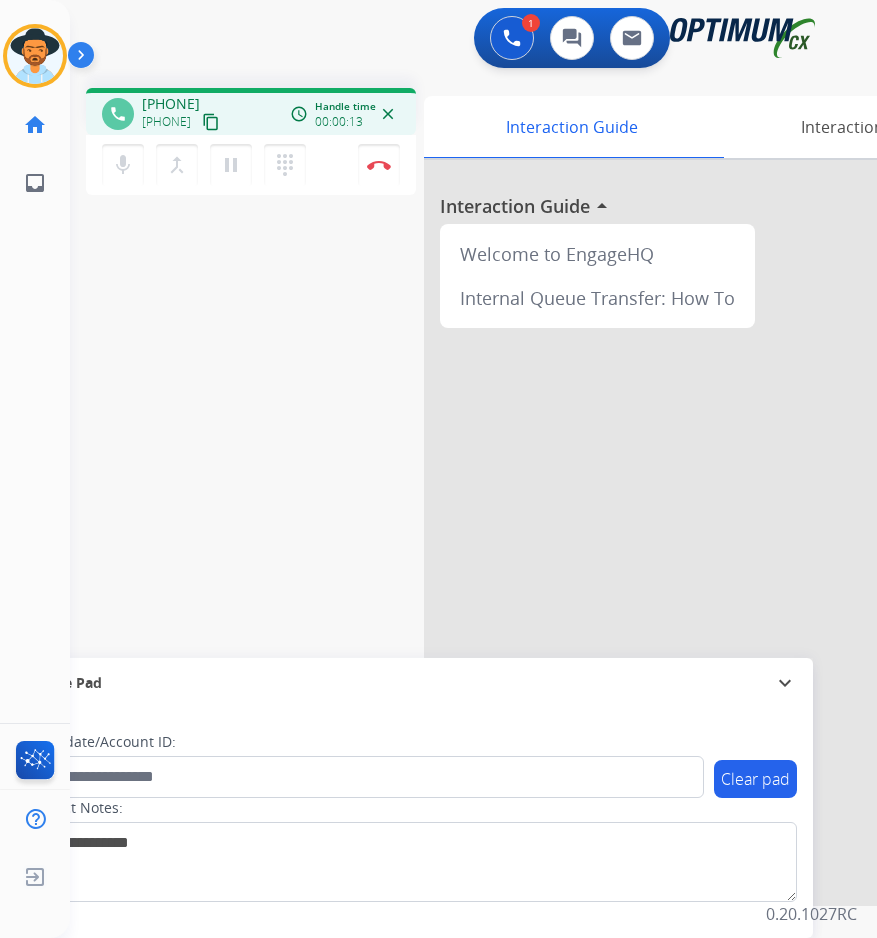 click on "[PHONE]" at bounding box center [171, 104] 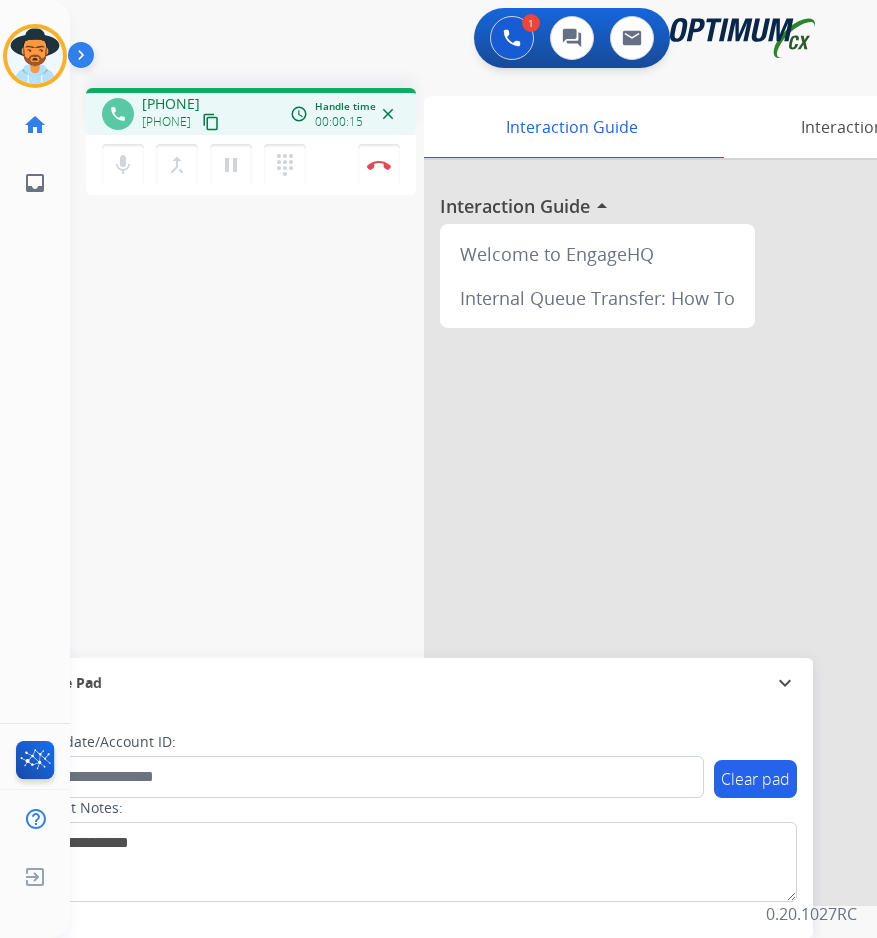 copy on "[PHONE]" 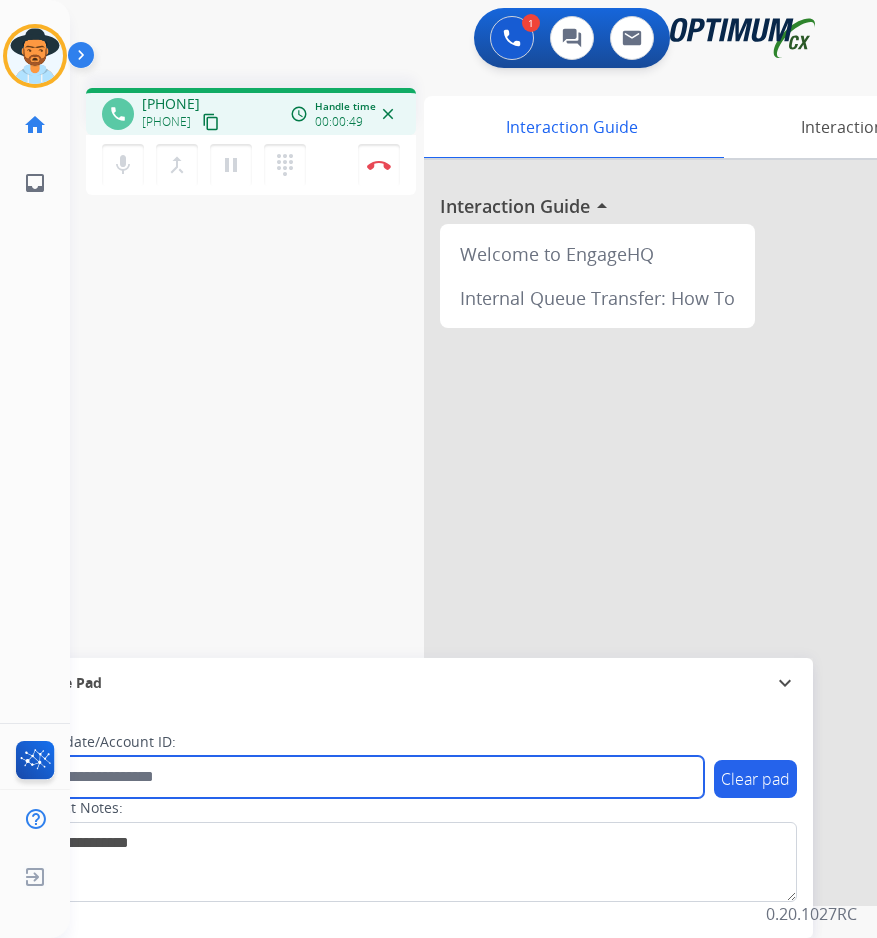 click at bounding box center (365, 777) 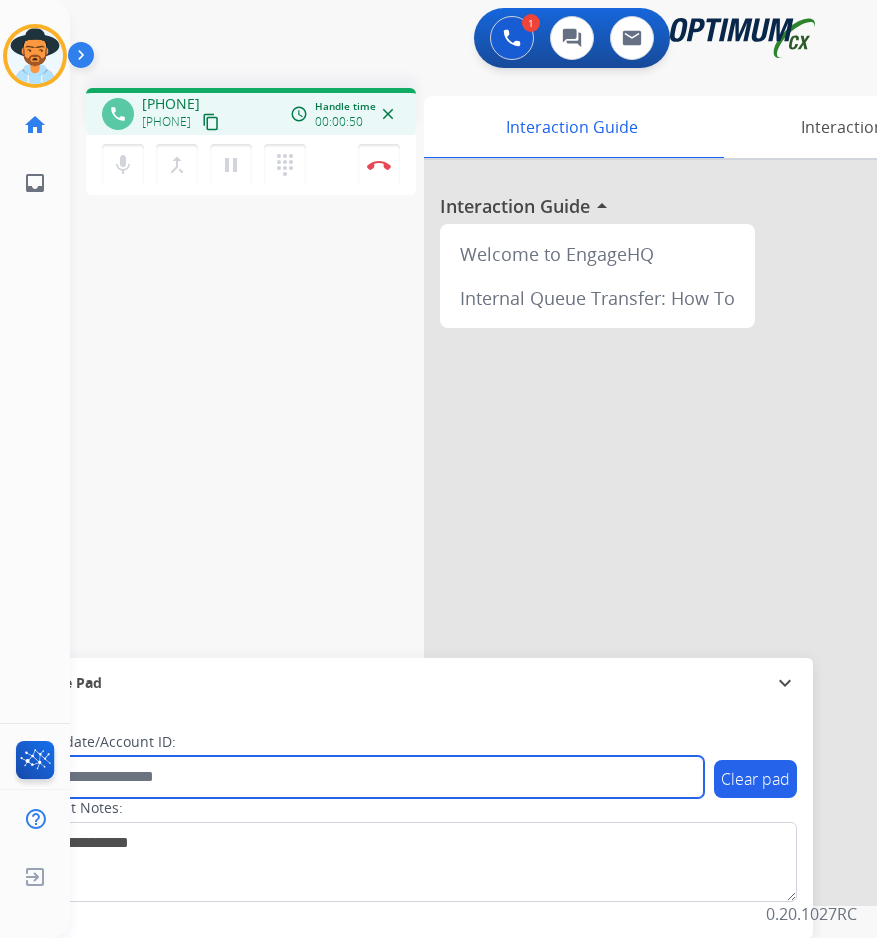 paste on "**********" 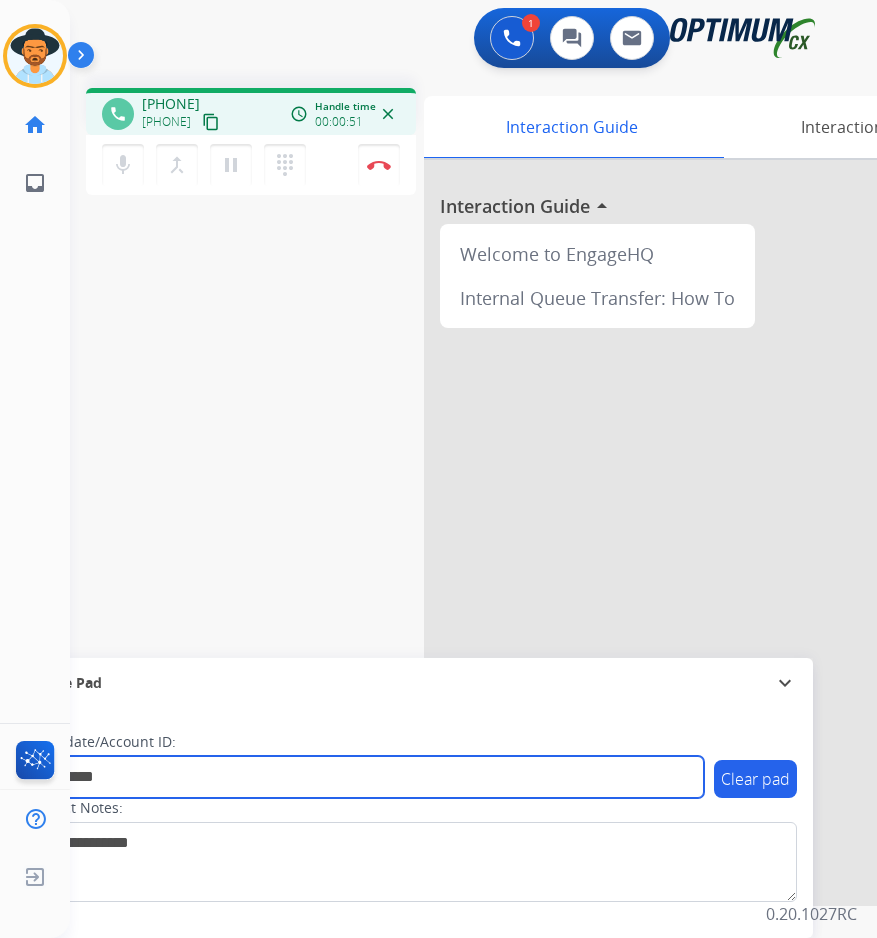 type on "**********" 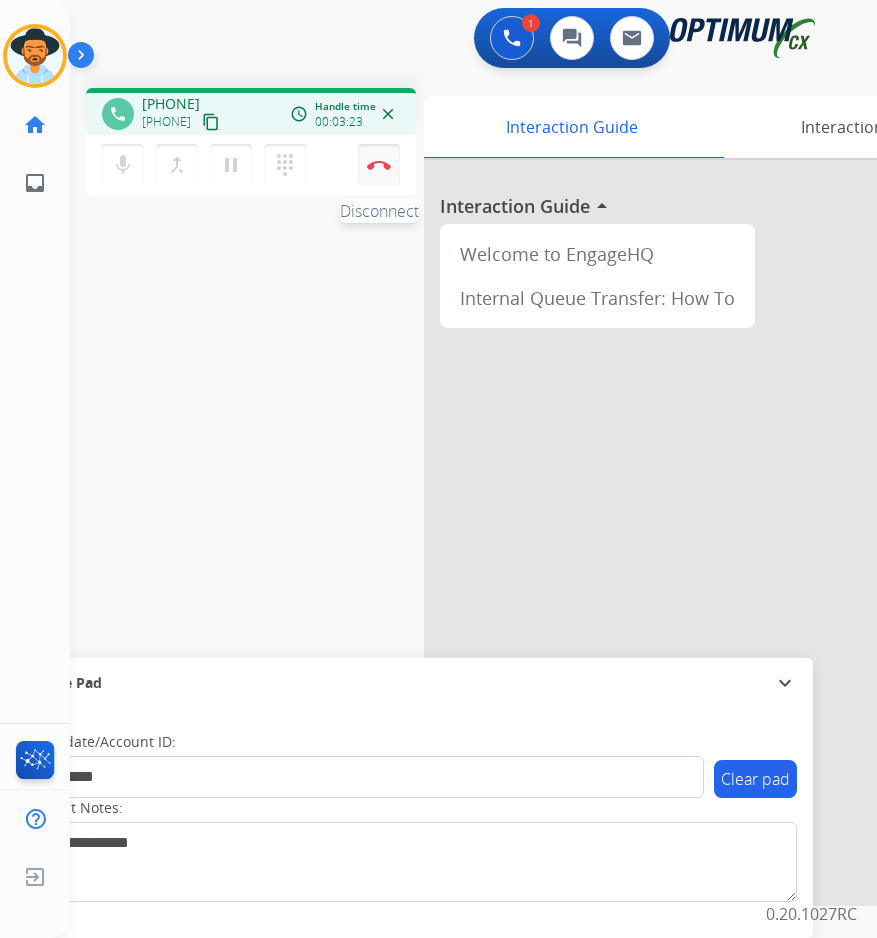 click at bounding box center [379, 165] 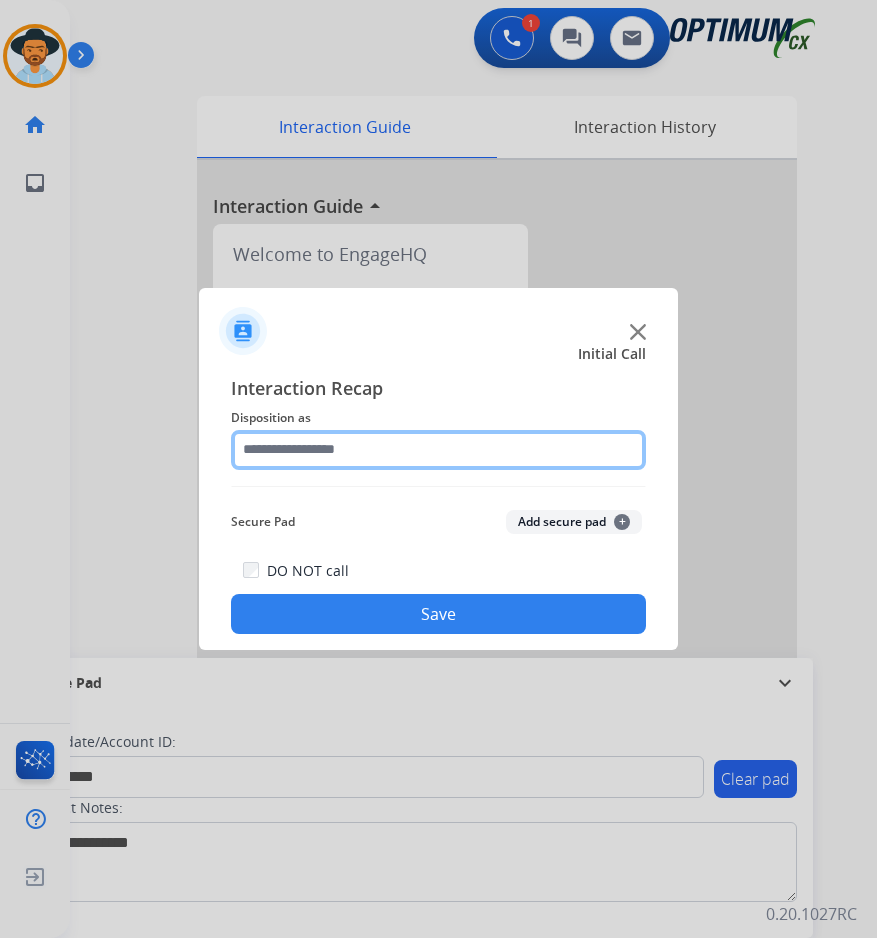 click 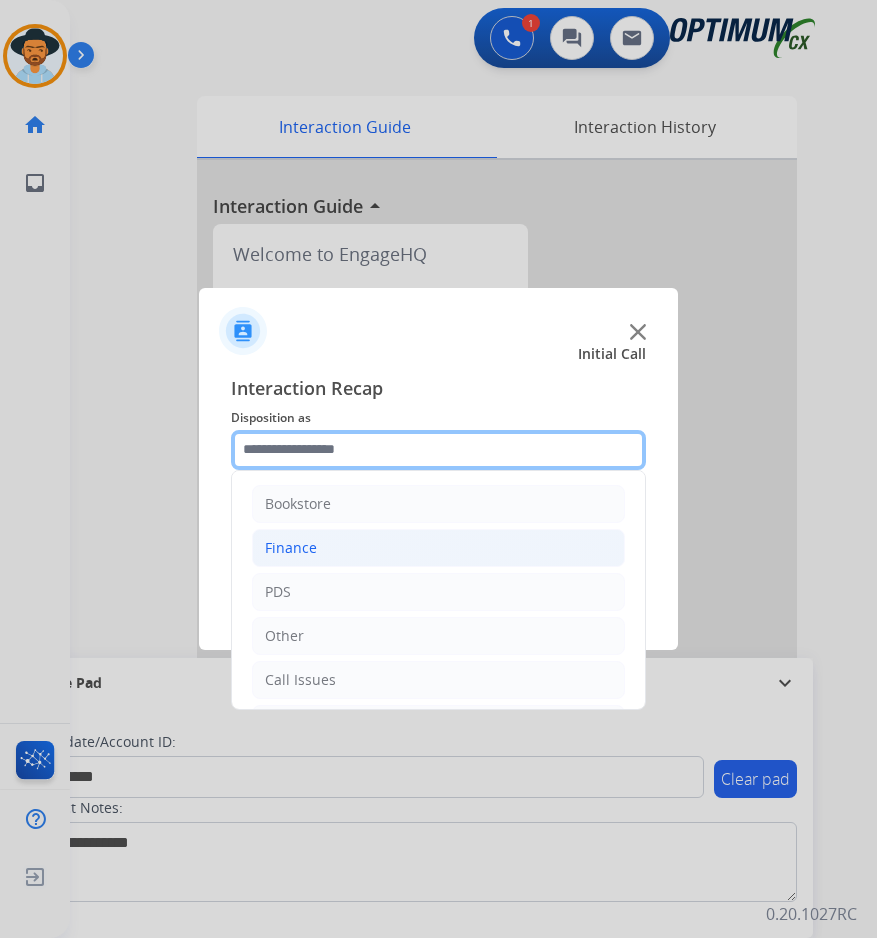scroll, scrollTop: 136, scrollLeft: 0, axis: vertical 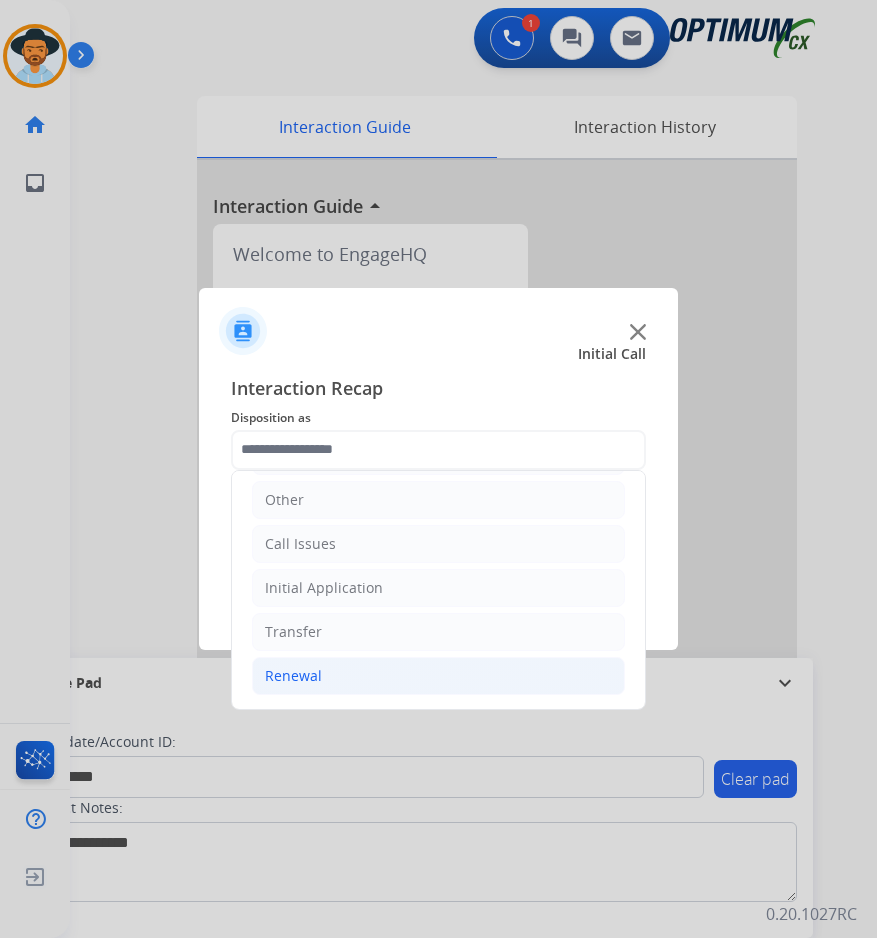 click on "Renewal" 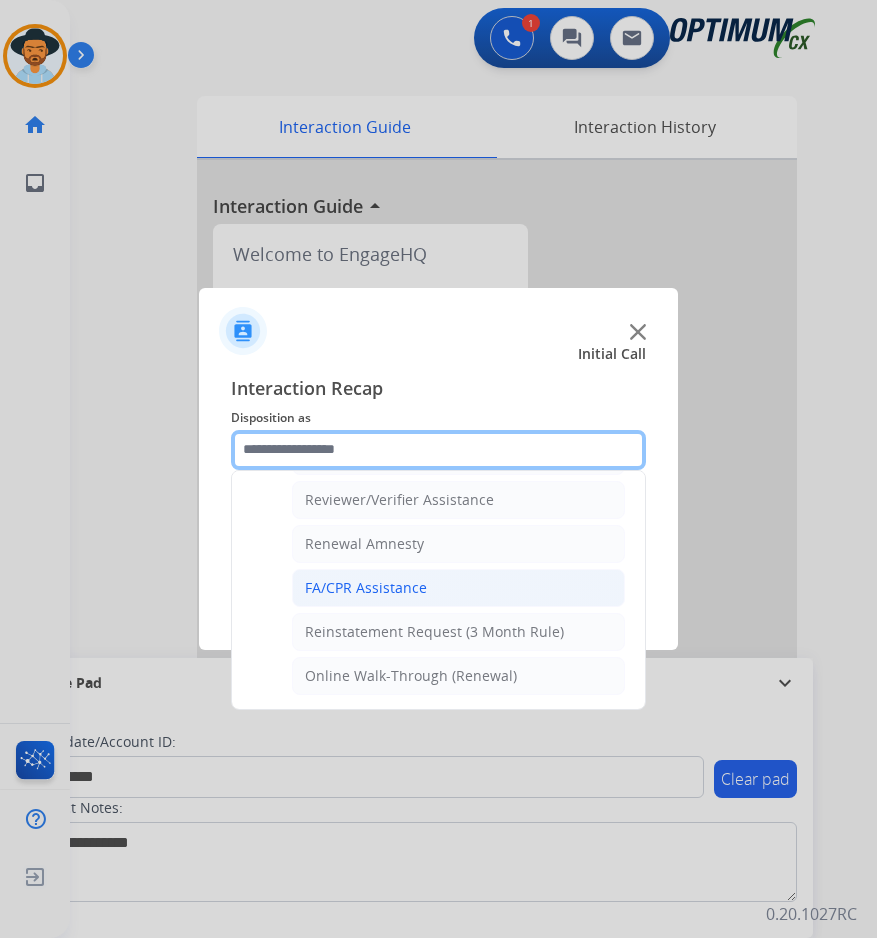 scroll, scrollTop: 439, scrollLeft: 0, axis: vertical 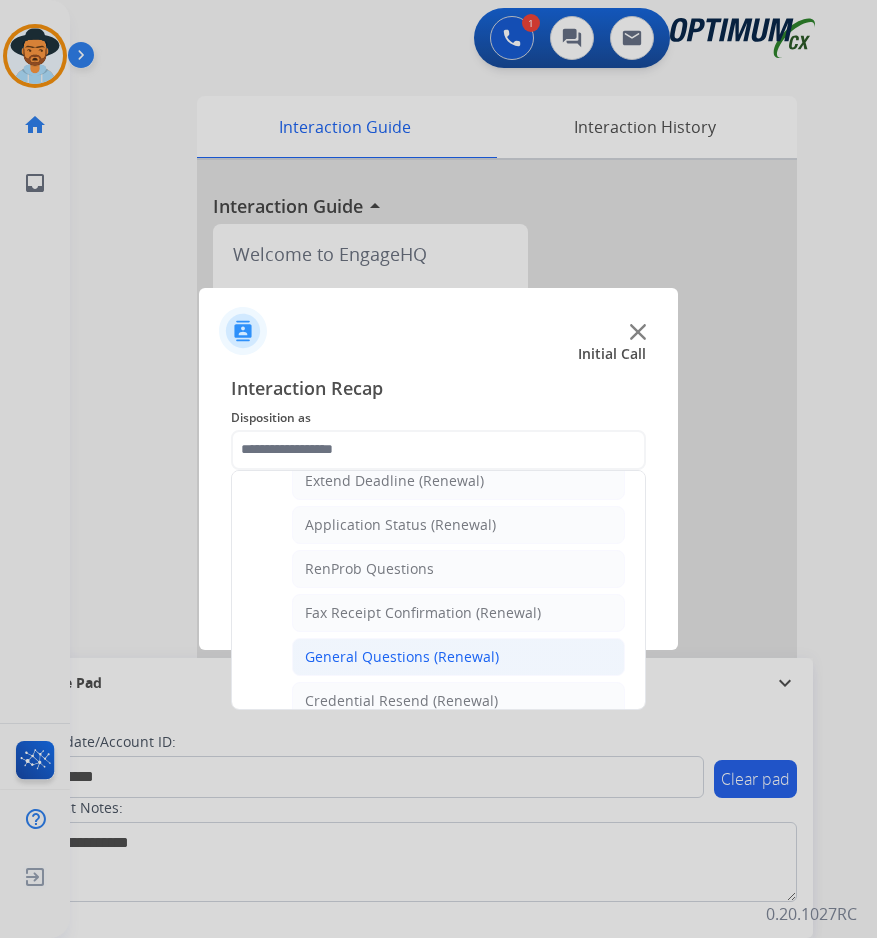 click on "General Questions (Renewal)" 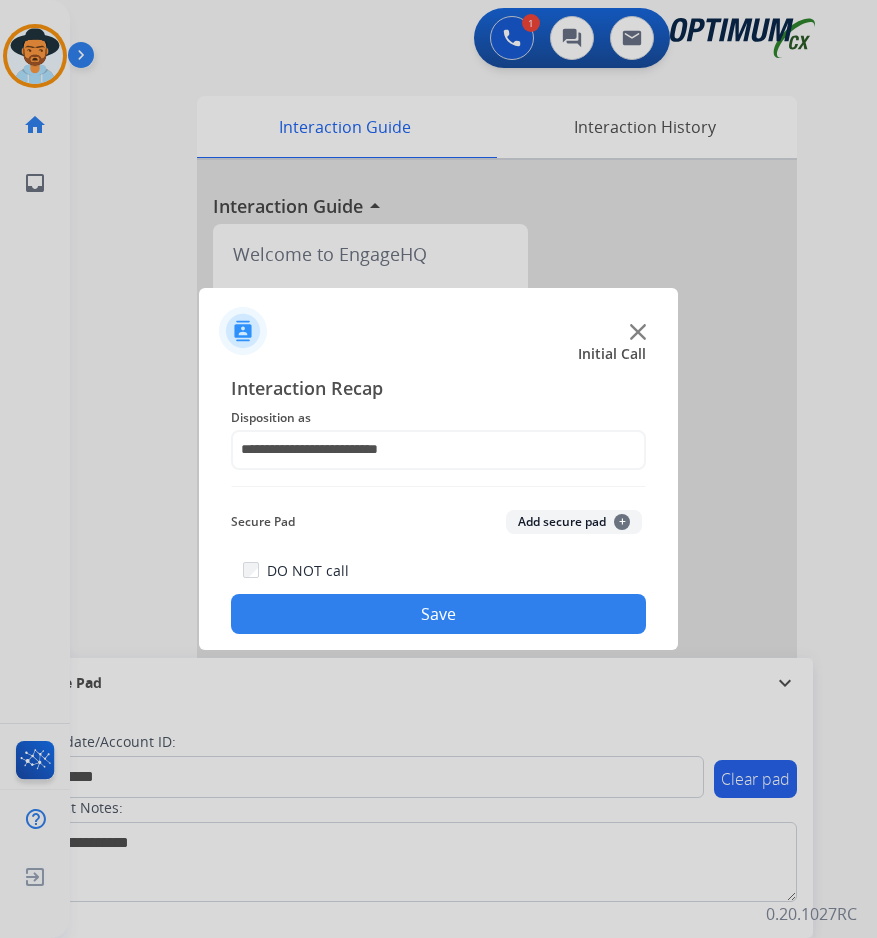 click on "Save" 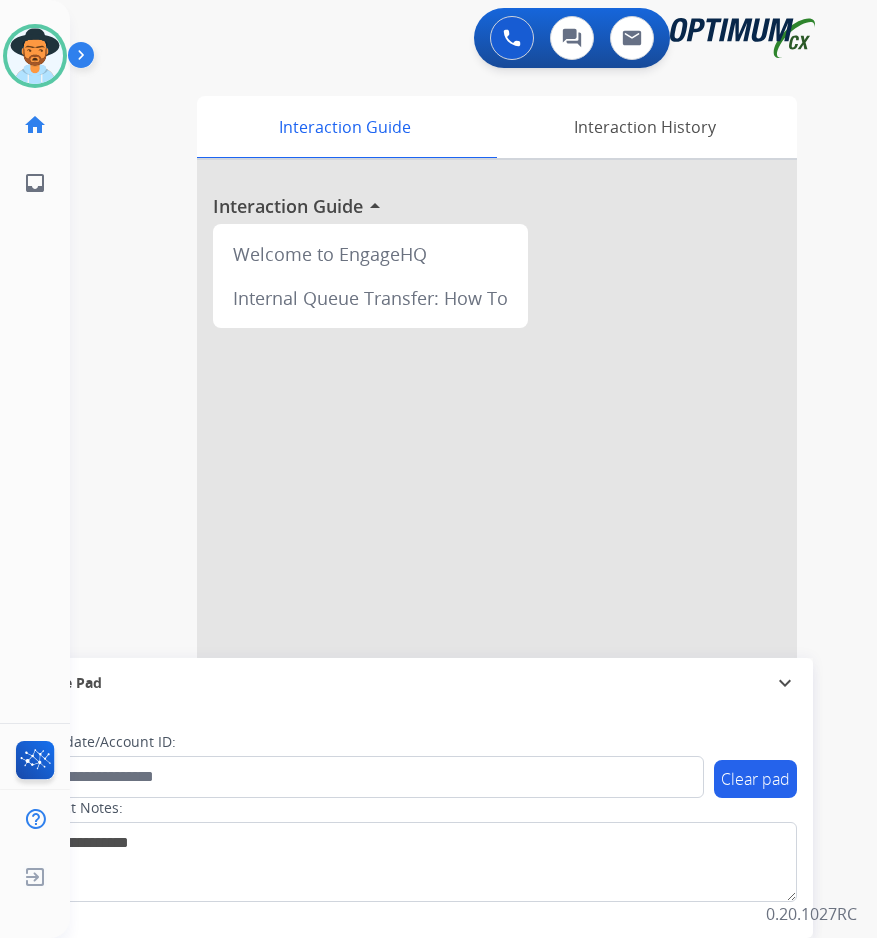 click on "swap_horiz Break voice bridge close_fullscreen Connect 3-Way Call merge_type Separate 3-Way Call  Interaction Guide   Interaction History  Interaction Guide arrow_drop_up  Welcome to EngageHQ   Internal Queue Transfer: How To  Secure Pad expand_more Clear pad Candidate/Account ID: Contact Notes:" at bounding box center [449, 489] 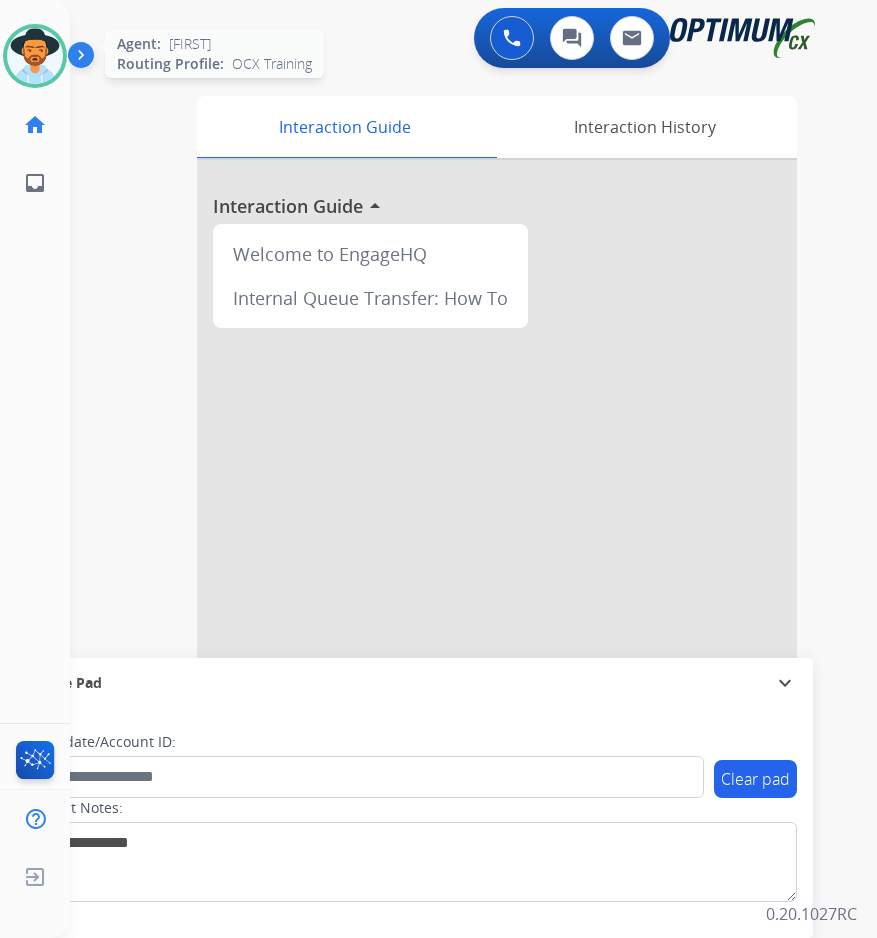 click at bounding box center (35, 56) 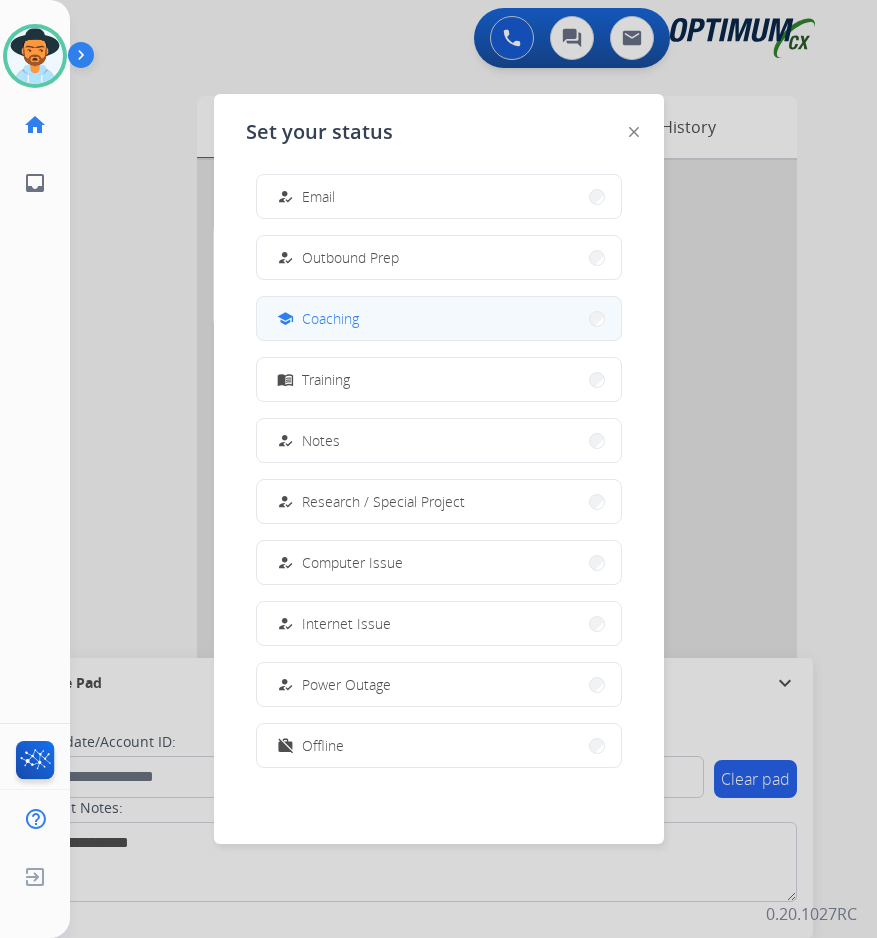 scroll, scrollTop: 0, scrollLeft: 0, axis: both 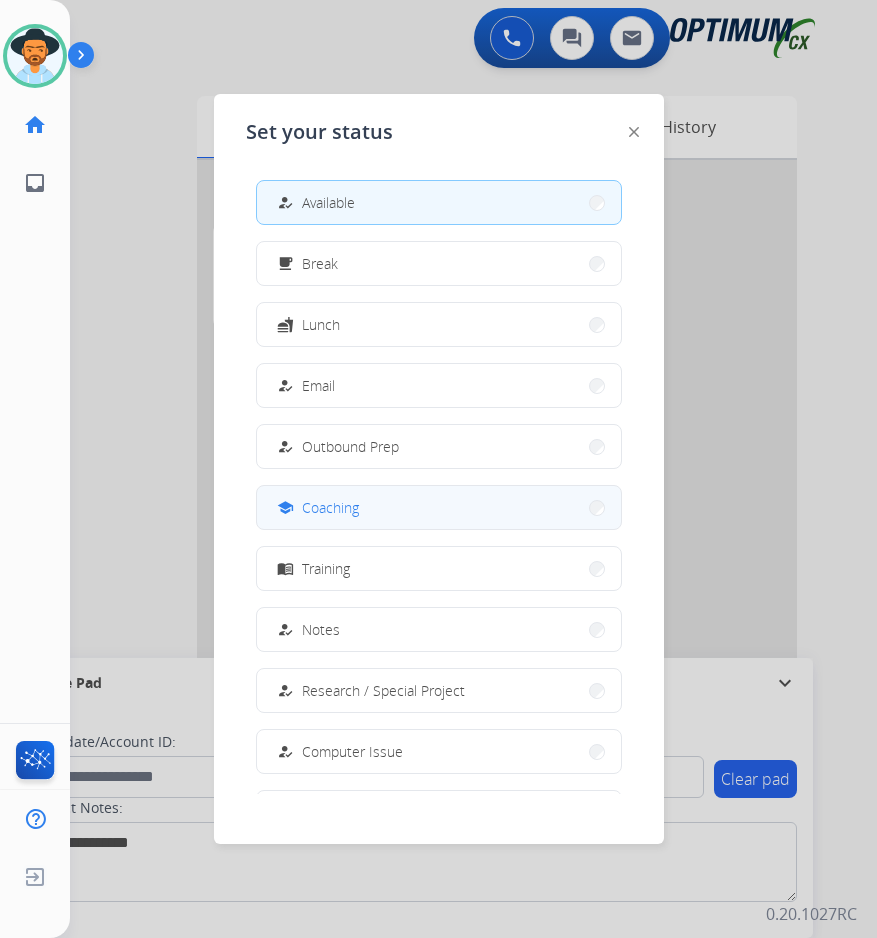 click on "fastfood Lunch" at bounding box center [439, 324] 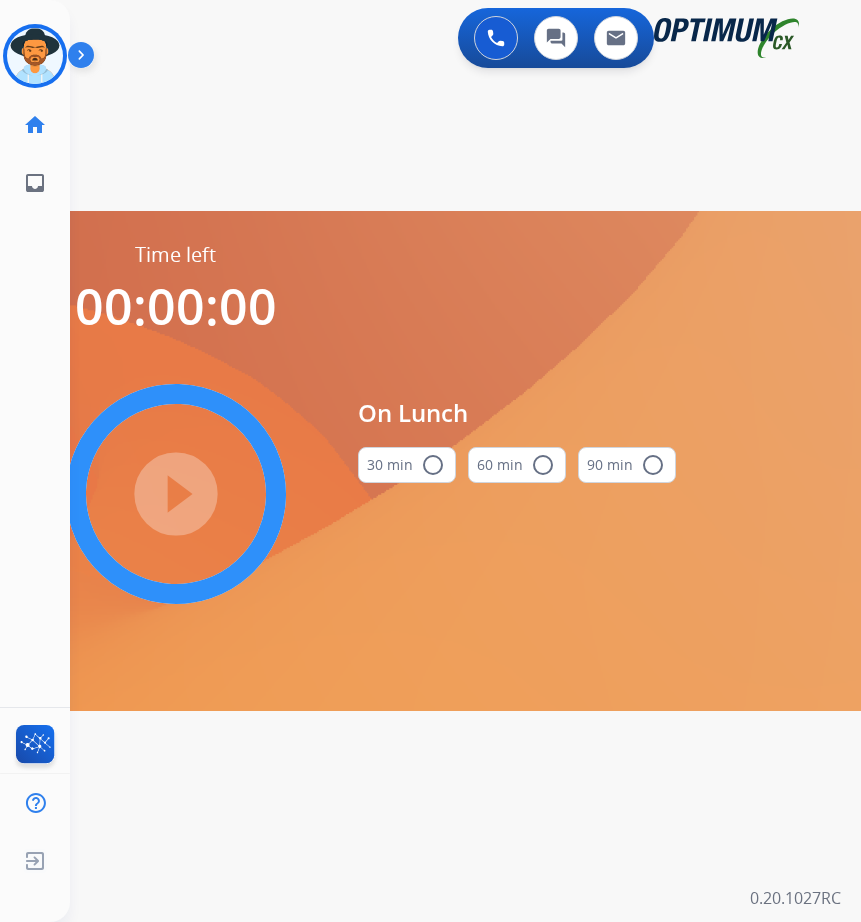 click on "radio_button_unchecked" at bounding box center [433, 465] 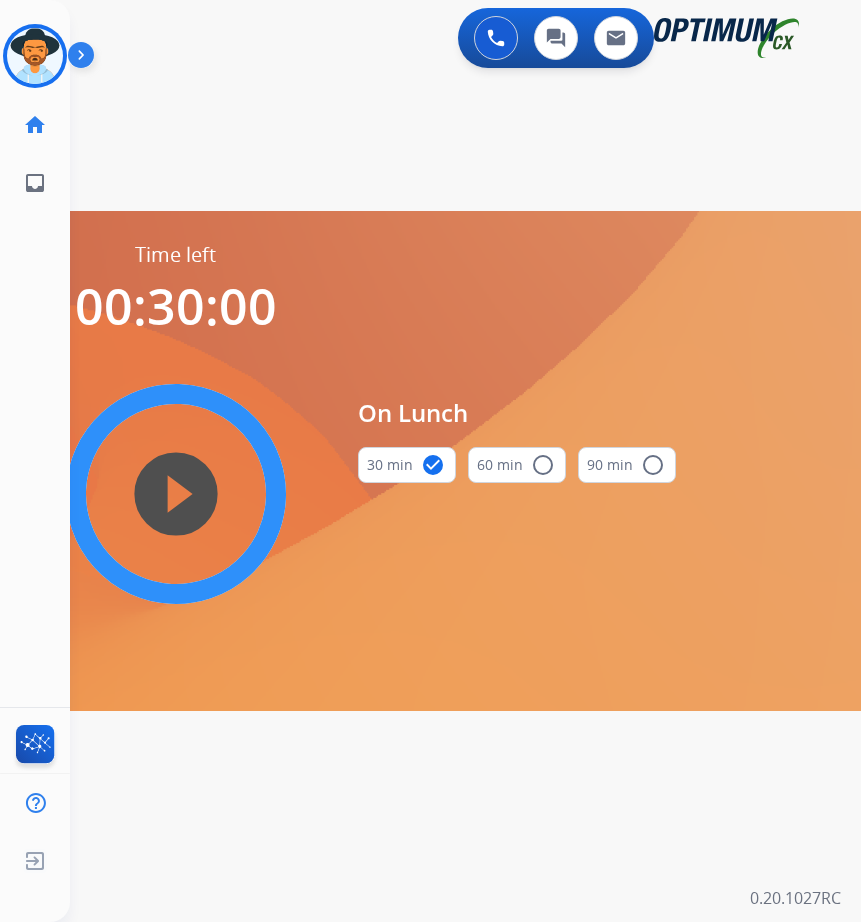 click on "play_circle_filled" at bounding box center [176, 494] 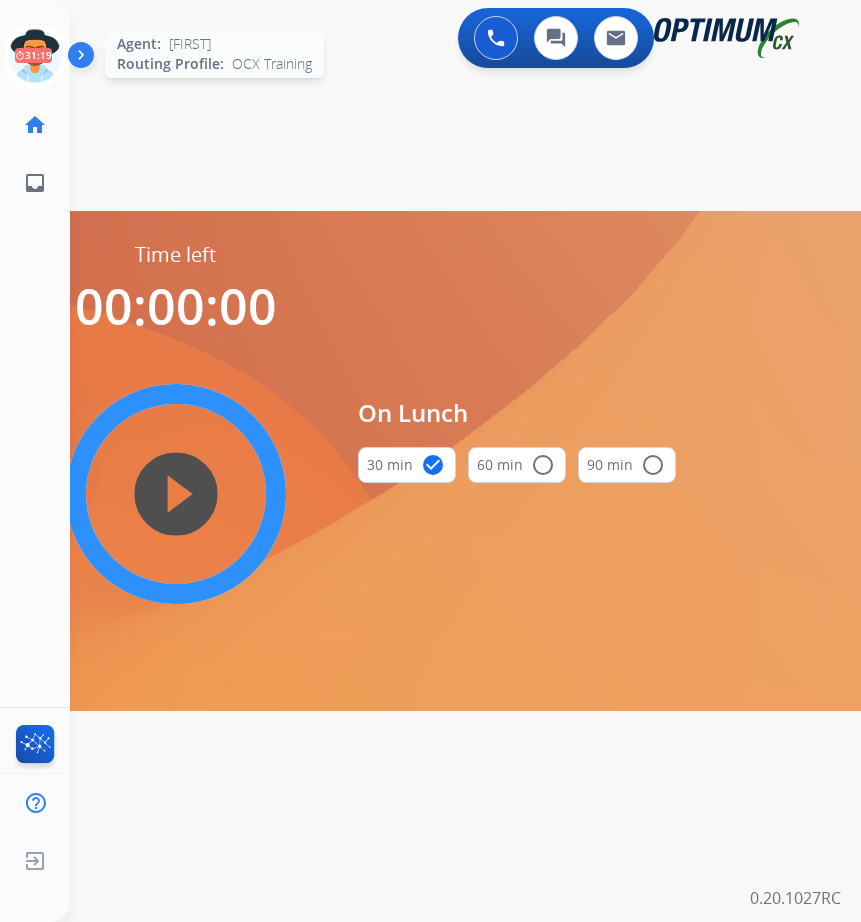 drag, startPoint x: 23, startPoint y: 51, endPoint x: 192, endPoint y: 59, distance: 169.18924 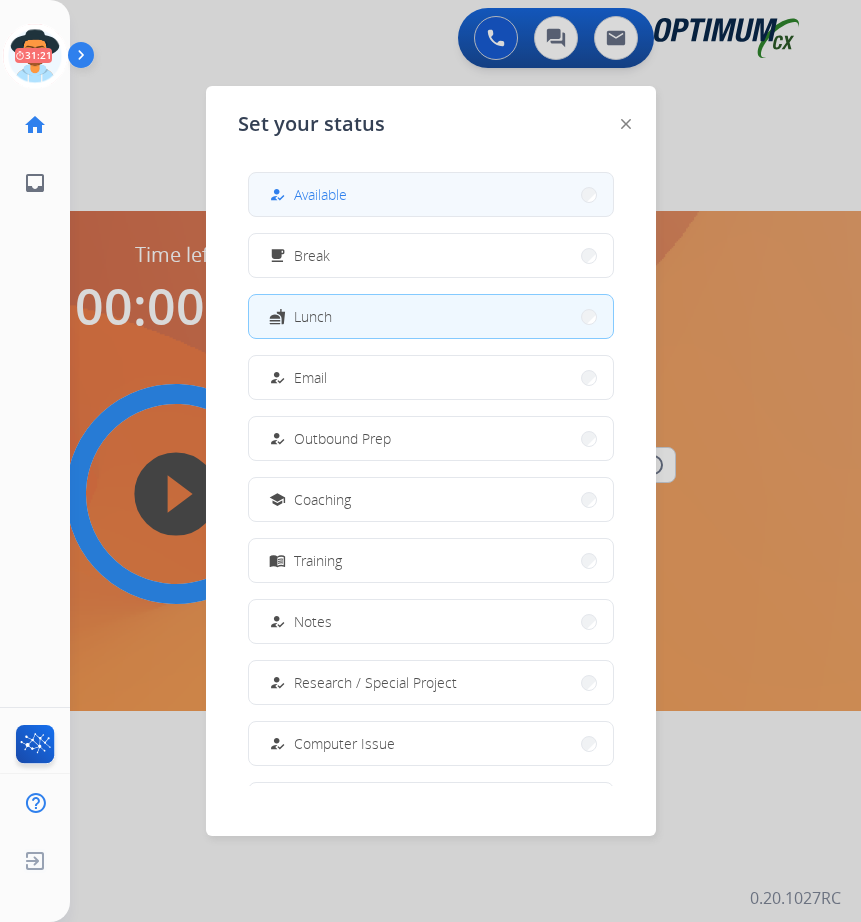 click on "Available" at bounding box center [320, 194] 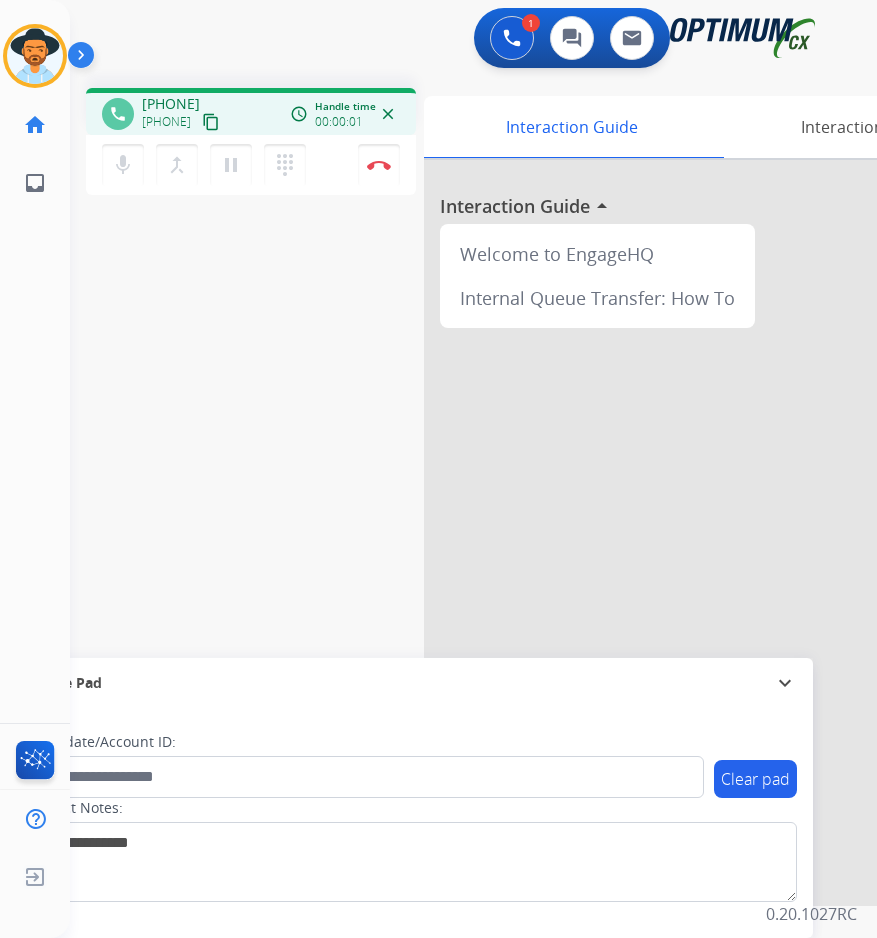 click on "+18632731083" at bounding box center (171, 104) 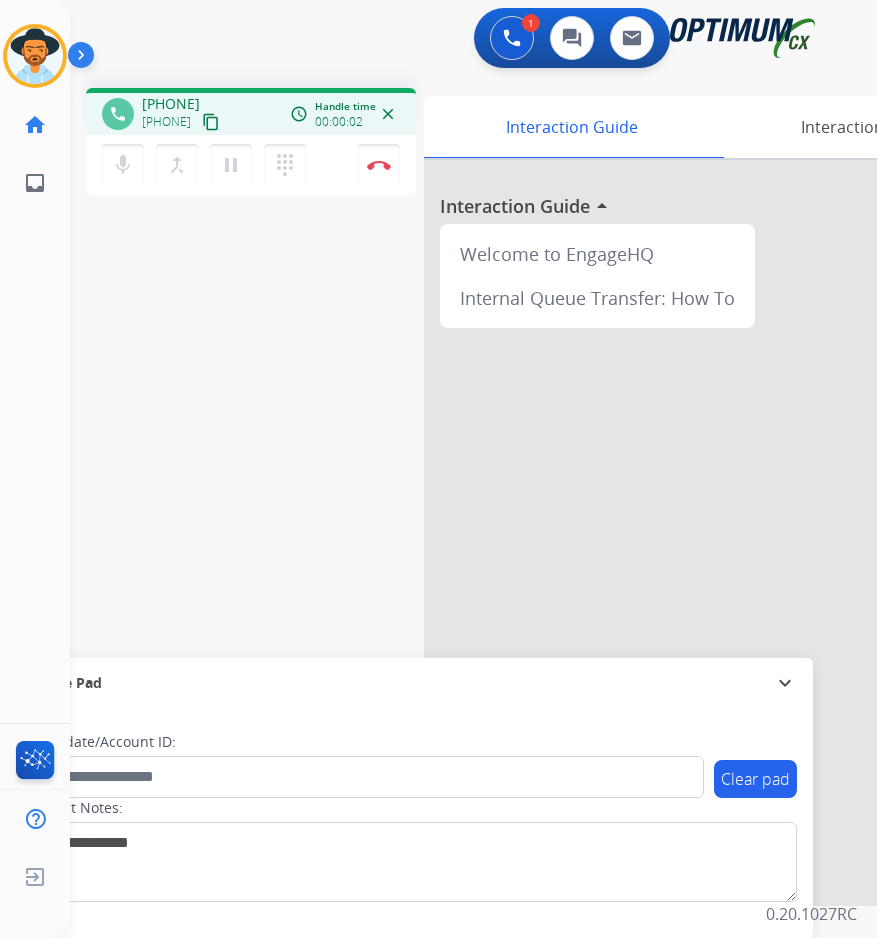 click on "+18632731083" at bounding box center (171, 104) 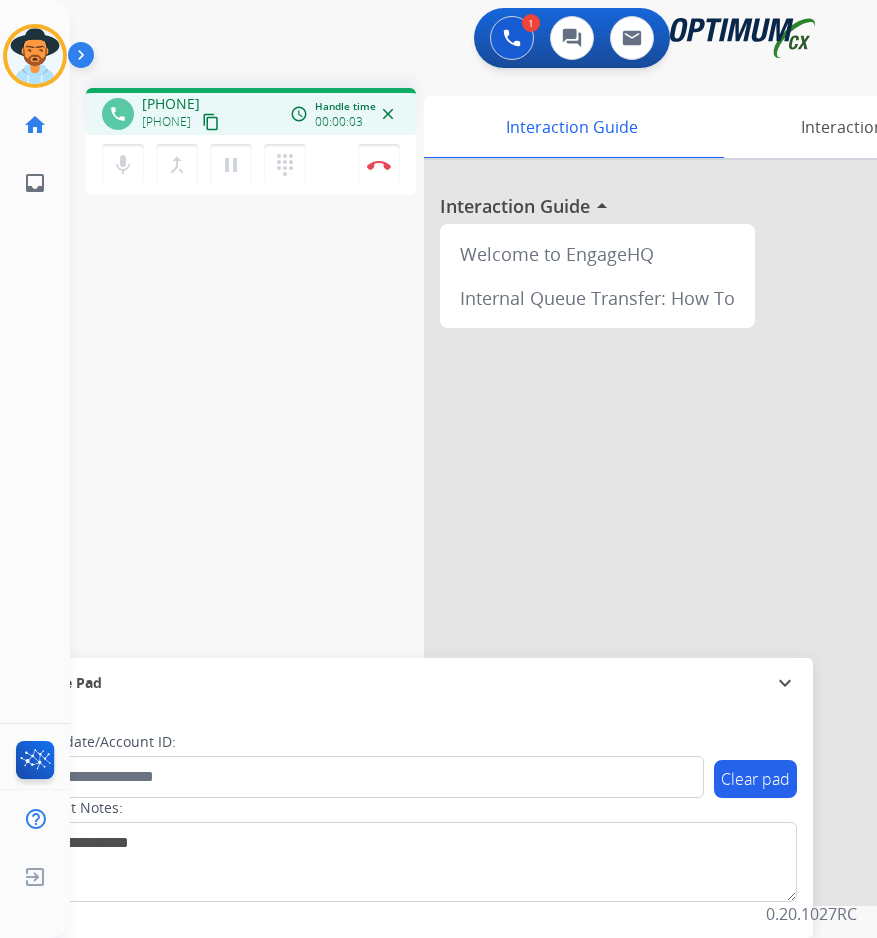 copy on "18632731083" 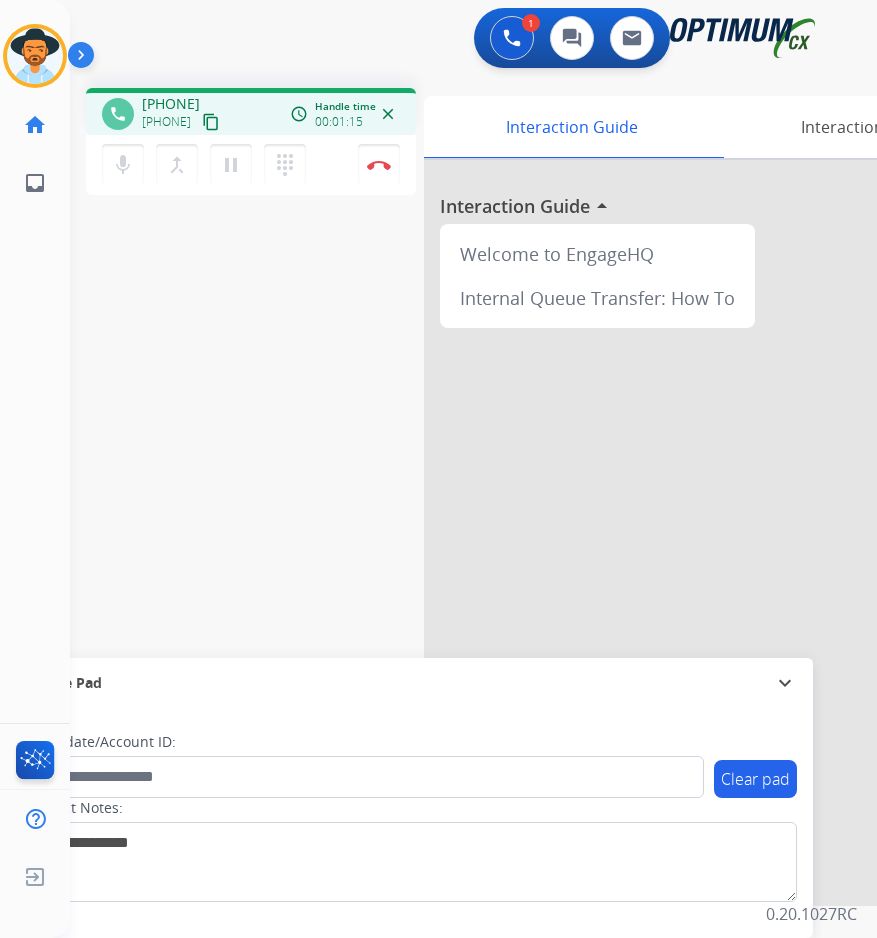 click on "+18632731083" at bounding box center (171, 104) 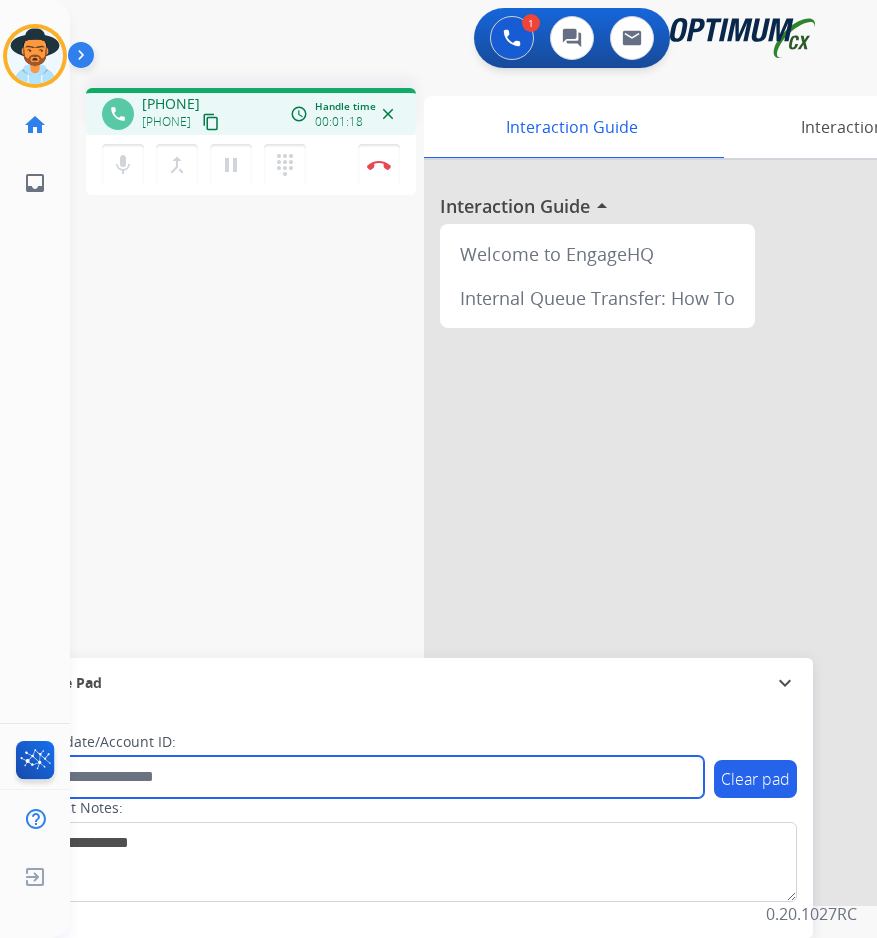 click at bounding box center (365, 777) 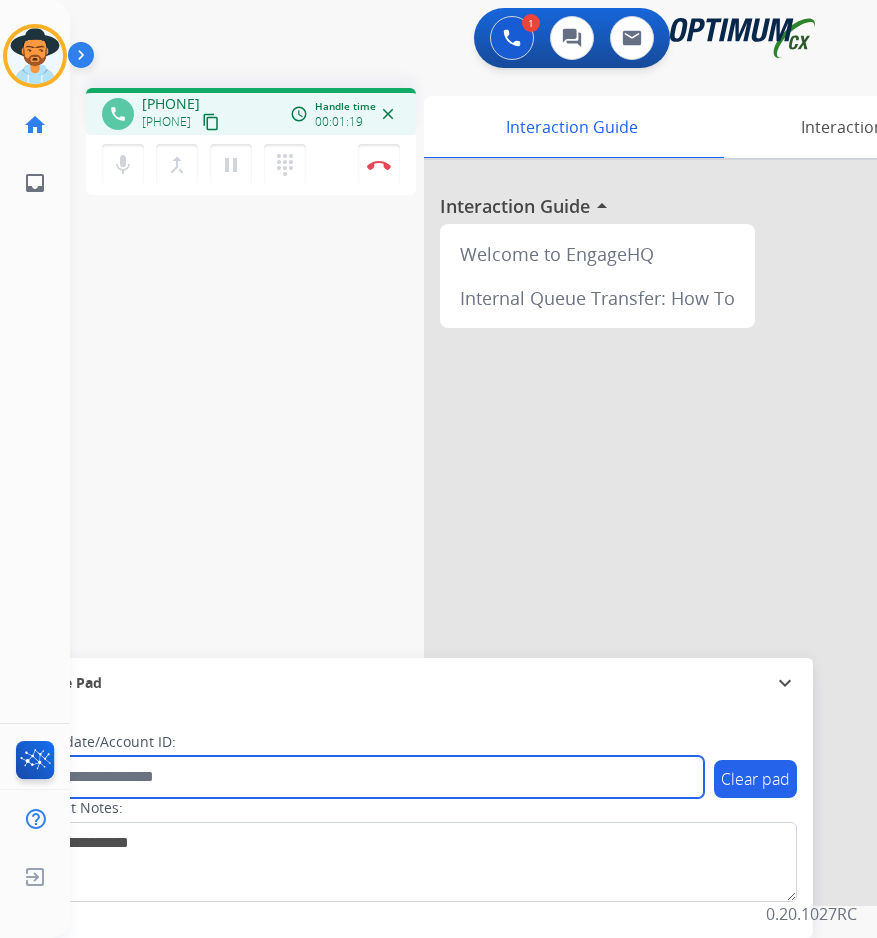 paste on "**********" 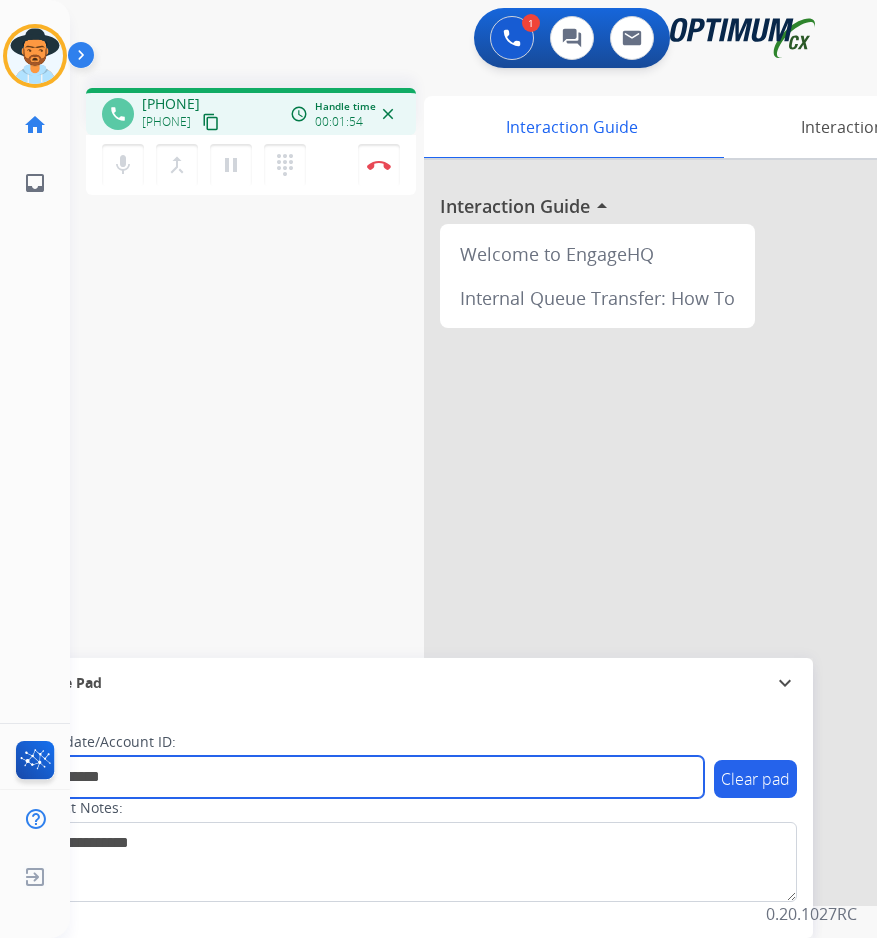 click on "**********" at bounding box center (365, 777) 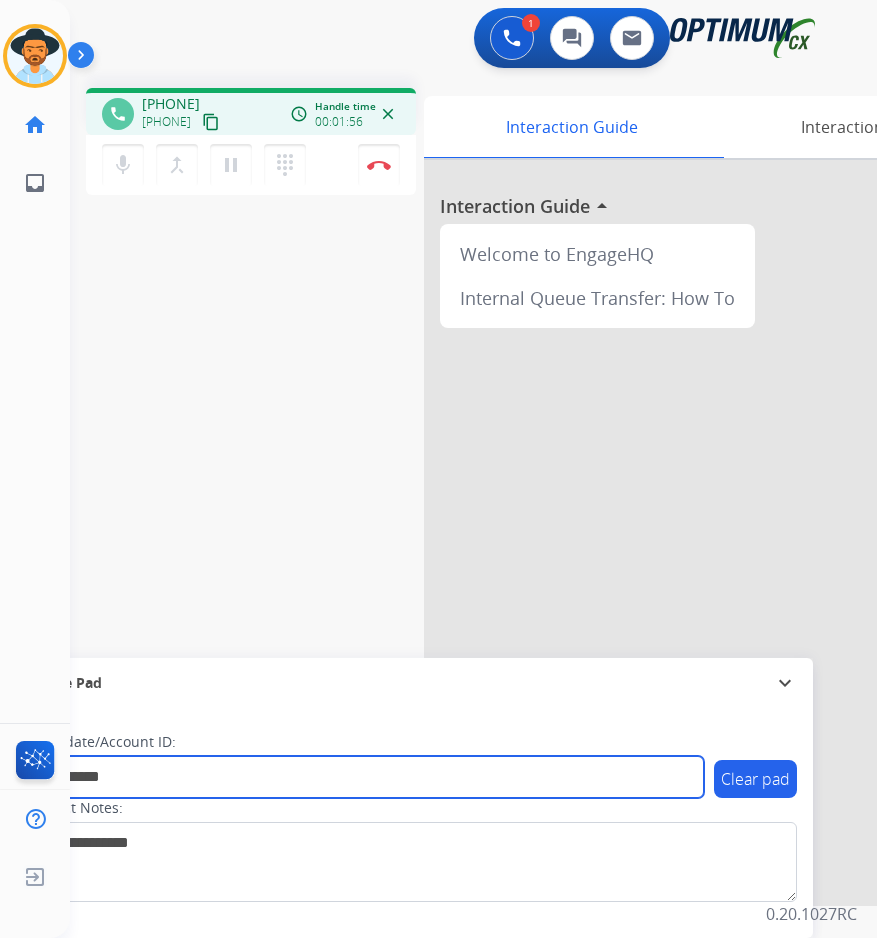 click on "**********" at bounding box center [365, 777] 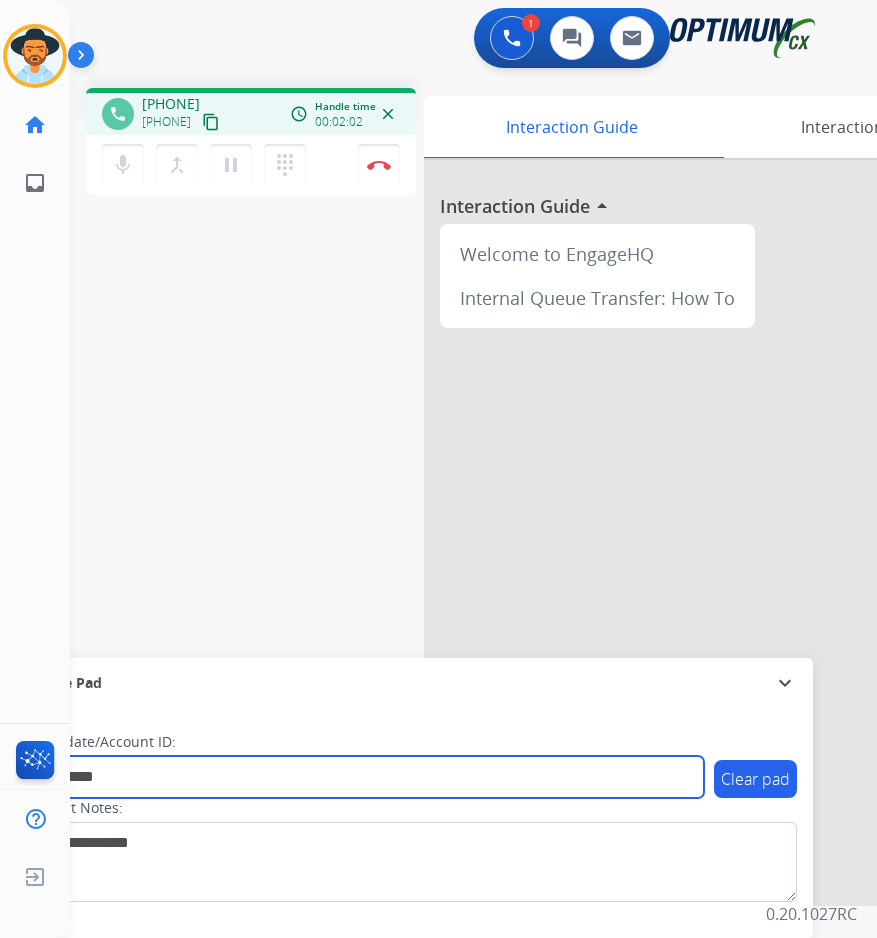 click on "**********" at bounding box center [365, 777] 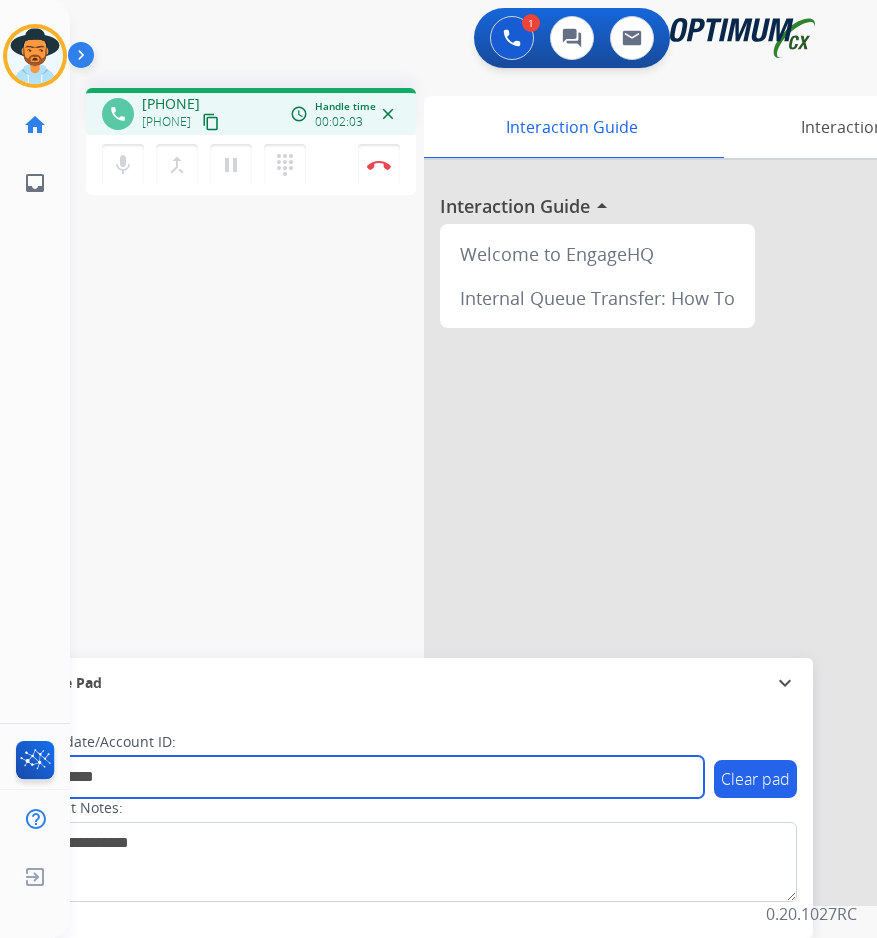 click on "**********" at bounding box center (365, 777) 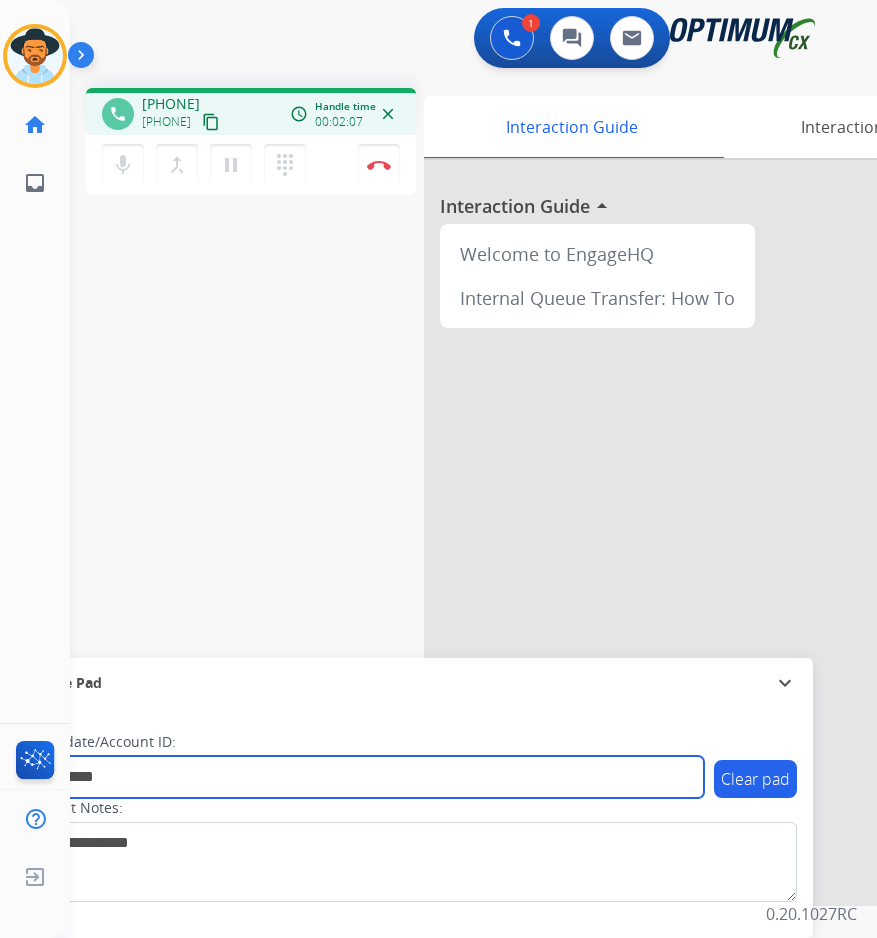 type on "**********" 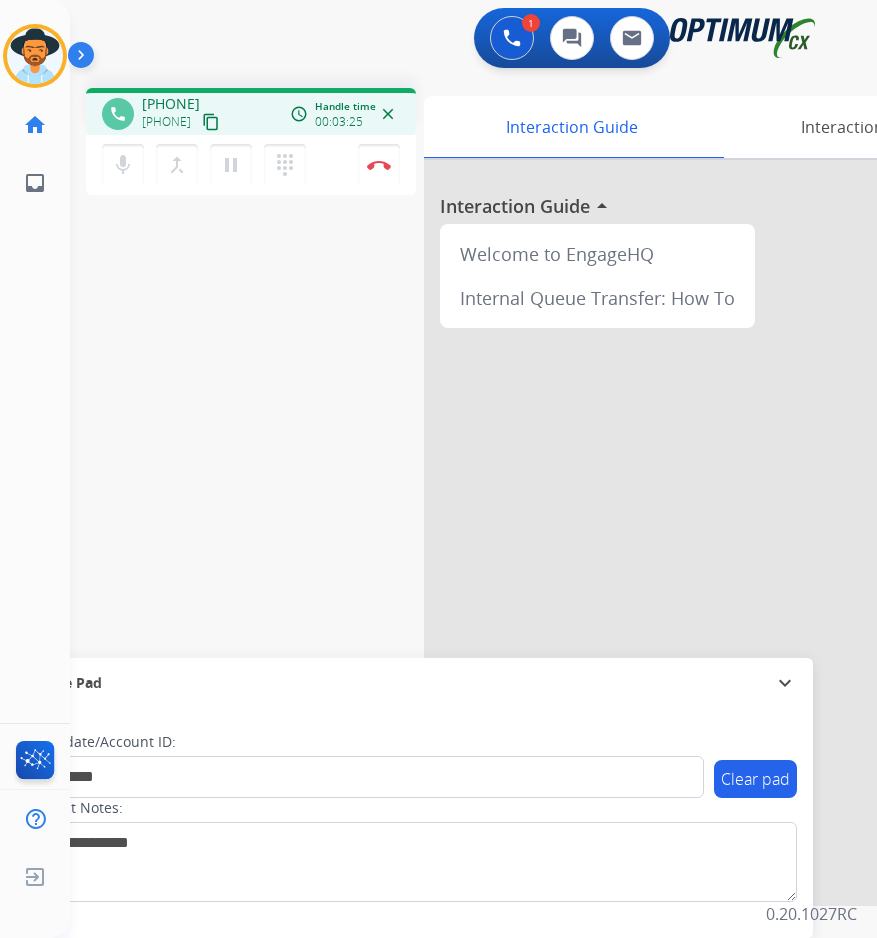 click on "**********" at bounding box center [449, 489] 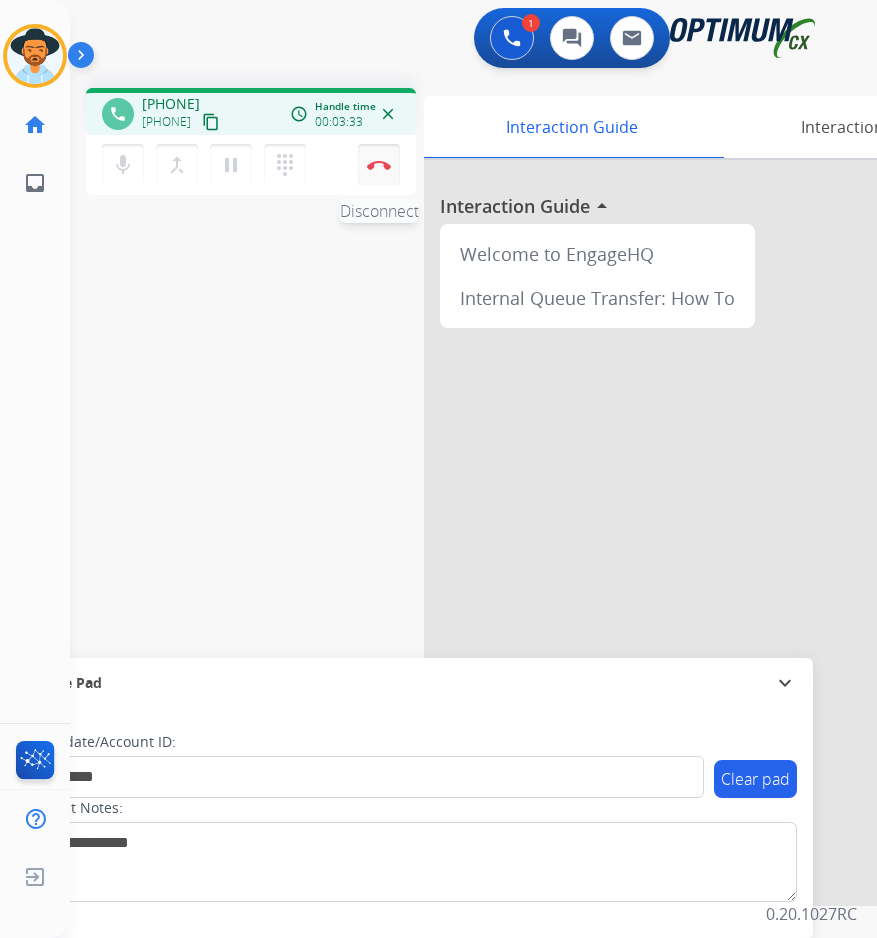 click on "Disconnect" at bounding box center [379, 165] 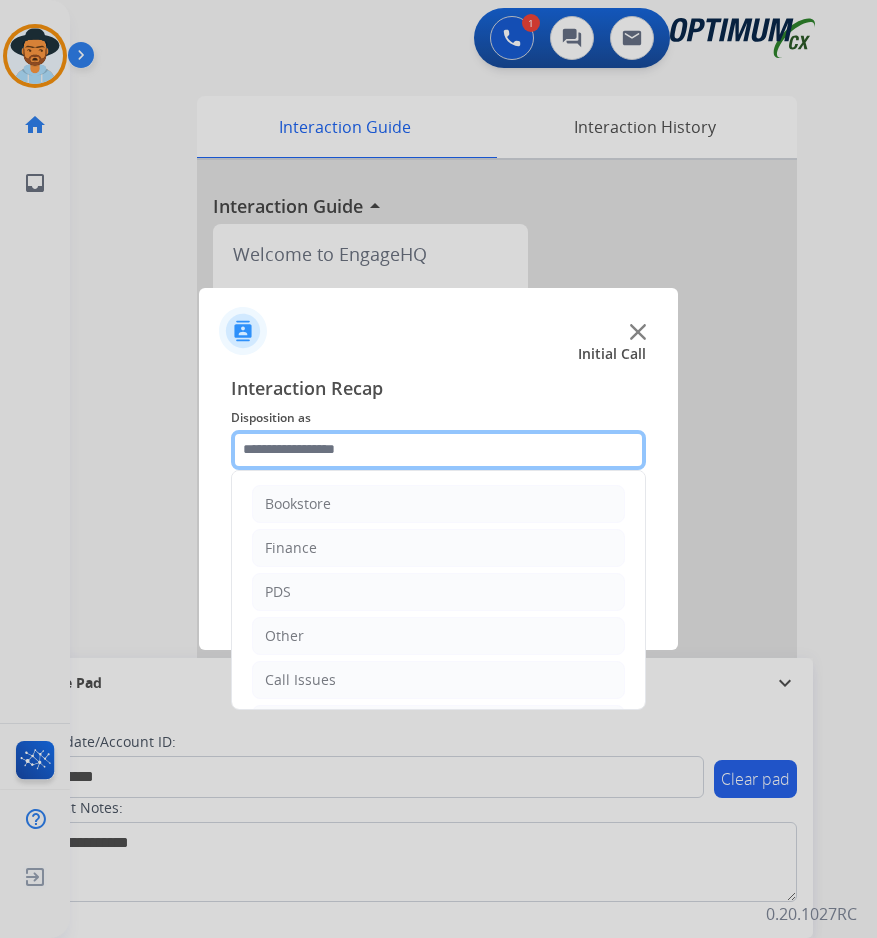 click 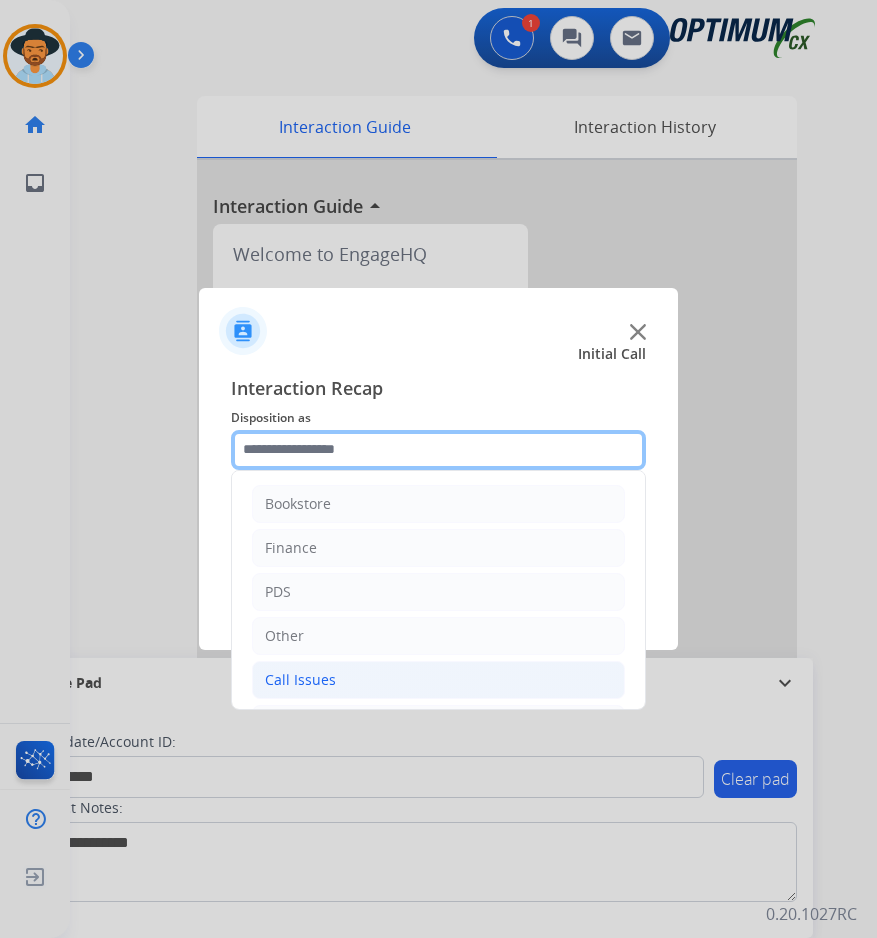 scroll, scrollTop: 136, scrollLeft: 0, axis: vertical 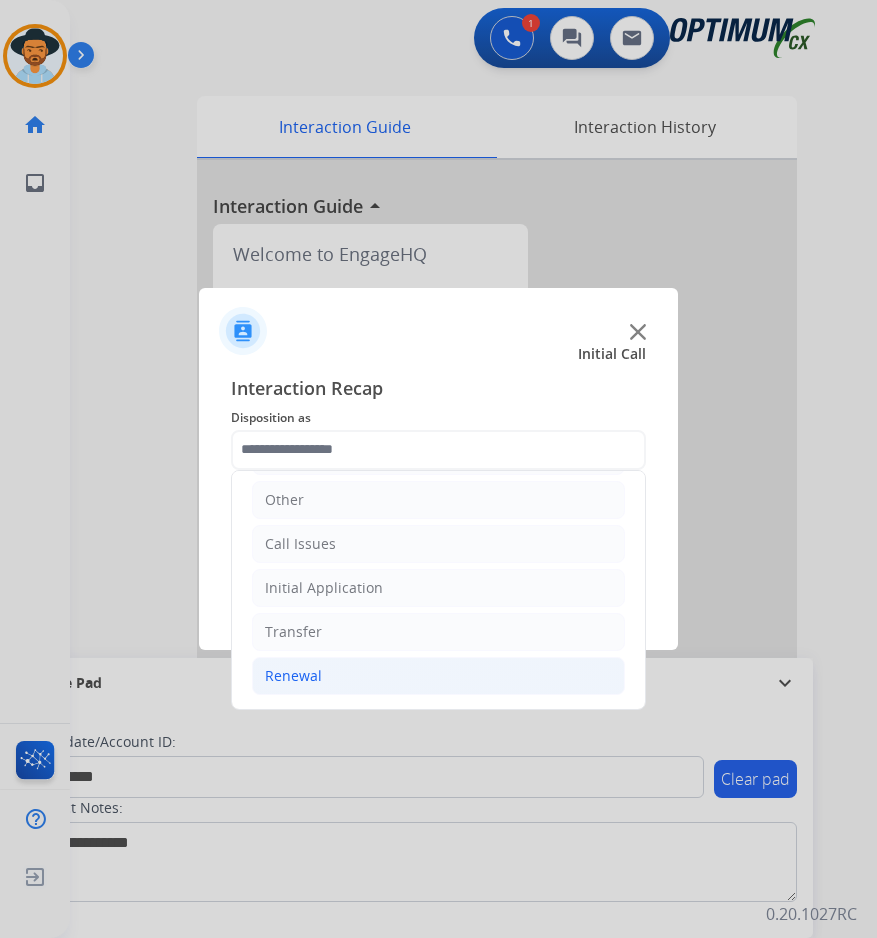 click on "Renewal" 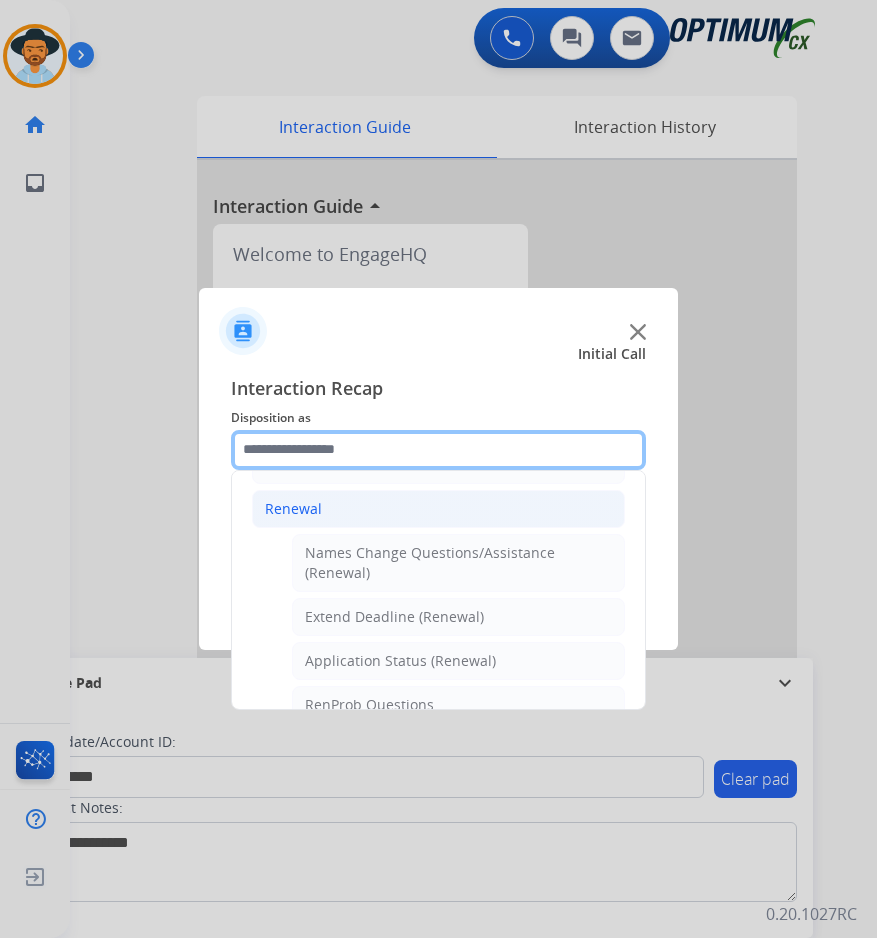 scroll, scrollTop: 469, scrollLeft: 0, axis: vertical 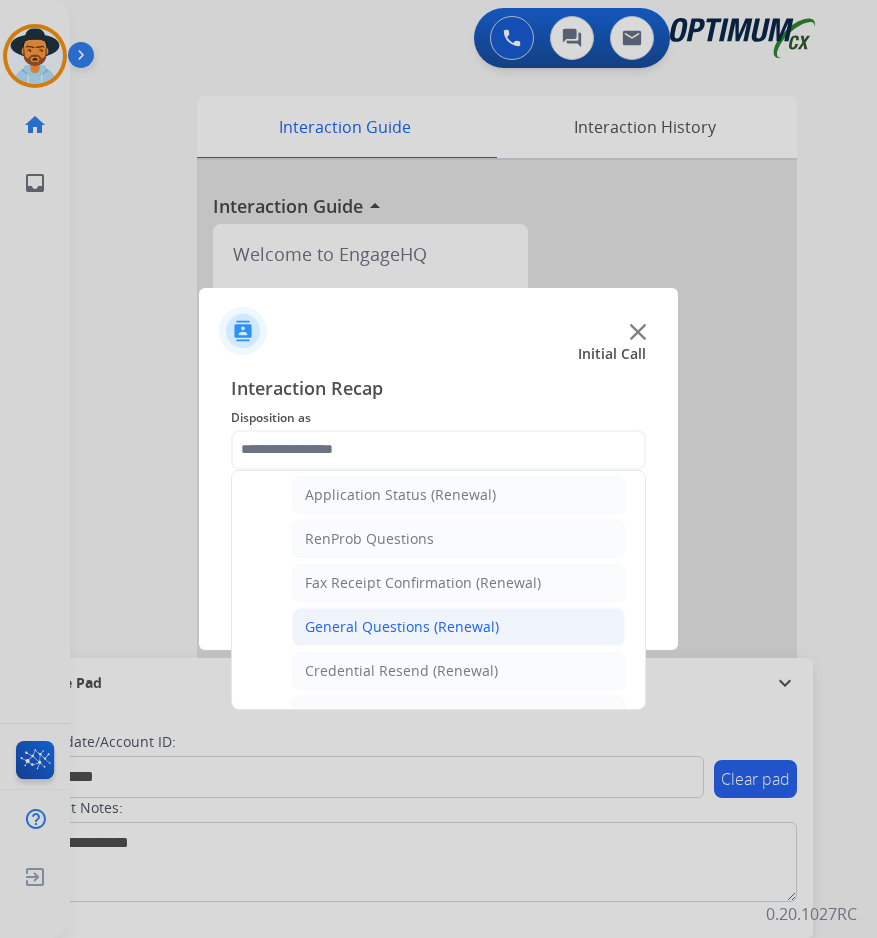 click on "General Questions (Renewal)" 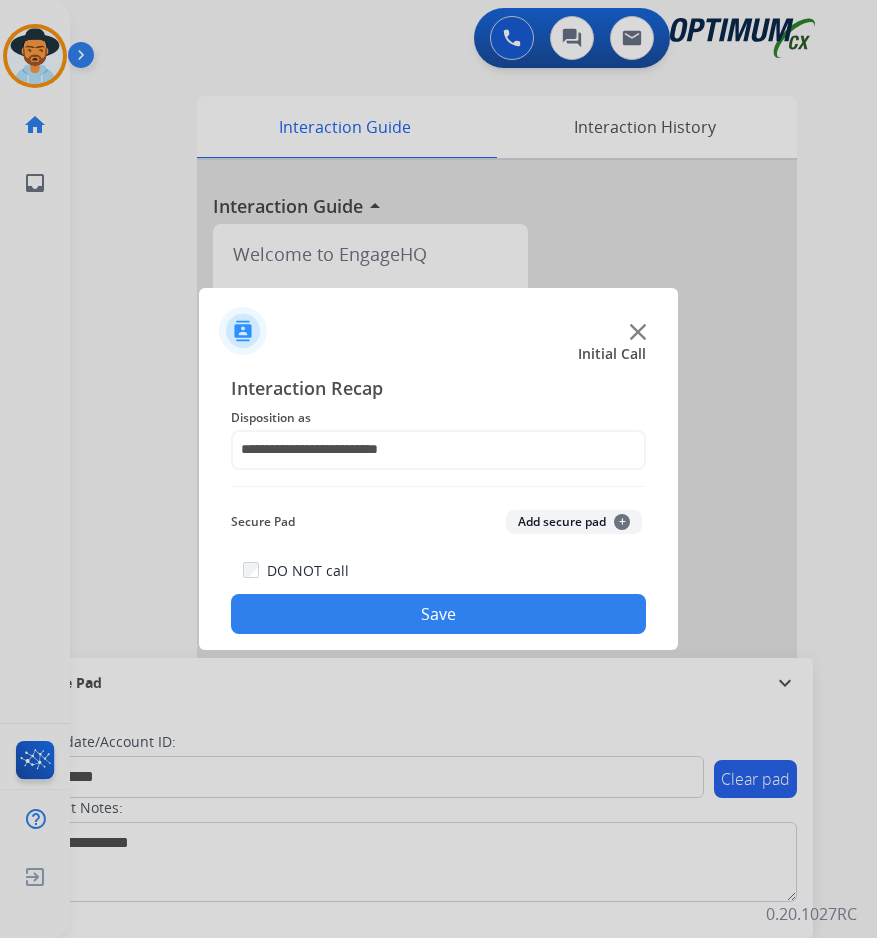 click on "Save" 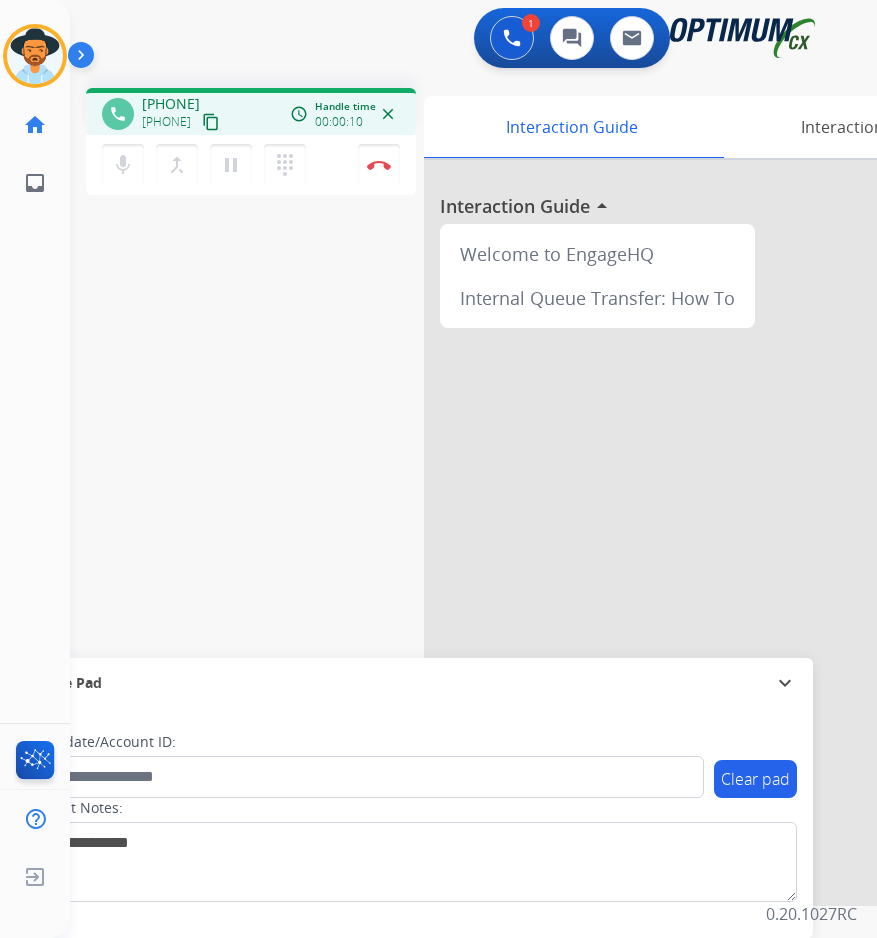 click on "+14753515182" at bounding box center (171, 104) 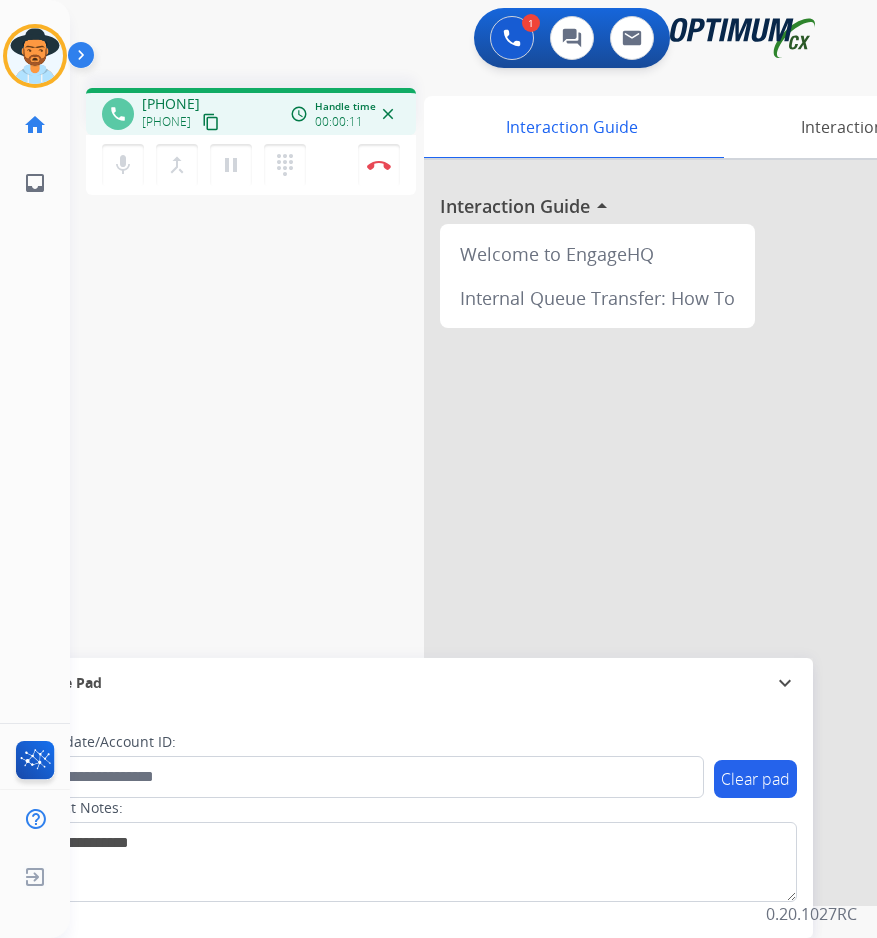 copy on "14753515182" 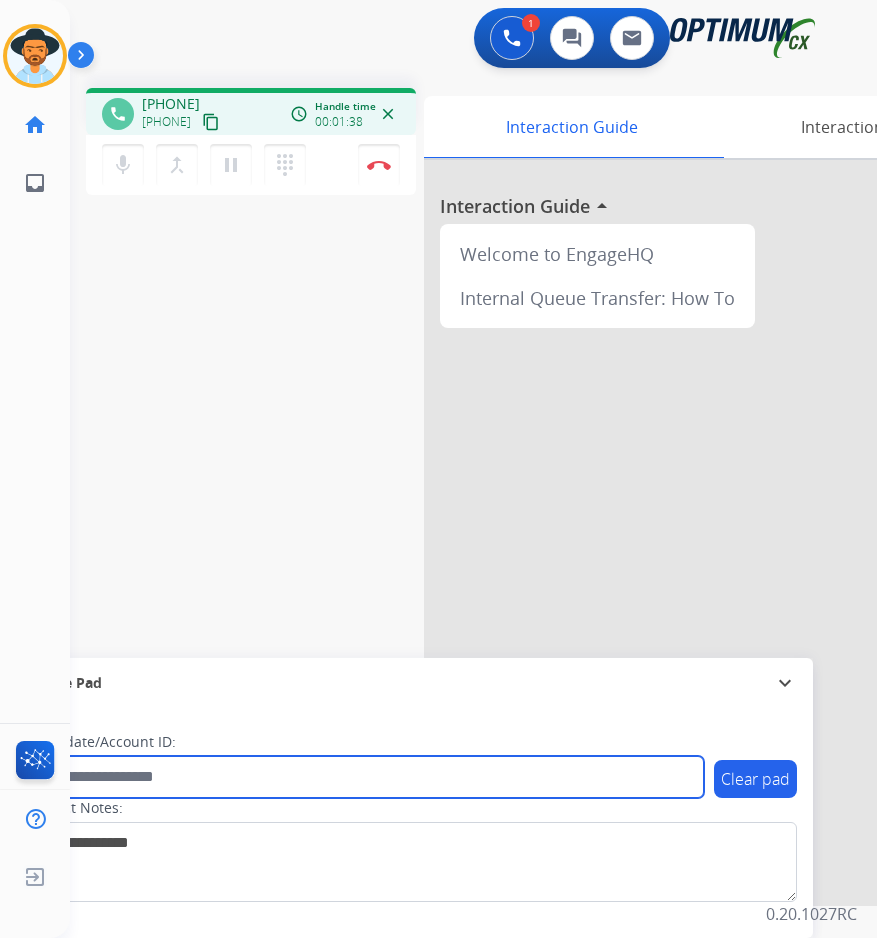 click at bounding box center [365, 777] 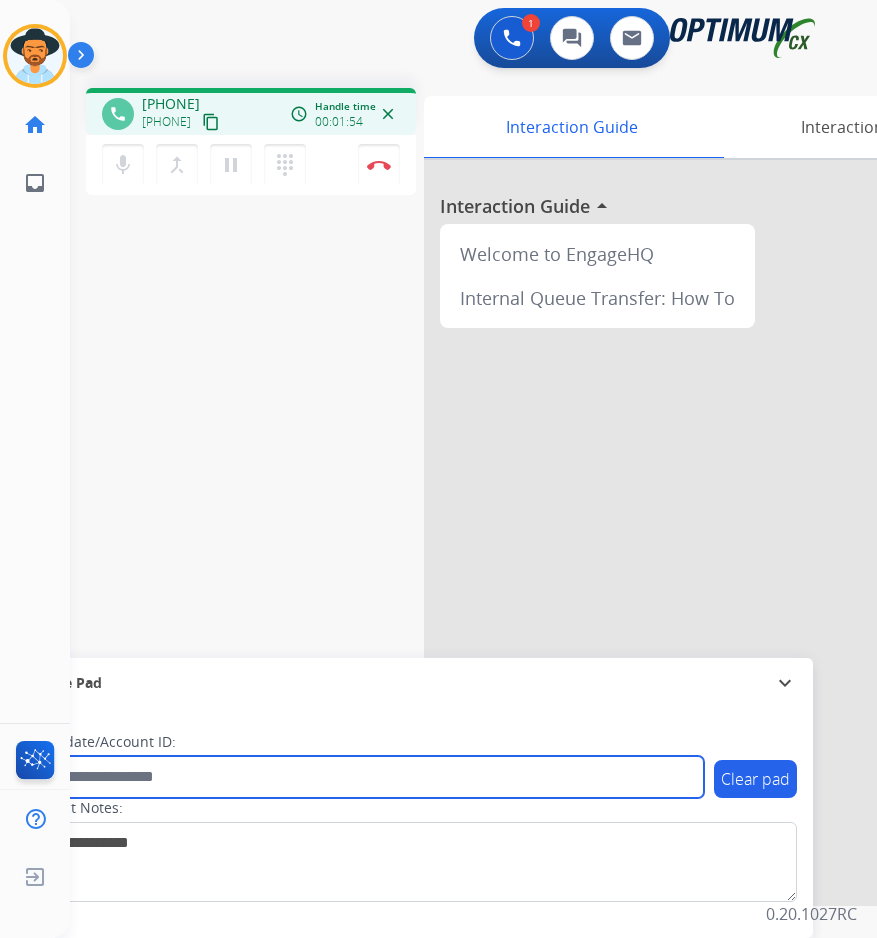 click at bounding box center [365, 777] 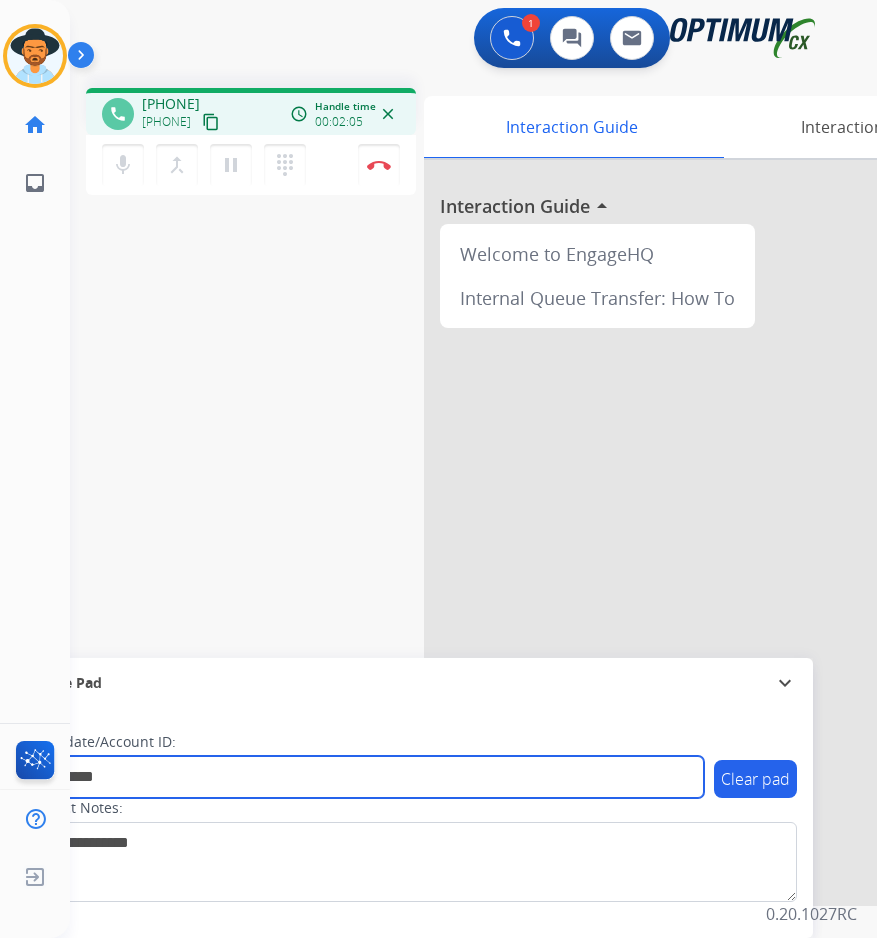 click on "**********" at bounding box center [365, 777] 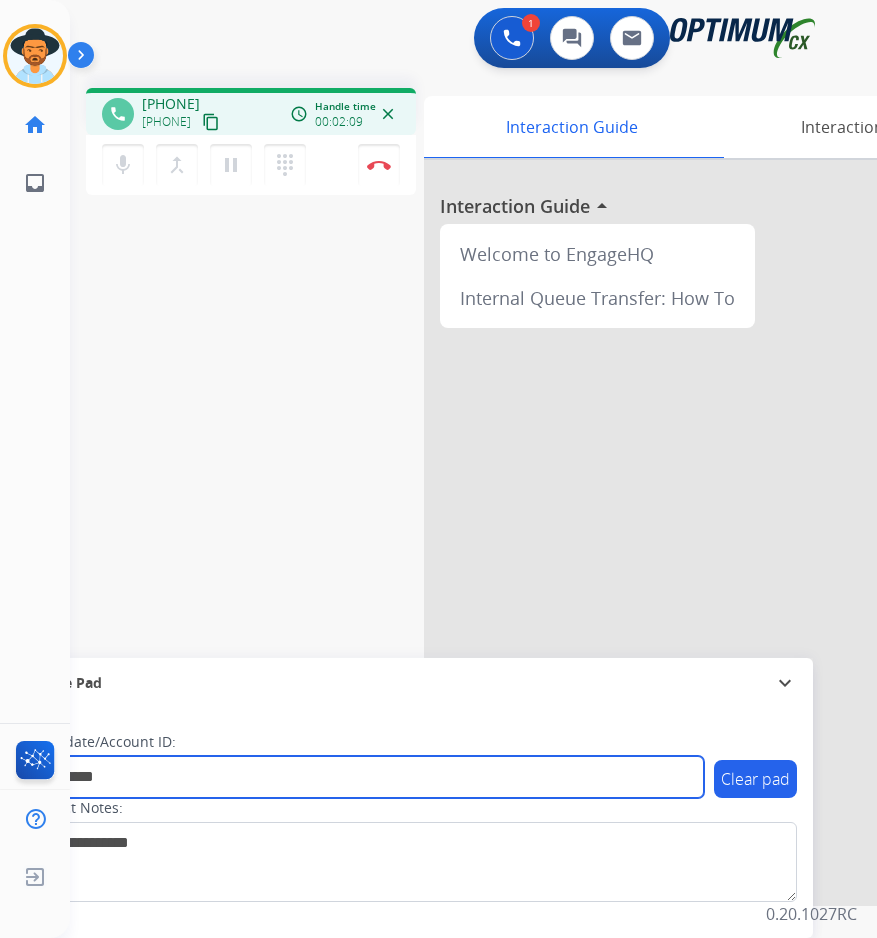 type on "**********" 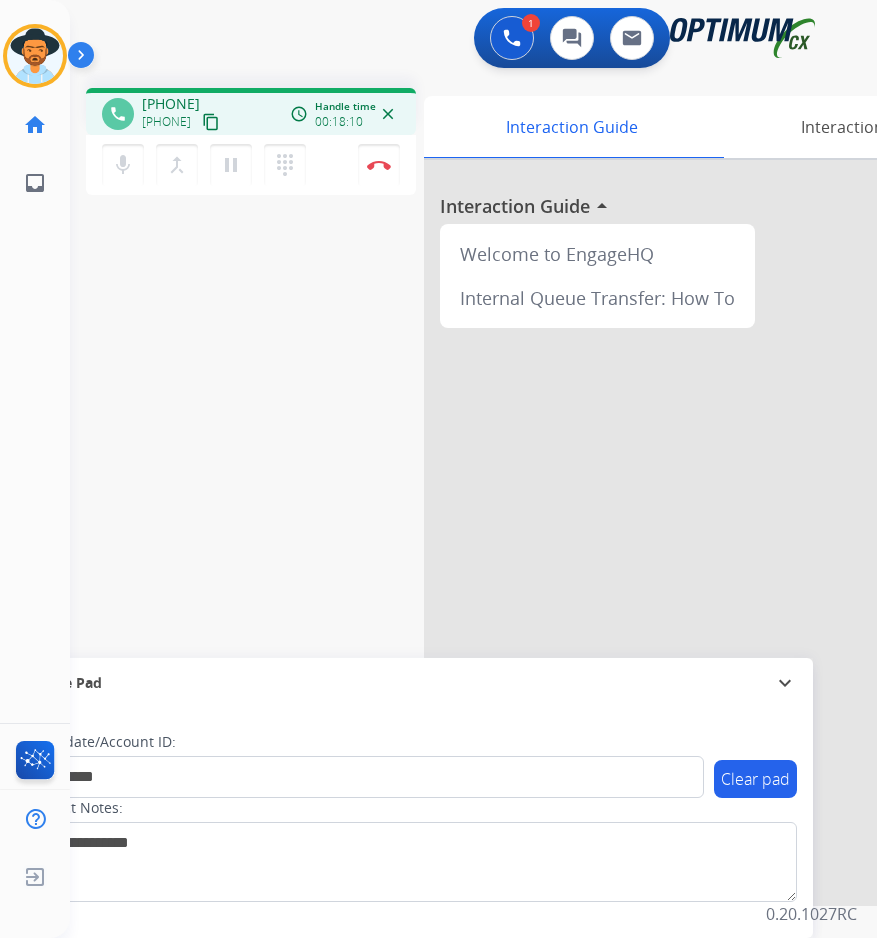 click on "**********" at bounding box center [449, 489] 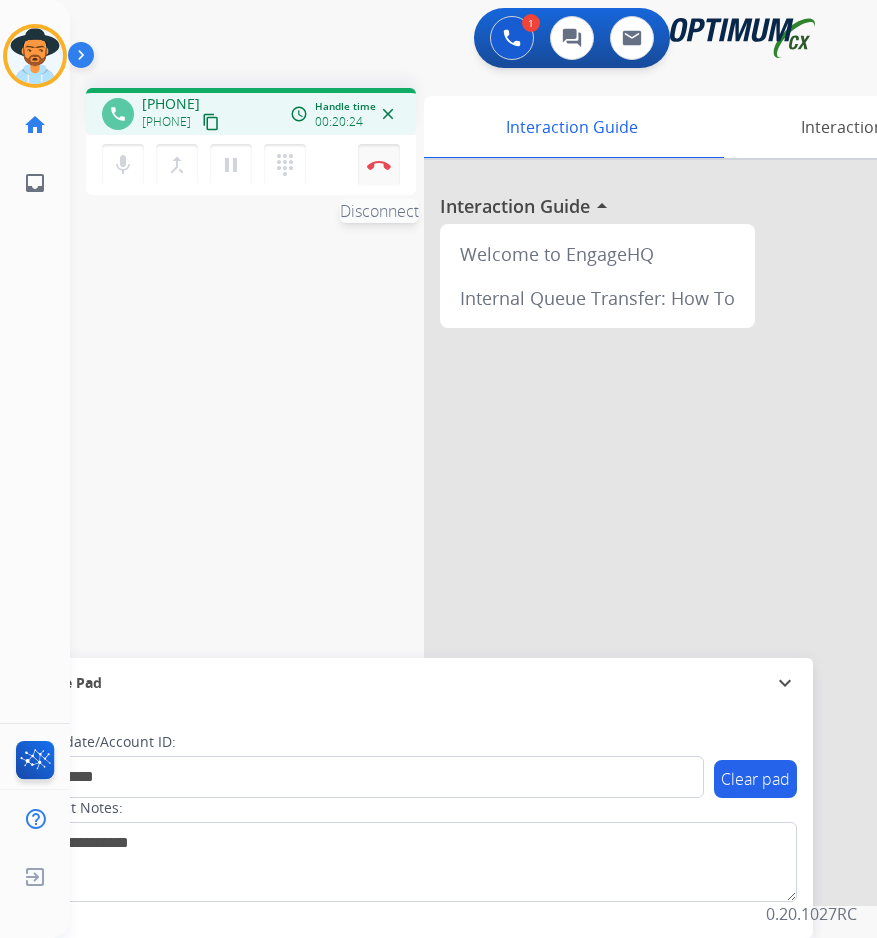 click at bounding box center [379, 165] 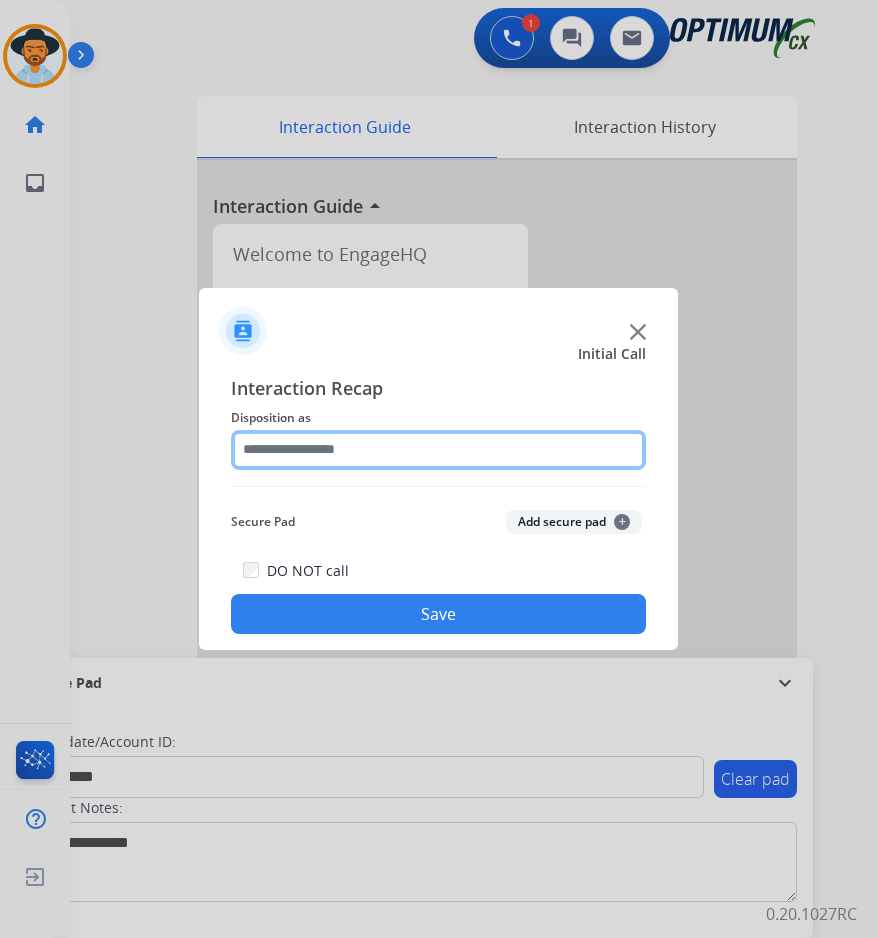 click 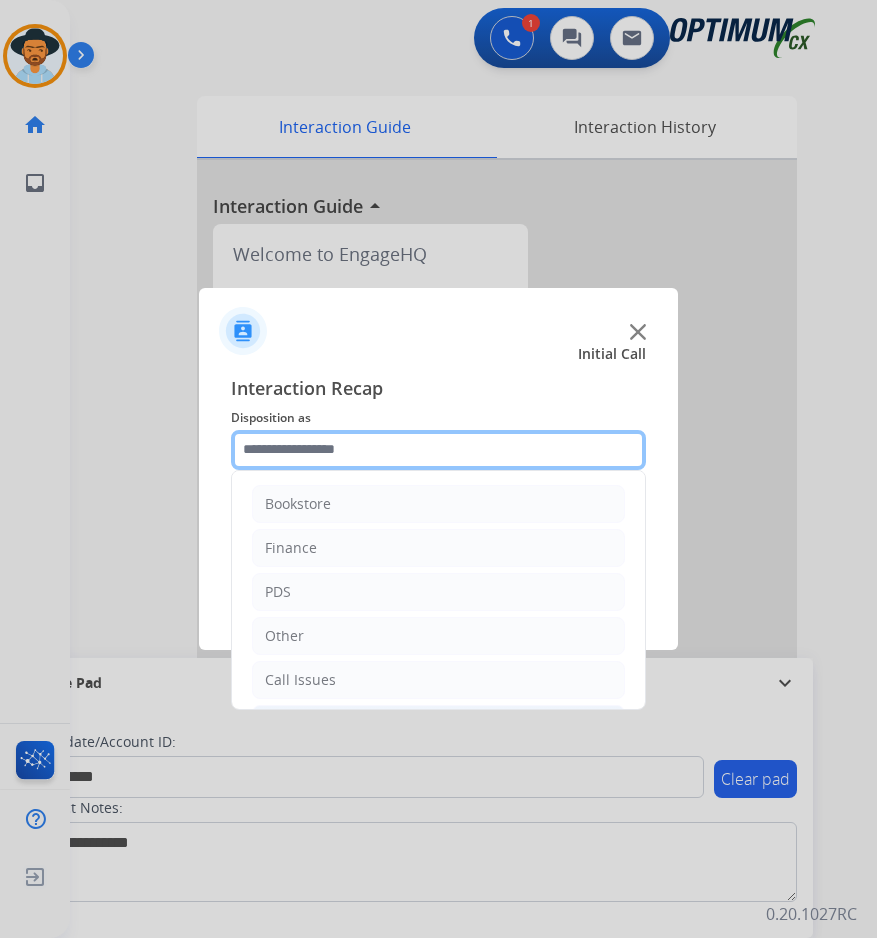 scroll, scrollTop: 136, scrollLeft: 0, axis: vertical 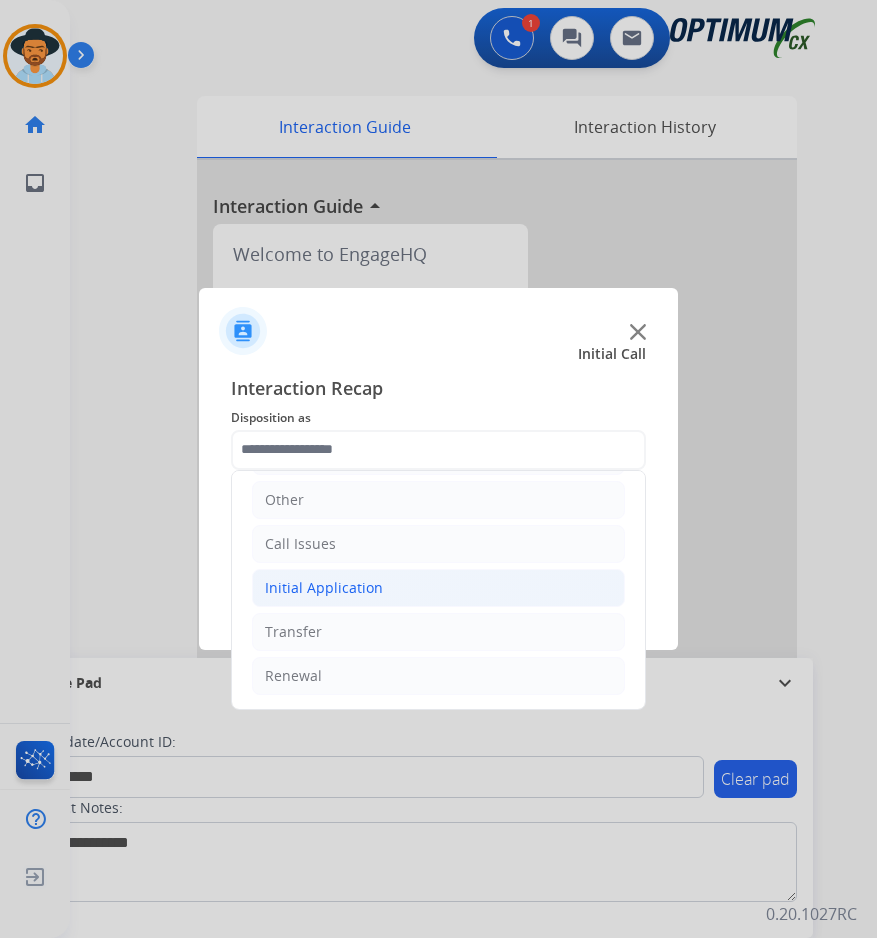 click on "Initial Application" 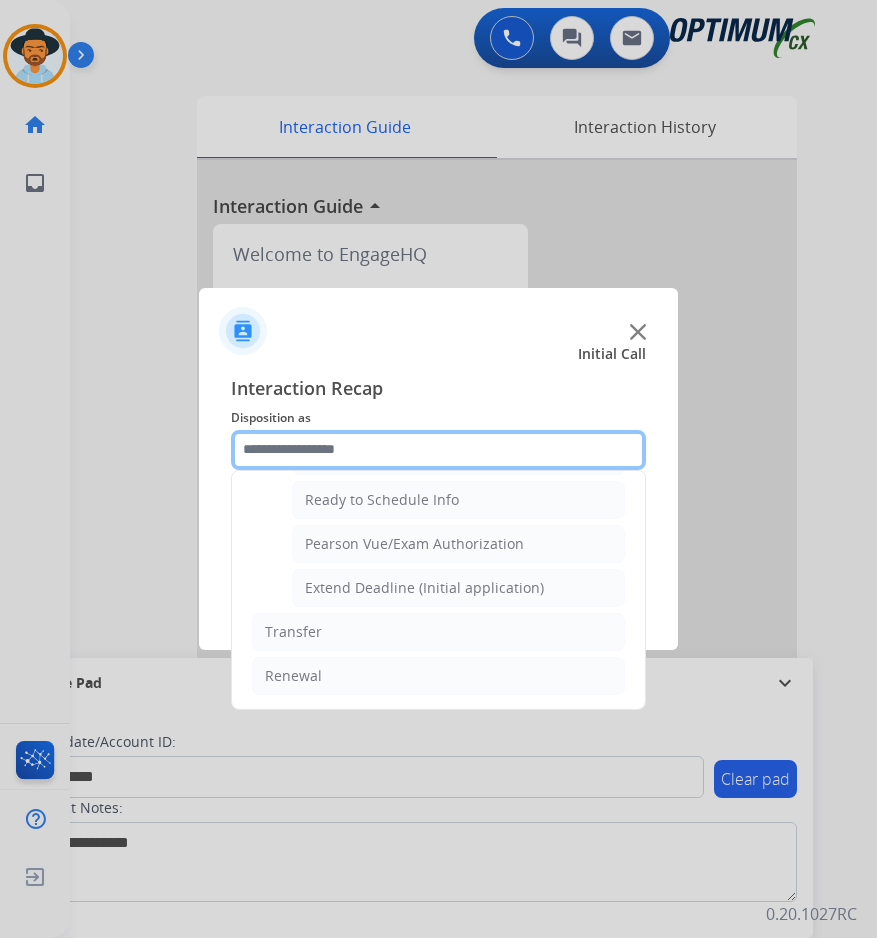 scroll, scrollTop: 1065, scrollLeft: 0, axis: vertical 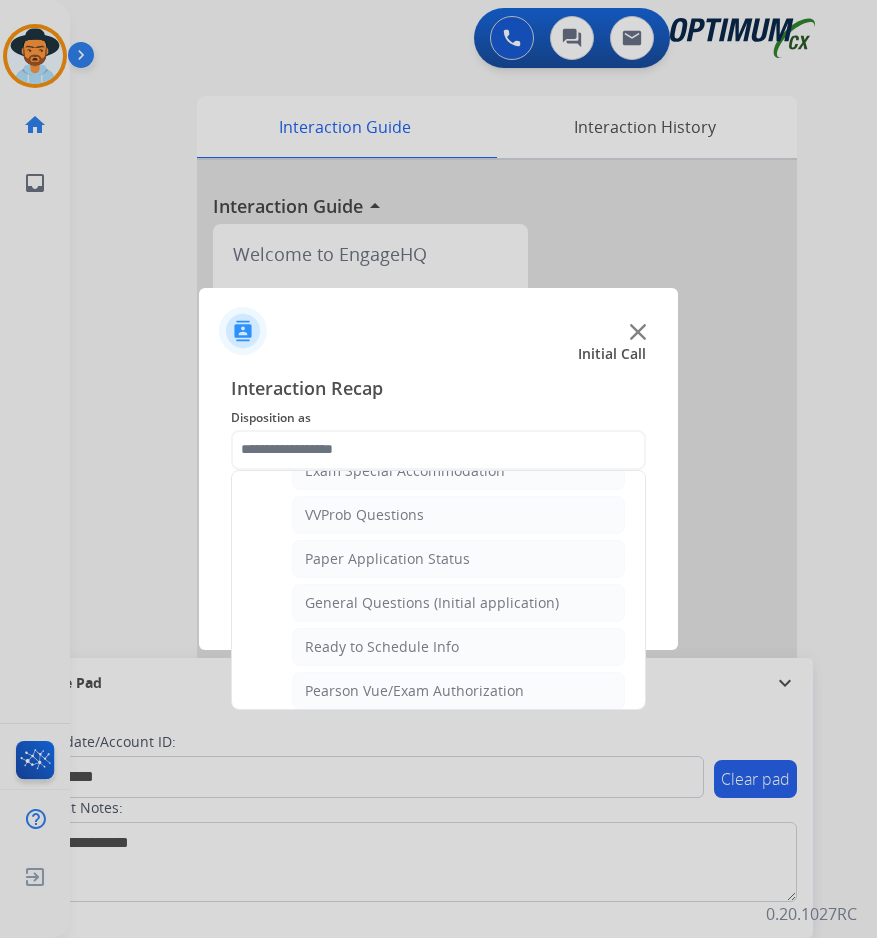 click on "General Questions (Initial application)" 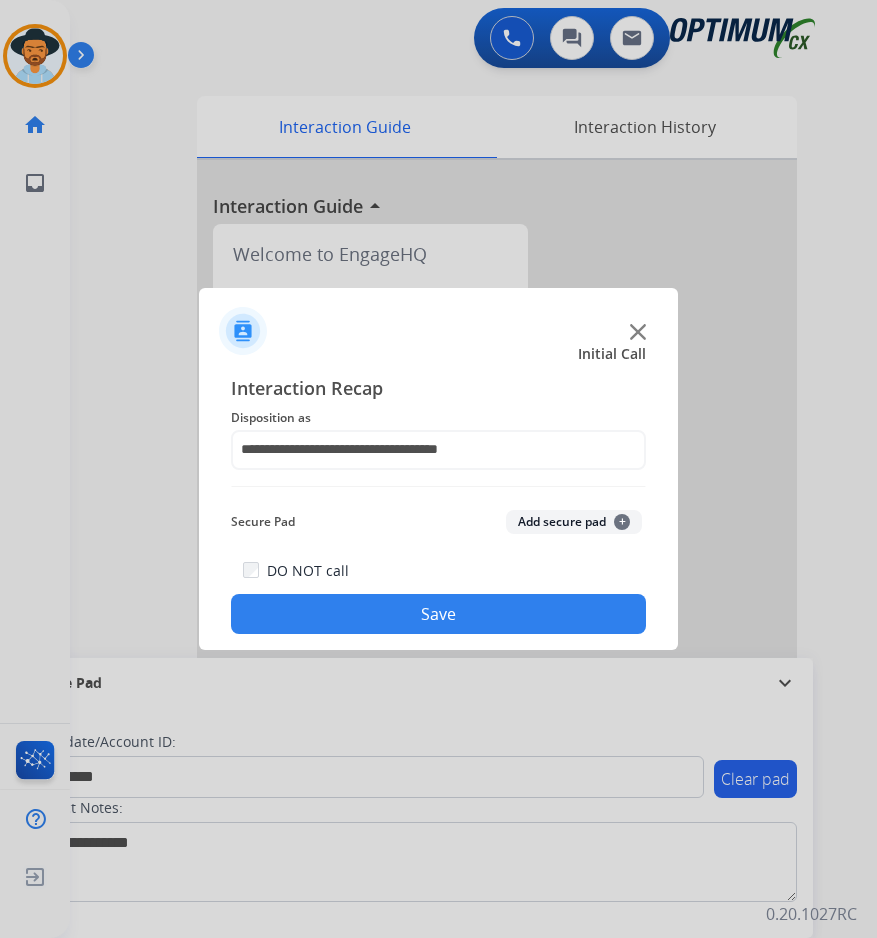 click on "Save" 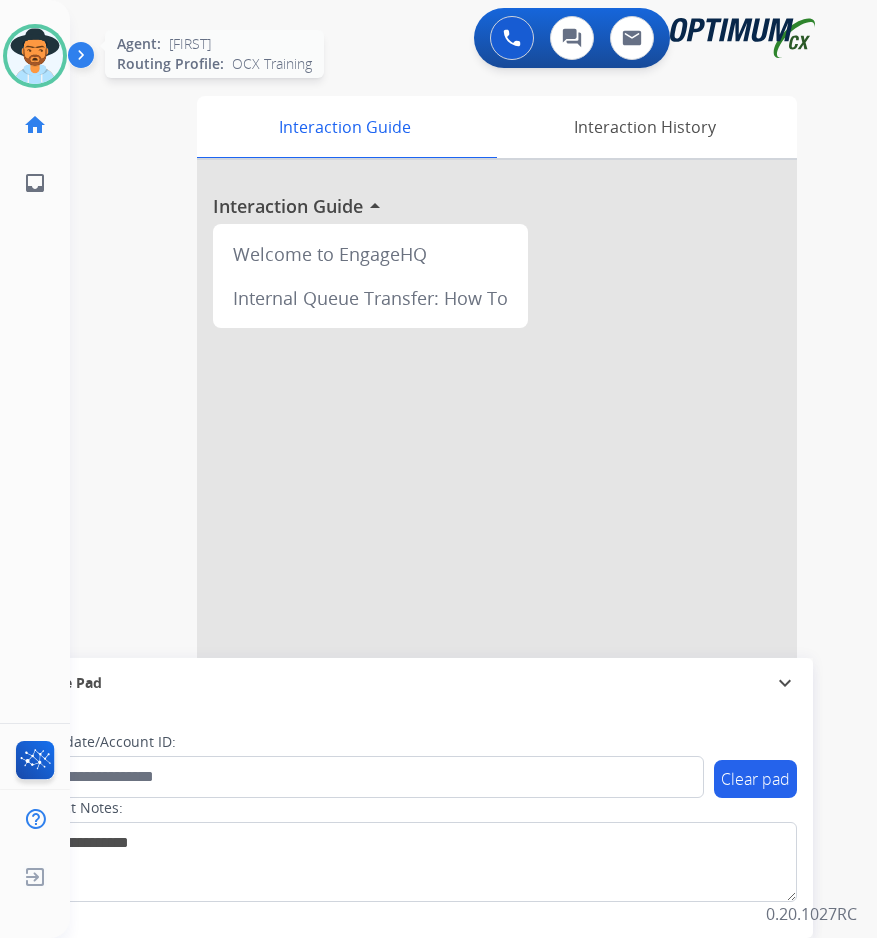 click at bounding box center (35, 56) 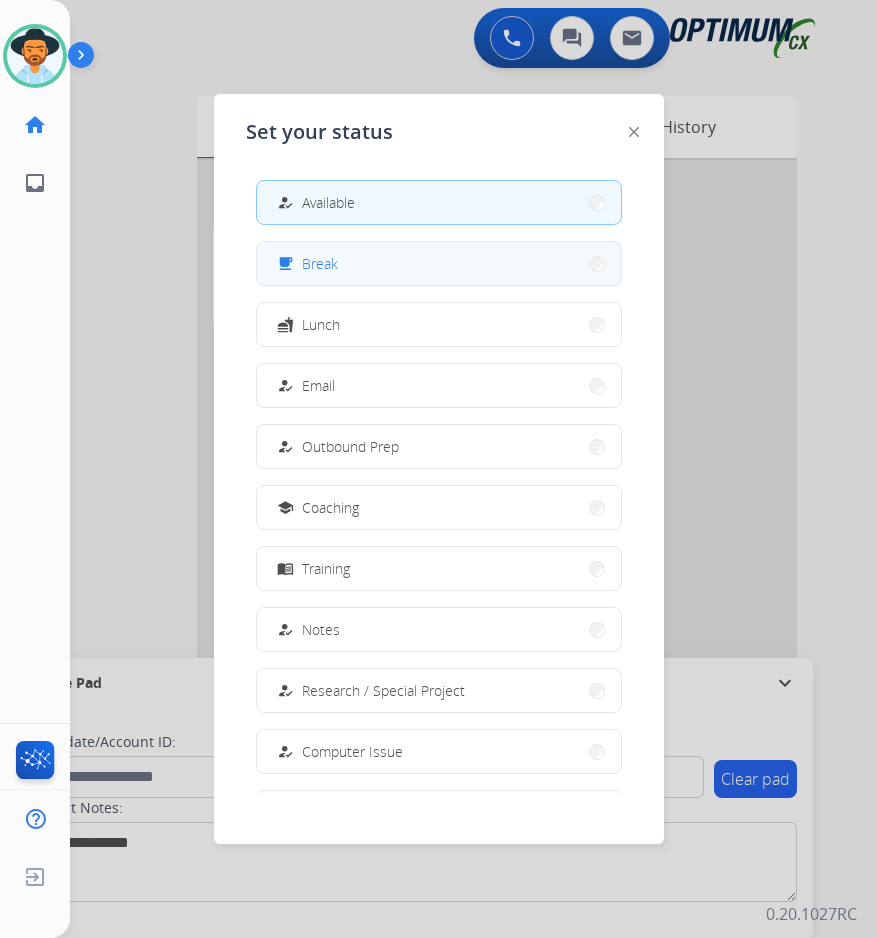 click on "free_breakfast Break" at bounding box center [439, 263] 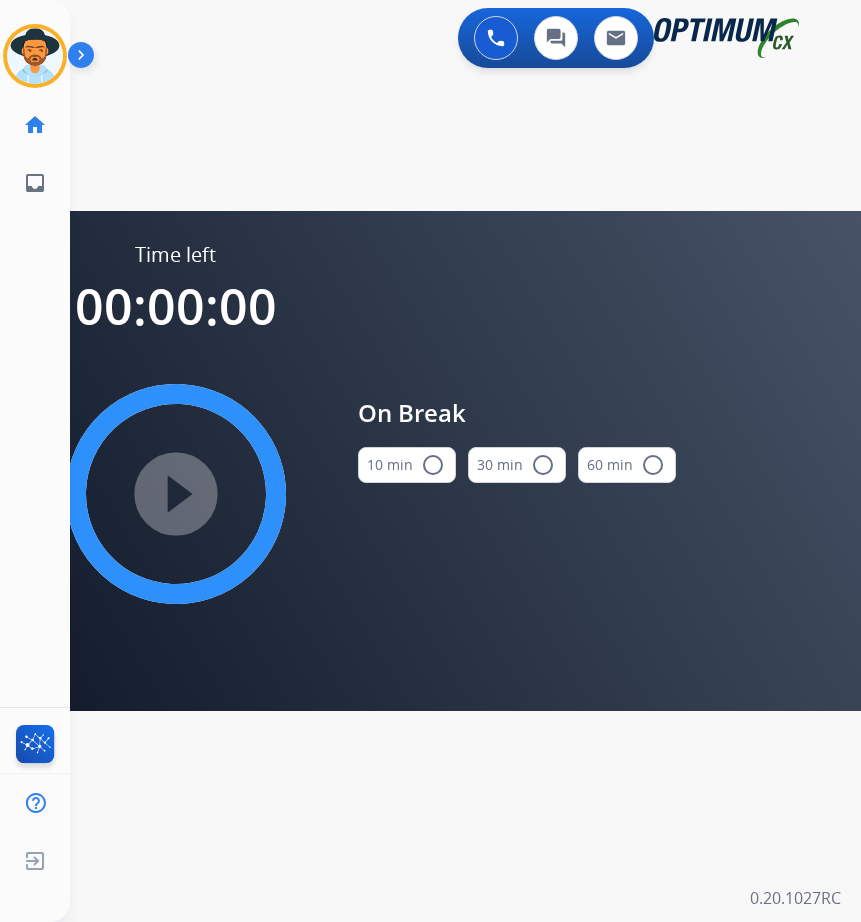 click on "radio_button_unchecked" at bounding box center (433, 465) 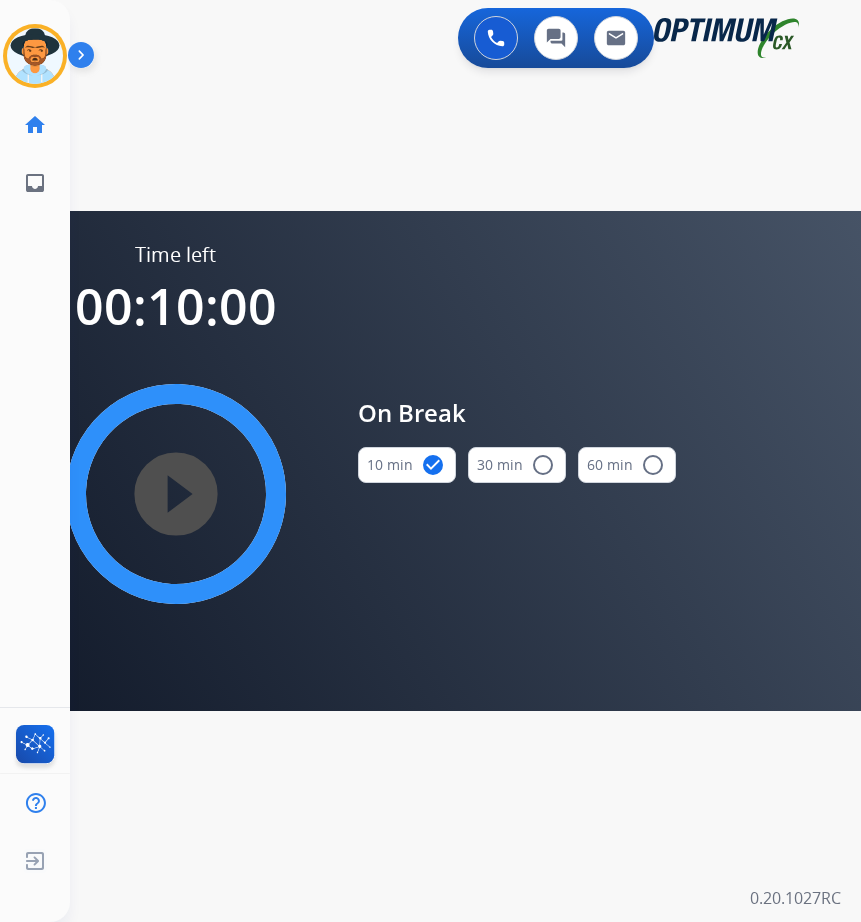click on "play_circle_filled" at bounding box center [176, 494] 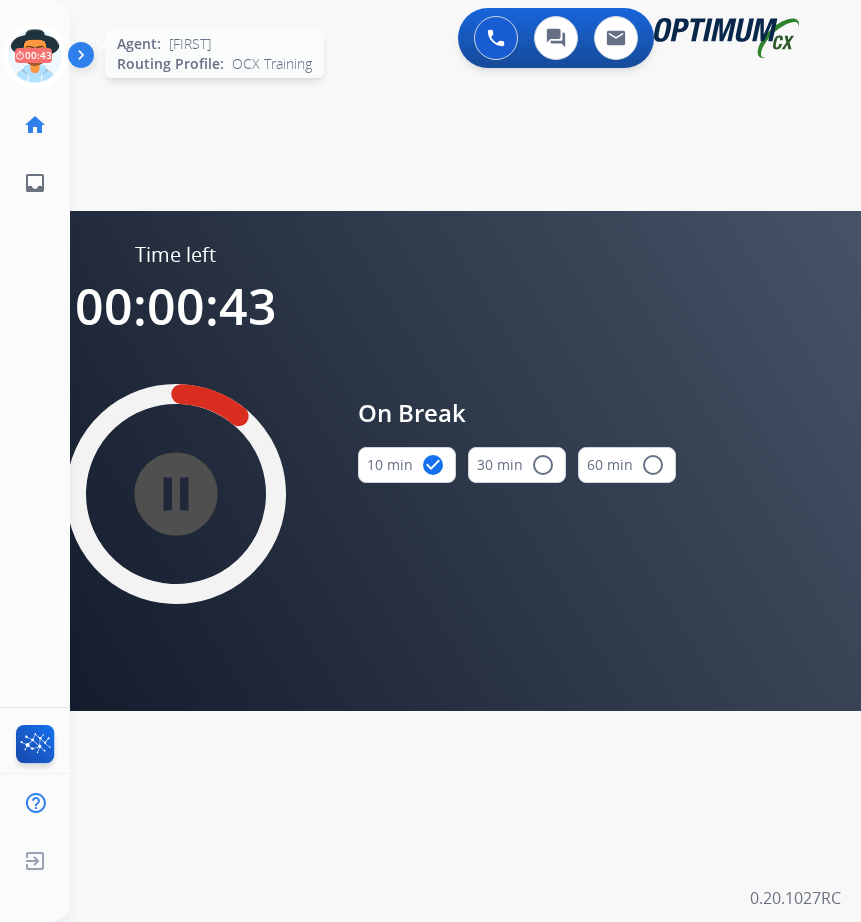 click 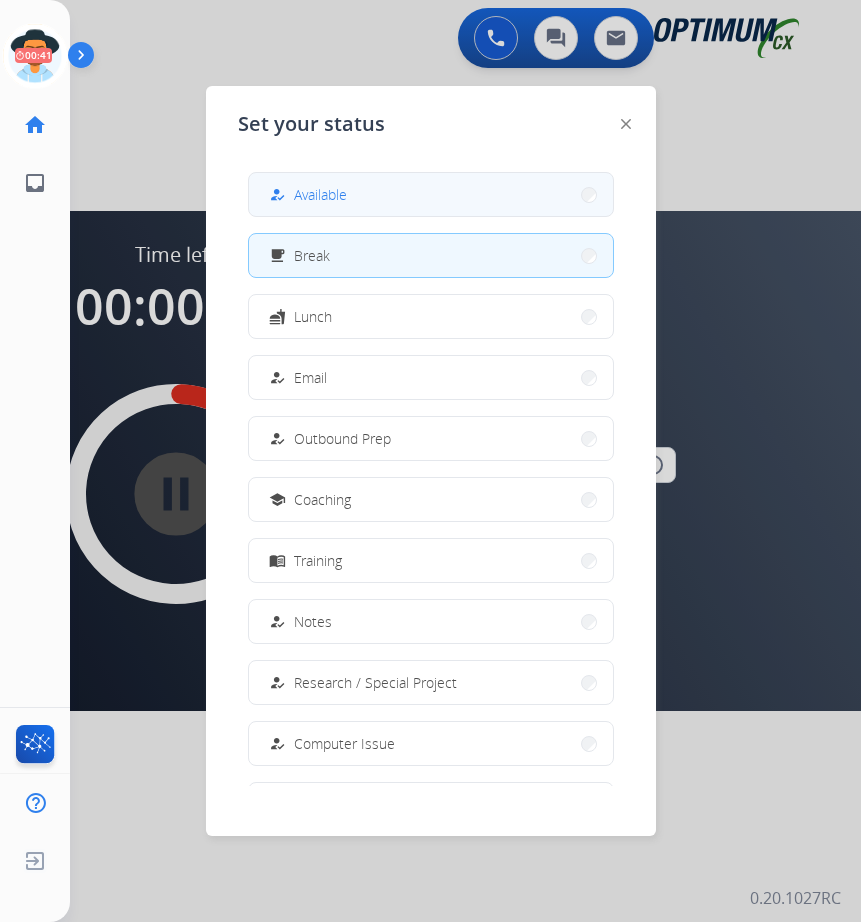 click on "how_to_reg Available" at bounding box center [431, 194] 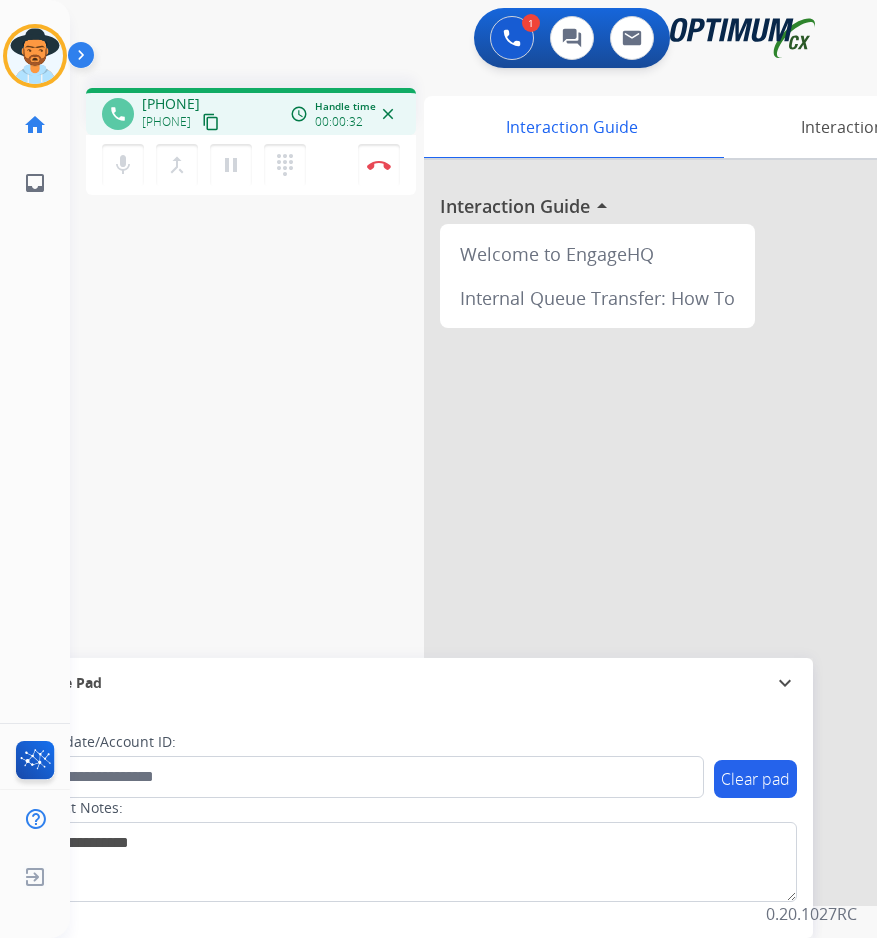 click on "+17089790674" at bounding box center [171, 104] 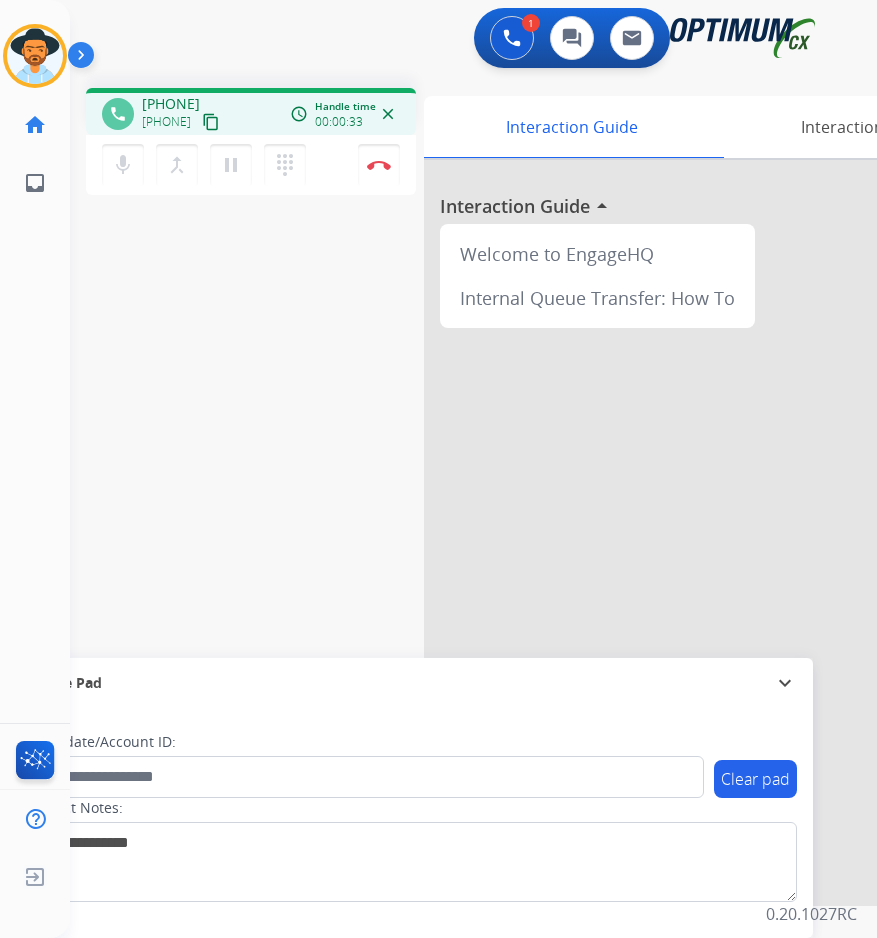click on "+17089790674" at bounding box center (171, 104) 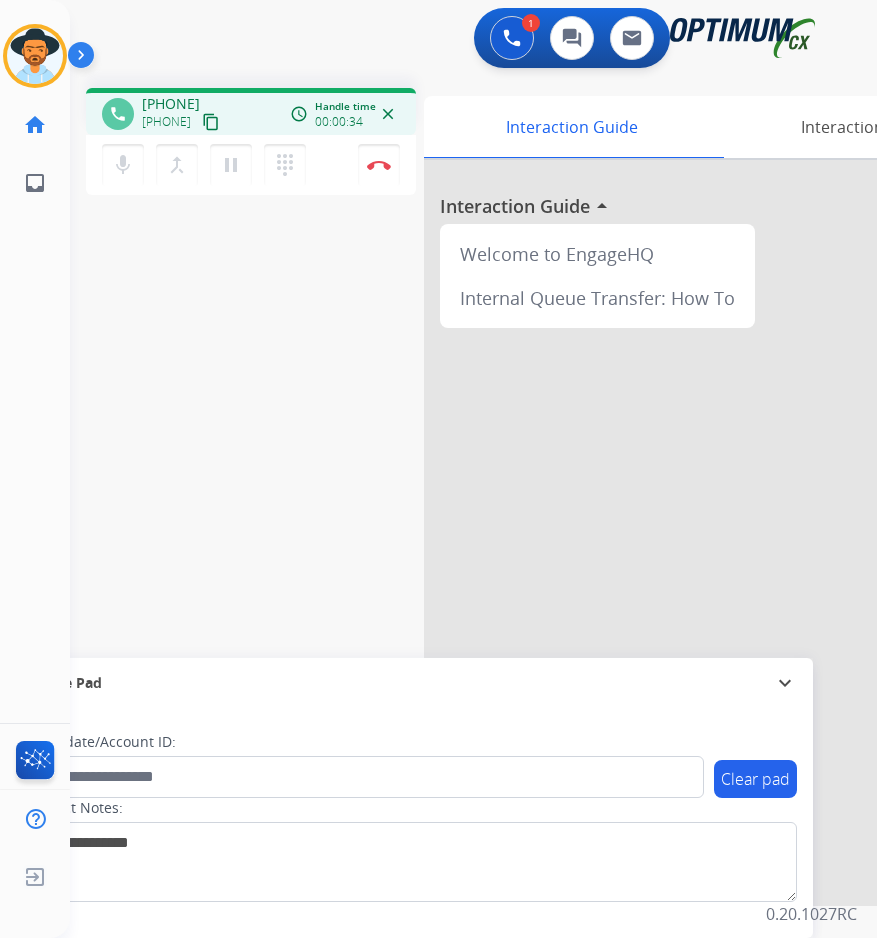 copy on "17089790674" 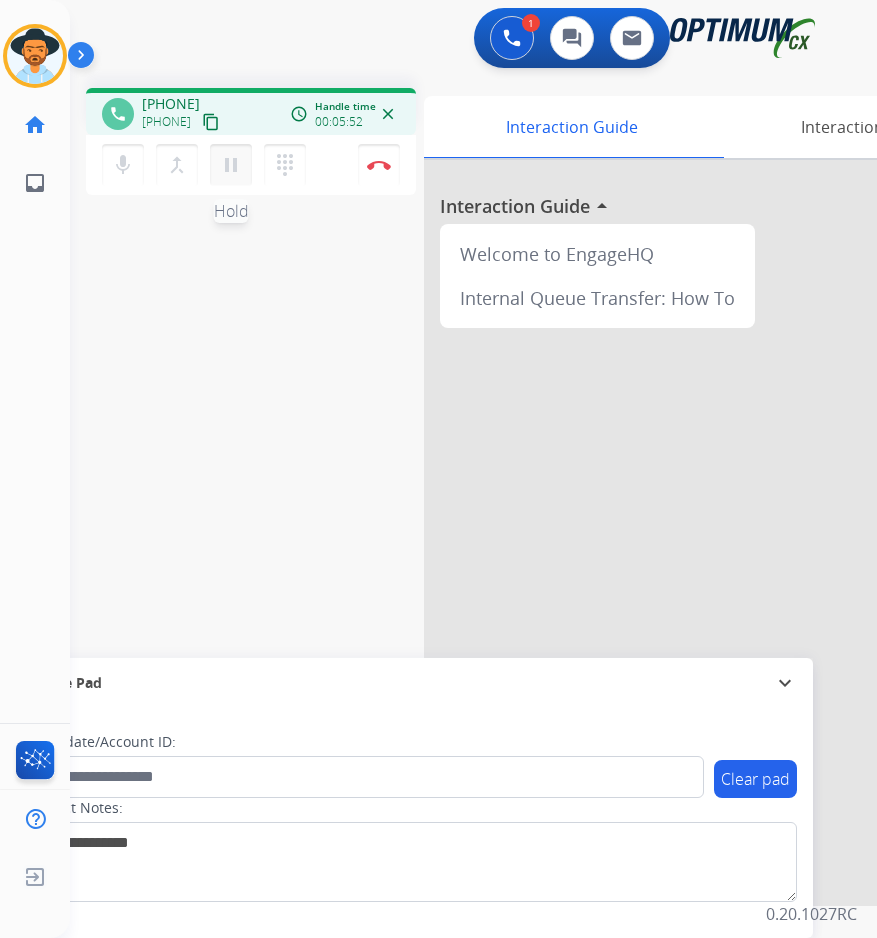click on "pause" at bounding box center (231, 165) 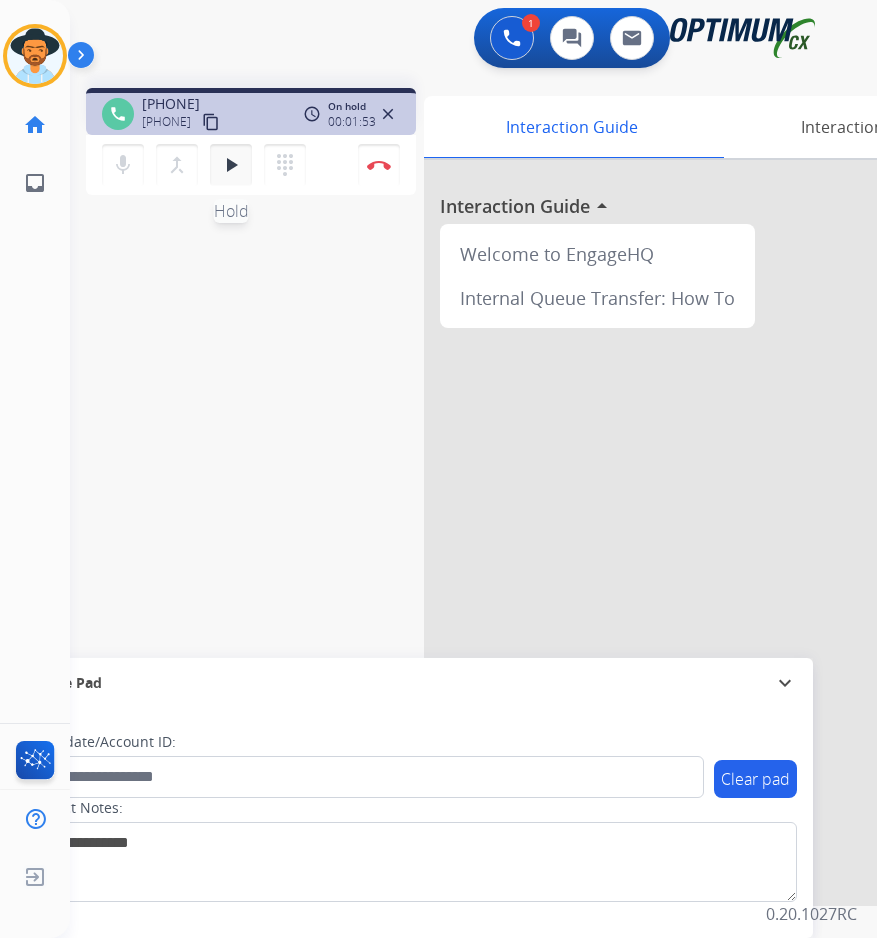 click on "play_arrow Hold" at bounding box center [231, 165] 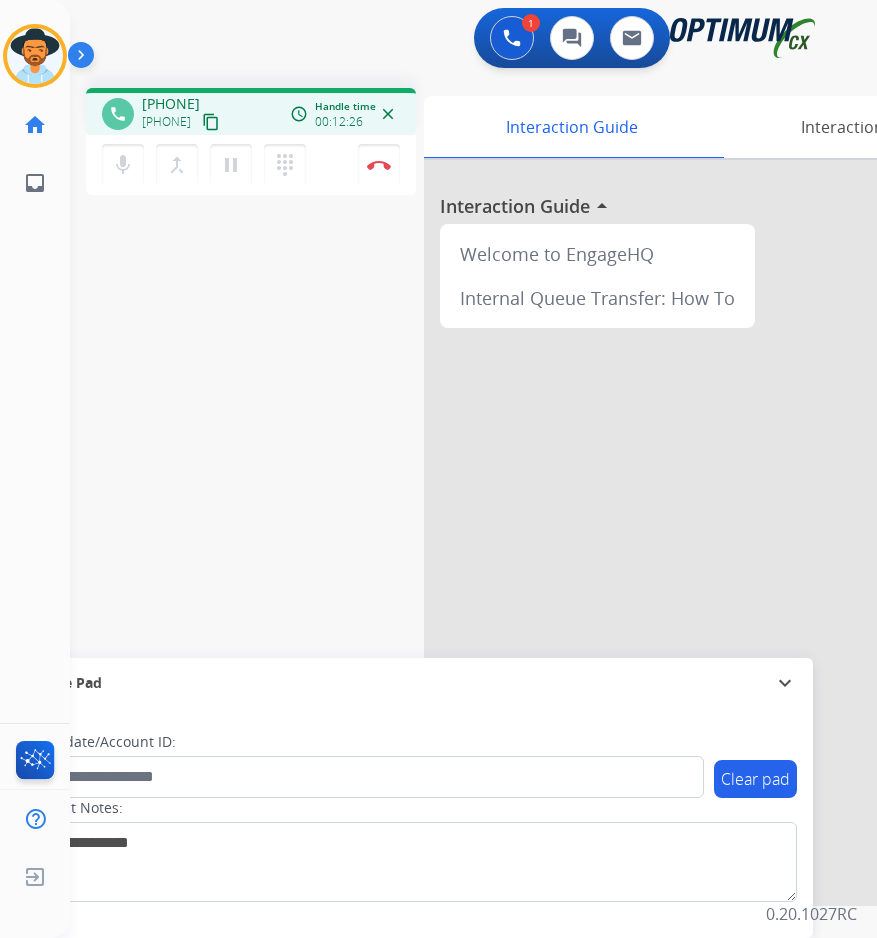 click on "phone +17089790674 +17089790674 content_copy access_time Call metrics Queue   00:12 Hold   01:54 Talk   10:33 Total   12:38 Handle time 00:12:26 close mic Mute merge_type Bridge pause Hold dialpad Dialpad Disconnect swap_horiz Break voice bridge close_fullscreen Connect 3-Way Call merge_type Separate 3-Way Call  Interaction Guide   Interaction History  Interaction Guide arrow_drop_up  Welcome to EngageHQ   Internal Queue Transfer: How To  Secure Pad expand_more Clear pad Candidate/Account ID: Contact Notes:" at bounding box center [449, 489] 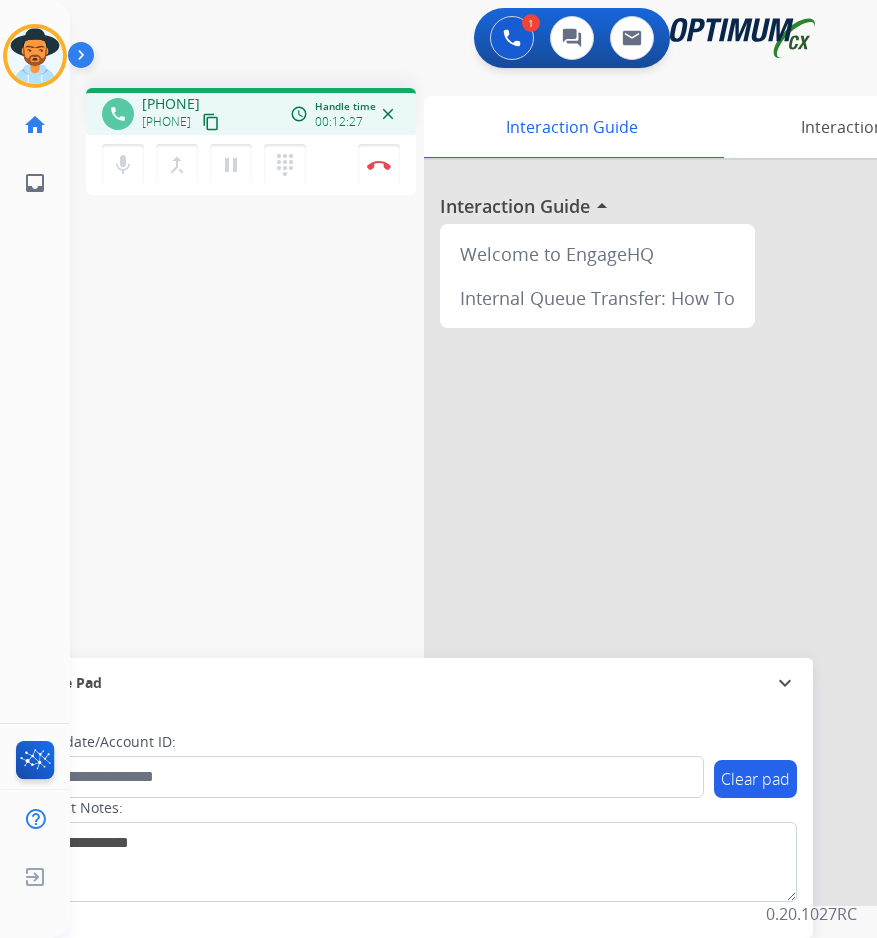 click on "+17089790674" at bounding box center (171, 104) 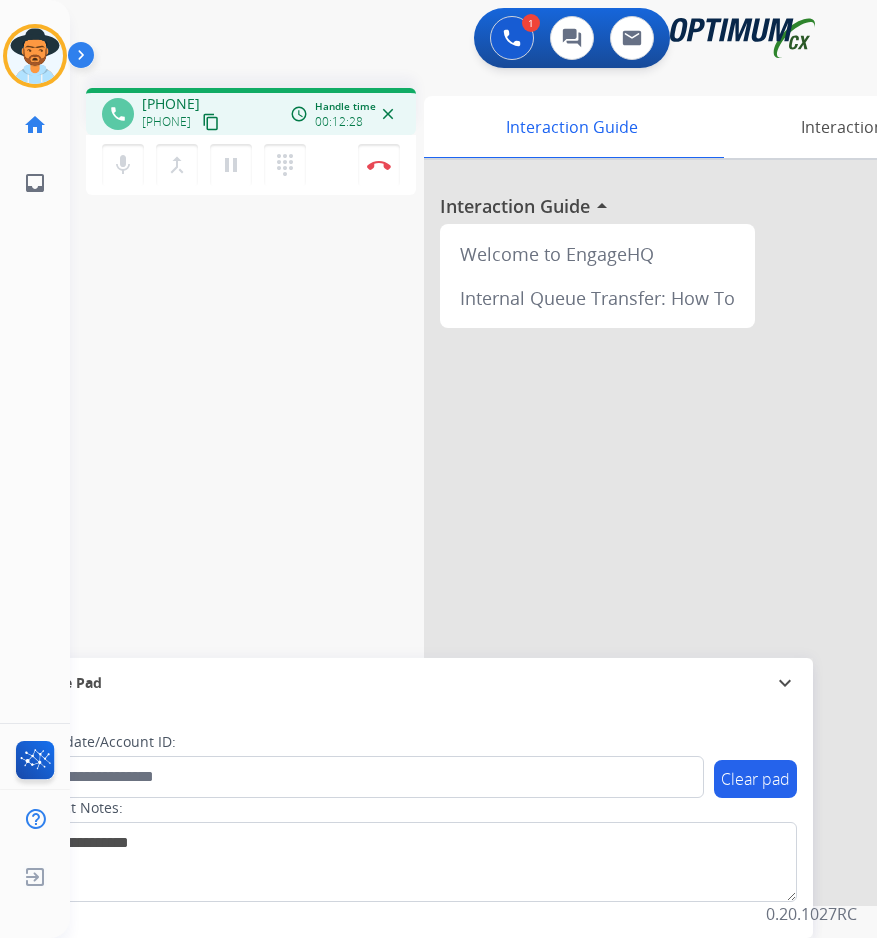 click on "+17089790674" at bounding box center (171, 104) 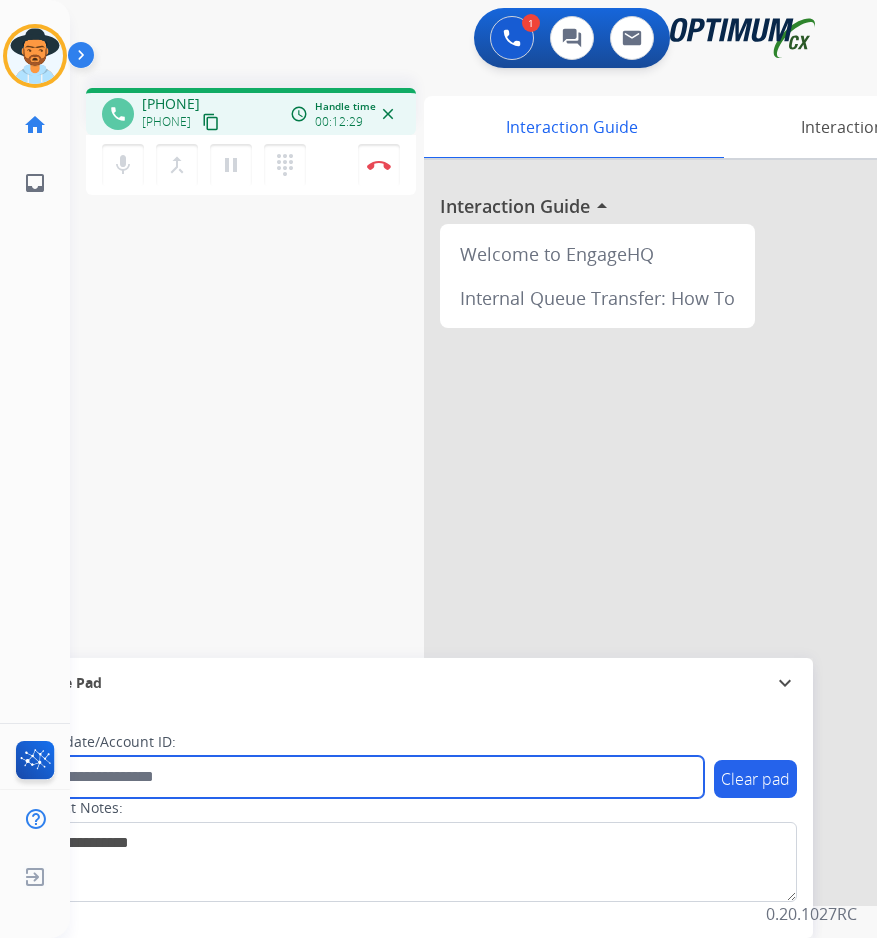 click at bounding box center [365, 777] 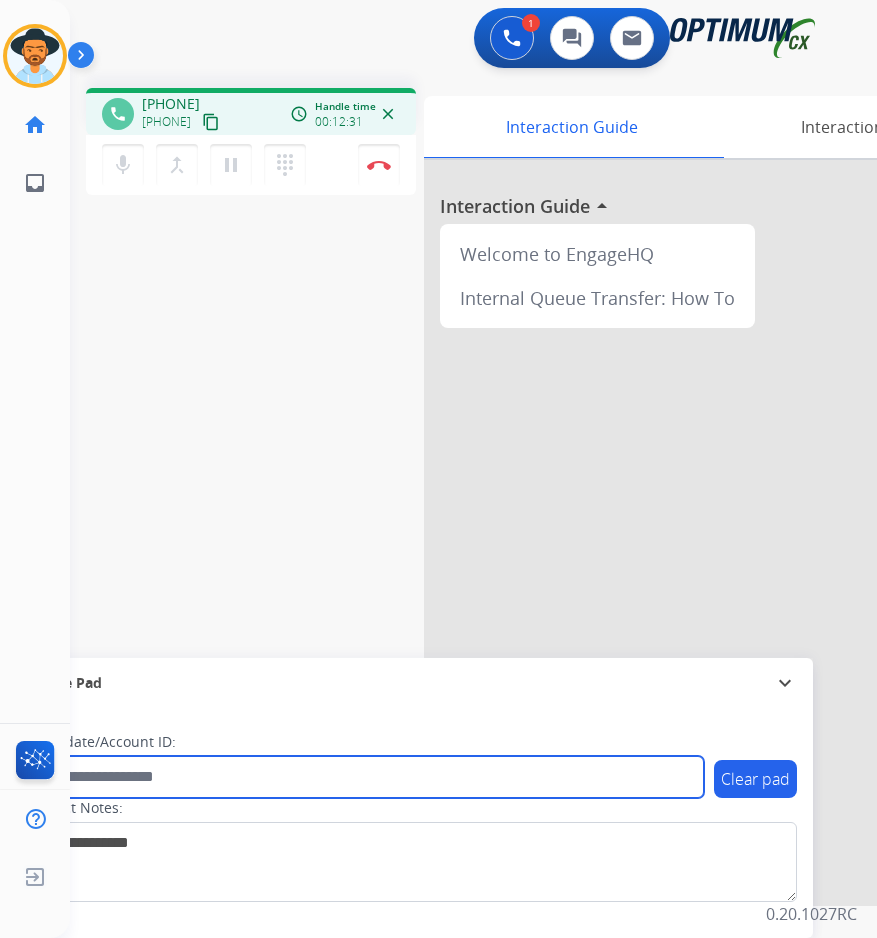 paste on "**********" 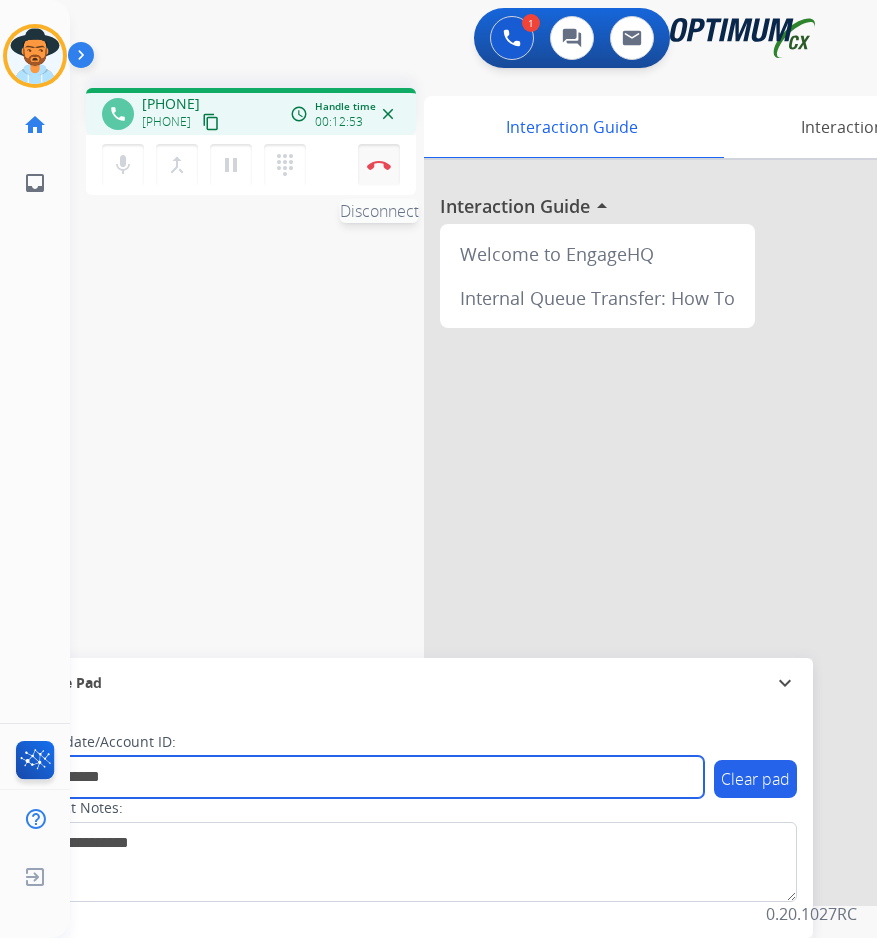 type on "**********" 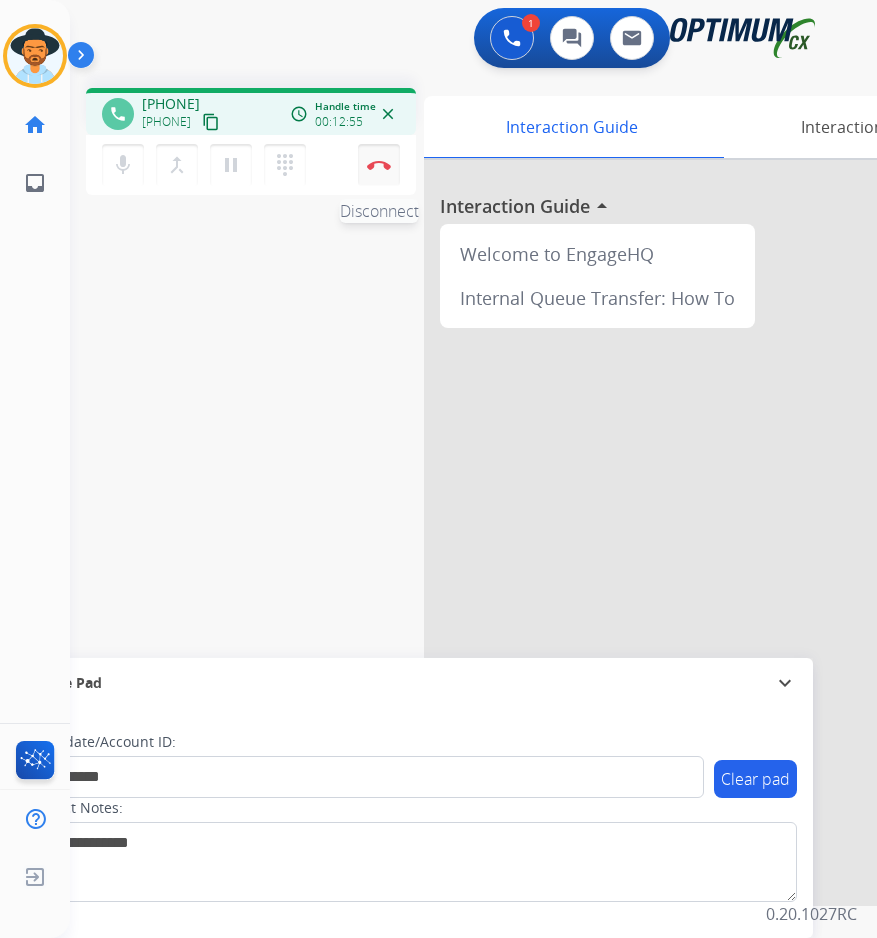 click on "Disconnect" at bounding box center [379, 165] 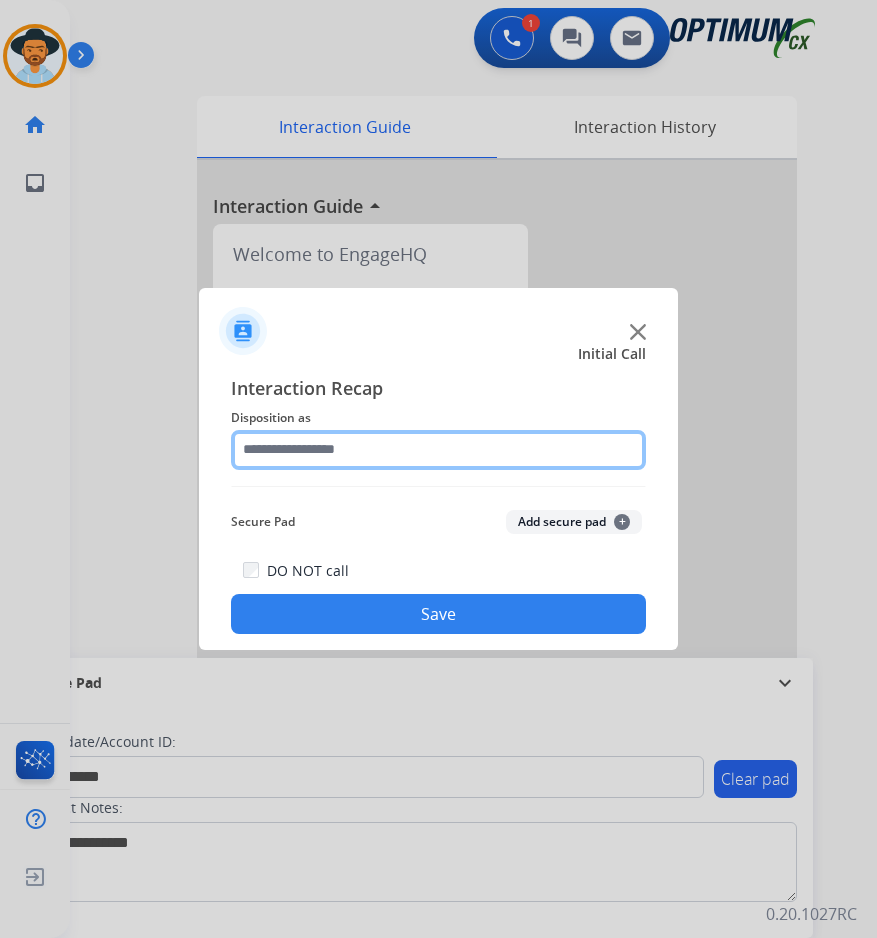 click 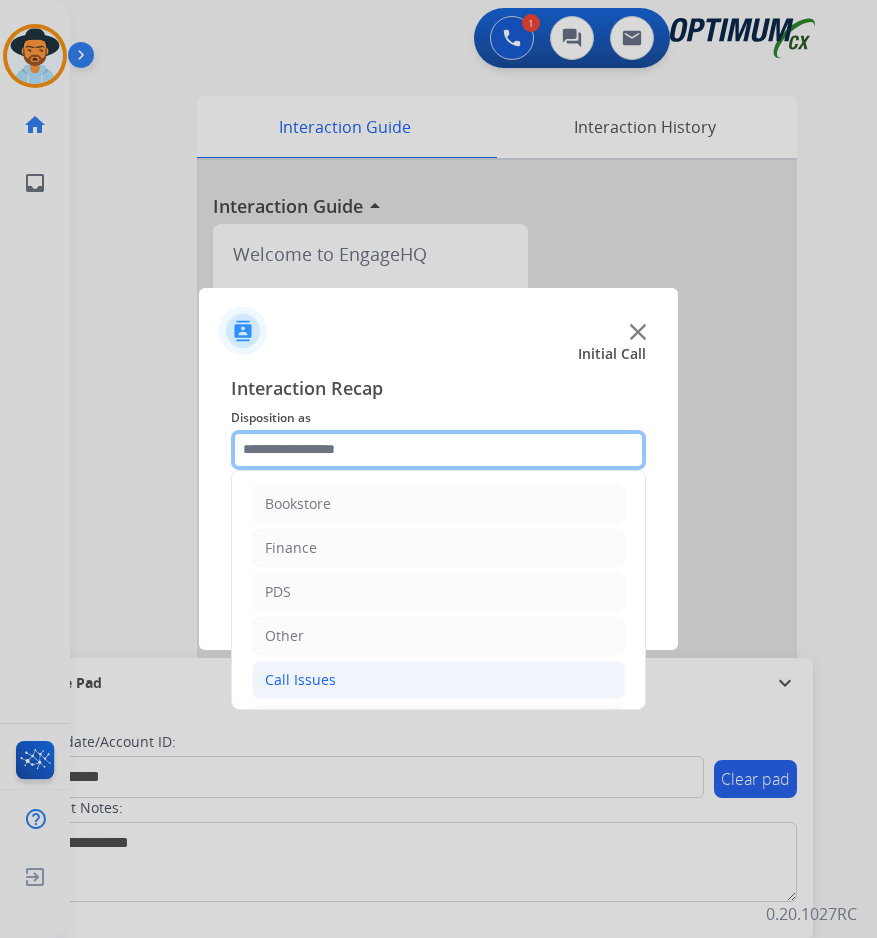 scroll, scrollTop: 136, scrollLeft: 0, axis: vertical 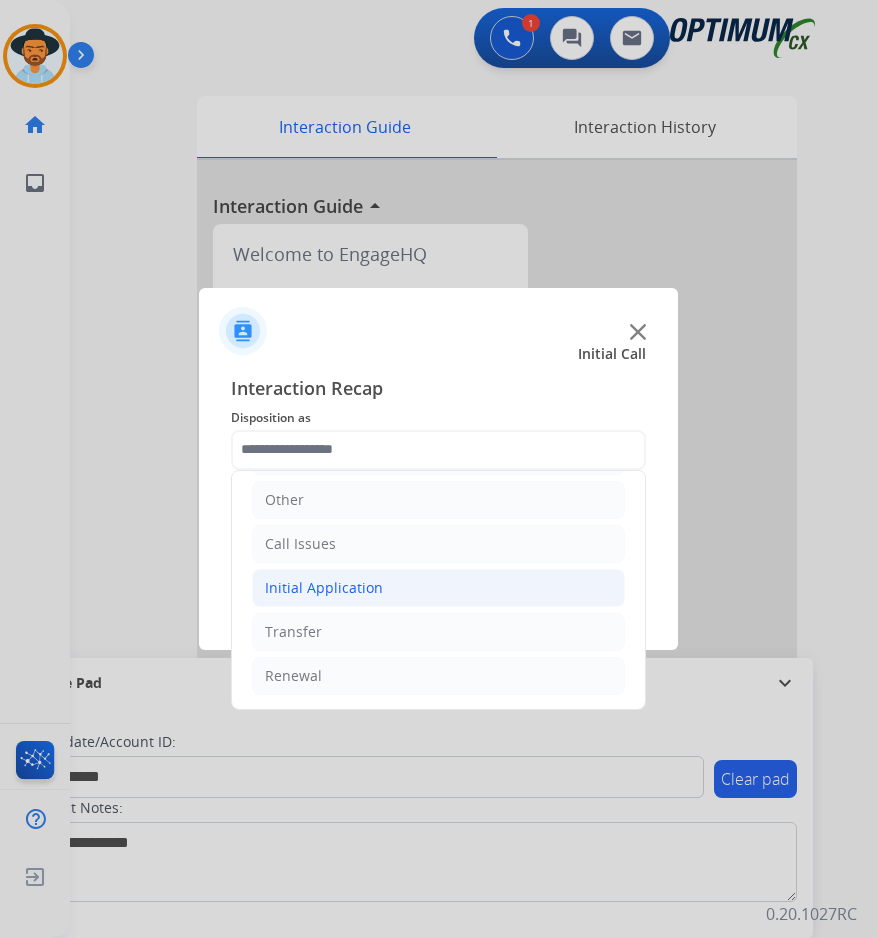click on "Initial Application" 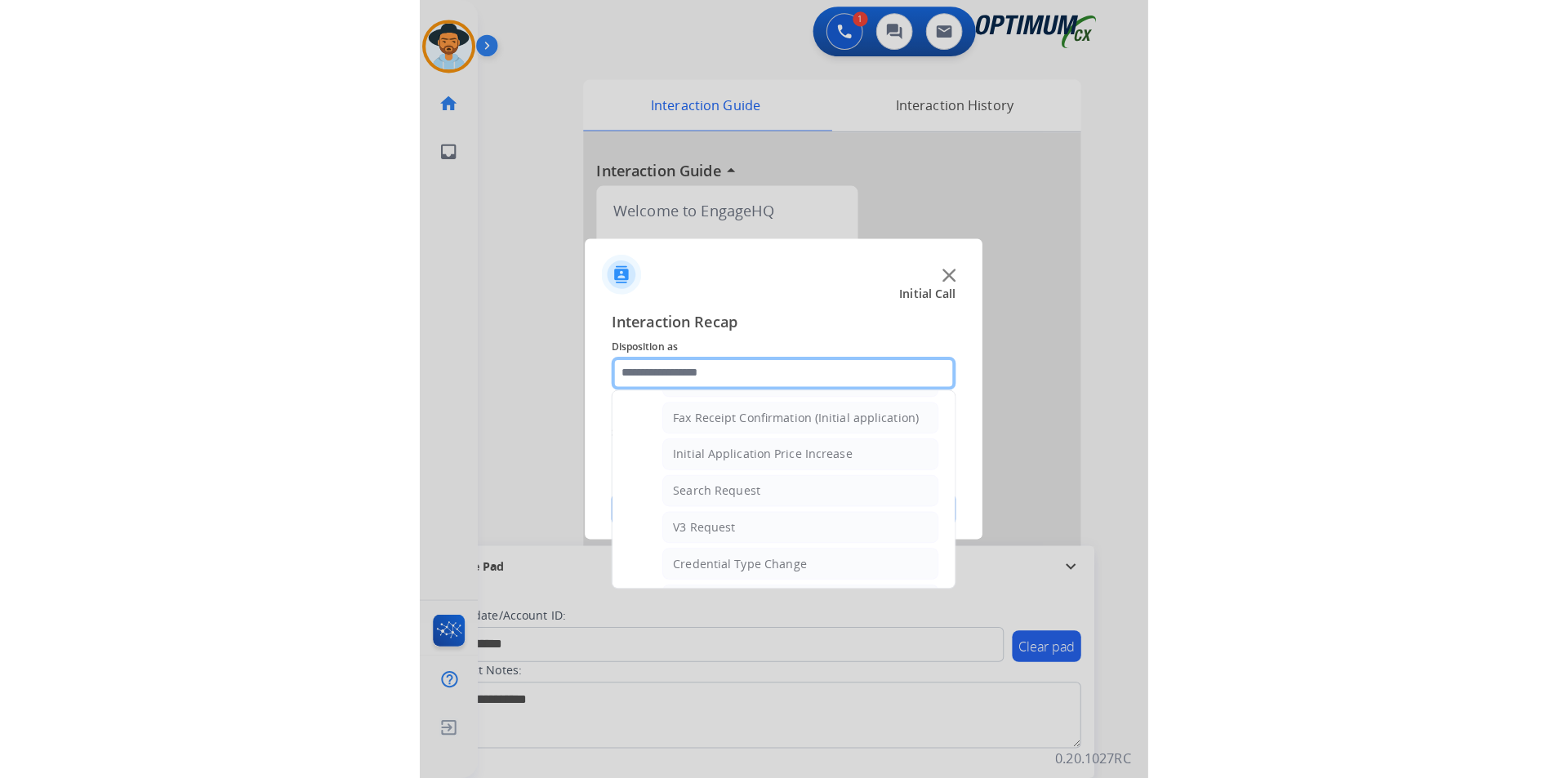 scroll, scrollTop: 656, scrollLeft: 0, axis: vertical 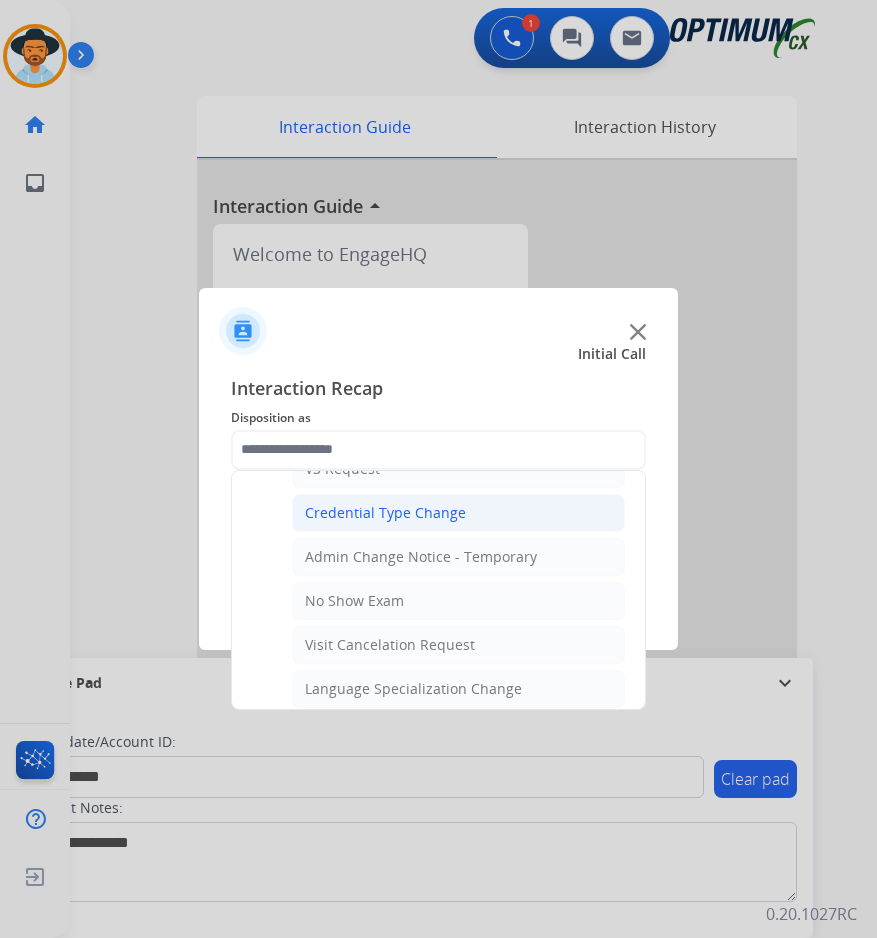 click on "Credential Type Change" 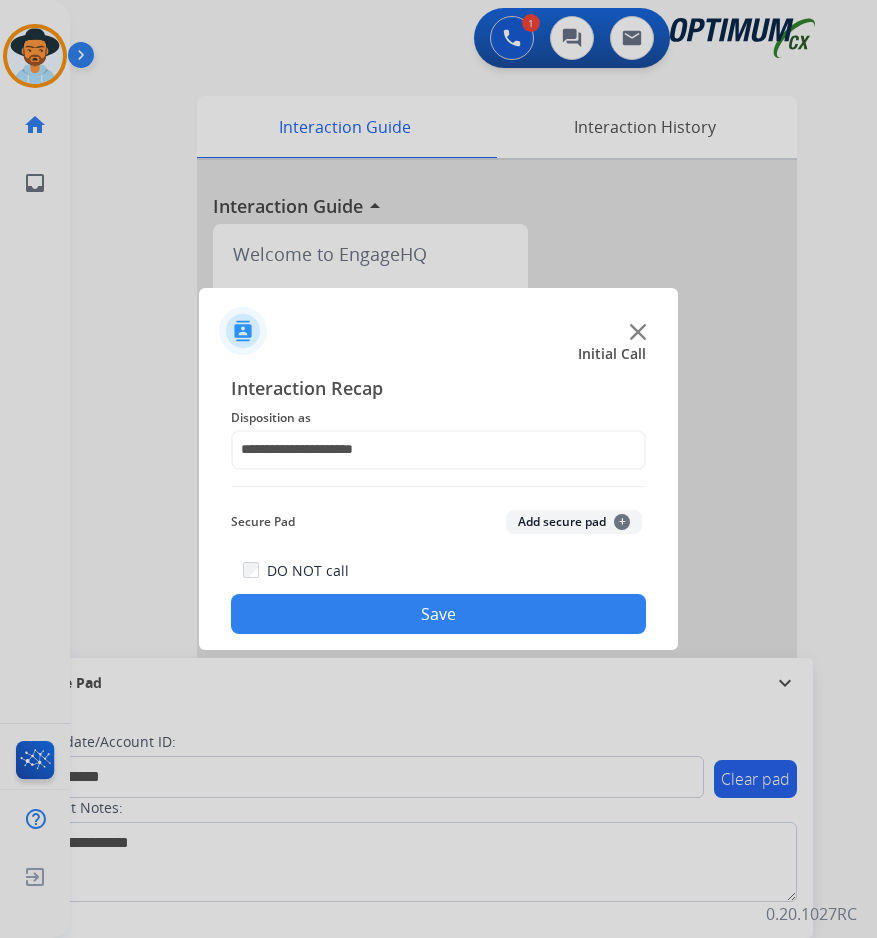 click on "Save" 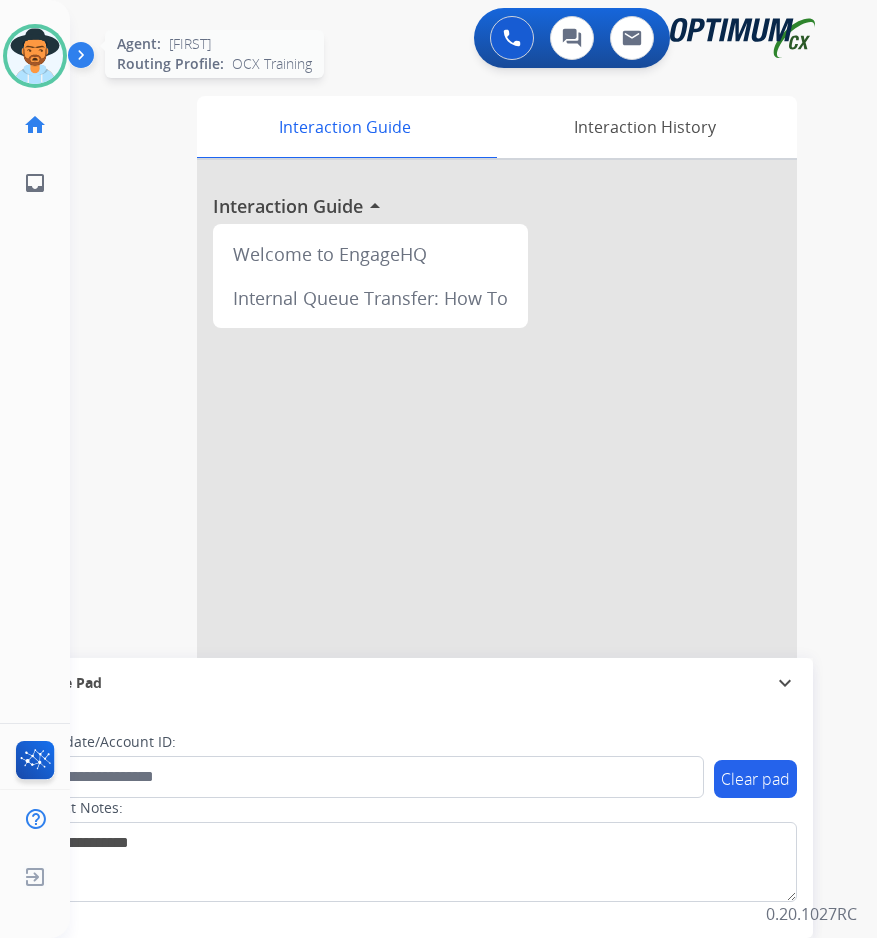 click at bounding box center [35, 56] 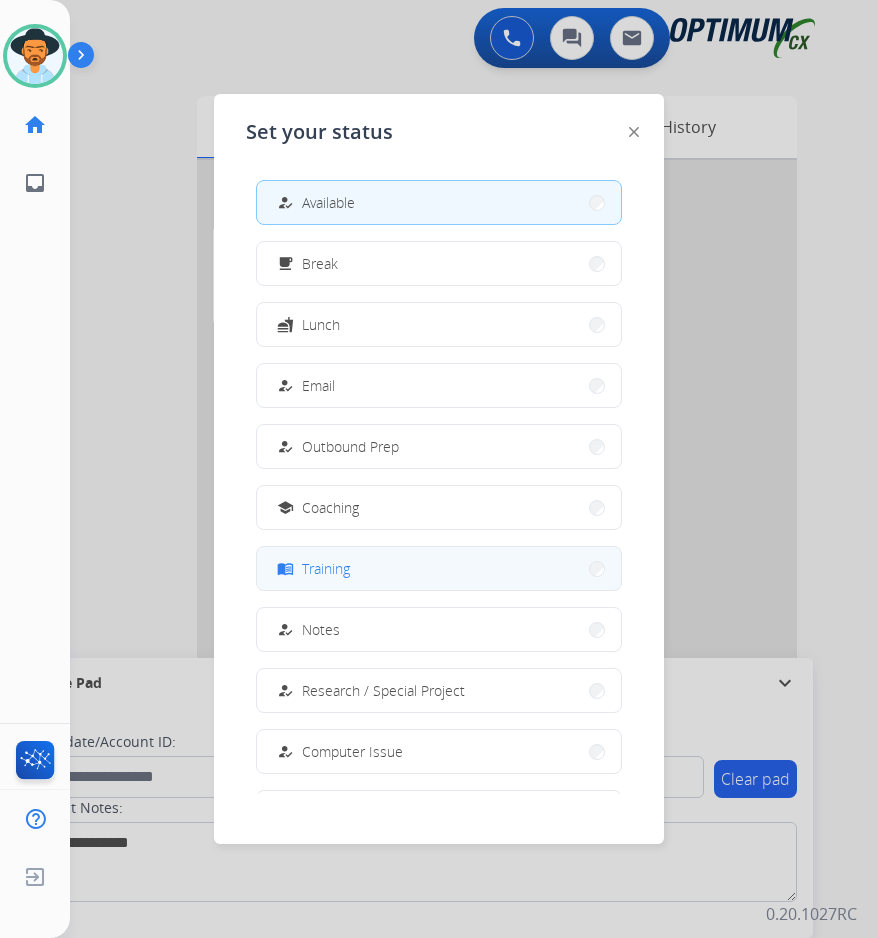 click on "menu_book Training" at bounding box center [439, 568] 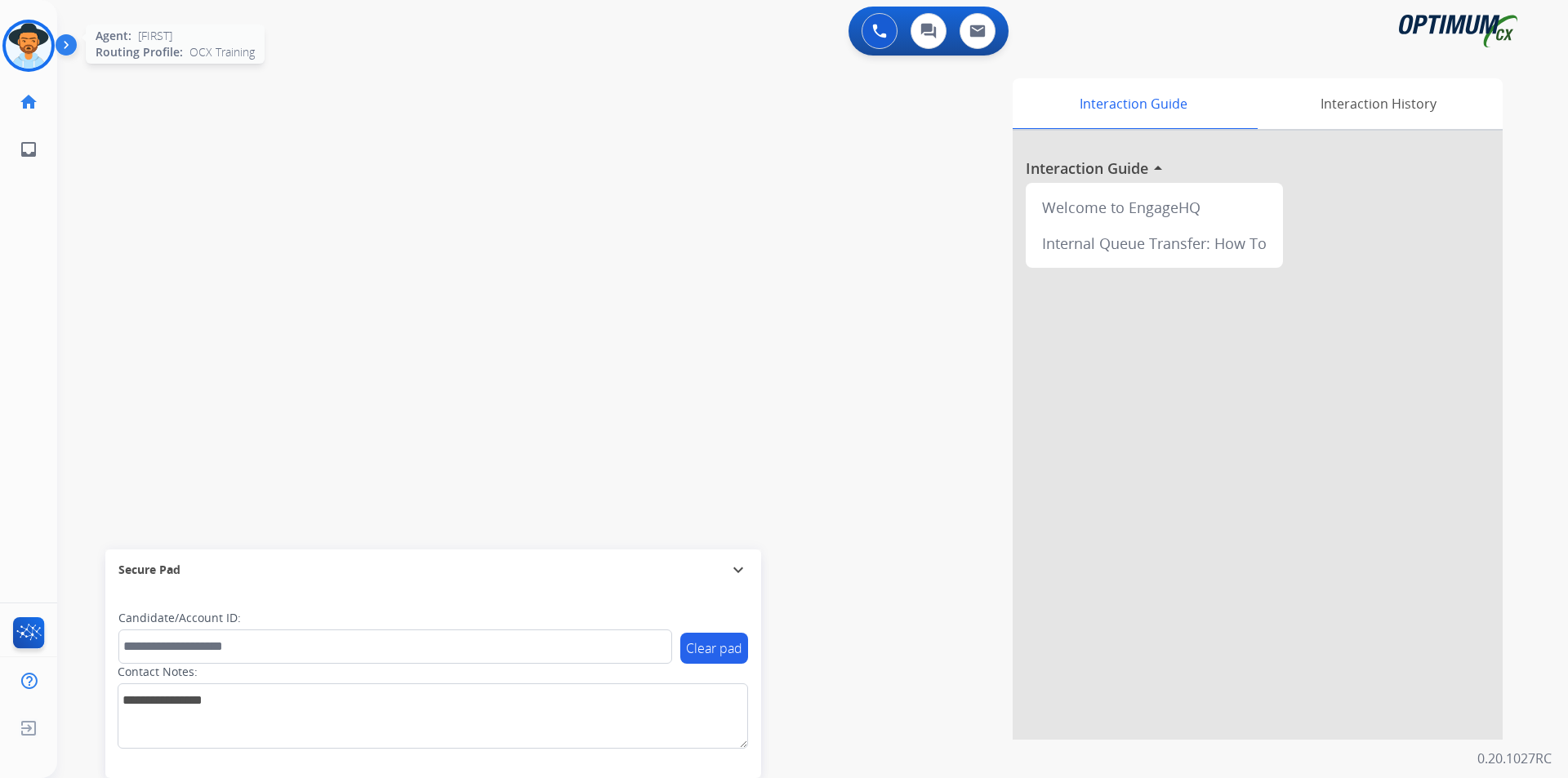 click at bounding box center [29, 46] 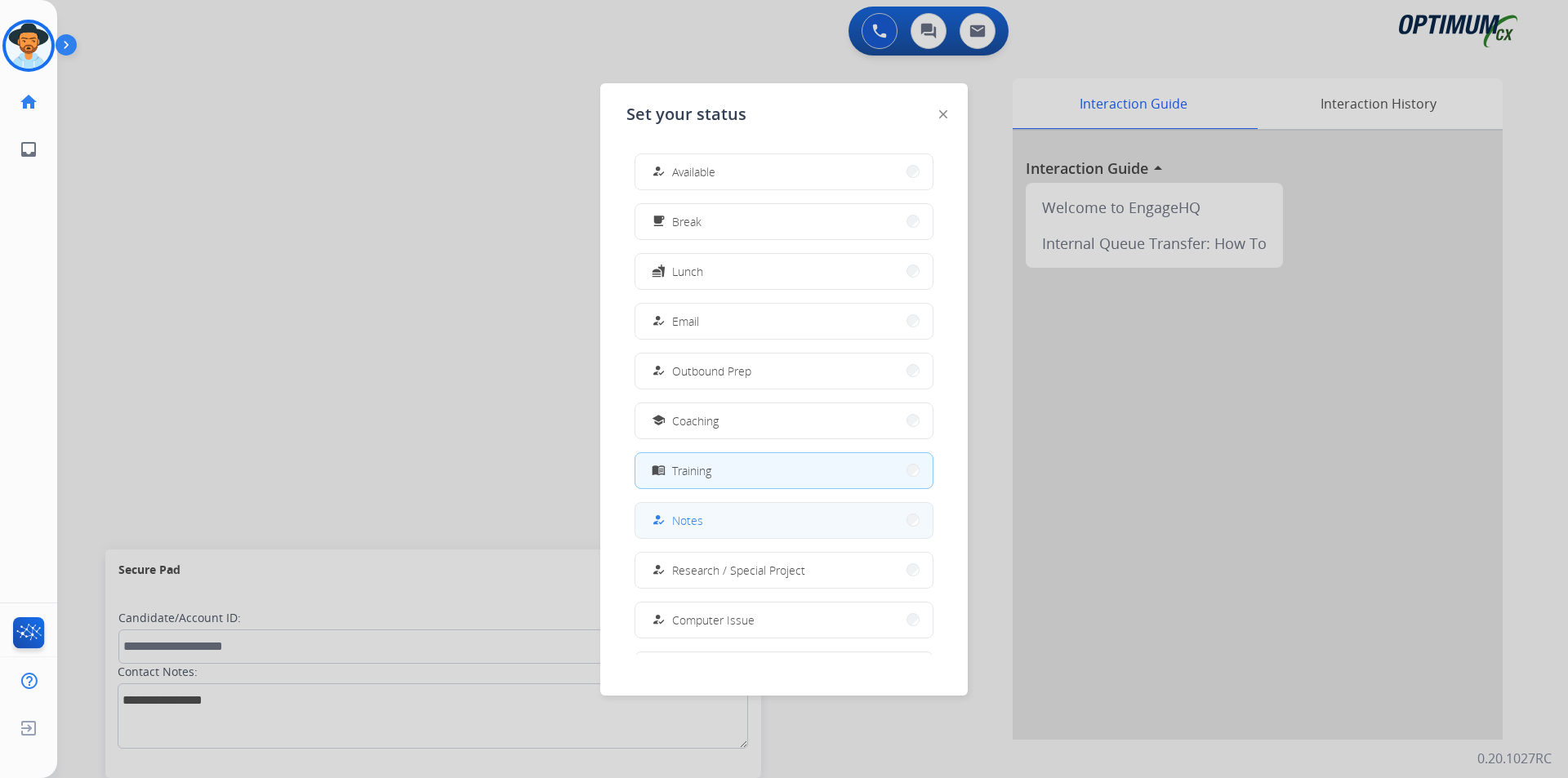 scroll, scrollTop: 154, scrollLeft: 0, axis: vertical 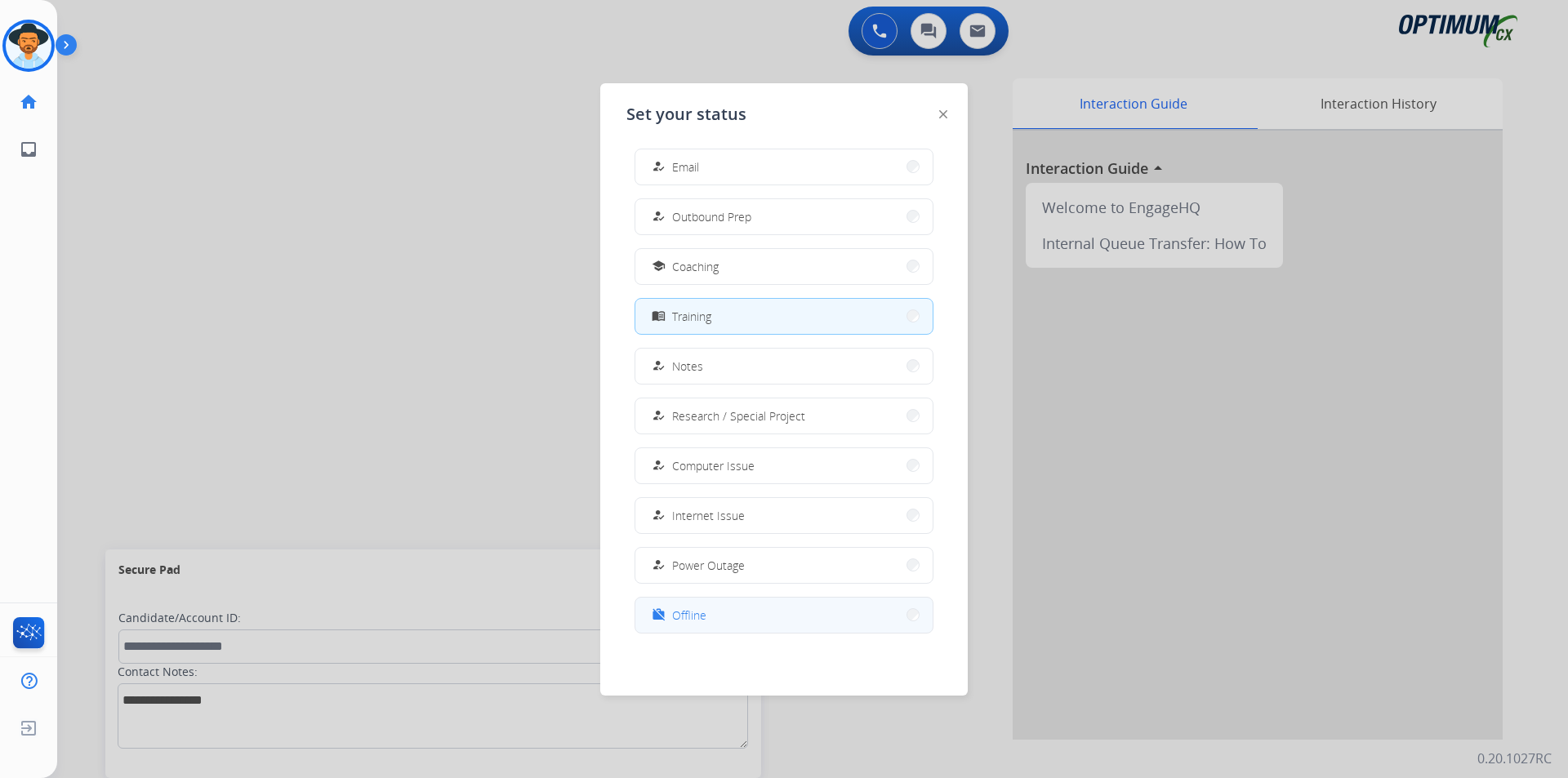 click on "Offline" at bounding box center [689, 615] 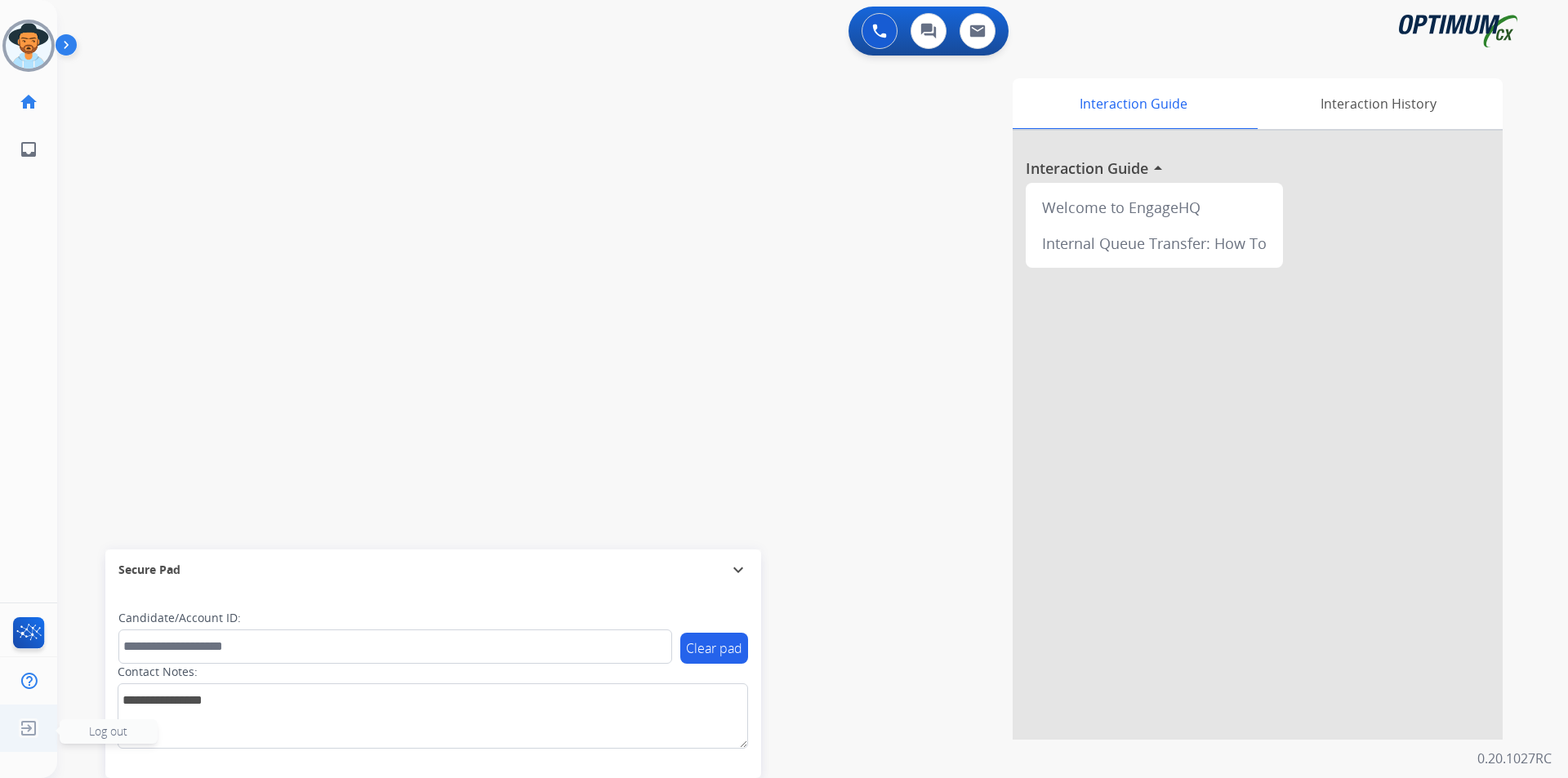 click 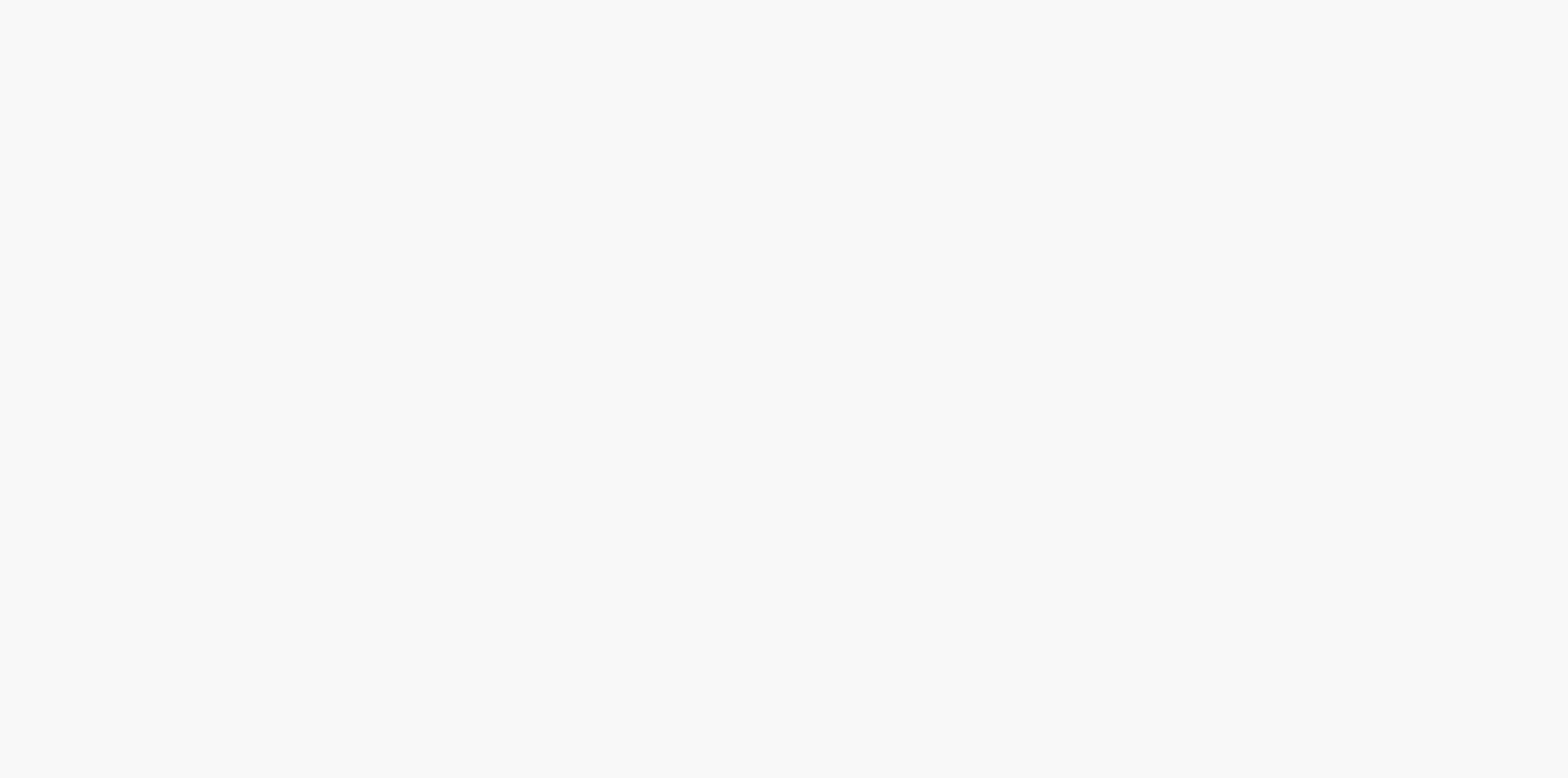 scroll, scrollTop: 0, scrollLeft: 0, axis: both 